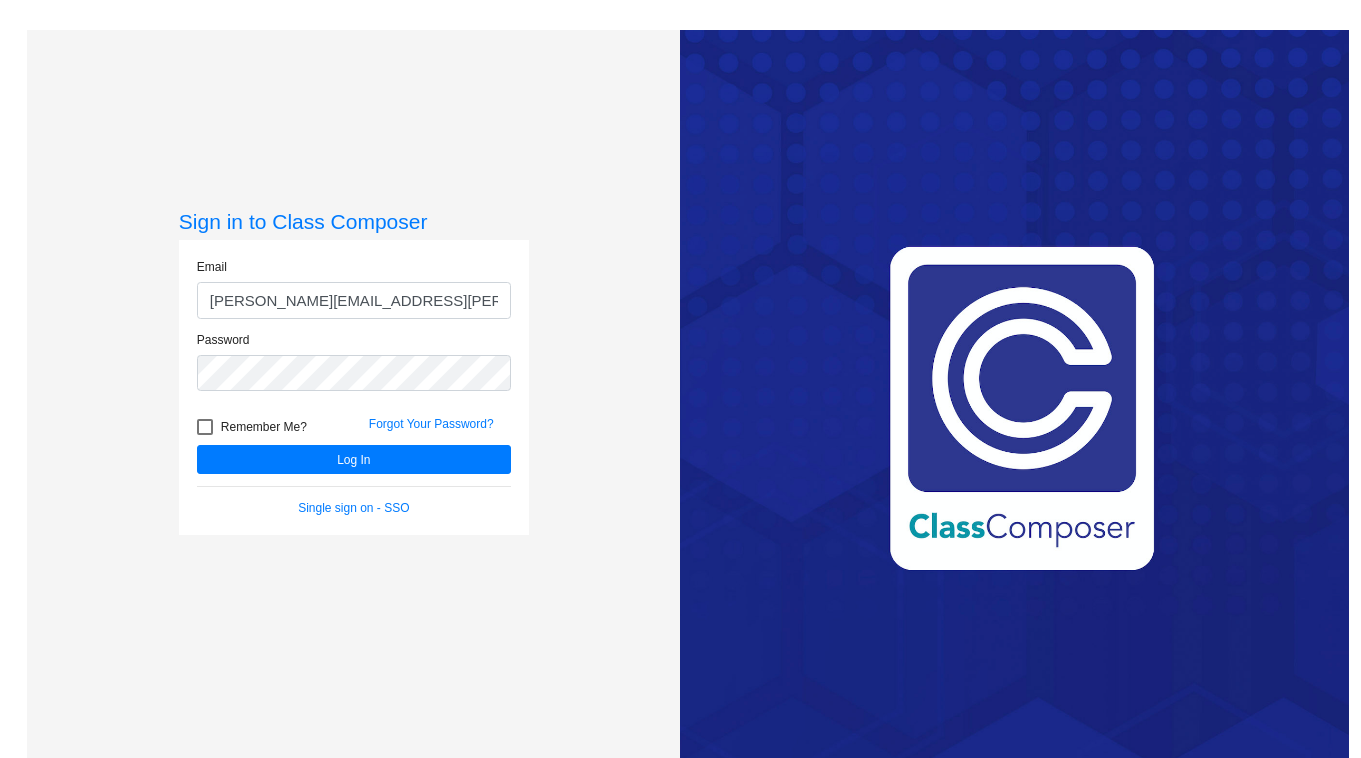 scroll, scrollTop: 0, scrollLeft: 0, axis: both 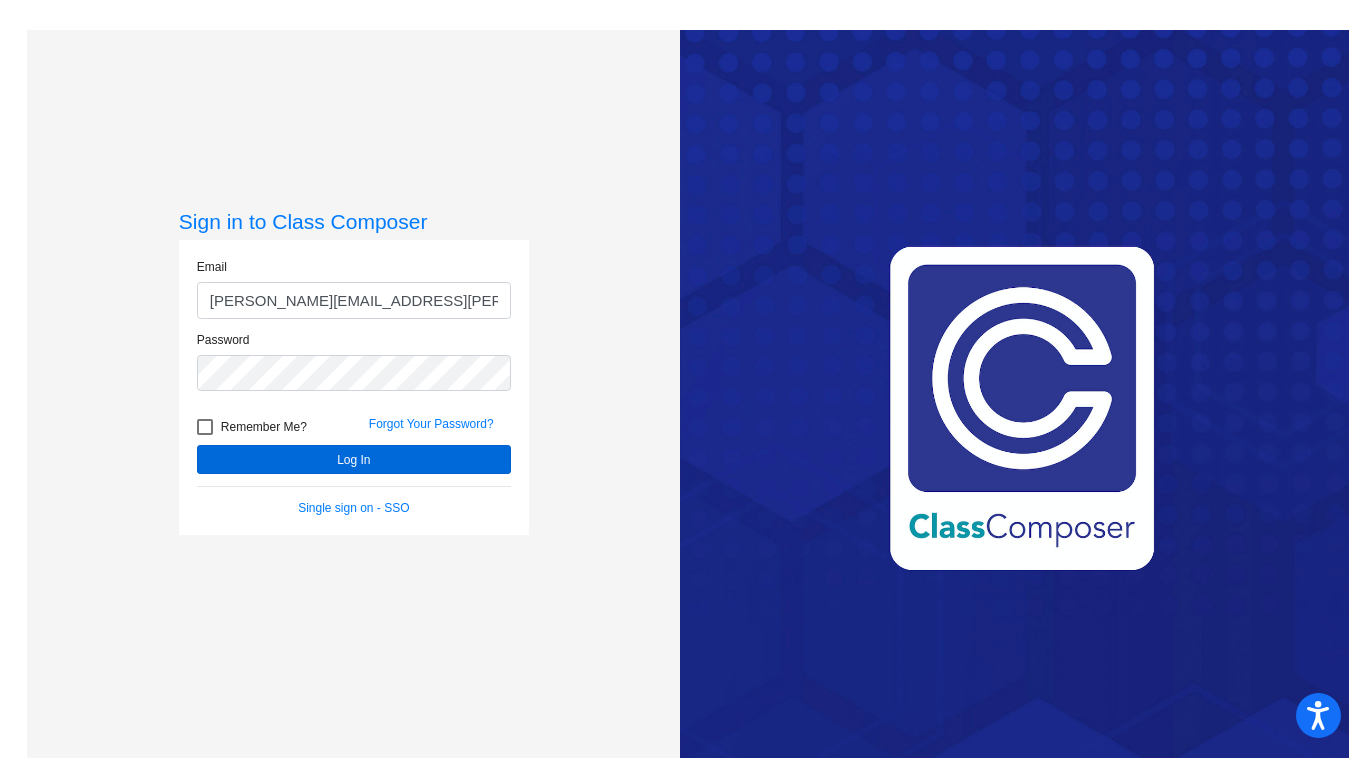 type on "[PERSON_NAME][EMAIL_ADDRESS][PERSON_NAME][DOMAIN_NAME]" 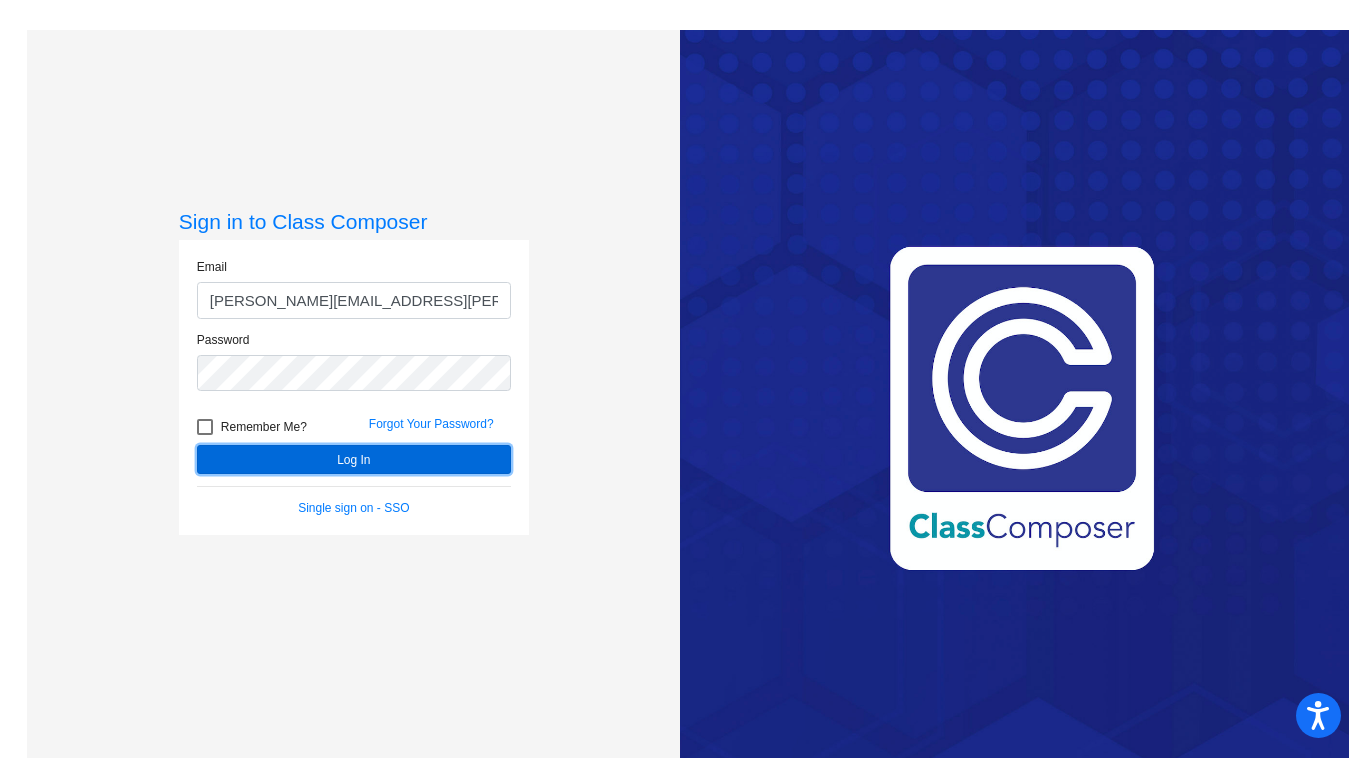 click on "Log In" 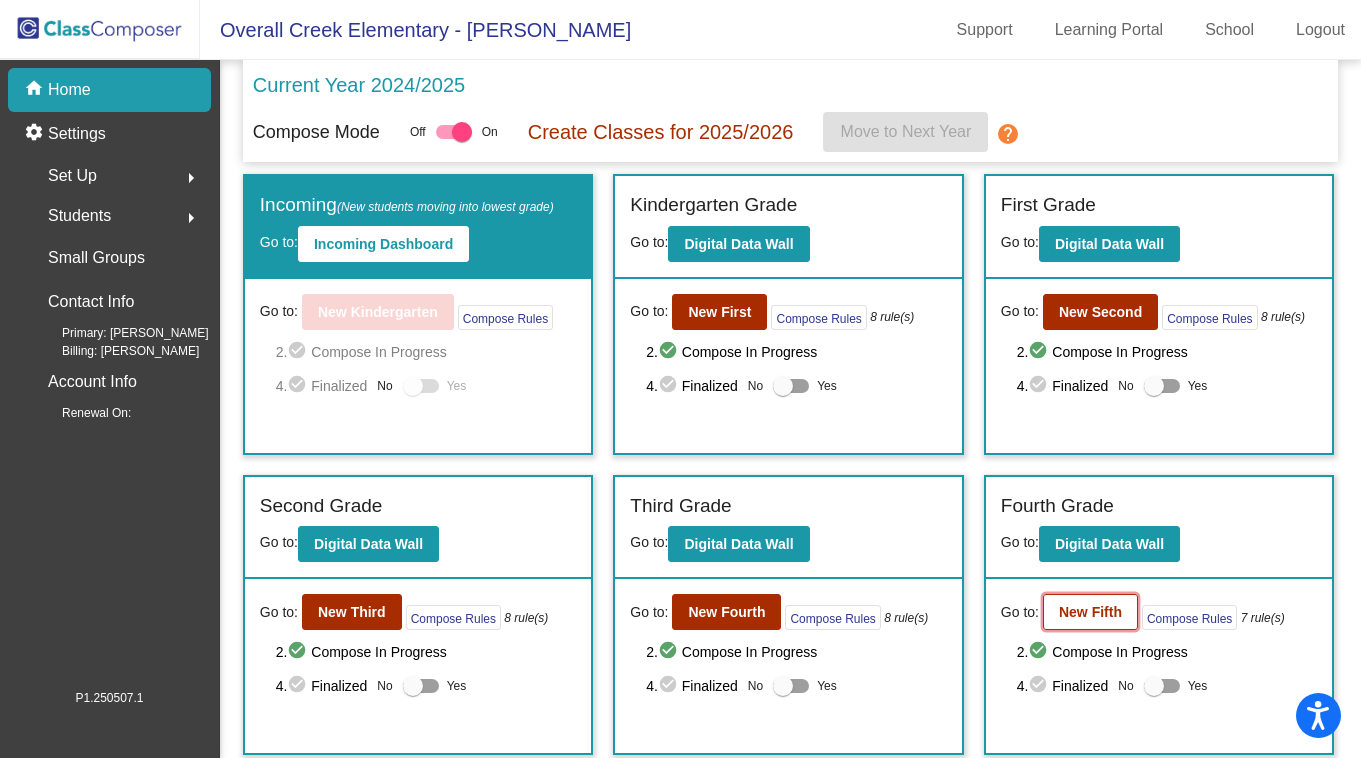 click on "New Fifth" 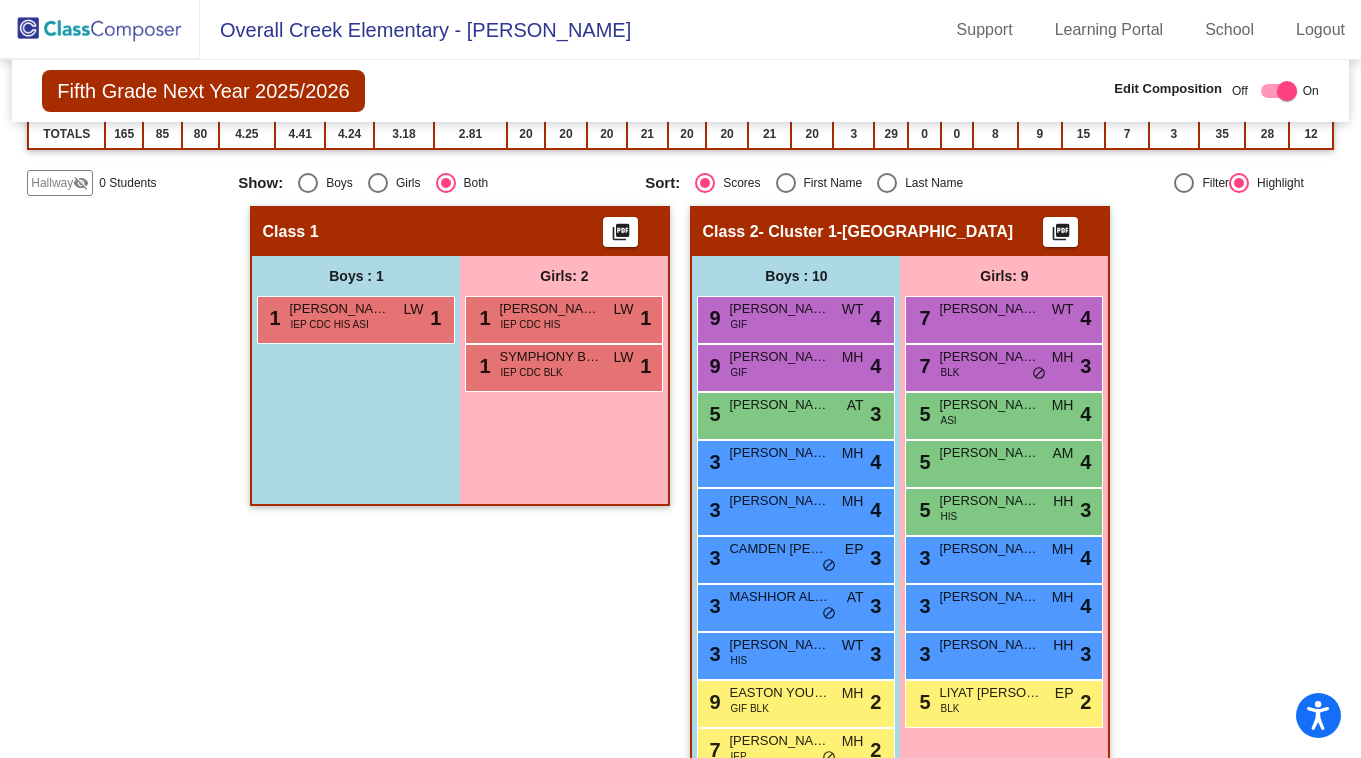 scroll, scrollTop: 531, scrollLeft: 0, axis: vertical 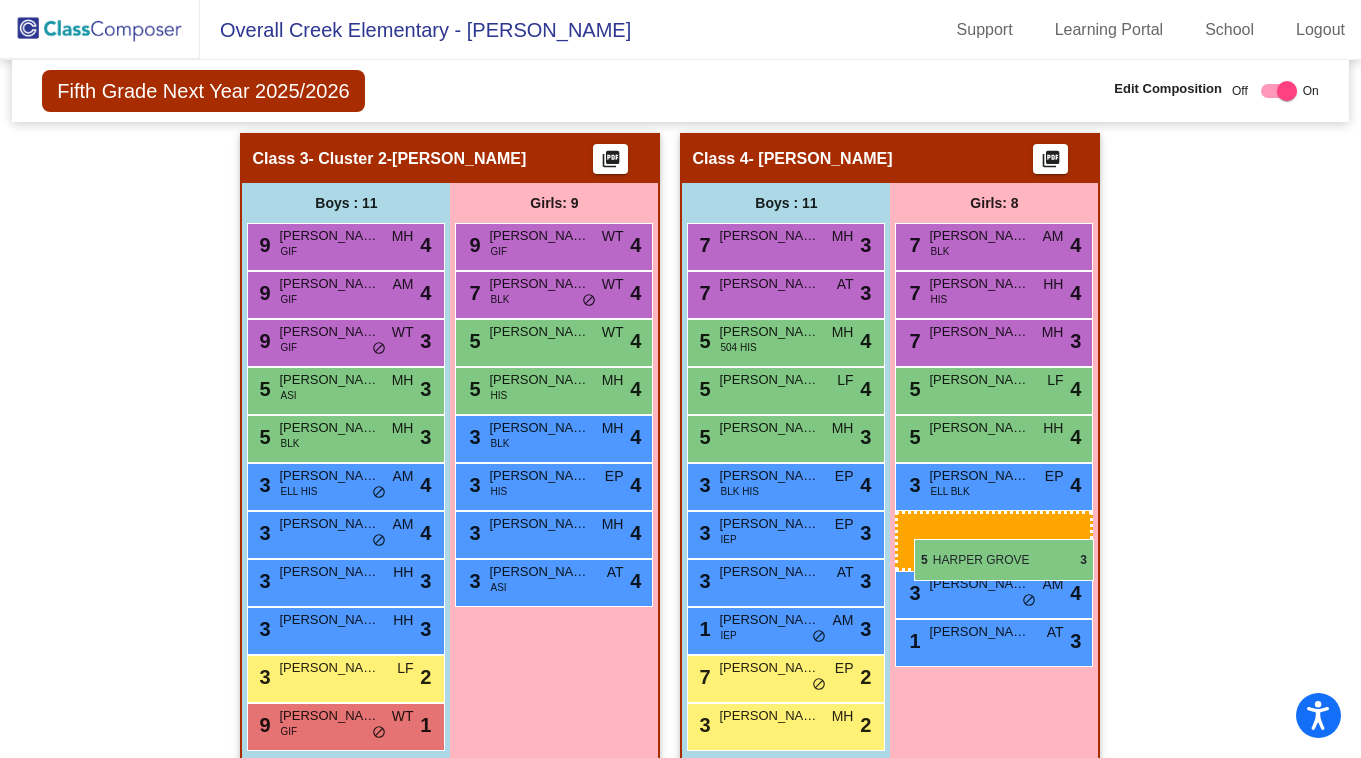 drag, startPoint x: 560, startPoint y: 460, endPoint x: 914, endPoint y: 539, distance: 362.7079 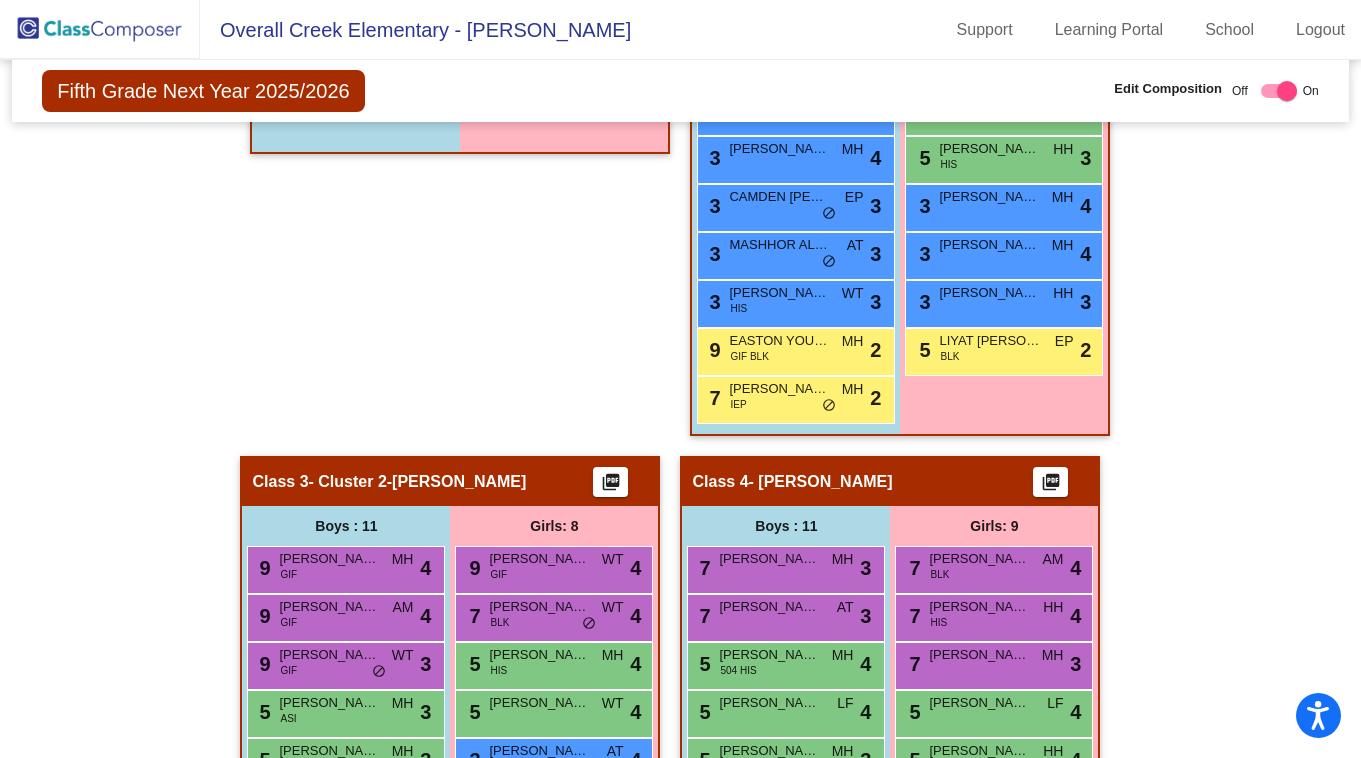 scroll, scrollTop: 882, scrollLeft: 0, axis: vertical 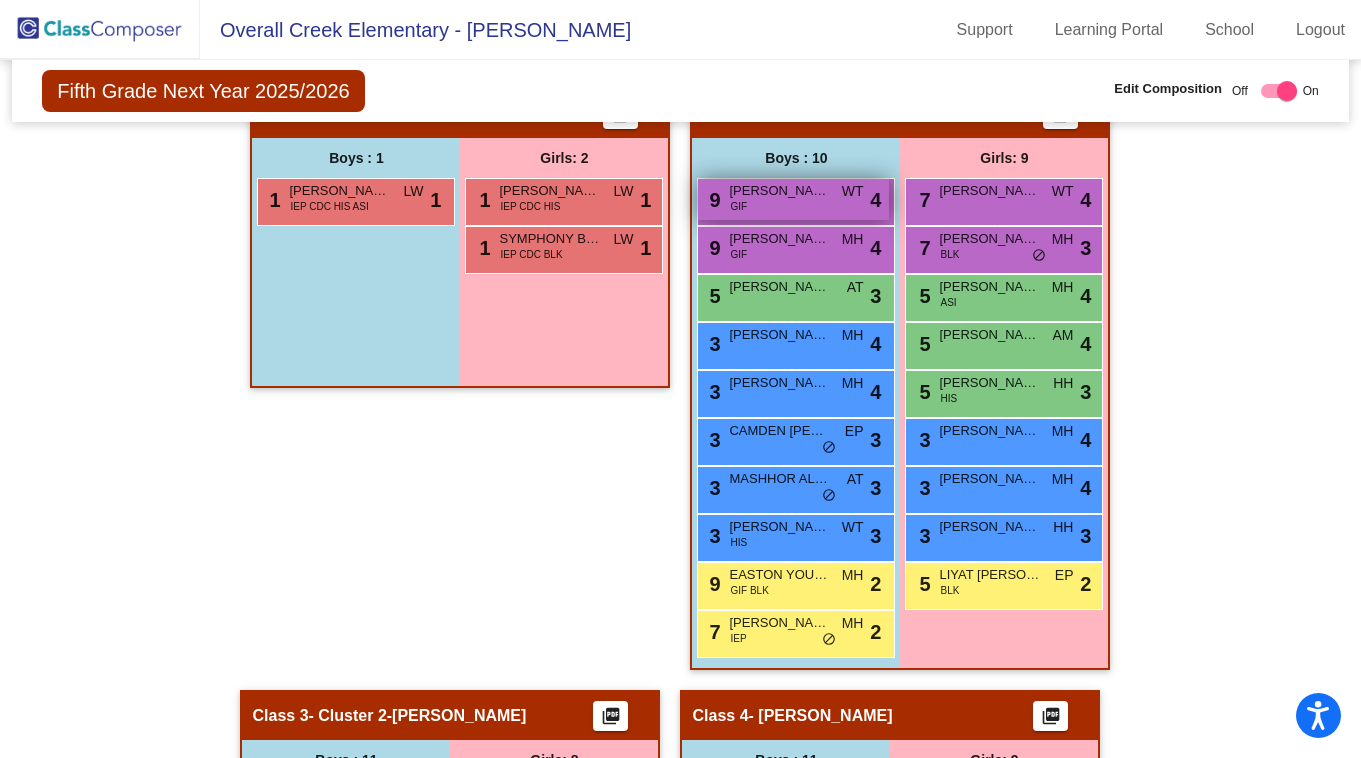 click on "9 [PERSON_NAME] GIF WT lock do_not_disturb_alt 4" at bounding box center (793, 199) 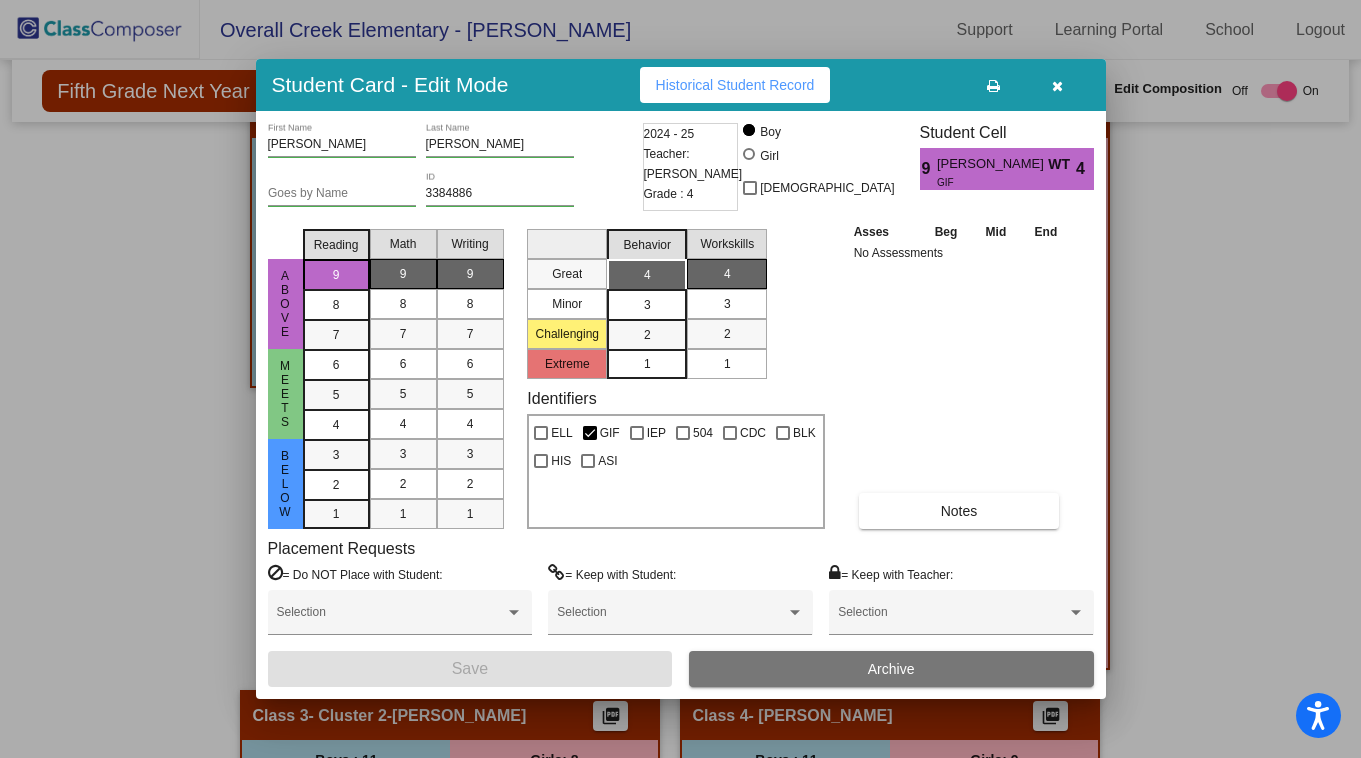 click at bounding box center (1057, 86) 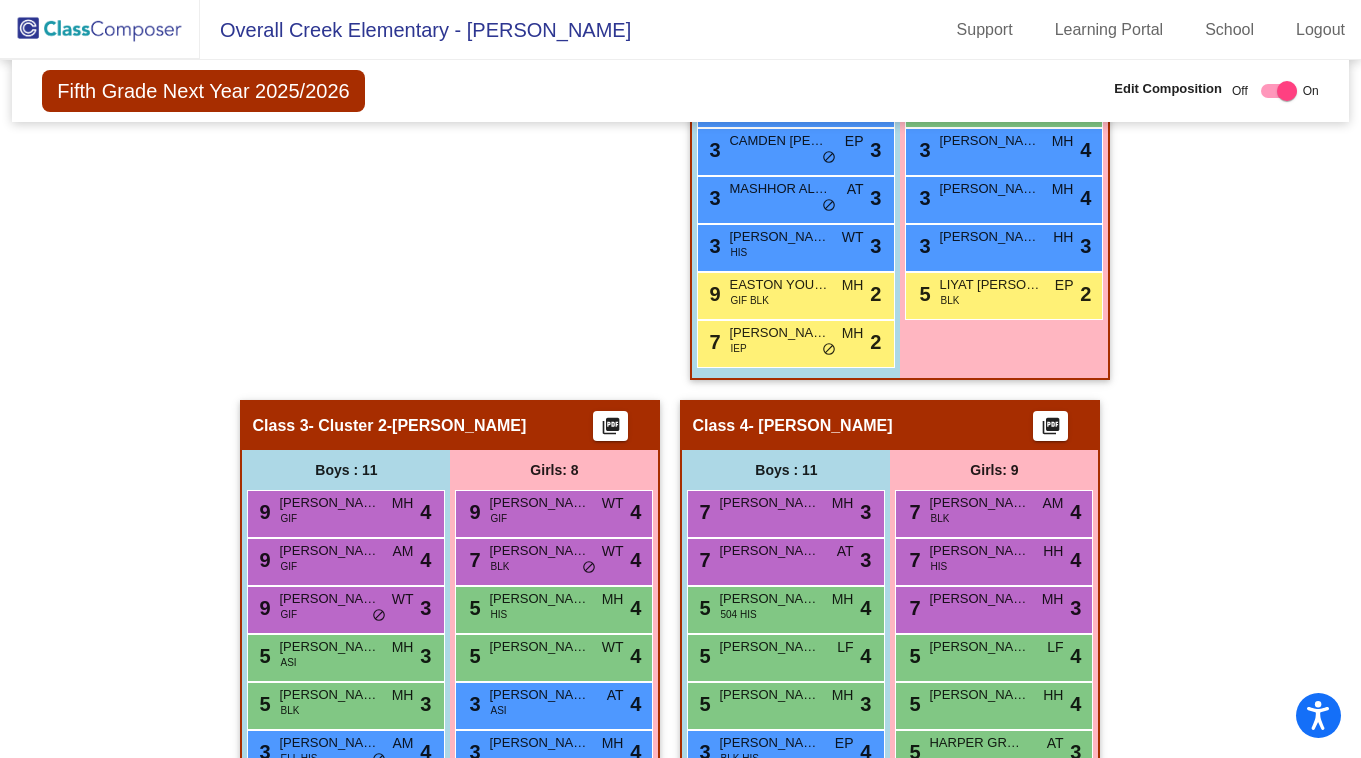 scroll, scrollTop: 944, scrollLeft: 0, axis: vertical 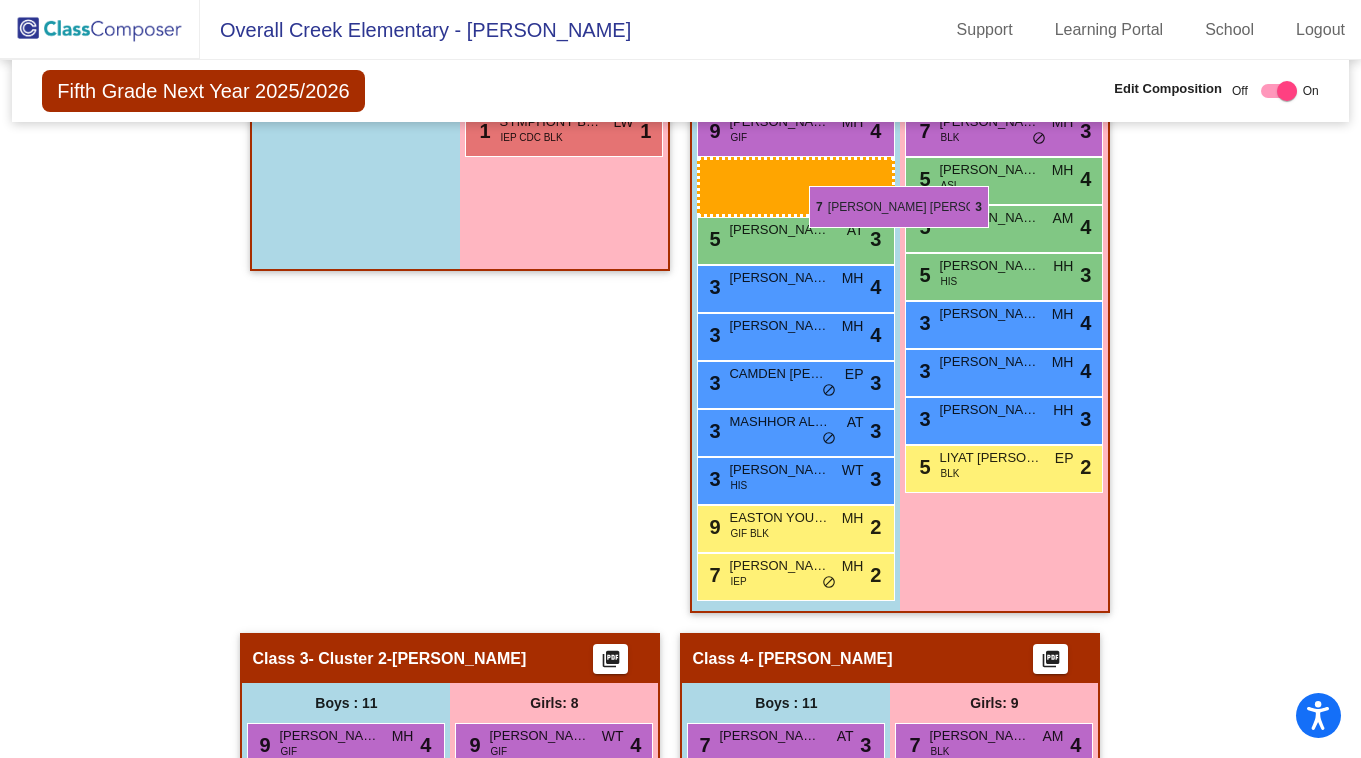 drag, startPoint x: 820, startPoint y: 712, endPoint x: 809, endPoint y: 186, distance: 526.115 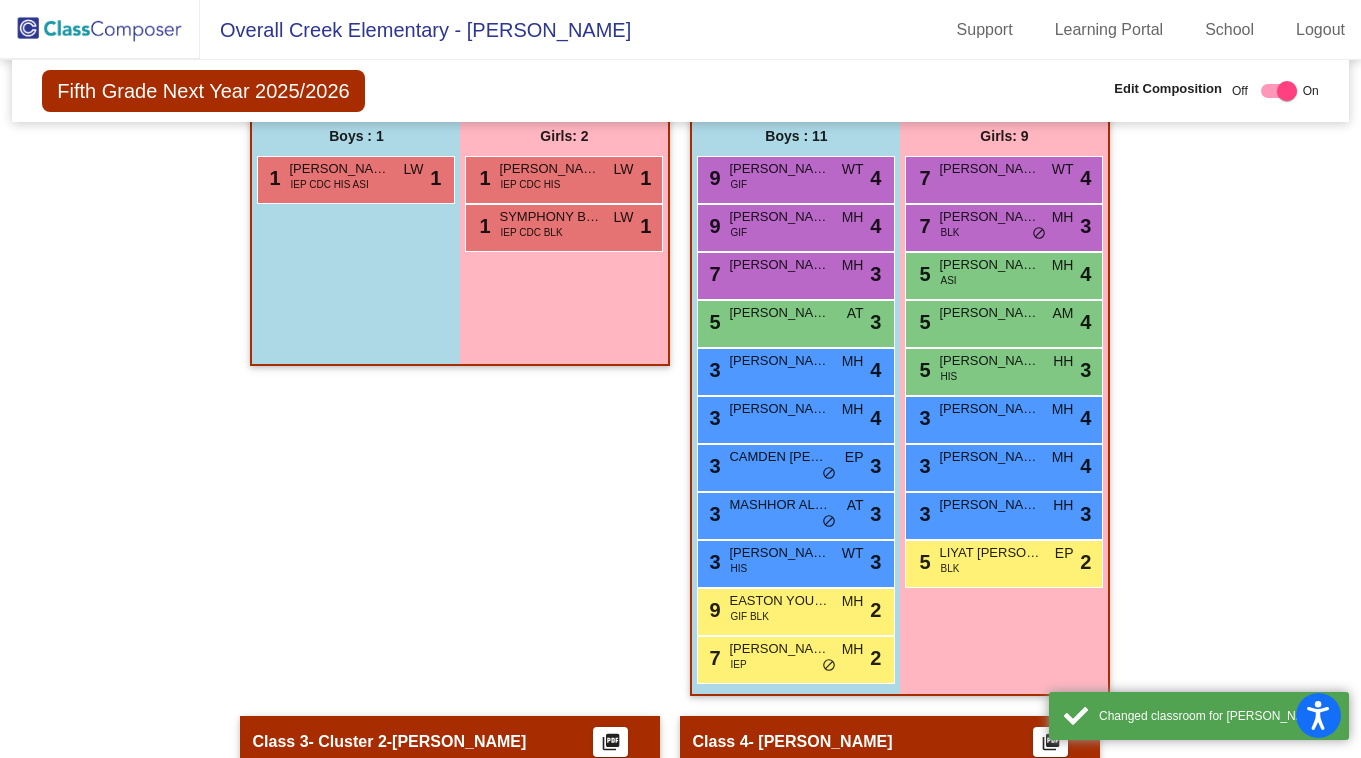 scroll, scrollTop: 616, scrollLeft: 0, axis: vertical 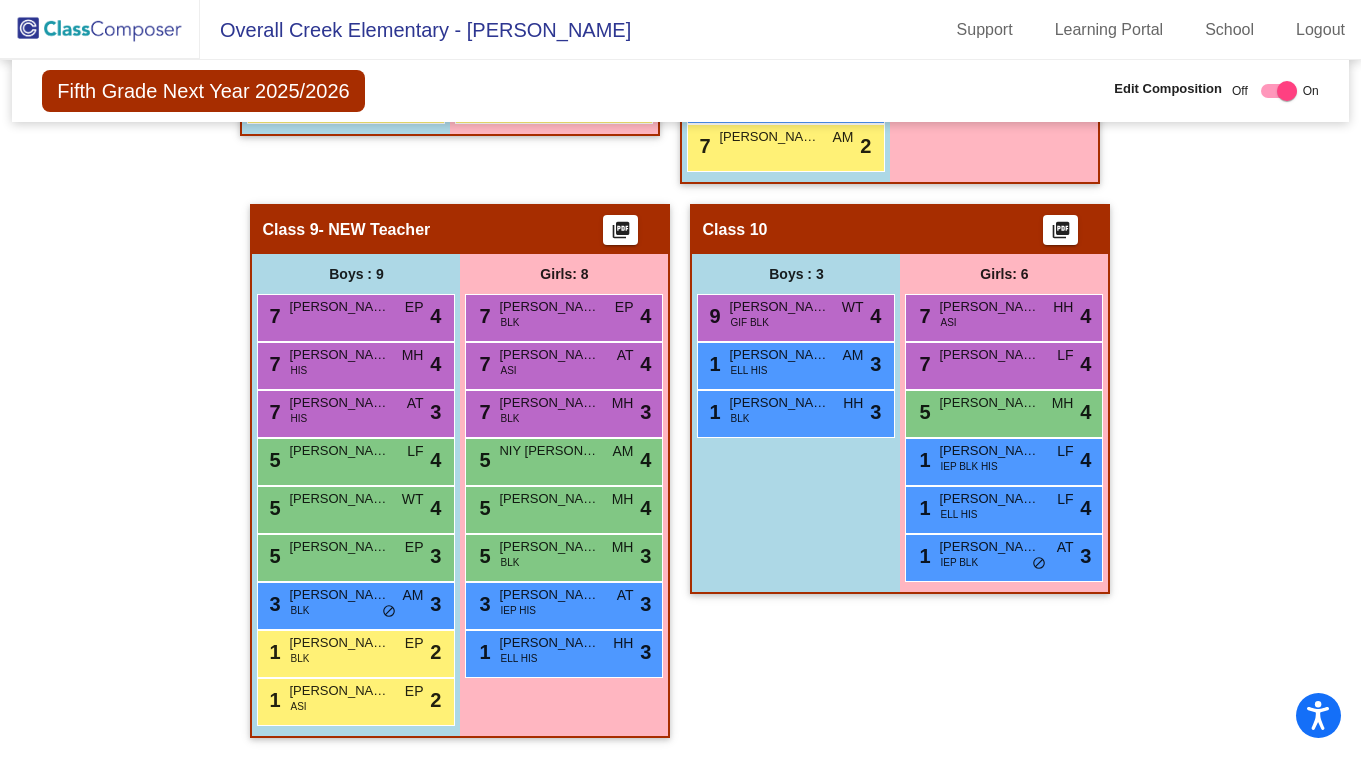 click on "- NEW Teacher" 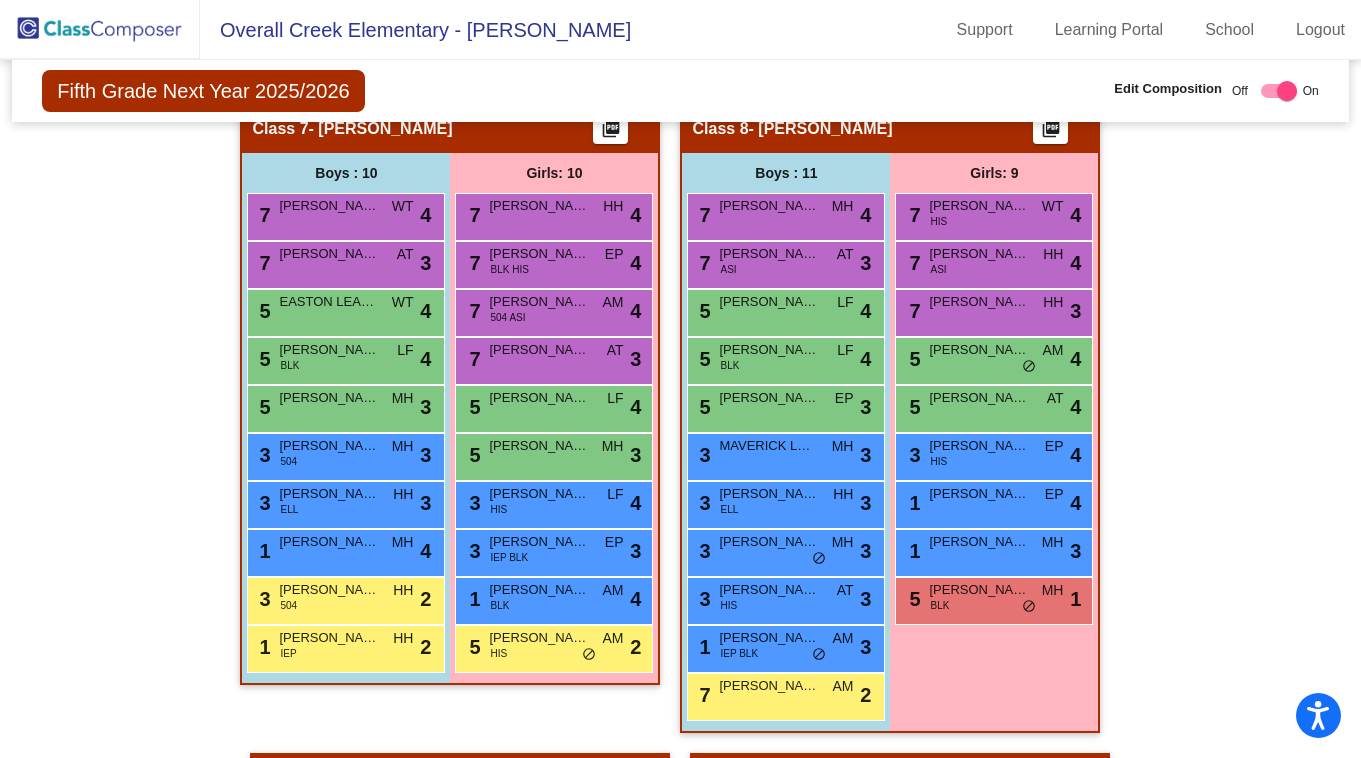 scroll, scrollTop: 2541, scrollLeft: 0, axis: vertical 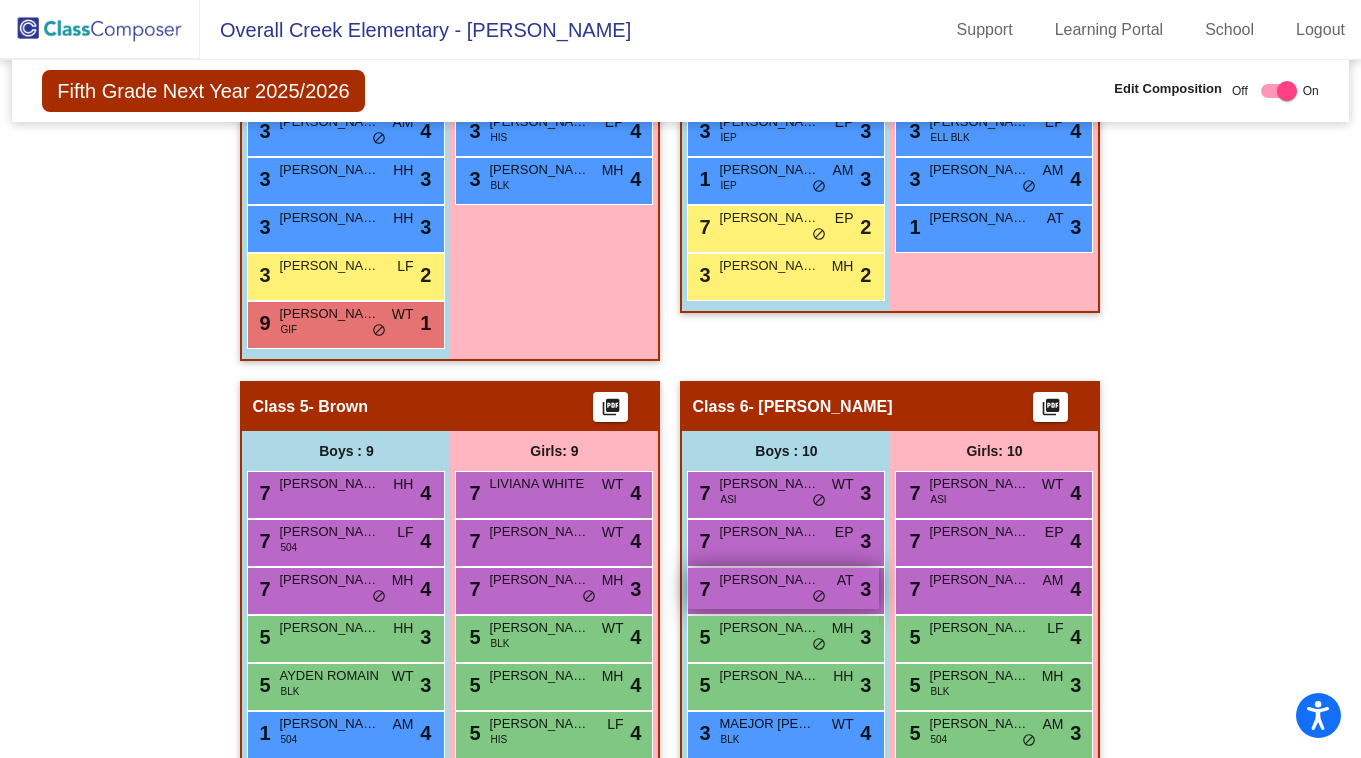 click on "7 [PERSON_NAME] AT lock do_not_disturb_alt 3" at bounding box center (783, 588) 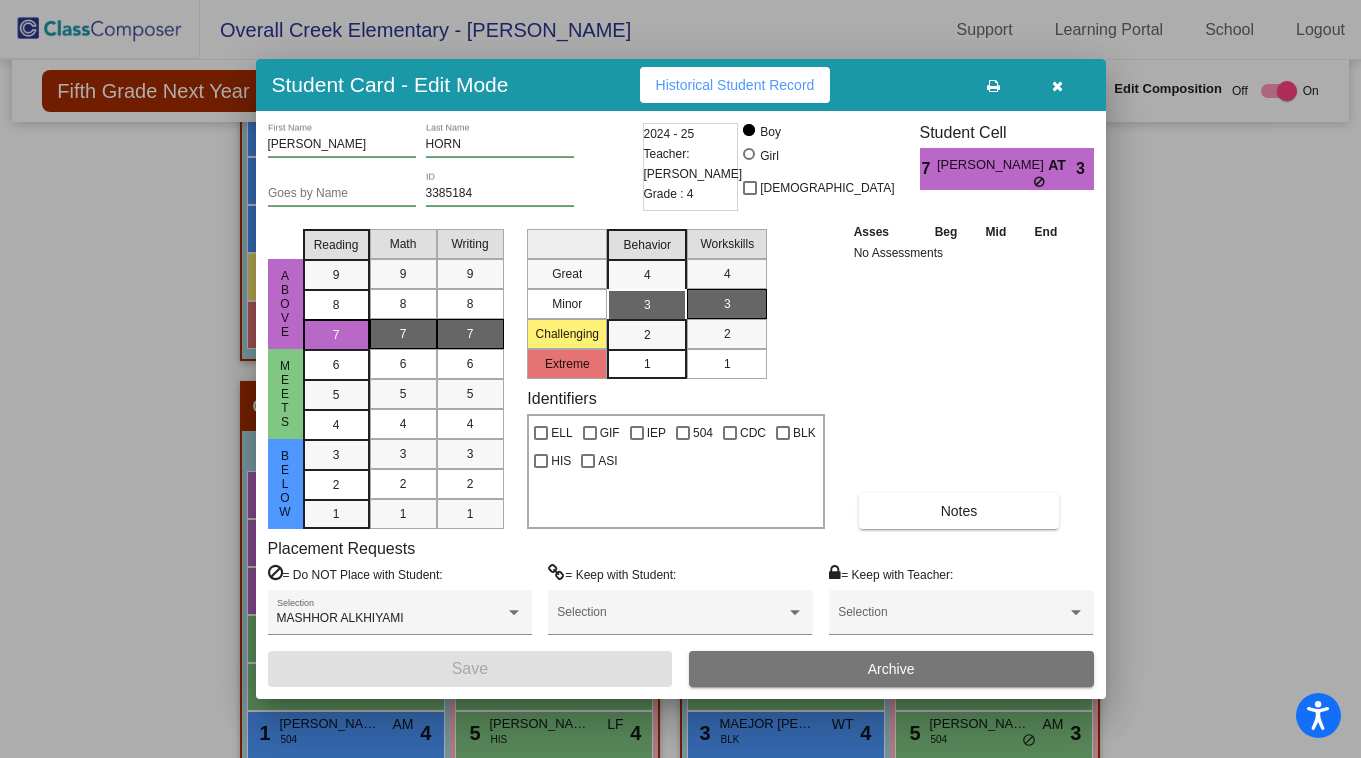 click at bounding box center (1057, 86) 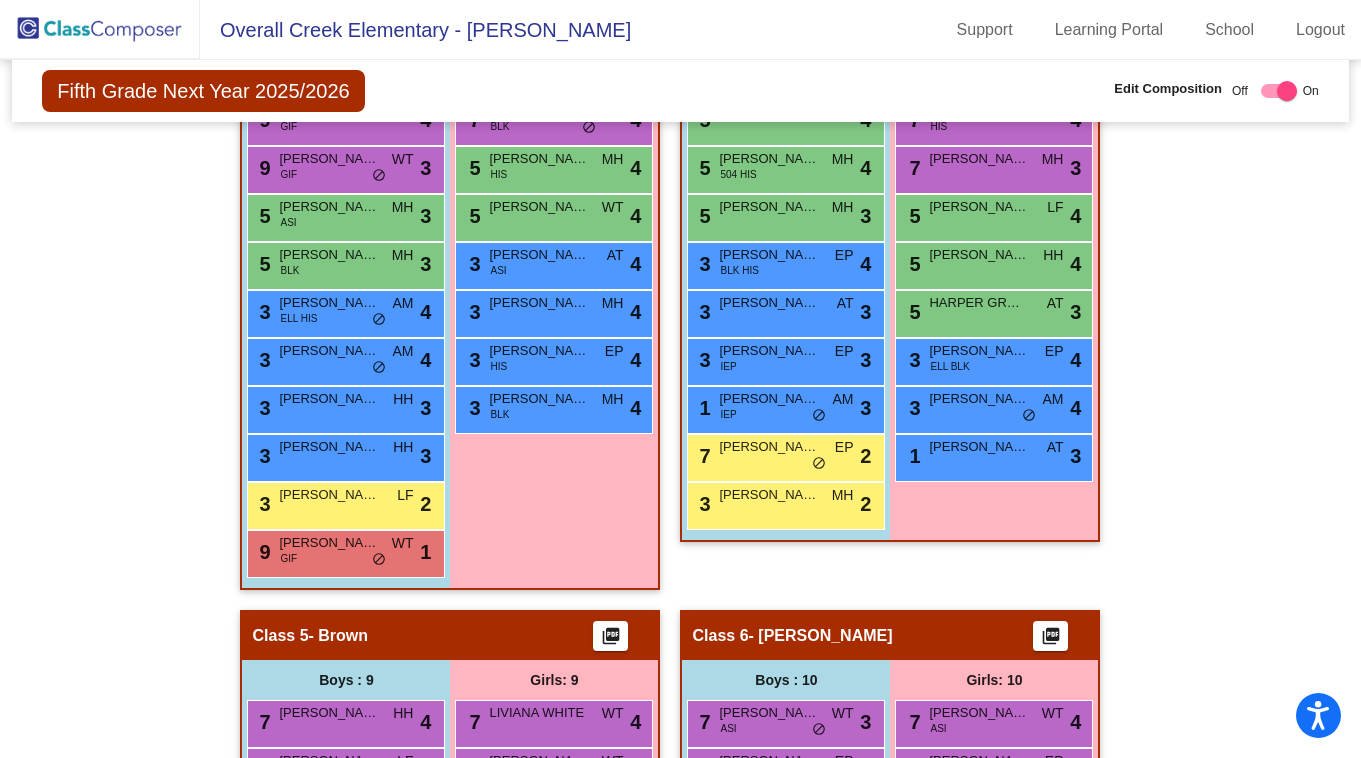 scroll, scrollTop: 1431, scrollLeft: 0, axis: vertical 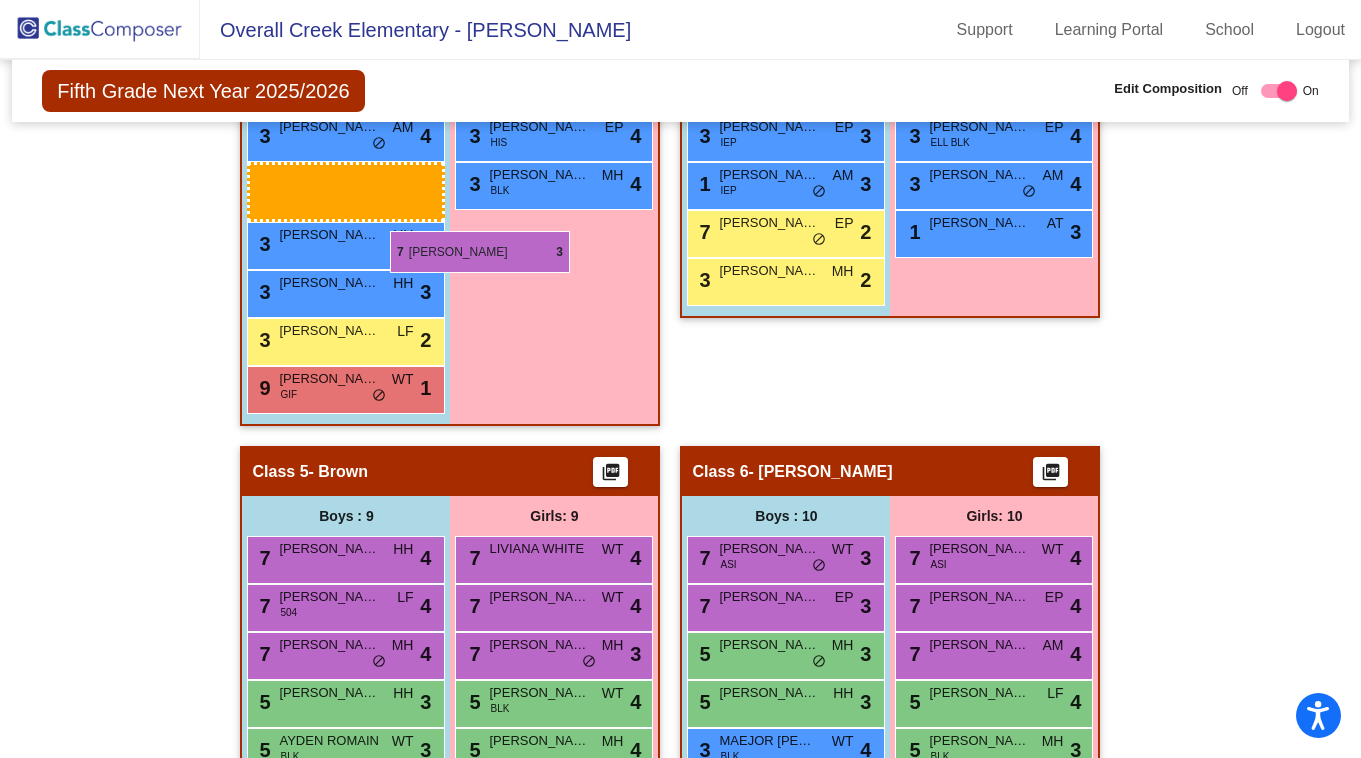 drag, startPoint x: 764, startPoint y: 619, endPoint x: 390, endPoint y: 231, distance: 538.9063 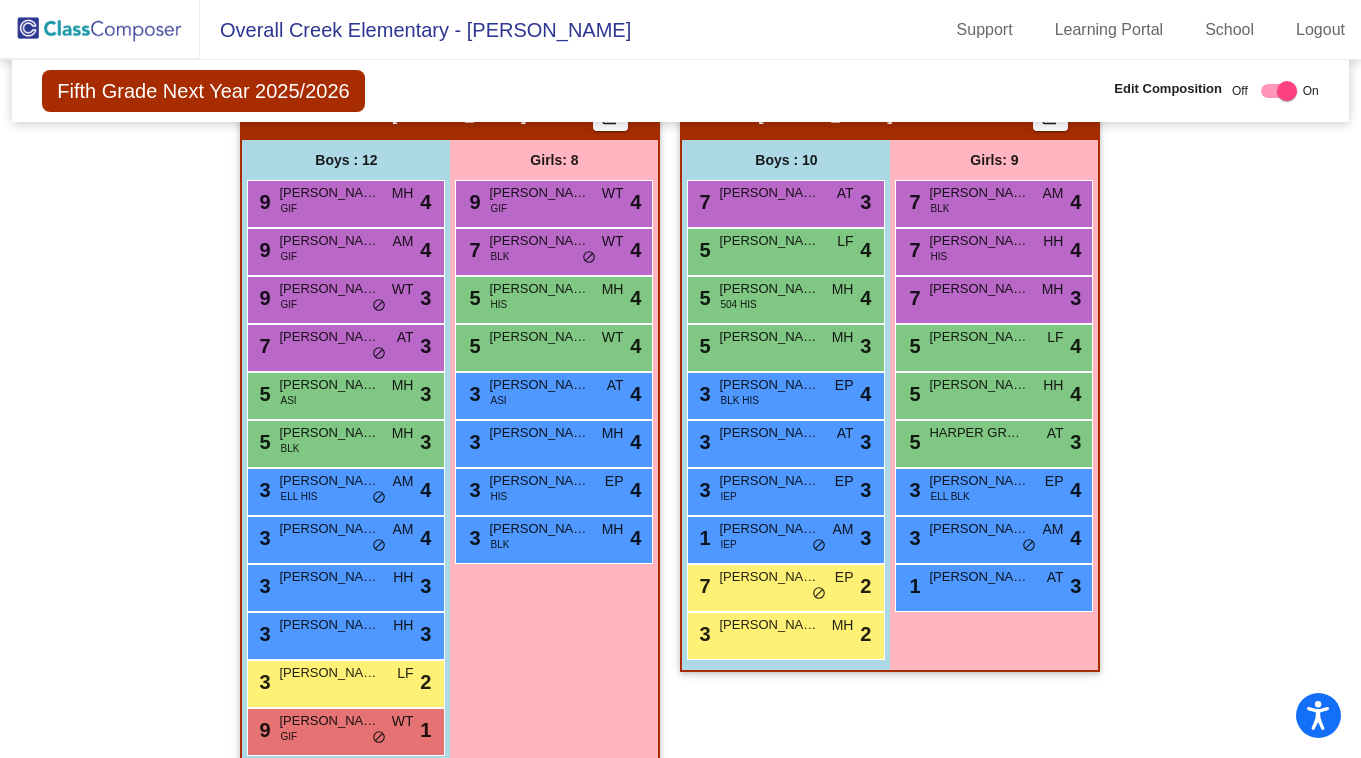 scroll, scrollTop: 1302, scrollLeft: 0, axis: vertical 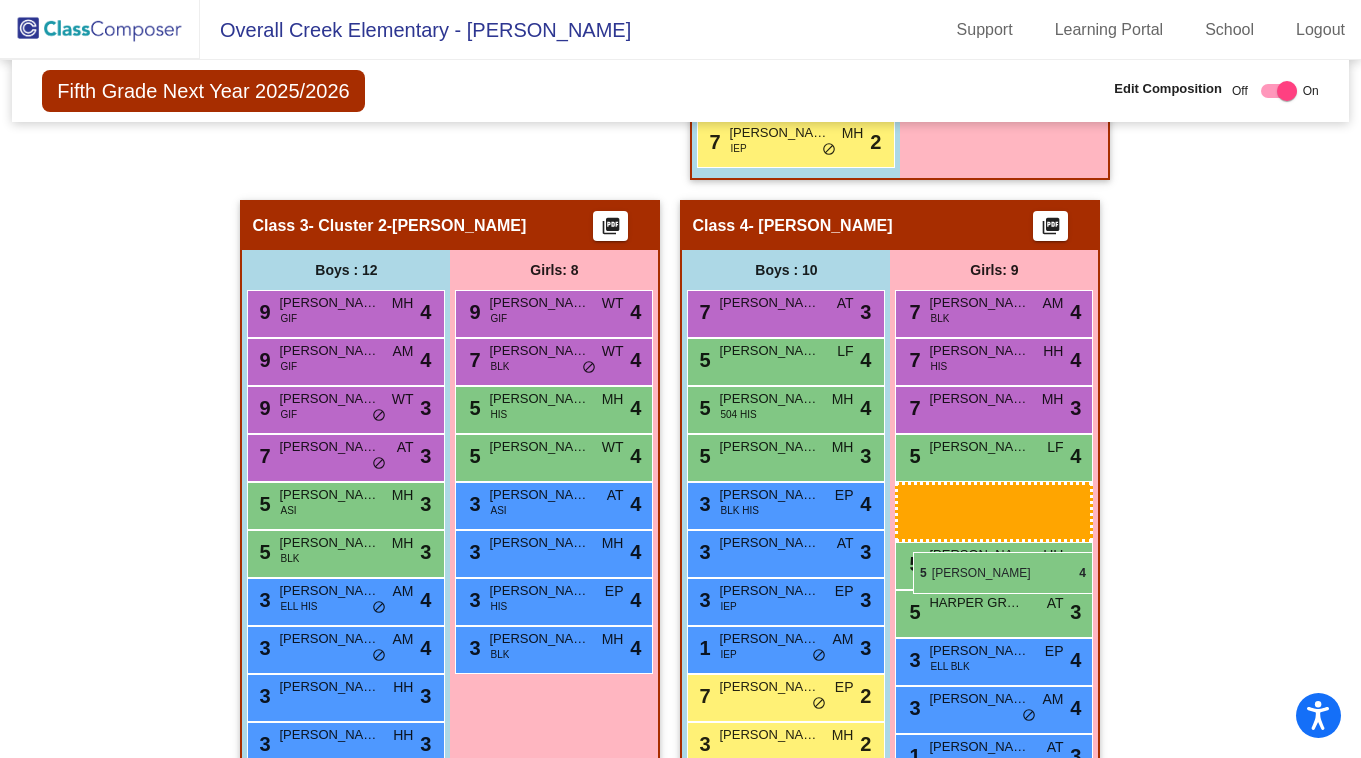drag, startPoint x: 969, startPoint y: 753, endPoint x: 913, endPoint y: 551, distance: 209.6187 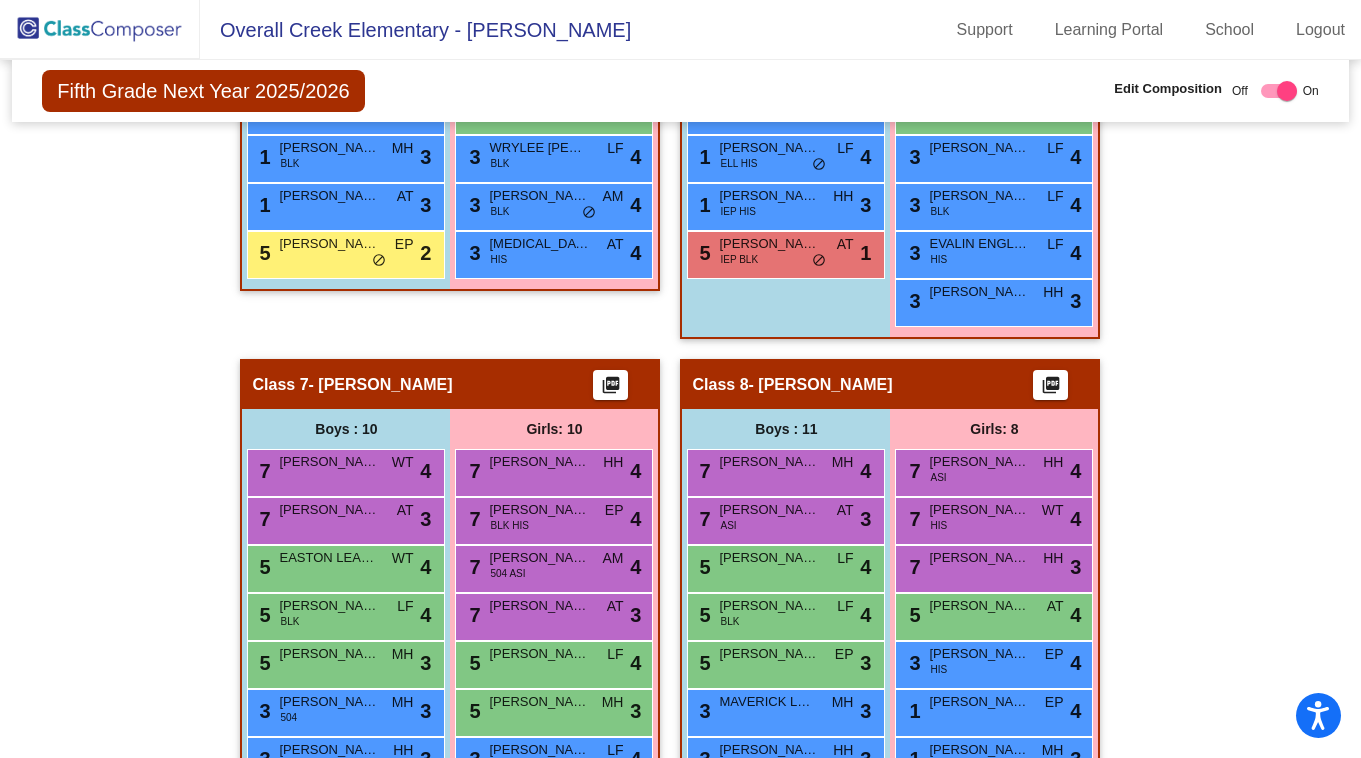 scroll, scrollTop: 2338, scrollLeft: 0, axis: vertical 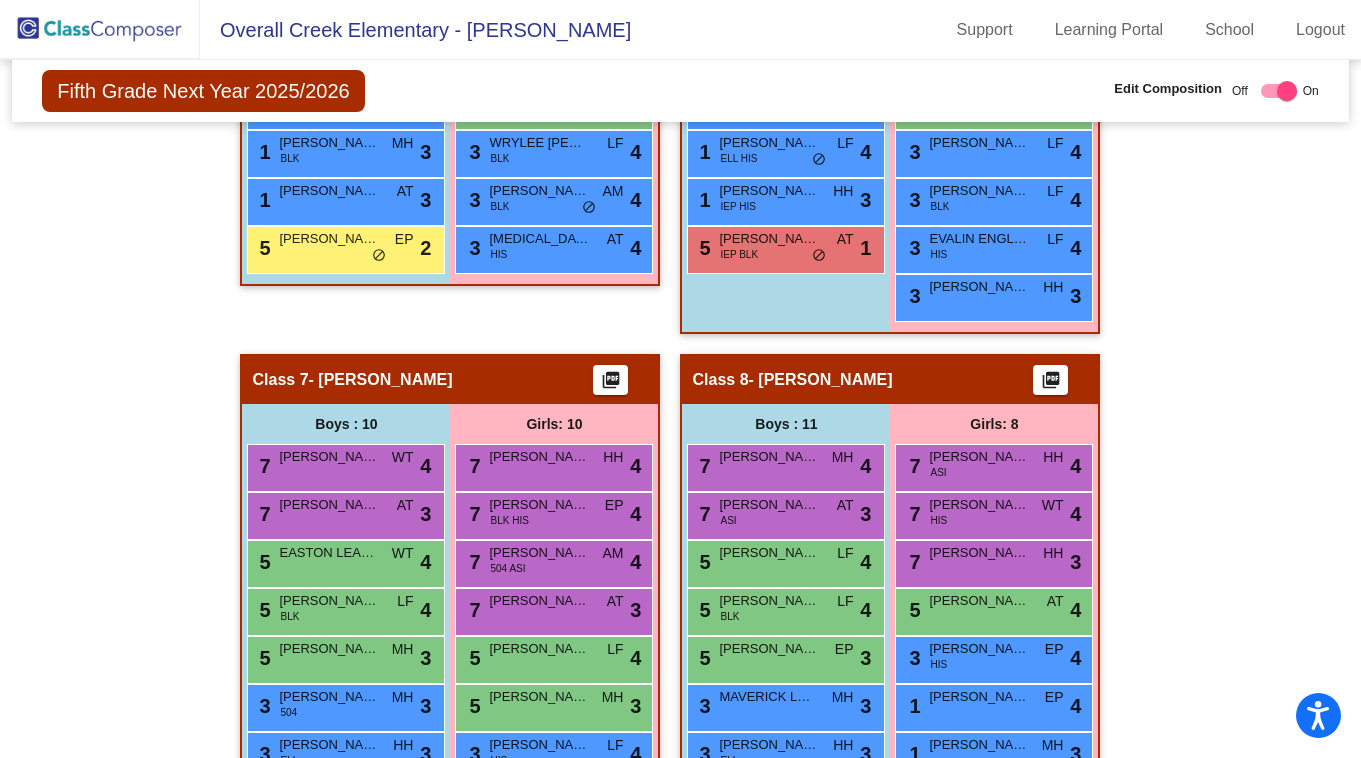 drag, startPoint x: 1346, startPoint y: 555, endPoint x: 1336, endPoint y: 514, distance: 42.201897 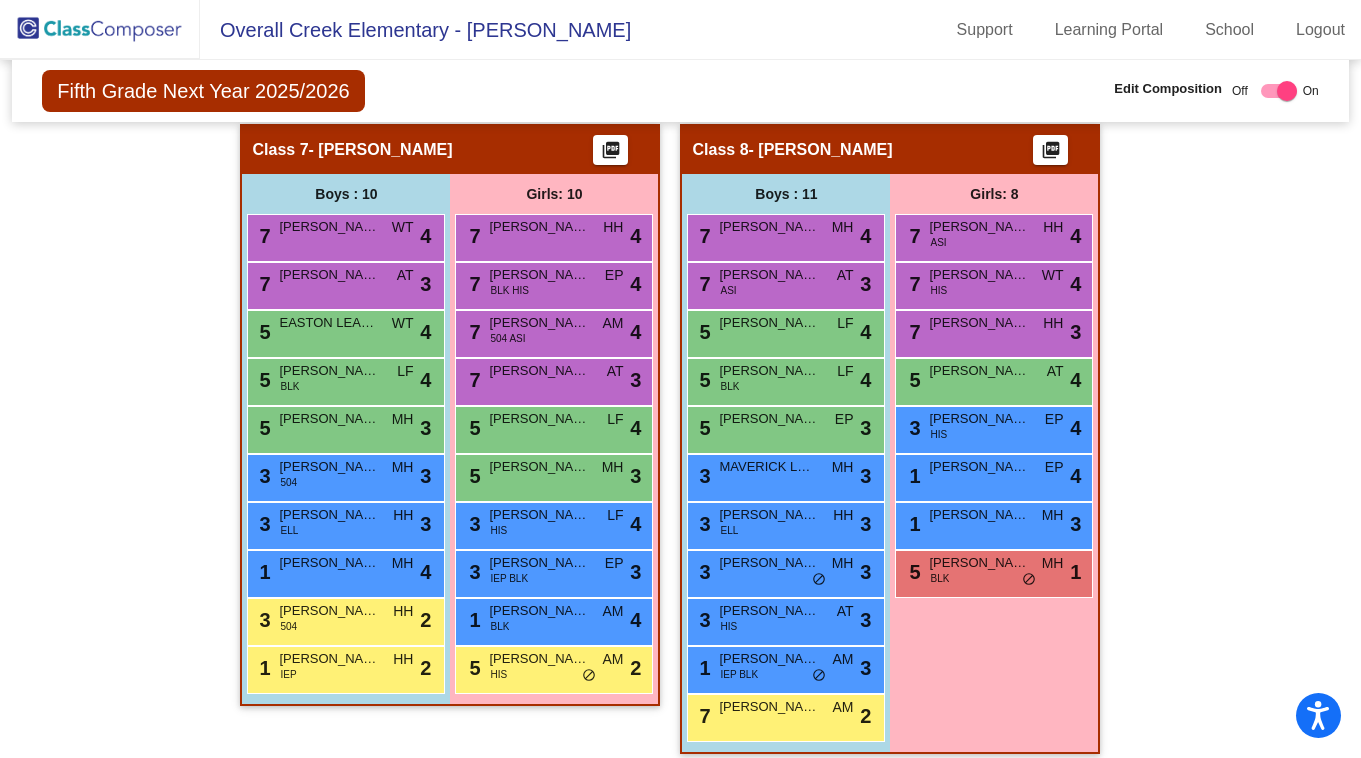 scroll, scrollTop: 2694, scrollLeft: 0, axis: vertical 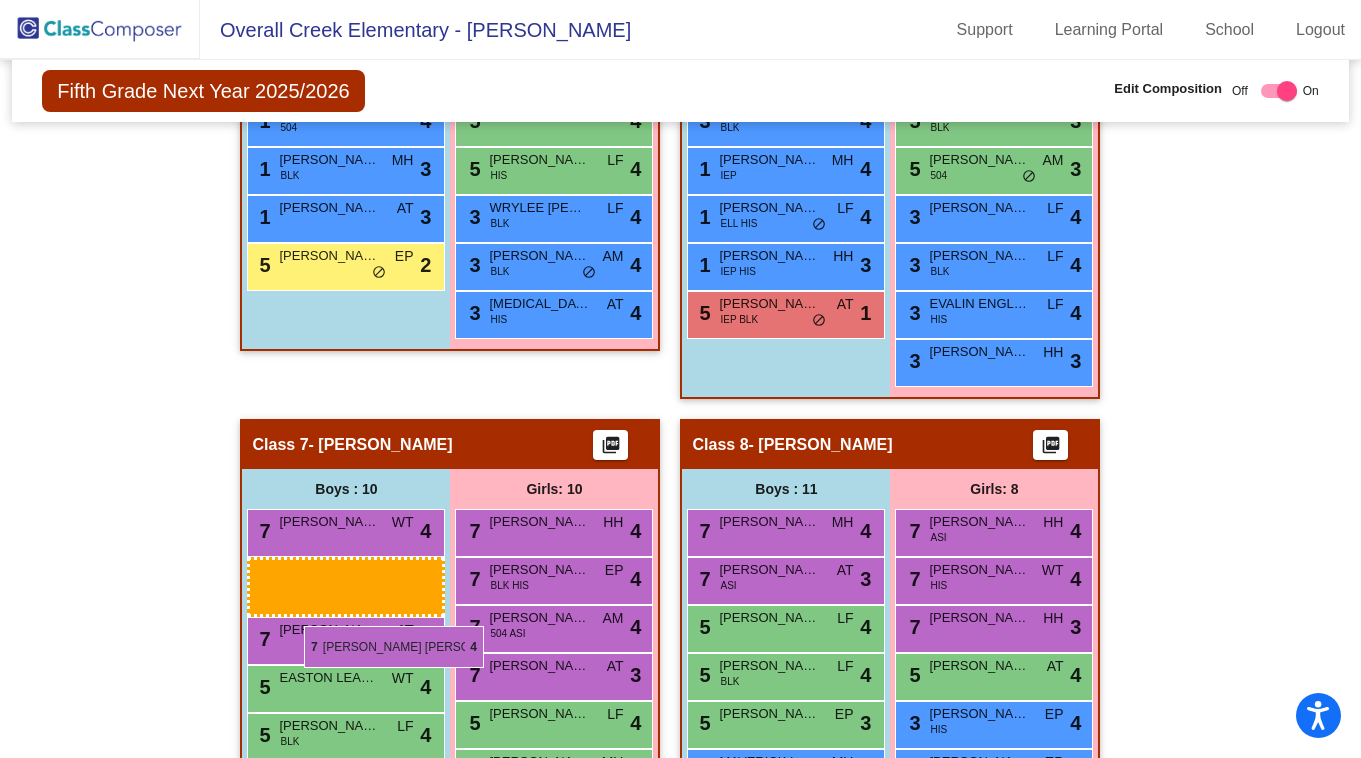 drag, startPoint x: 344, startPoint y: 258, endPoint x: 304, endPoint y: 626, distance: 370.16754 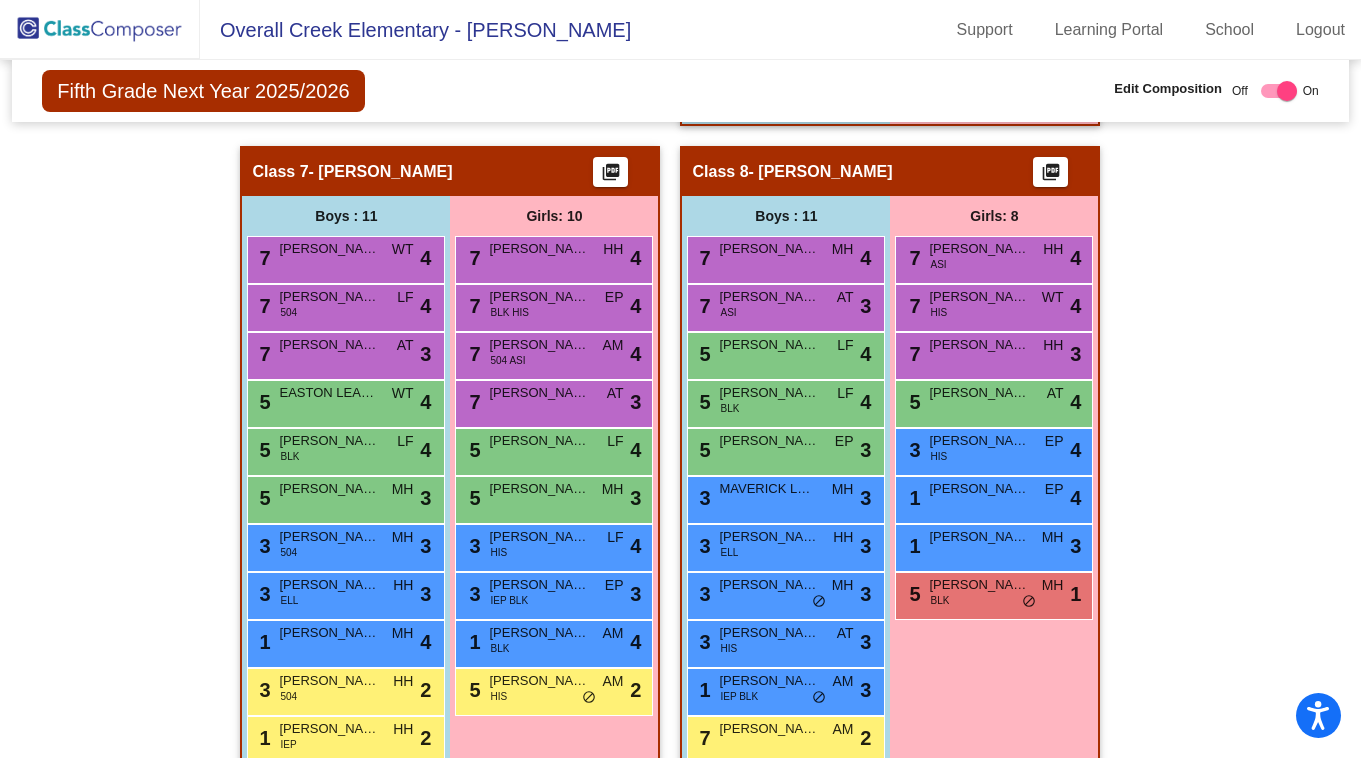 scroll, scrollTop: 2541, scrollLeft: 0, axis: vertical 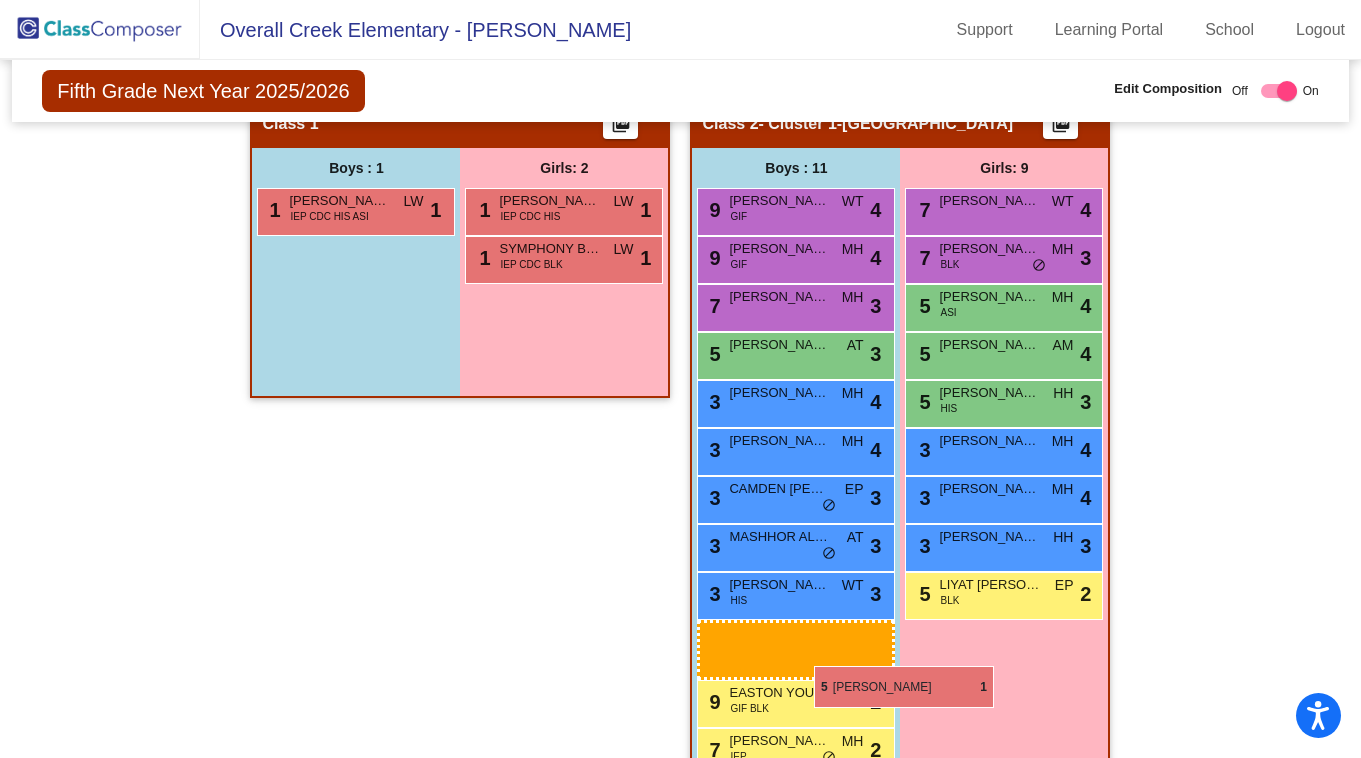 drag, startPoint x: 749, startPoint y: 496, endPoint x: 814, endPoint y: 666, distance: 182.00275 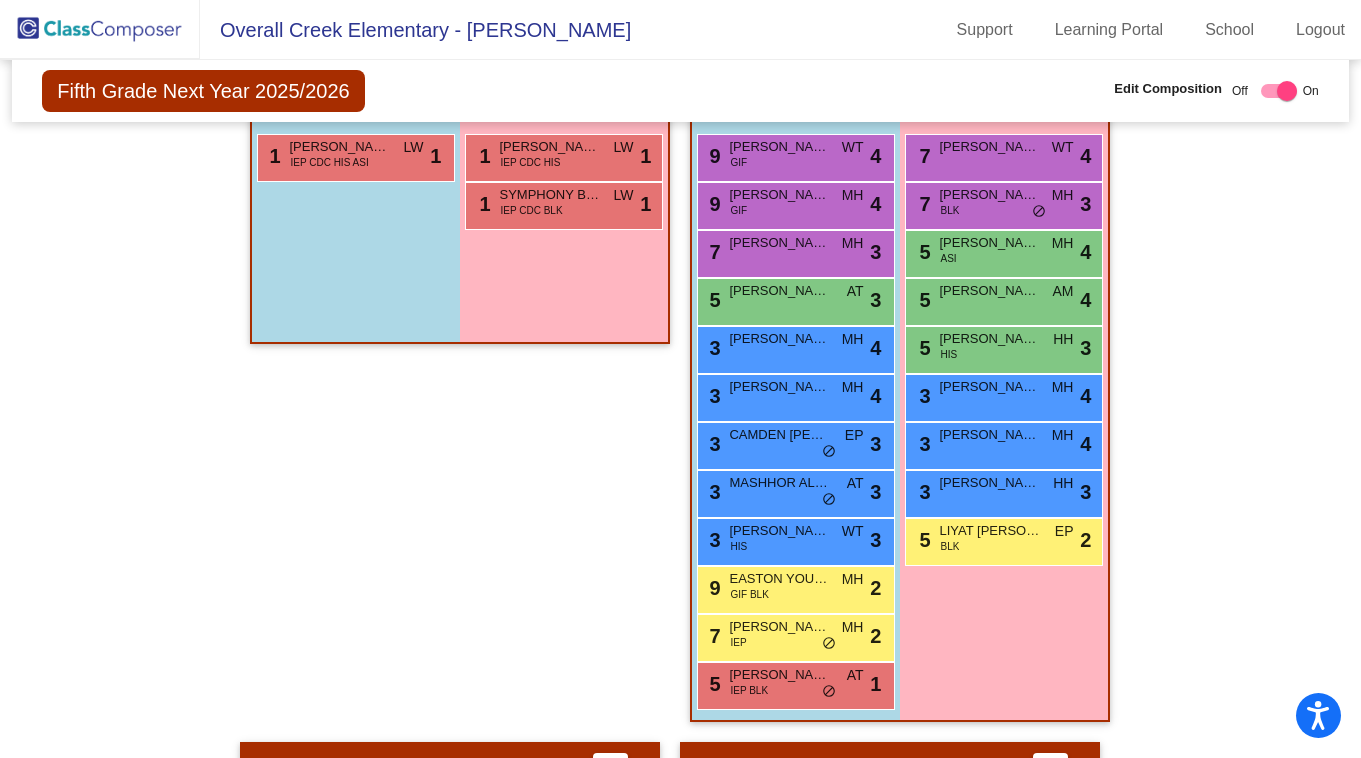 scroll, scrollTop: 701, scrollLeft: 0, axis: vertical 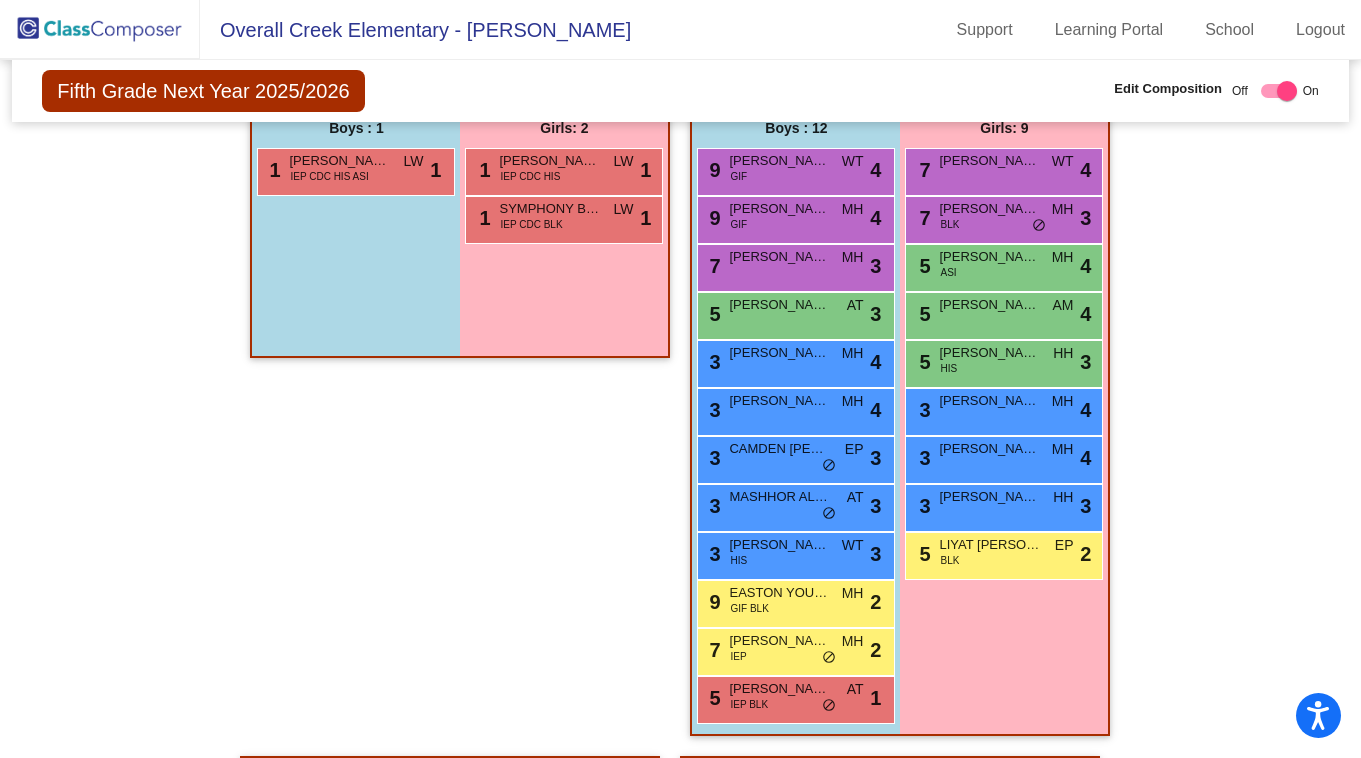 click on "Hallway   - Hallway Class  picture_as_pdf  Add Student  First Name Last Name Student Id  (Recommended)   Boy   Girl   [DEMOGRAPHIC_DATA] Add Close  Boys : 0    No Students   Girls: 0   No Students   Class 1    picture_as_pdf  Add Student  First Name Last Name Student Id  (Recommended)   Boy   Girl   [DEMOGRAPHIC_DATA] Add Close  Boys : 1  1 [PERSON_NAME] IEP CDC HIS ASI LW lock do_not_disturb_alt 1 Girls: 2 1 [PERSON_NAME] [PERSON_NAME] IEP CDC HIS LW lock do_not_disturb_alt 1 1 SYMPHONY BUCKINGHAM IEP CDC BLK LW lock do_not_disturb_alt 1 Class 2   - Cluster 1-[PERSON_NAME]  picture_as_pdf  Add Student  First Name Last Name Student Id  (Recommended)   Boy   Girl   [DEMOGRAPHIC_DATA] Add Close  Boys : 12  9 [PERSON_NAME] GIF WT lock do_not_disturb_alt 4 9 [PERSON_NAME] GIF MH lock do_not_disturb_alt 4 7 [PERSON_NAME] [PERSON_NAME] lock do_not_disturb_alt 3 5 [PERSON_NAME] VICE AT lock do_not_disturb_alt 3 3 [PERSON_NAME] [PERSON_NAME] lock do_not_disturb_alt 4 3 [PERSON_NAME] MH lock do_not_disturb_alt 4 3 CAMDEN [PERSON_NAME] lock do_not_disturb_alt 3 3 AT lock 3" 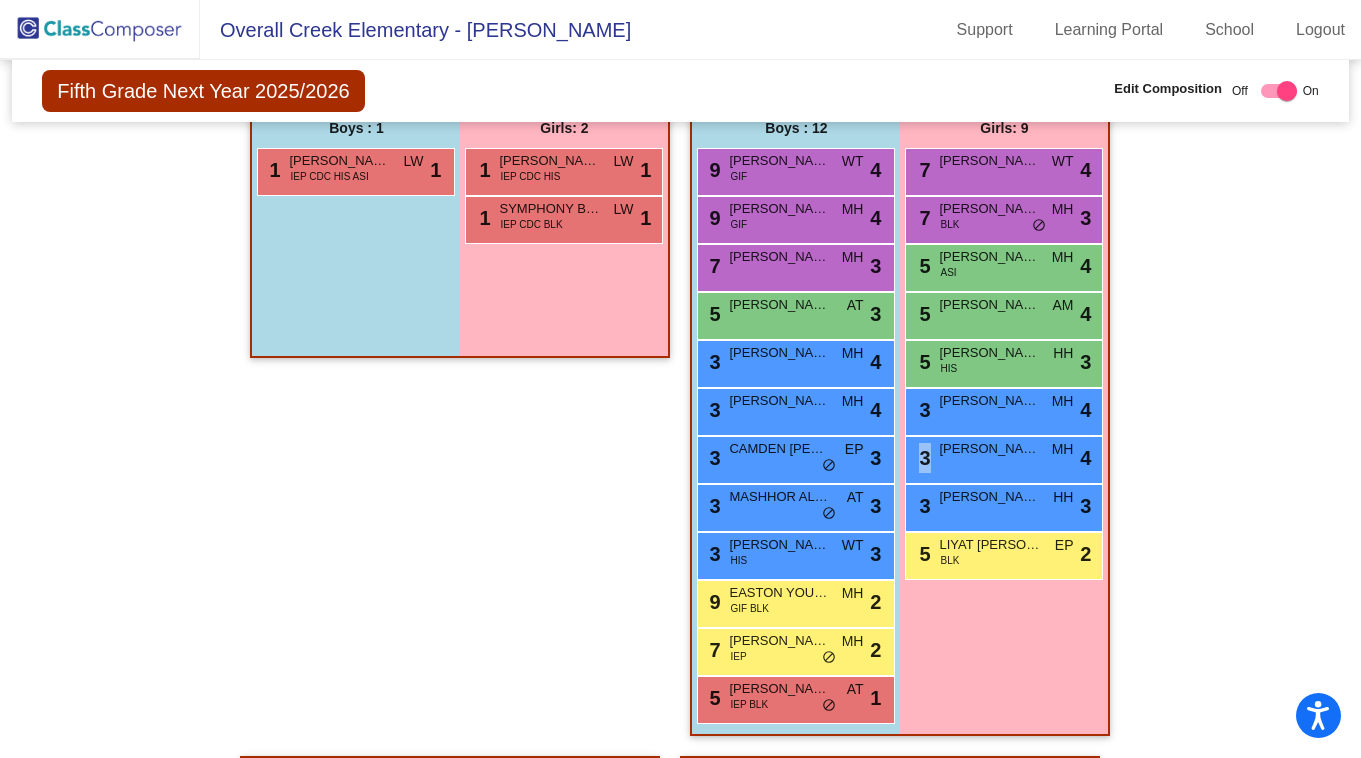 click on "Hallway   - Hallway Class  picture_as_pdf  Add Student  First Name Last Name Student Id  (Recommended)   Boy   Girl   [DEMOGRAPHIC_DATA] Add Close  Boys : 0    No Students   Girls: 0   No Students   Class 1    picture_as_pdf  Add Student  First Name Last Name Student Id  (Recommended)   Boy   Girl   [DEMOGRAPHIC_DATA] Add Close  Boys : 1  1 [PERSON_NAME] IEP CDC HIS ASI LW lock do_not_disturb_alt 1 Girls: 2 1 [PERSON_NAME] [PERSON_NAME] IEP CDC HIS LW lock do_not_disturb_alt 1 1 SYMPHONY BUCKINGHAM IEP CDC BLK LW lock do_not_disturb_alt 1 Class 2   - Cluster 1-[PERSON_NAME]  picture_as_pdf  Add Student  First Name Last Name Student Id  (Recommended)   Boy   Girl   [DEMOGRAPHIC_DATA] Add Close  Boys : 12  9 [PERSON_NAME] GIF WT lock do_not_disturb_alt 4 9 [PERSON_NAME] GIF MH lock do_not_disturb_alt 4 7 [PERSON_NAME] [PERSON_NAME] lock do_not_disturb_alt 3 5 [PERSON_NAME] VICE AT lock do_not_disturb_alt 3 3 [PERSON_NAME] [PERSON_NAME] lock do_not_disturb_alt 4 3 [PERSON_NAME] MH lock do_not_disturb_alt 4 3 CAMDEN [PERSON_NAME] lock do_not_disturb_alt 3 3 AT lock 3" 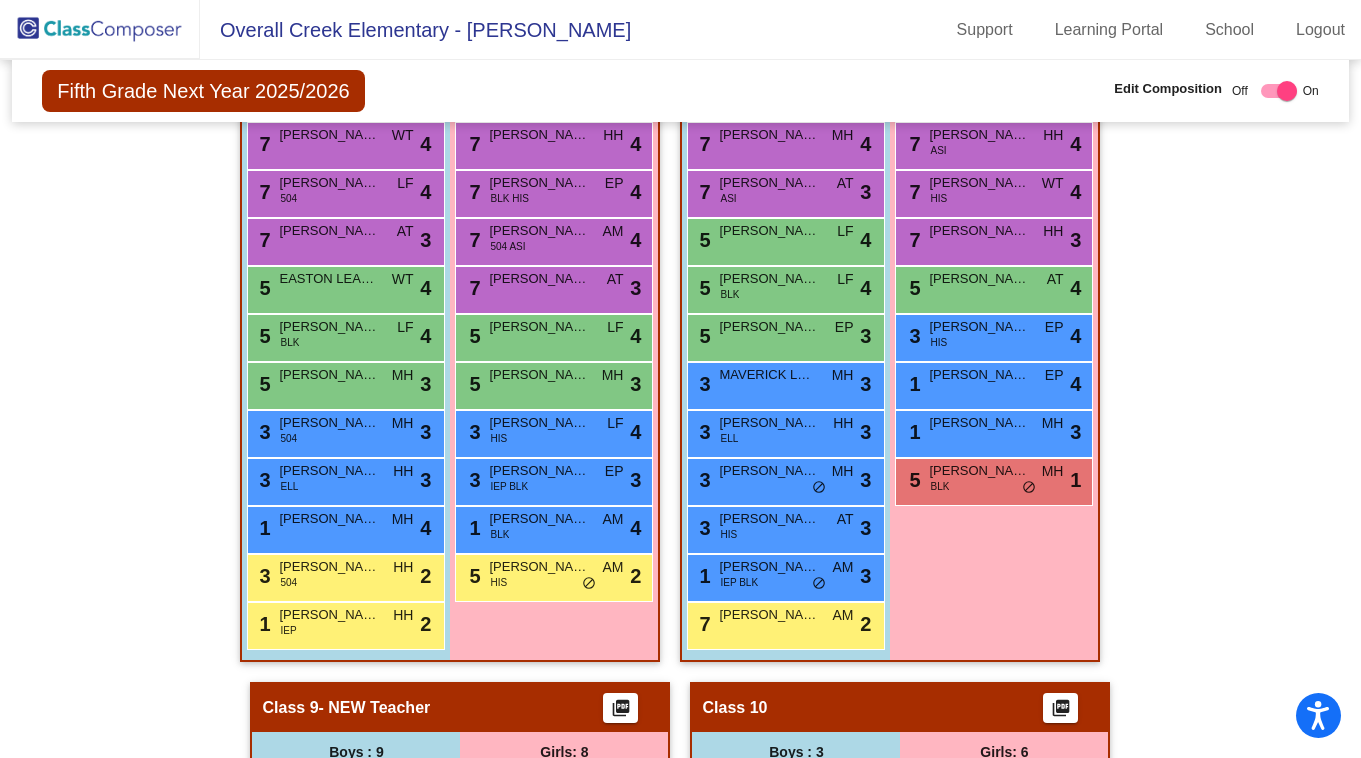 scroll, scrollTop: 2744, scrollLeft: 0, axis: vertical 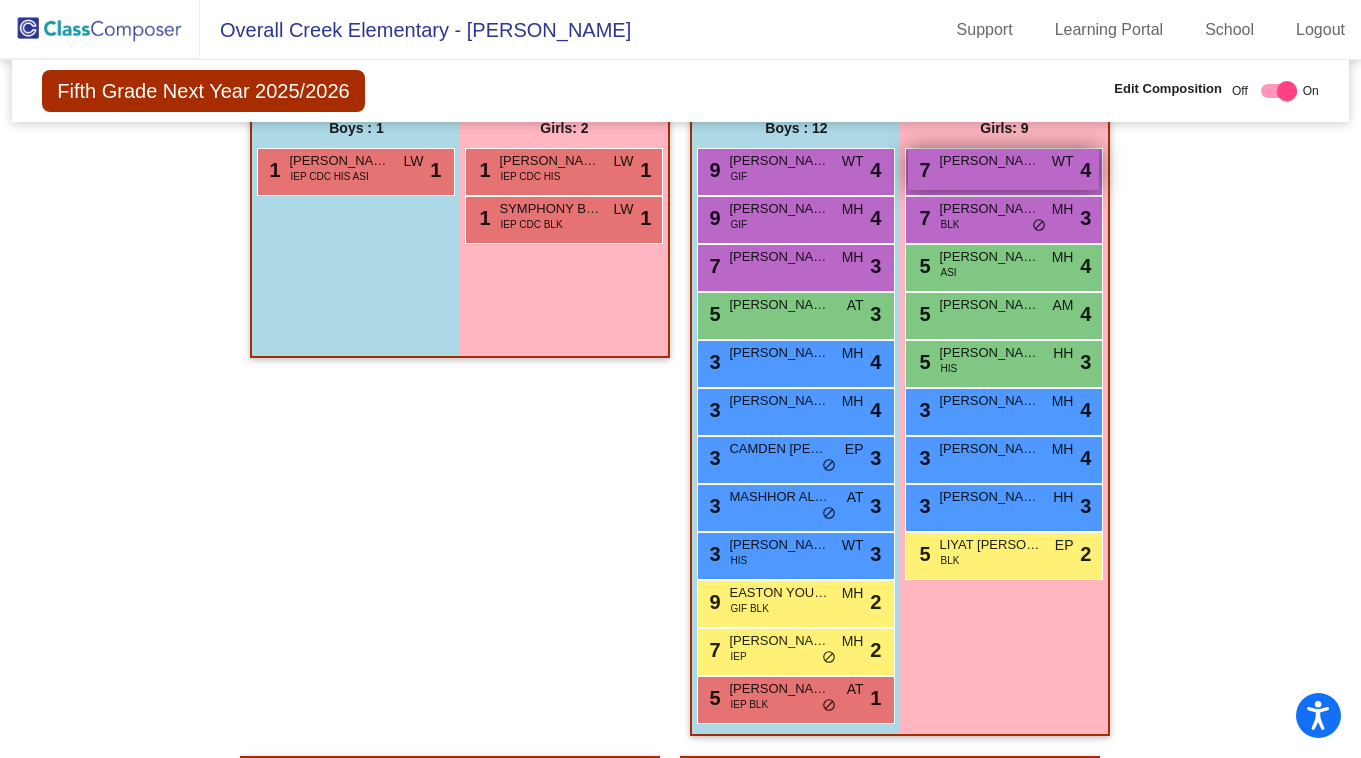 click on "7 [PERSON_NAME] WT lock do_not_disturb_alt 4" at bounding box center (1003, 169) 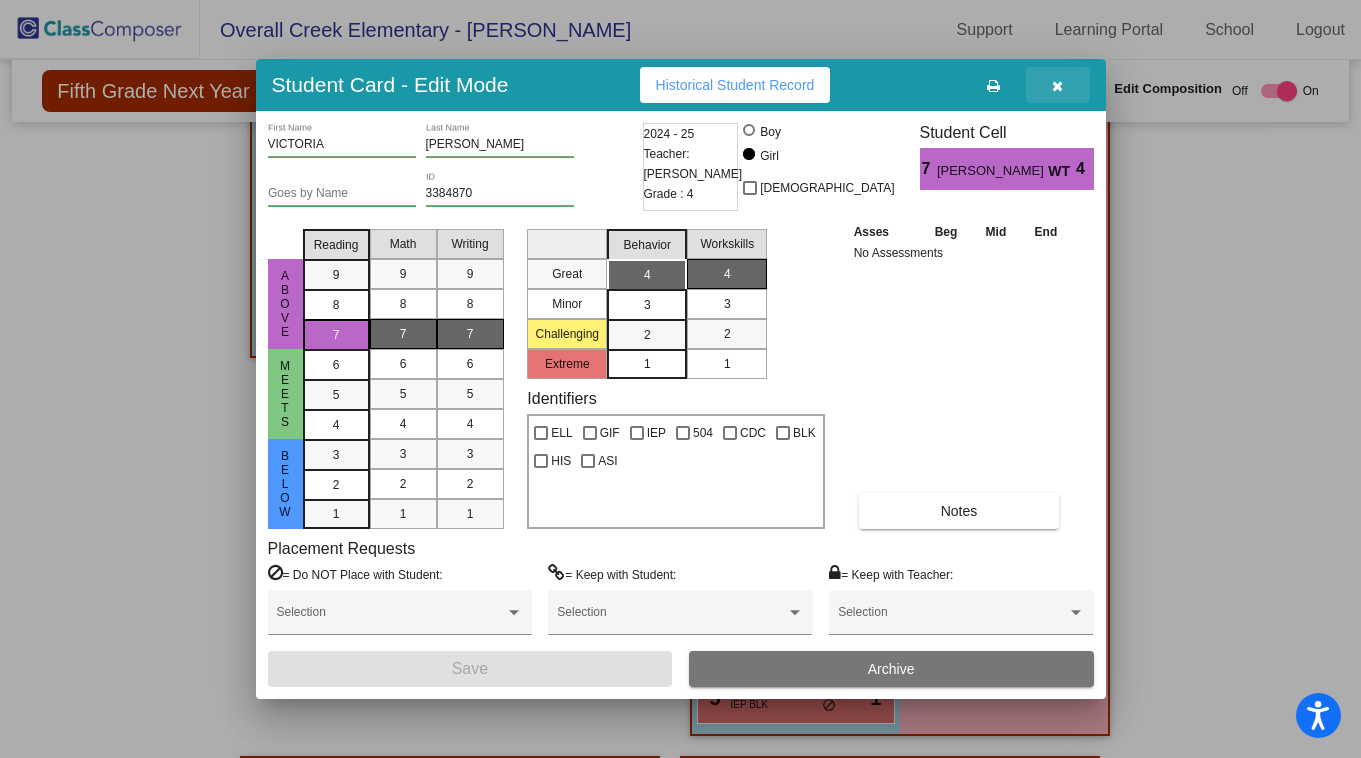 click at bounding box center [1057, 86] 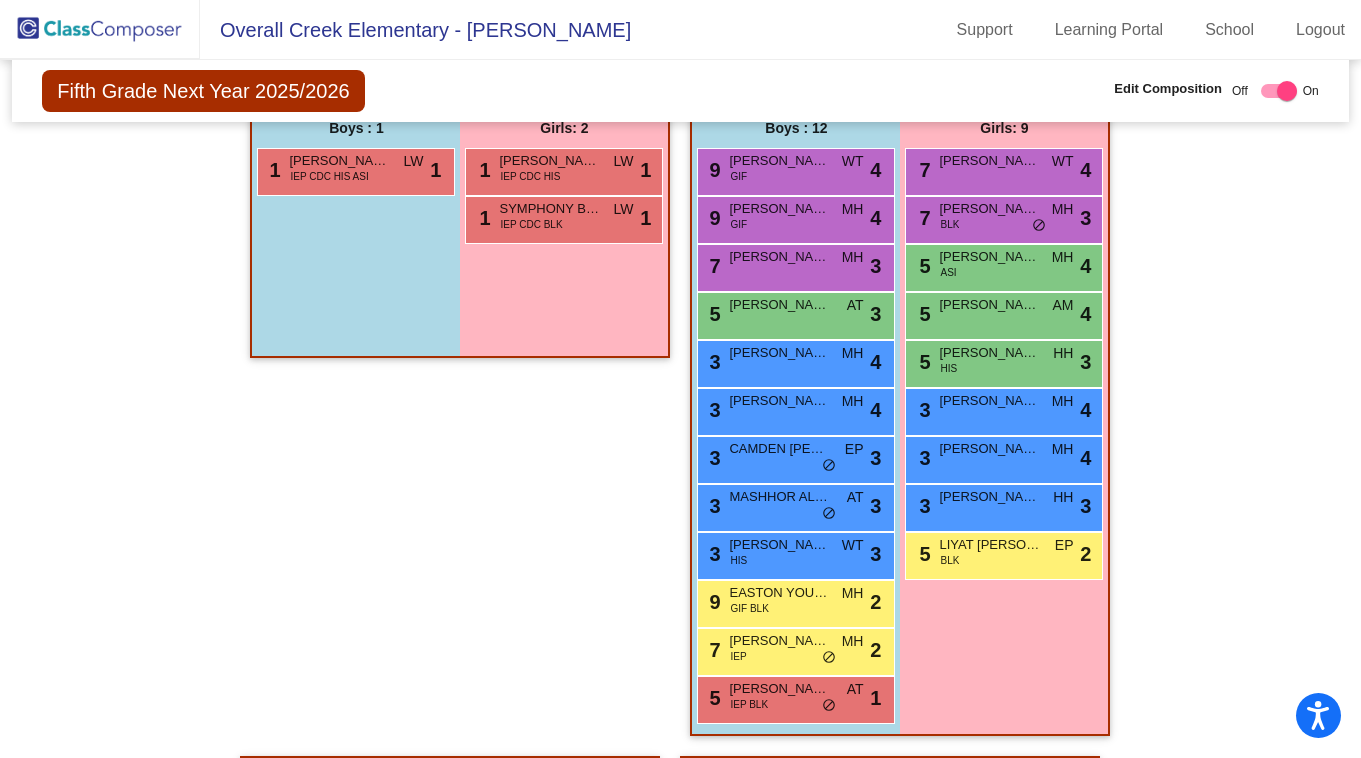 click on "Hallway   - Hallway Class  picture_as_pdf  Add Student  First Name Last Name Student Id  (Recommended)   Boy   Girl   [DEMOGRAPHIC_DATA] Add Close  Boys : 0    No Students   Girls: 0   No Students   Class 1    picture_as_pdf  Add Student  First Name Last Name Student Id  (Recommended)   Boy   Girl   [DEMOGRAPHIC_DATA] Add Close  Boys : 1  1 [PERSON_NAME] IEP CDC HIS ASI LW lock do_not_disturb_alt 1 Girls: 2 1 [PERSON_NAME] [PERSON_NAME] IEP CDC HIS LW lock do_not_disturb_alt 1 1 SYMPHONY BUCKINGHAM IEP CDC BLK LW lock do_not_disturb_alt 1 Class 2   - Cluster 1-[PERSON_NAME]  picture_as_pdf  Add Student  First Name Last Name Student Id  (Recommended)   Boy   Girl   [DEMOGRAPHIC_DATA] Add Close  Boys : 12  9 [PERSON_NAME] GIF WT lock do_not_disturb_alt 4 9 [PERSON_NAME] GIF MH lock do_not_disturb_alt 4 7 [PERSON_NAME] [PERSON_NAME] lock do_not_disturb_alt 3 5 [PERSON_NAME] VICE AT lock do_not_disturb_alt 3 3 [PERSON_NAME] [PERSON_NAME] lock do_not_disturb_alt 4 3 [PERSON_NAME] MH lock do_not_disturb_alt 4 3 CAMDEN [PERSON_NAME] lock do_not_disturb_alt 3 3 AT lock 3" 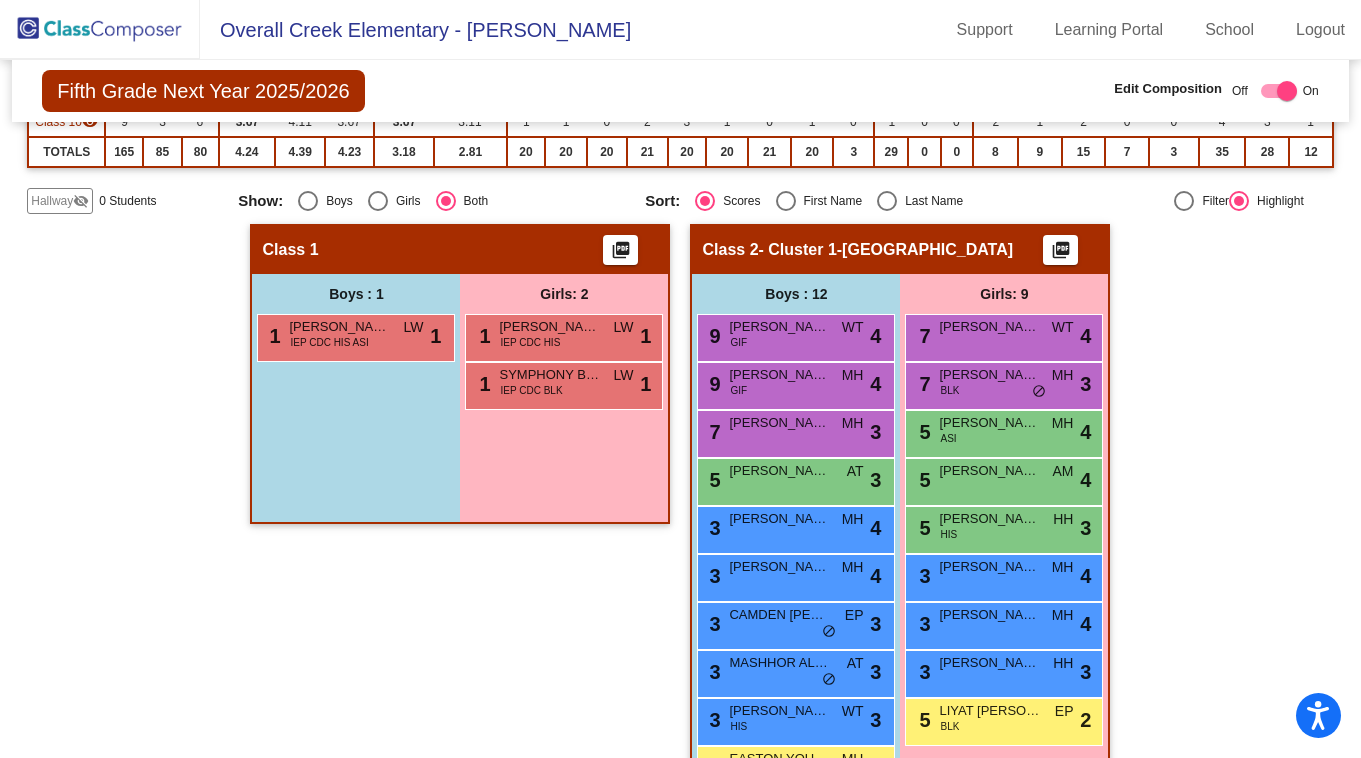 scroll, scrollTop: 604, scrollLeft: 0, axis: vertical 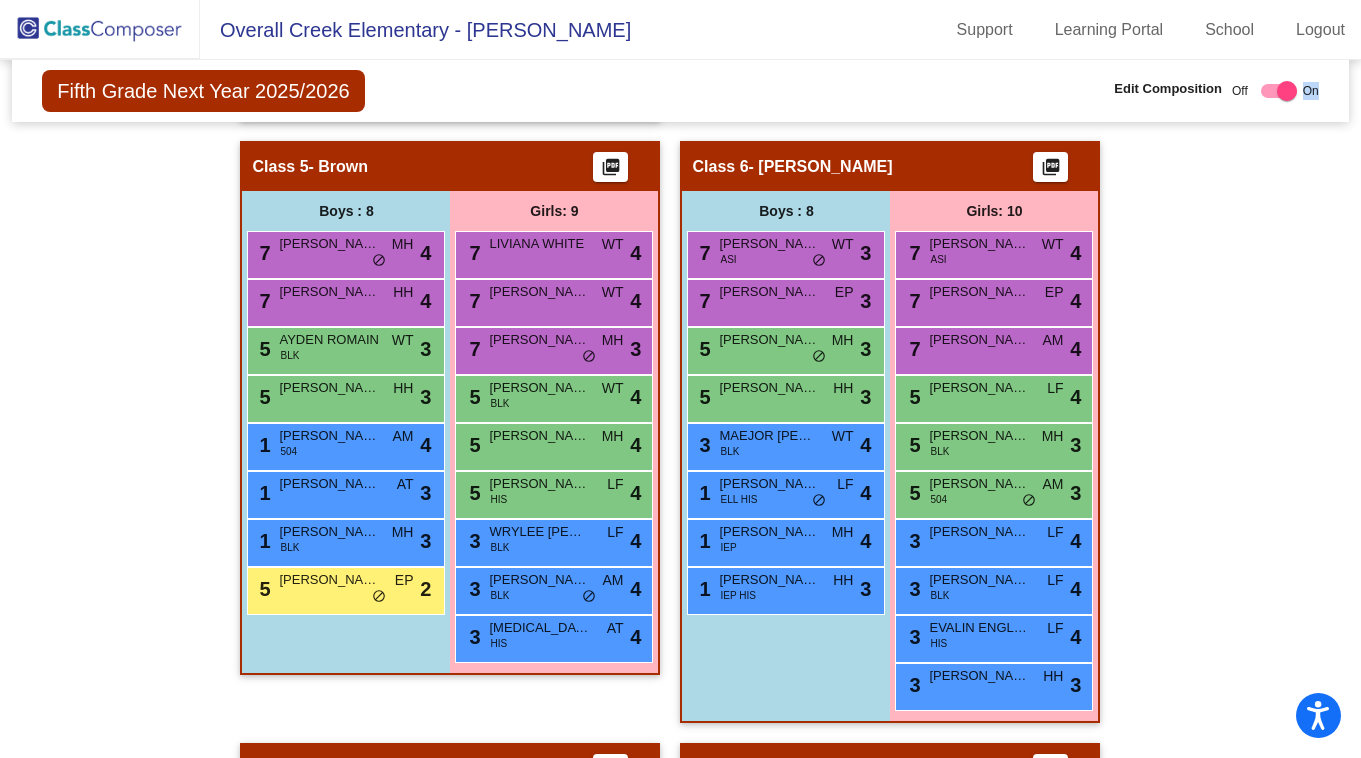 drag, startPoint x: 1349, startPoint y: 249, endPoint x: 1288, endPoint y: 72, distance: 187.21645 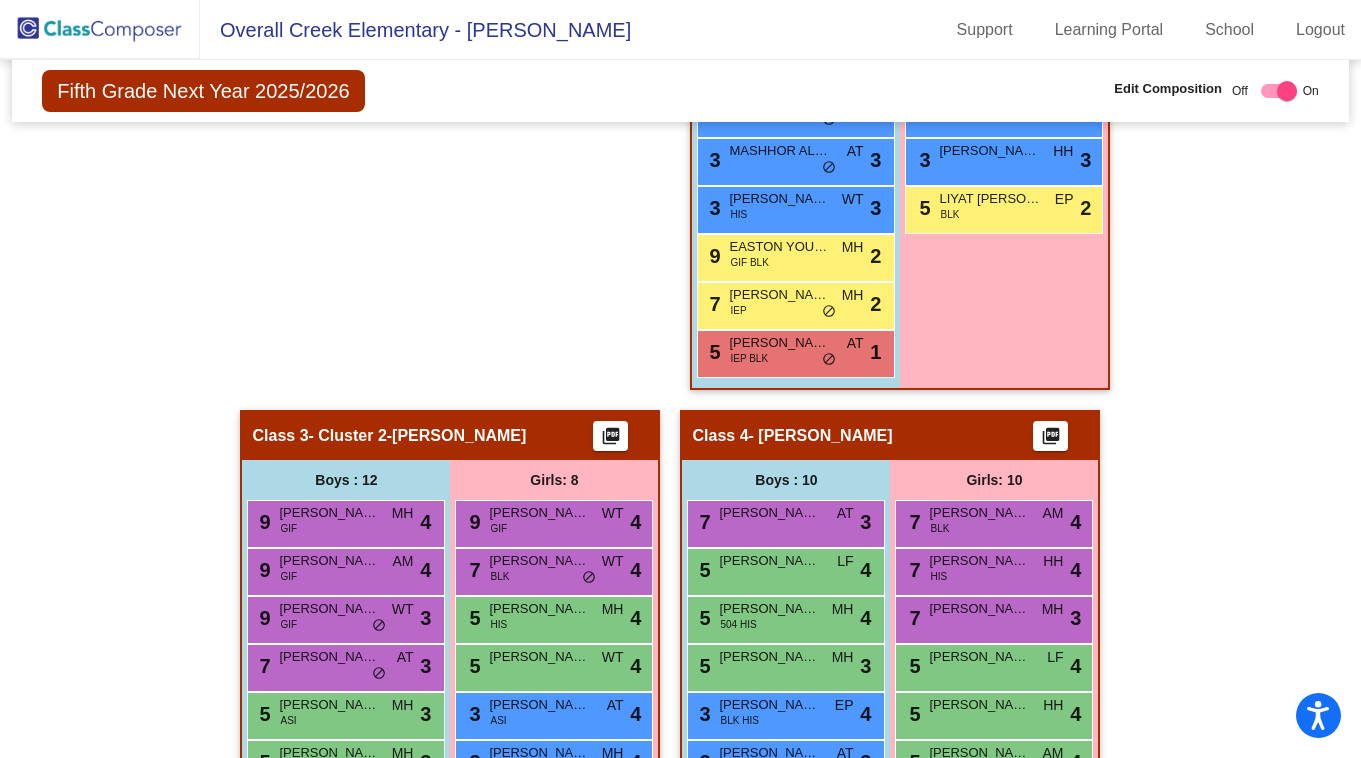scroll, scrollTop: 0, scrollLeft: 0, axis: both 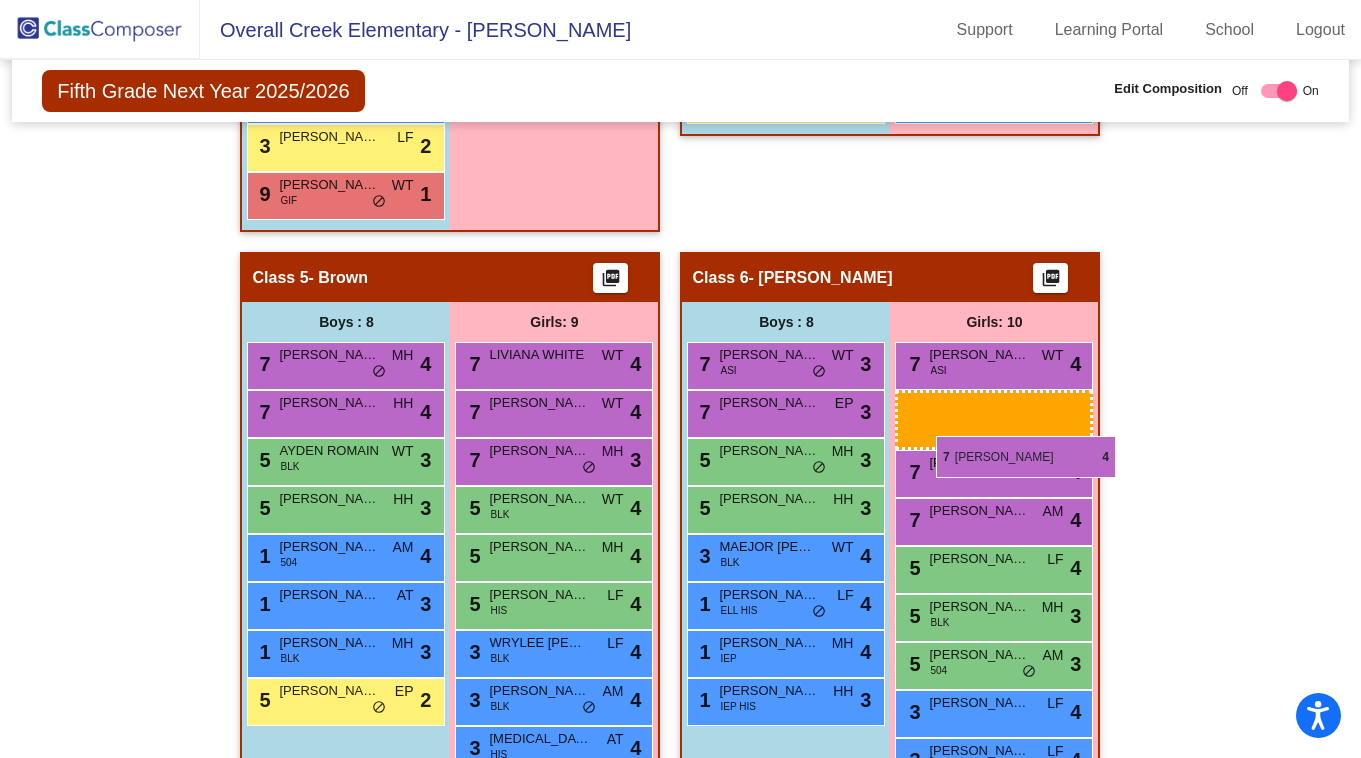 drag, startPoint x: 970, startPoint y: 269, endPoint x: 936, endPoint y: 436, distance: 170.42593 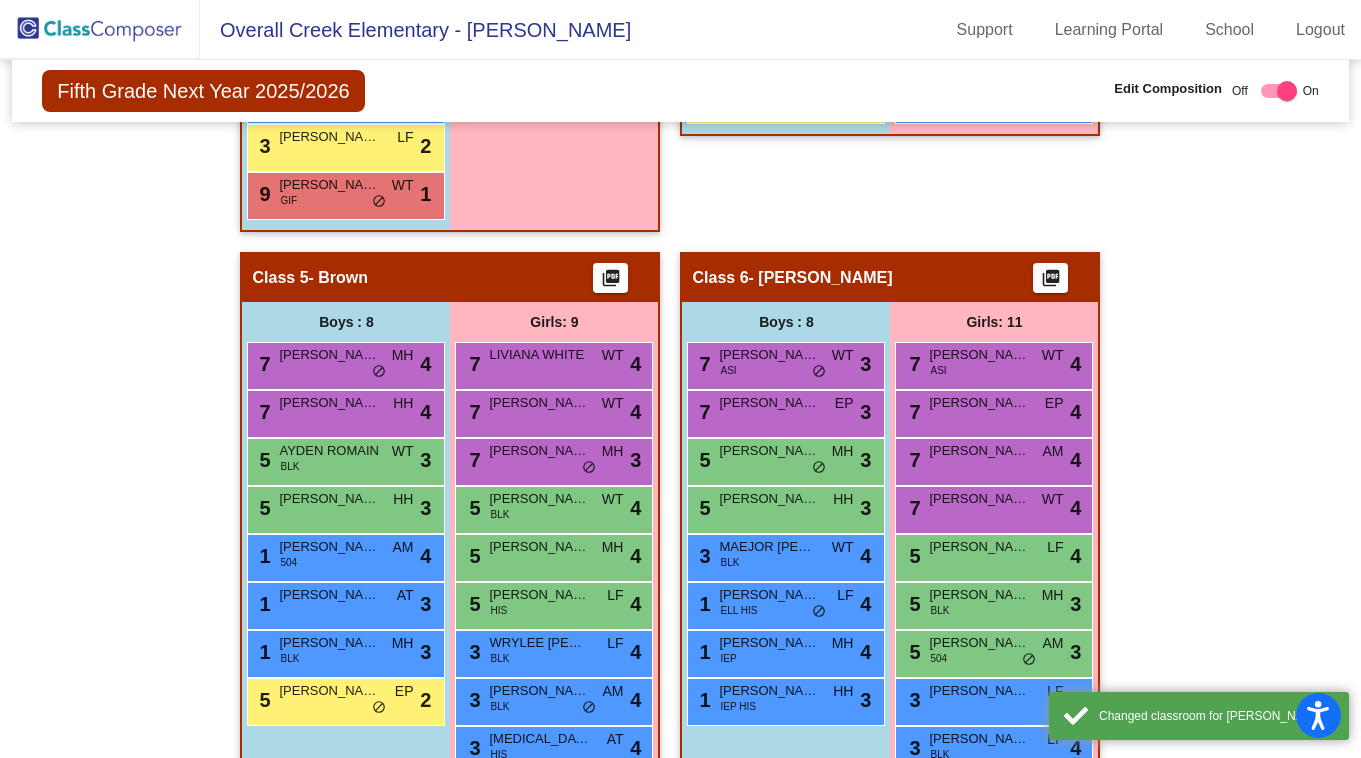 click on "Hallway   - Hallway Class  picture_as_pdf  Add Student  First Name Last Name Student Id  (Recommended)   Boy   Girl   [DEMOGRAPHIC_DATA] Add Close  Boys : 0    No Students   Girls: 0   No Students   Class 1    picture_as_pdf  Add Student  First Name Last Name Student Id  (Recommended)   Boy   Girl   [DEMOGRAPHIC_DATA] Add Close  Boys : 1  1 [PERSON_NAME] IEP CDC HIS ASI LW lock do_not_disturb_alt 1 Girls: 2 1 [PERSON_NAME] [PERSON_NAME] IEP CDC HIS LW lock do_not_disturb_alt 1 1 SYMPHONY BUCKINGHAM IEP CDC BLK LW lock do_not_disturb_alt 1 Class 2   - Cluster 1-[PERSON_NAME]  picture_as_pdf  Add Student  First Name Last Name Student Id  (Recommended)   Boy   Girl   [DEMOGRAPHIC_DATA] Add Close  Boys : 12  9 [PERSON_NAME] GIF WT lock do_not_disturb_alt 4 9 [PERSON_NAME] GIF MH lock do_not_disturb_alt 4 7 [PERSON_NAME] [PERSON_NAME] lock do_not_disturb_alt 3 5 [PERSON_NAME] VICE AT lock do_not_disturb_alt 3 3 [PERSON_NAME] [PERSON_NAME] lock do_not_disturb_alt 4 3 [PERSON_NAME] MH lock do_not_disturb_alt 4 3 CAMDEN [PERSON_NAME] lock do_not_disturb_alt 3 3 AT lock 3" 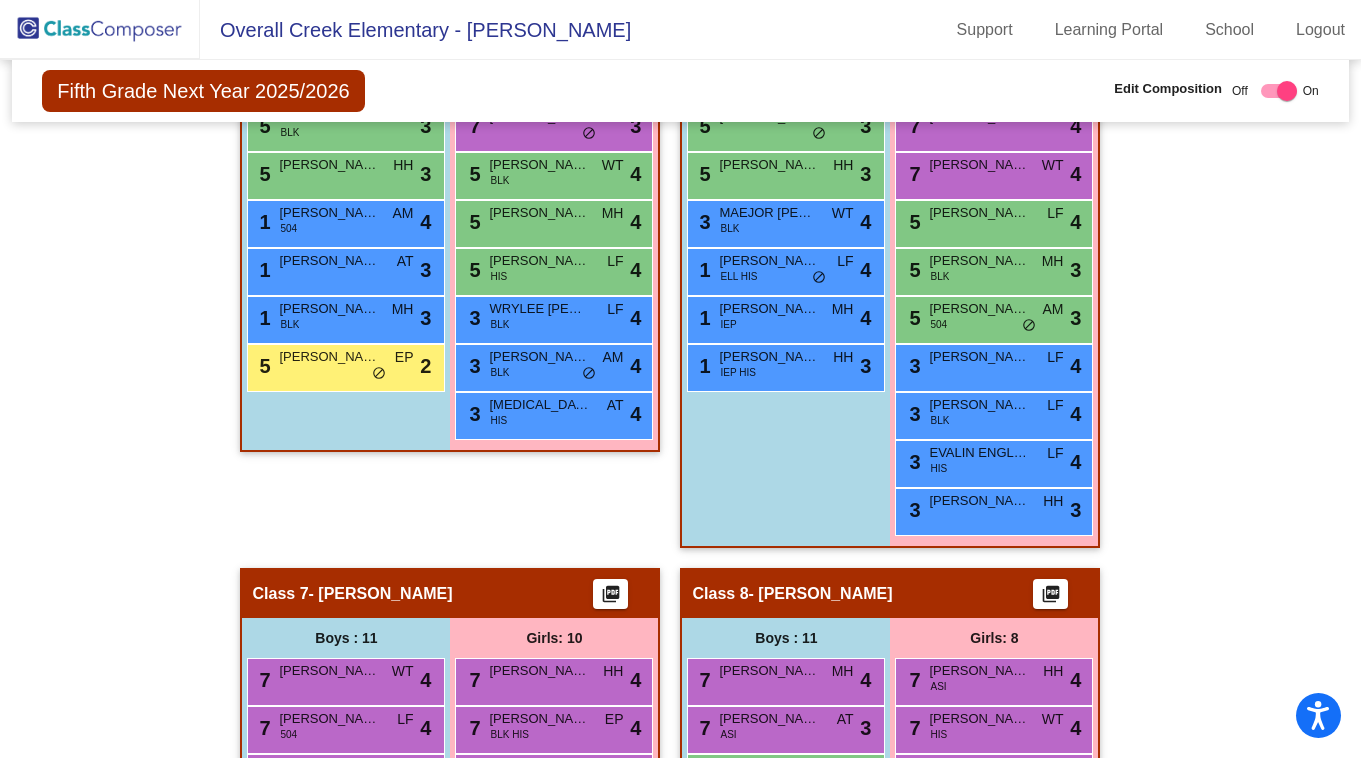 scroll, scrollTop: 96, scrollLeft: 0, axis: vertical 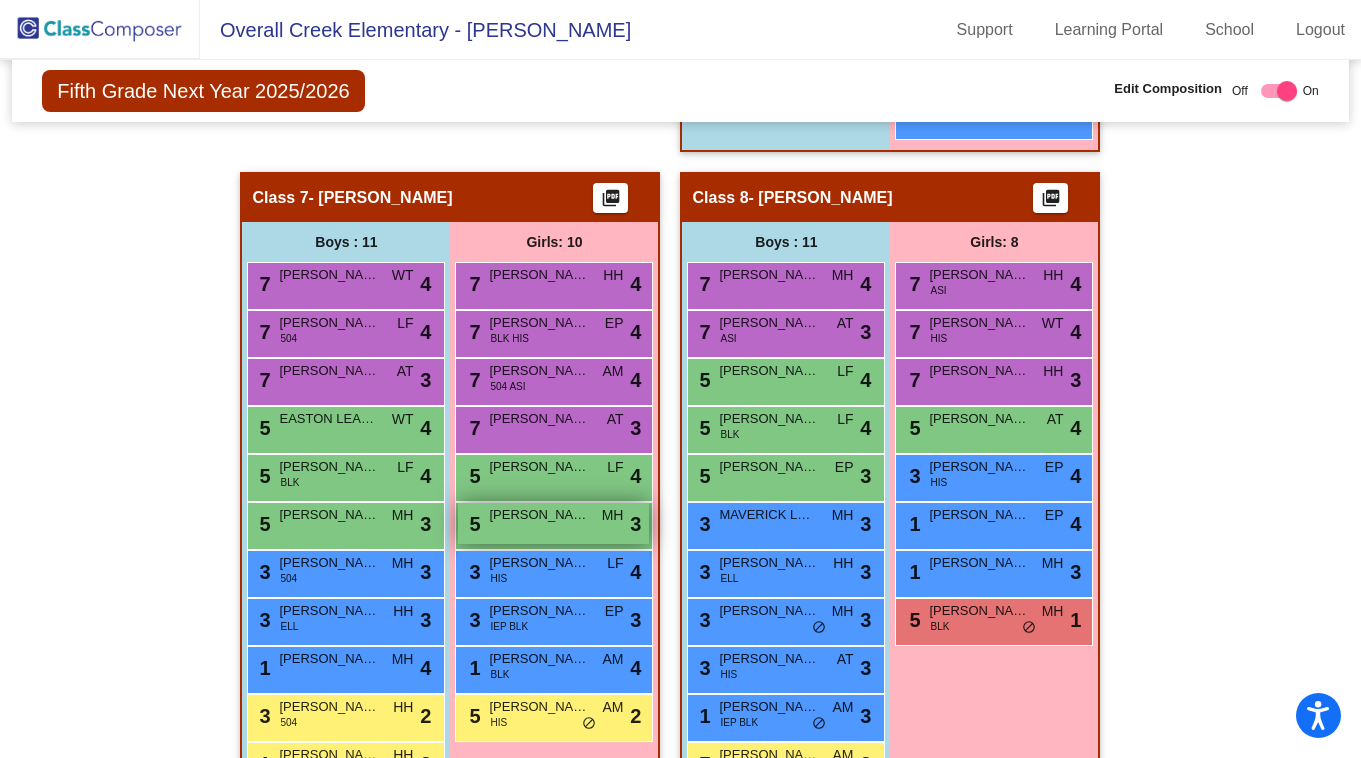 click on "5 [PERSON_NAME] MH lock do_not_disturb_alt 3" at bounding box center [553, 523] 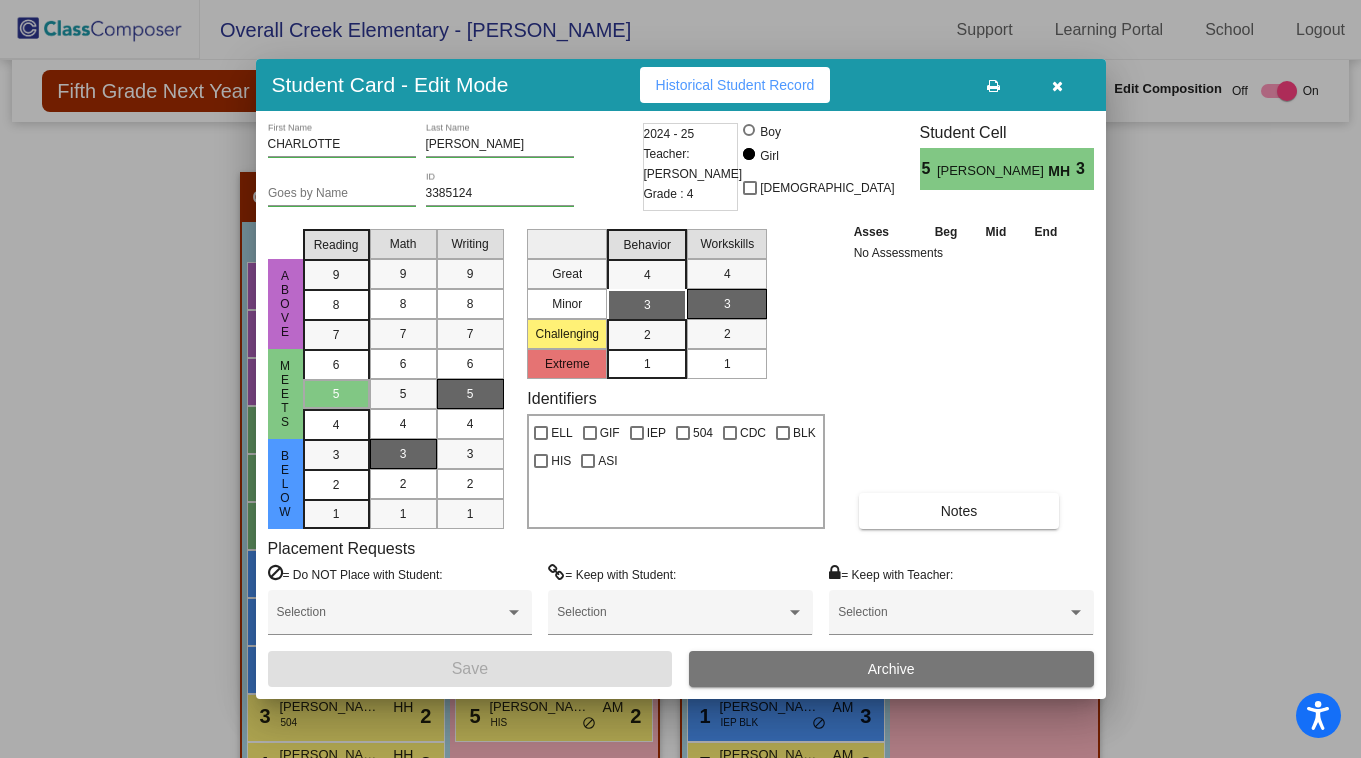 click at bounding box center [1057, 86] 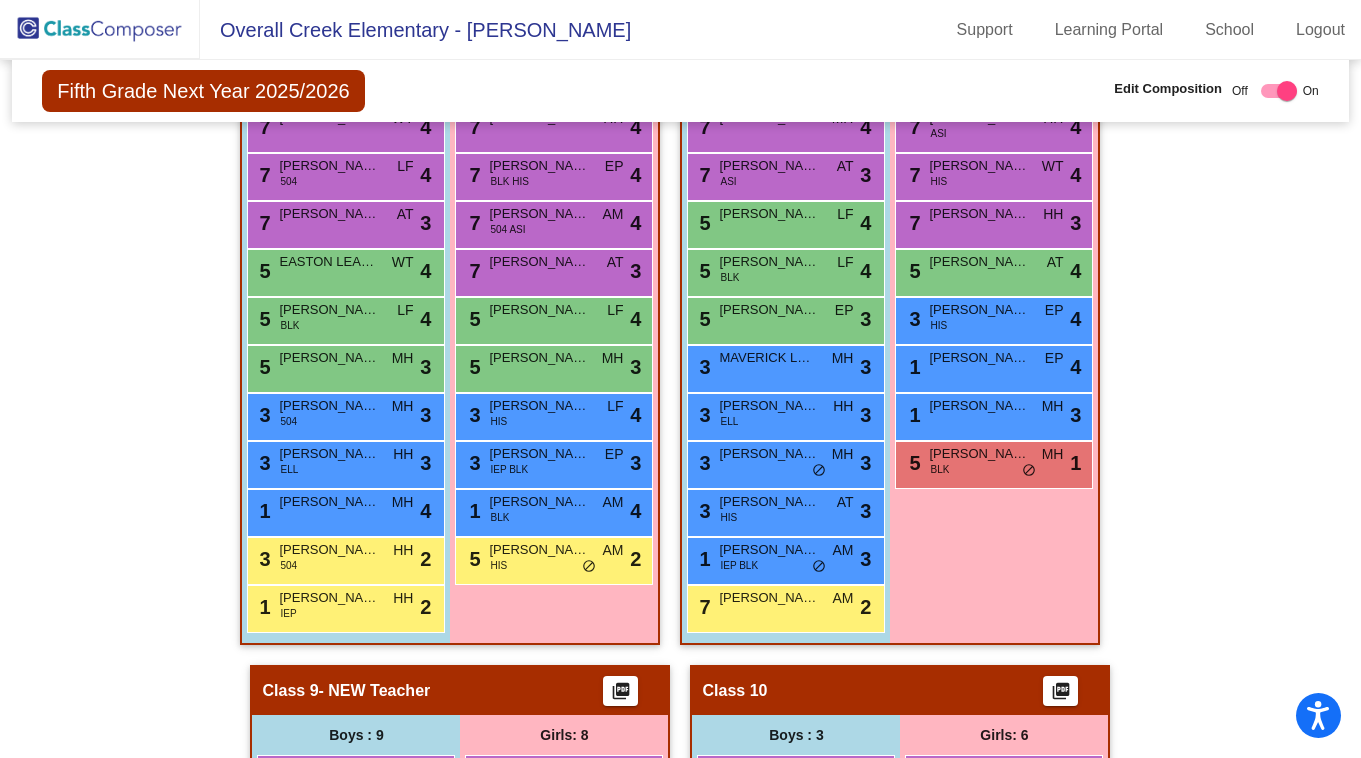 scroll, scrollTop: 2814, scrollLeft: 0, axis: vertical 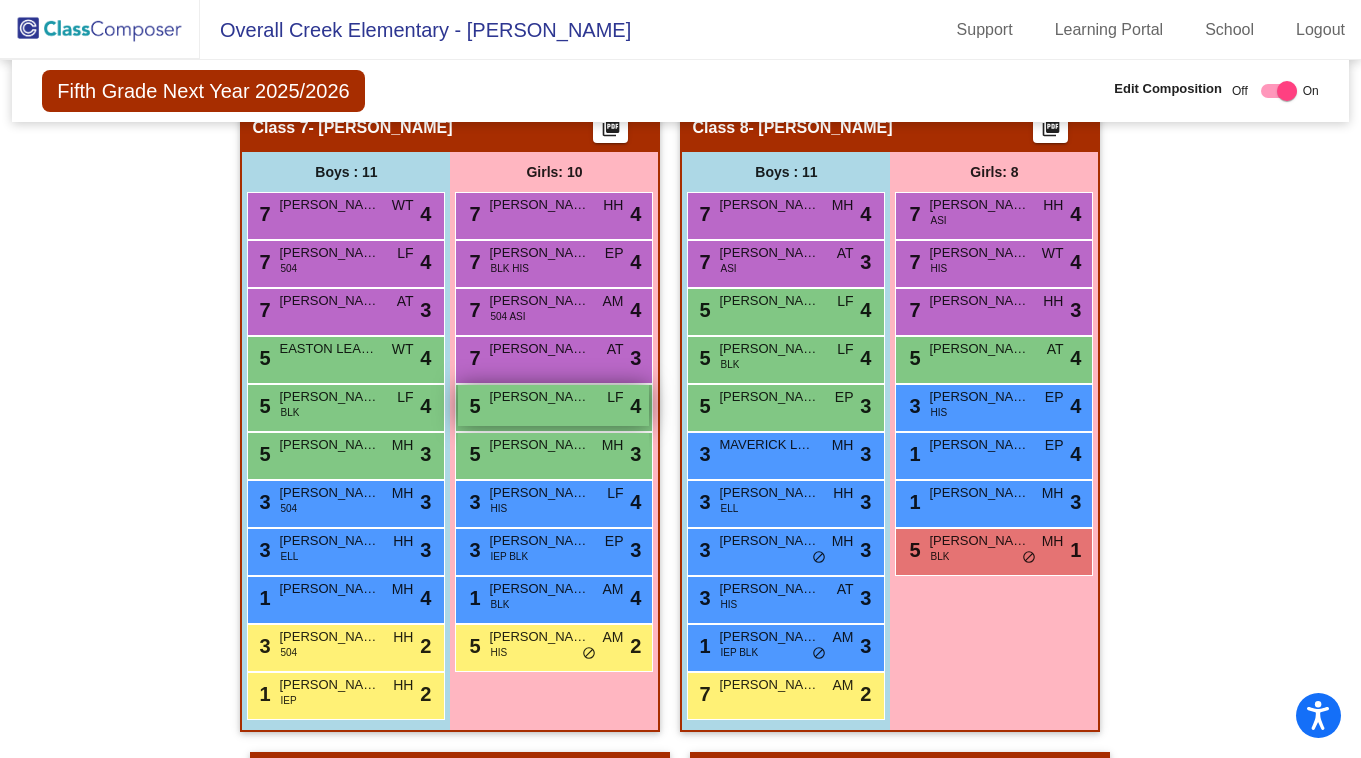 click on "[PERSON_NAME]" at bounding box center (539, 397) 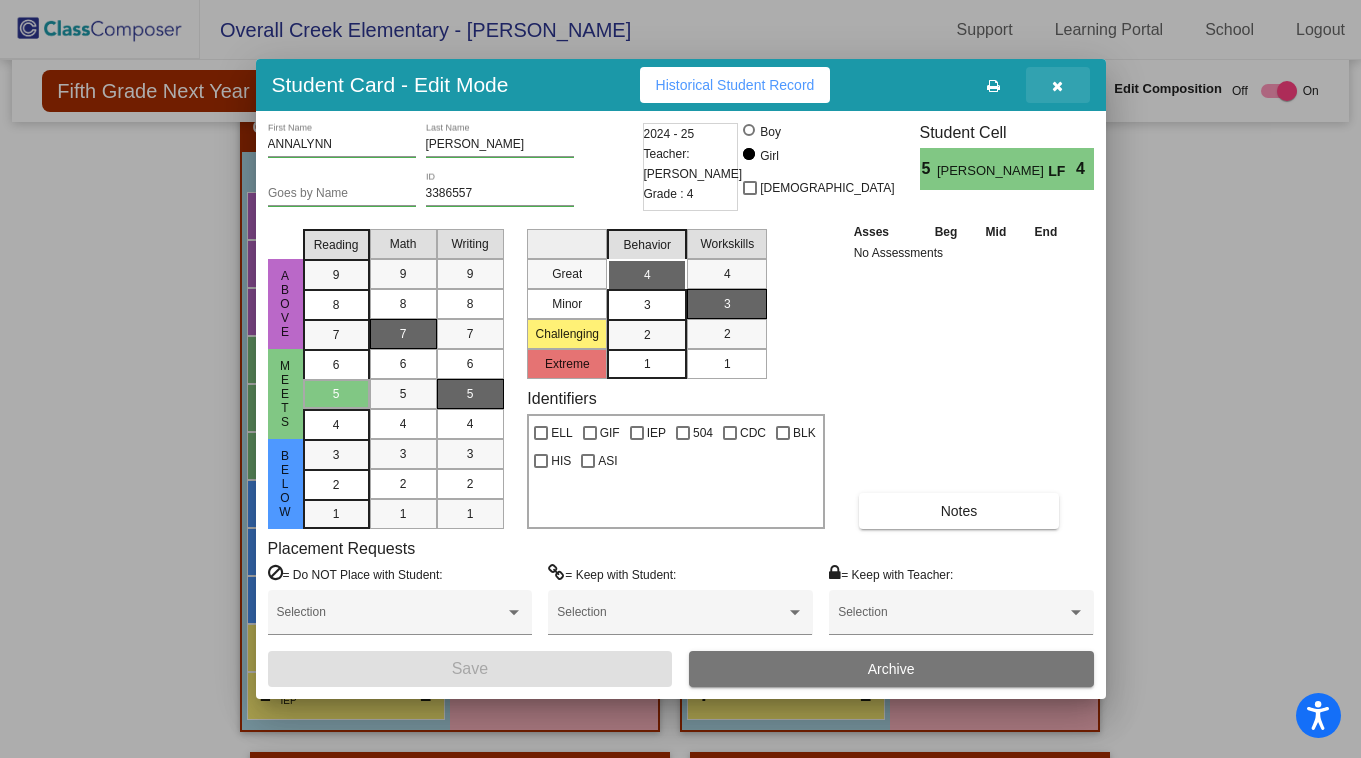 click at bounding box center (1057, 86) 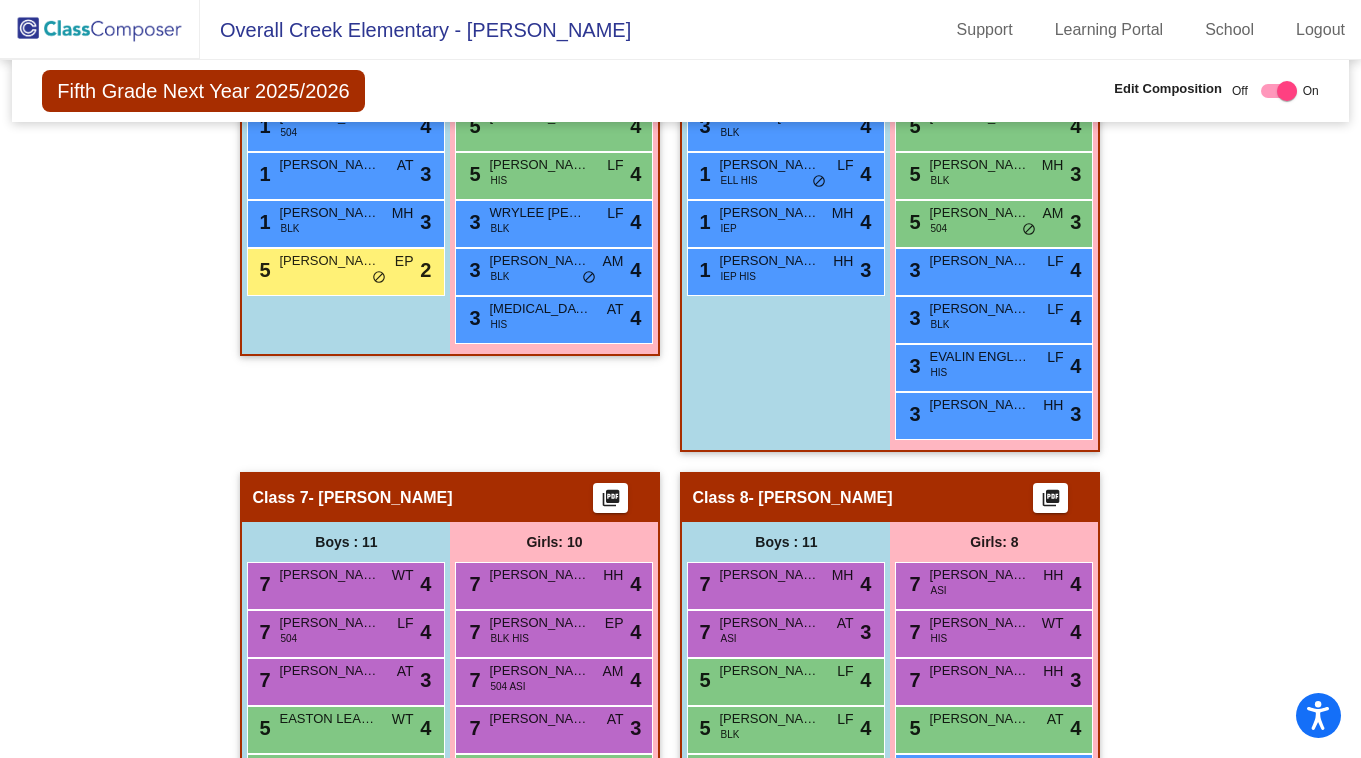 scroll, scrollTop: 2329, scrollLeft: 0, axis: vertical 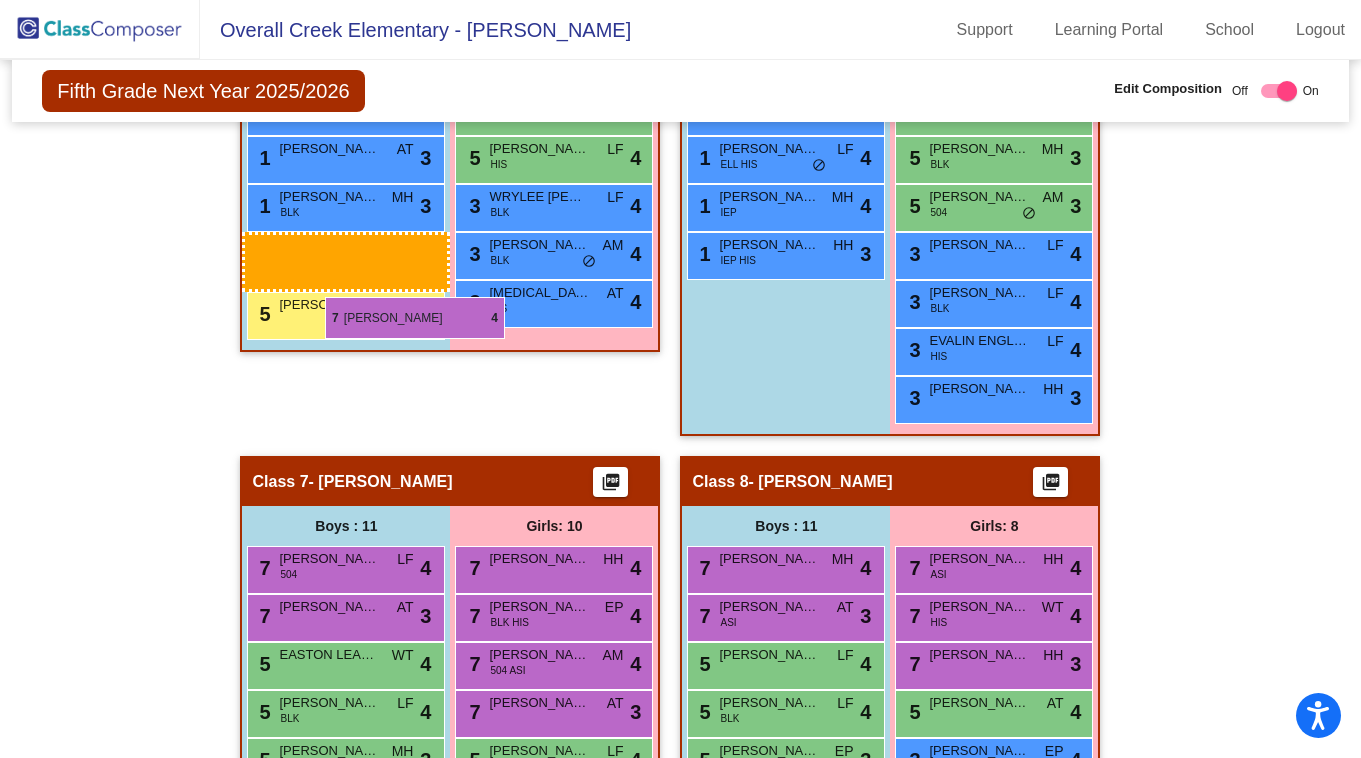 drag, startPoint x: 340, startPoint y: 589, endPoint x: 325, endPoint y: 296, distance: 293.3837 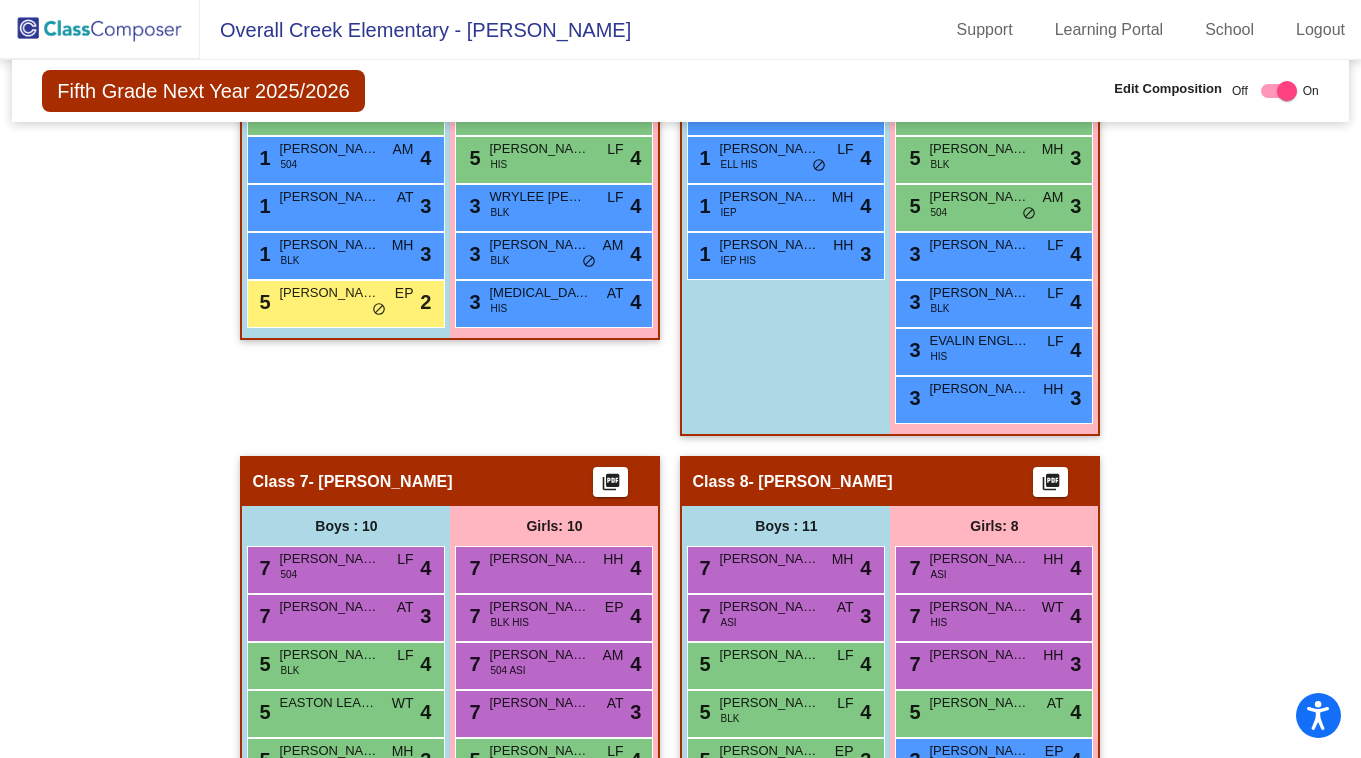 scroll, scrollTop: 2377, scrollLeft: 0, axis: vertical 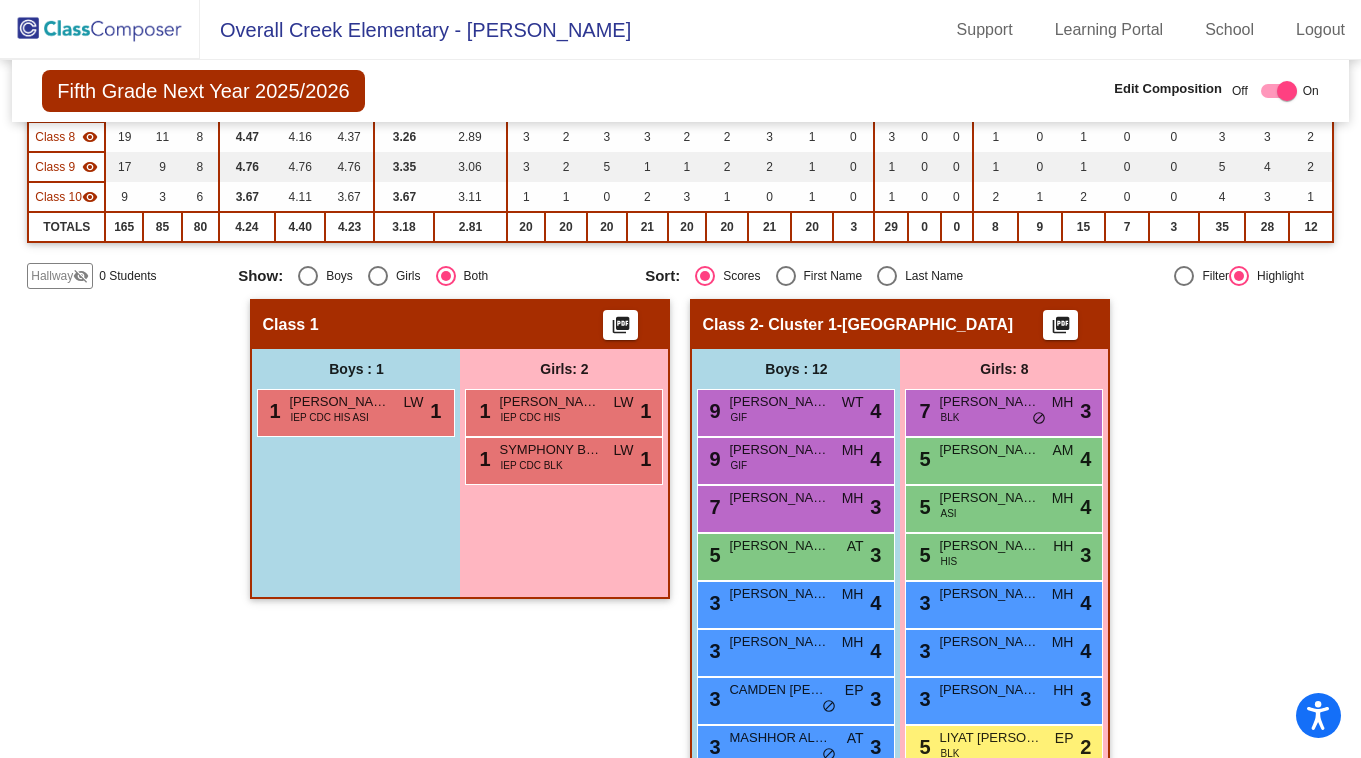 click on "Fifth Grade Next Year 2025/2026  Edit Composition Off   On  Incoming   Digital Data Wall    Display Scores for Years:   [DATE] - [DATE]   [DATE] - [DATE]  Grade/Archive Students in Table View   Download   New Small Group   Saved Small Group   Compose   Start Over   Submit Classes  Compose has been submitted  Check for Incomplete Scores  View Compose Rules   View Placement Violations  Notes   Download Class List   Import Students   Grade/Archive Students in Table View   New Small Group   Saved Small Group  Display Scores for Years:   [DATE] - [DATE]   [DATE] - [DATE] Display Assessments: Students Academics Life Skills  Last Teacher  Placement  Identified  Total Boys Girls  Read.   Math   Writ.   Behav.   Work Sk.   AT   AM   EP   HH   LF   MH   MH   WT   [PERSON_NAME]   GIF   IEP   504   CDC   BLK   HIS   ASI  Hallway  visibility_off  0 0 0                 0   0   0   0   0   0   0   0   0   0   0   0   0   0   0   0   0   0   0   0  Class 1  visibility  3 1 2  1.00   1.00   1.00   1.00   1.00   0   0   0   0   0   0   0  20" 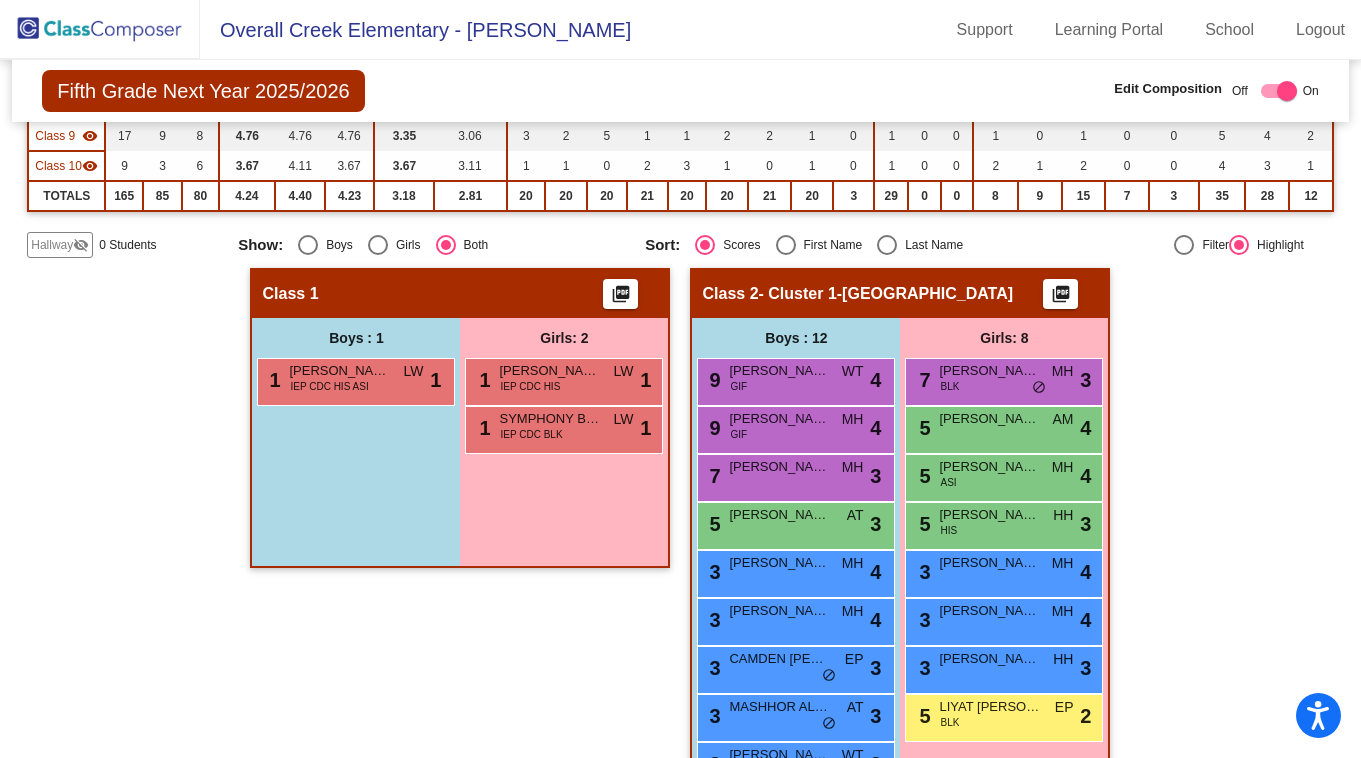 scroll, scrollTop: 0, scrollLeft: 0, axis: both 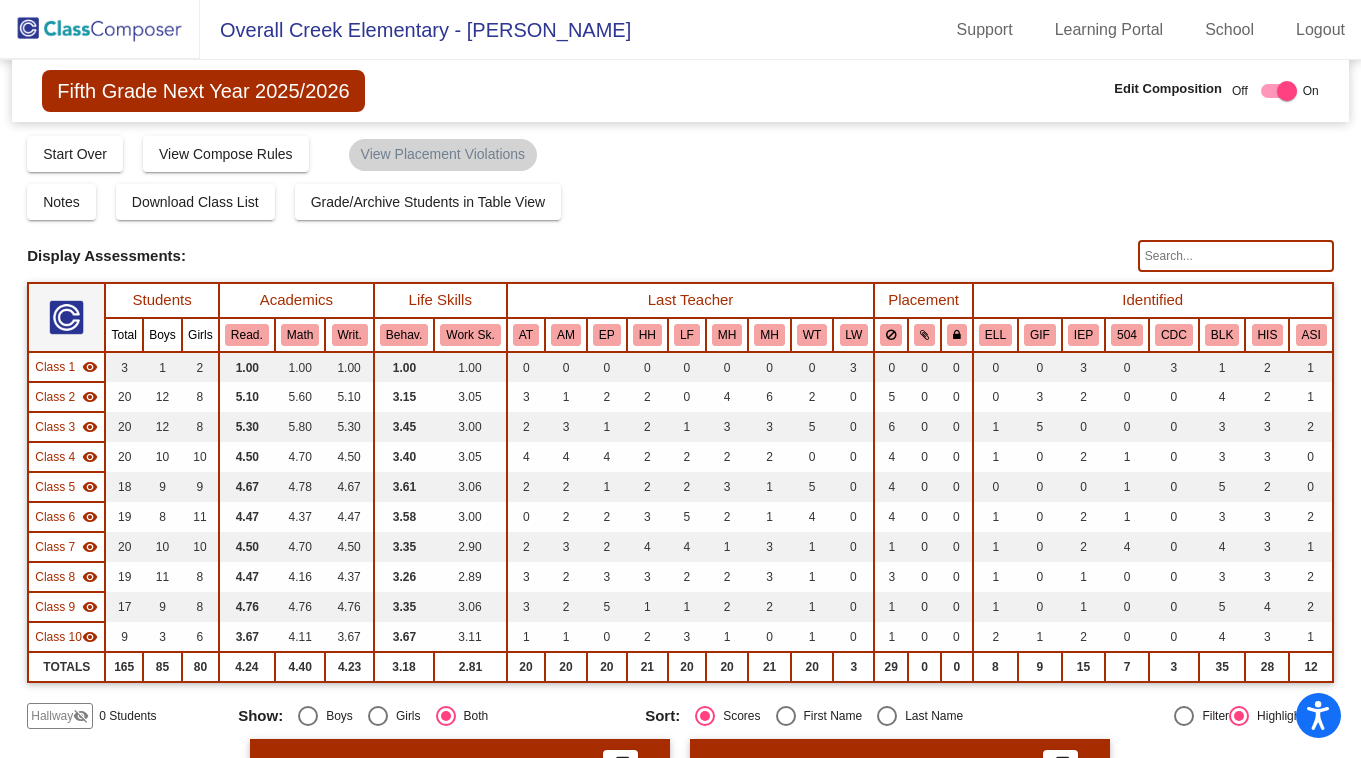 click on "Notes   Download Class List   Import Students   Grade/Archive Students in Table View   New Small Group   Saved Small Group" 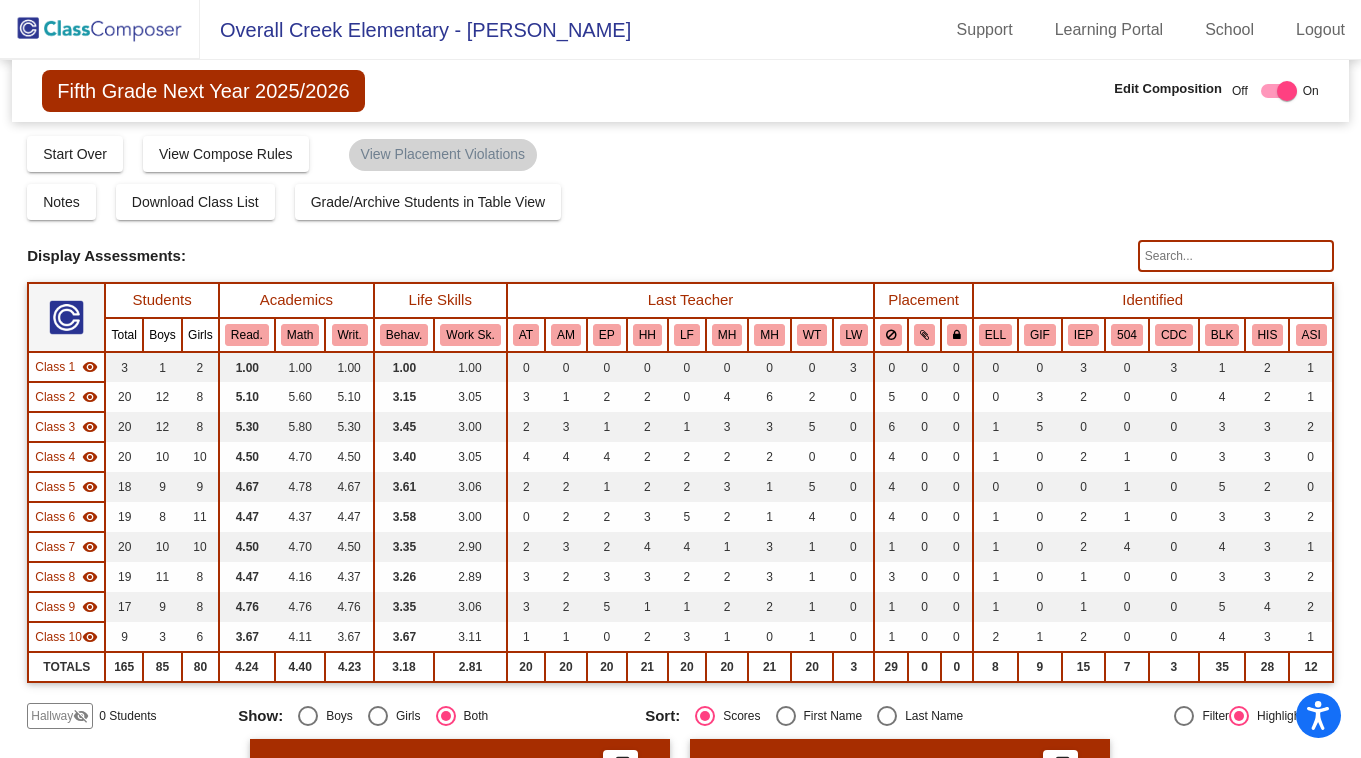 click on "Fifth Grade Next Year 2025/2026" 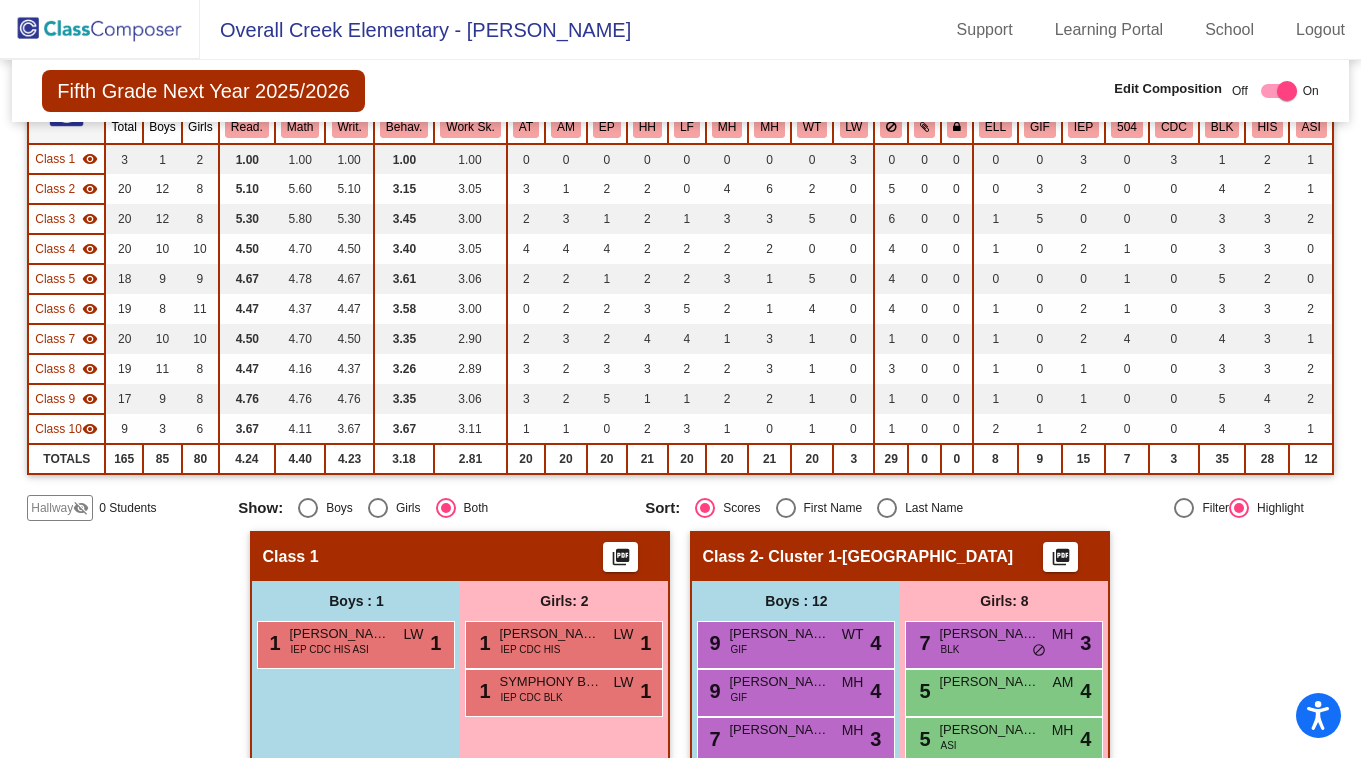 scroll, scrollTop: 0, scrollLeft: 0, axis: both 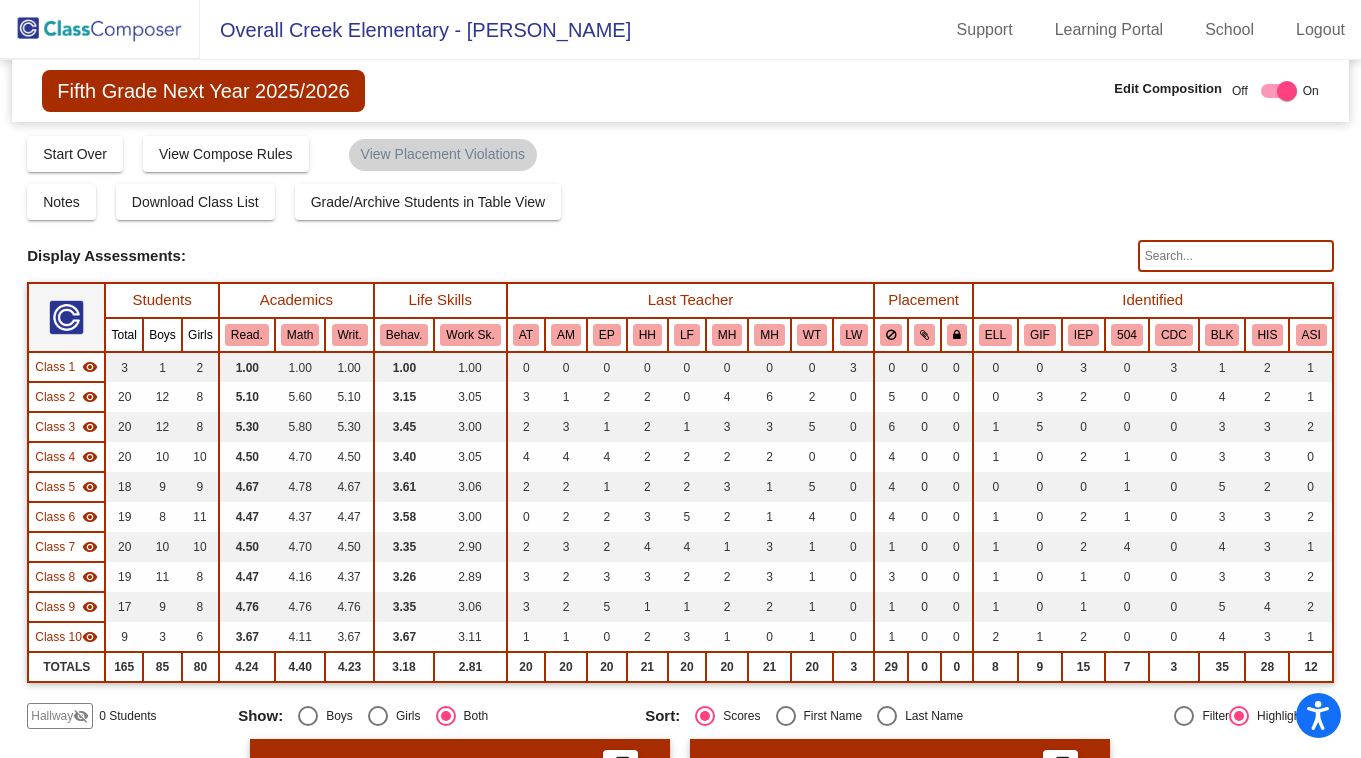 click on "Fifth Grade Next Year 2025/2026" 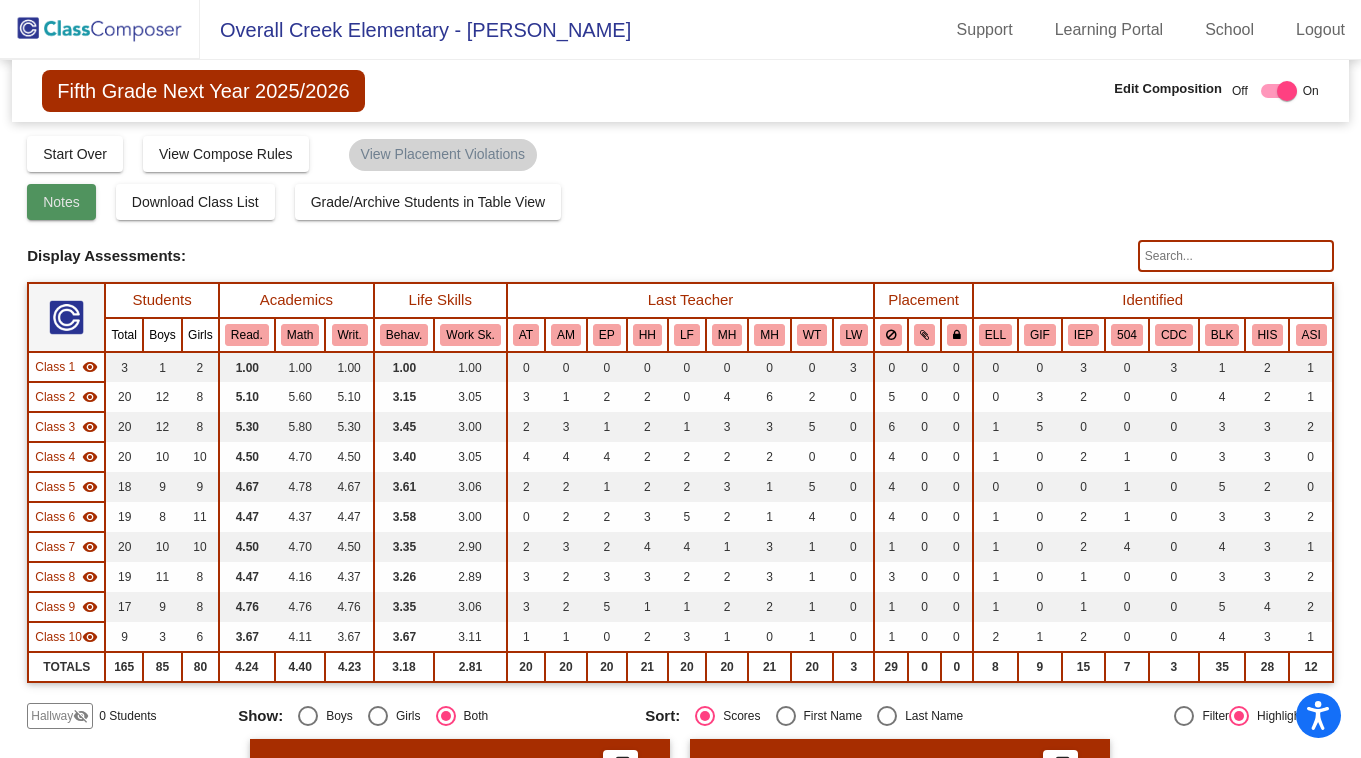 click on "Notes" 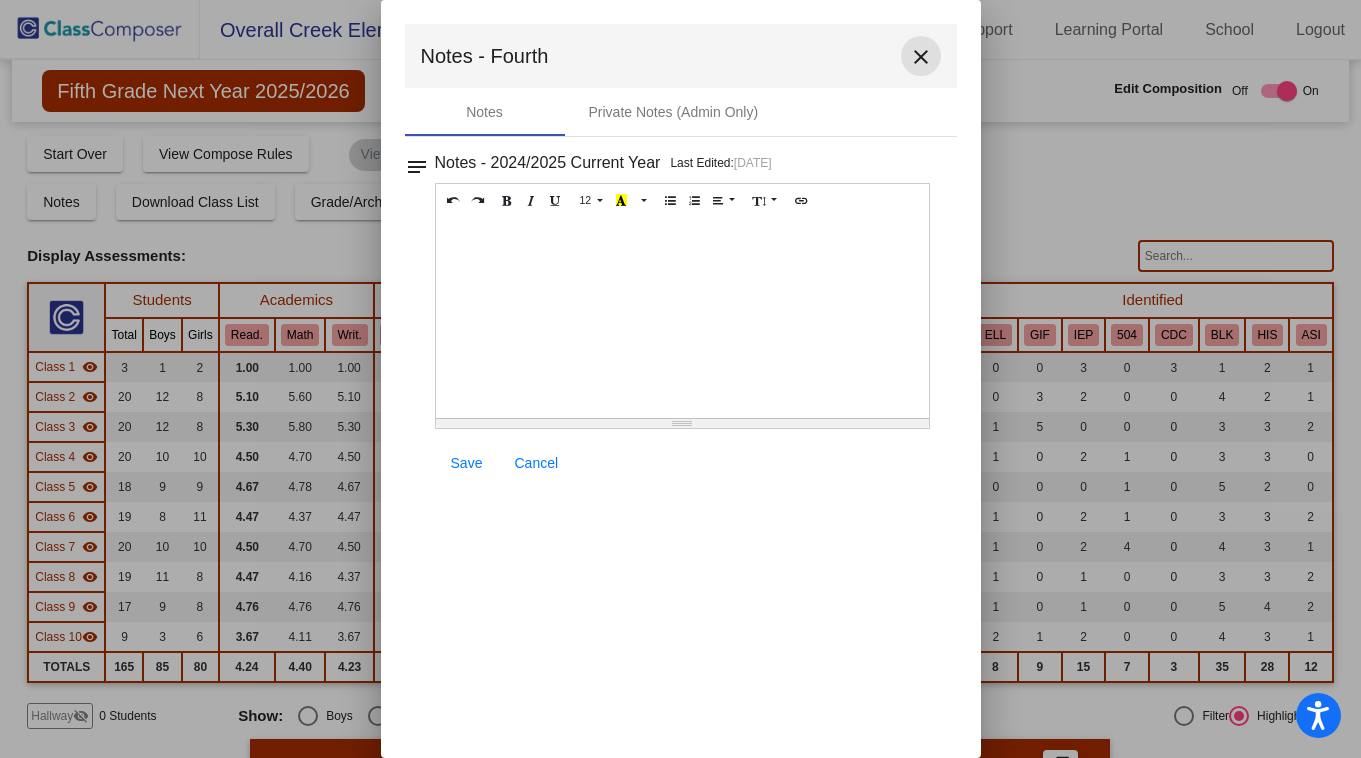 click on "close" at bounding box center [921, 57] 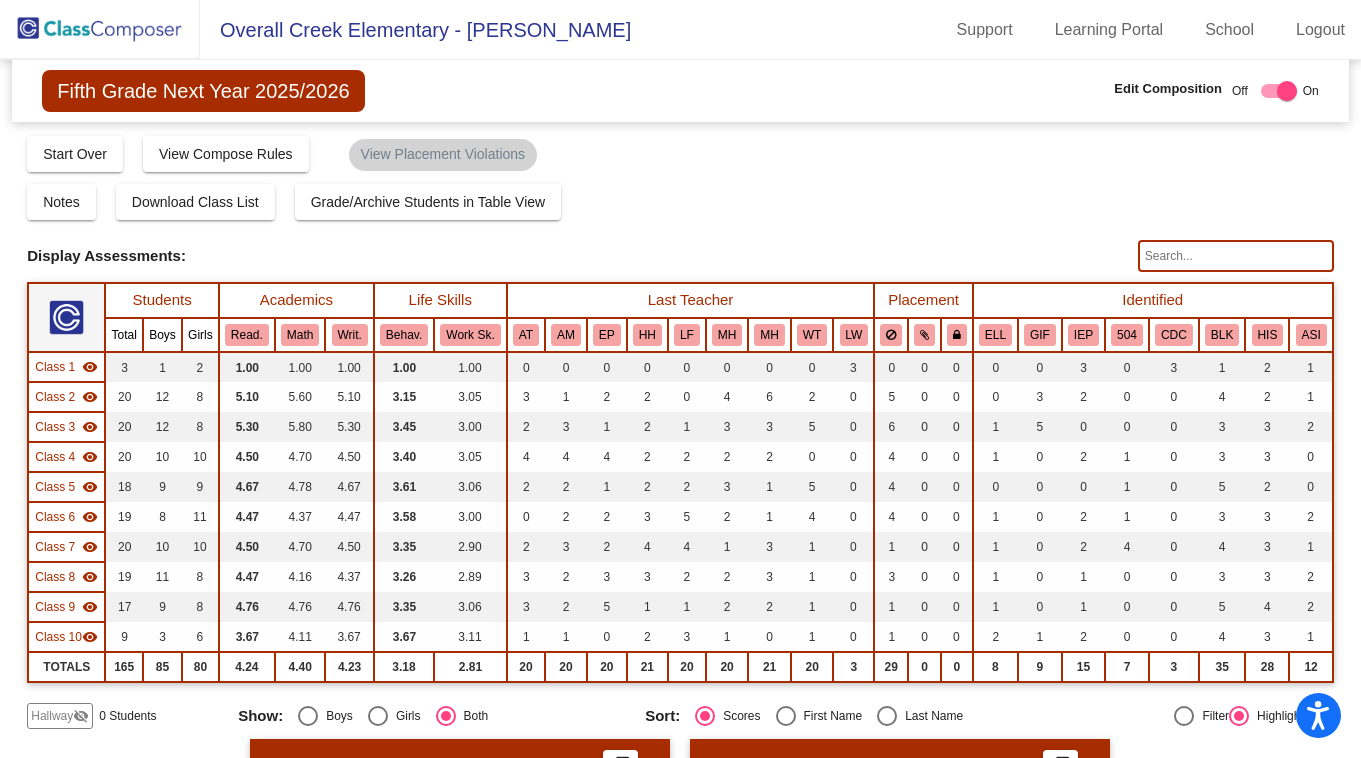 click on "Compose   Start Over   Submit Classes  Compose has been submitted  Check for Incomplete Scores  View Compose Rules   View Placement Violations" 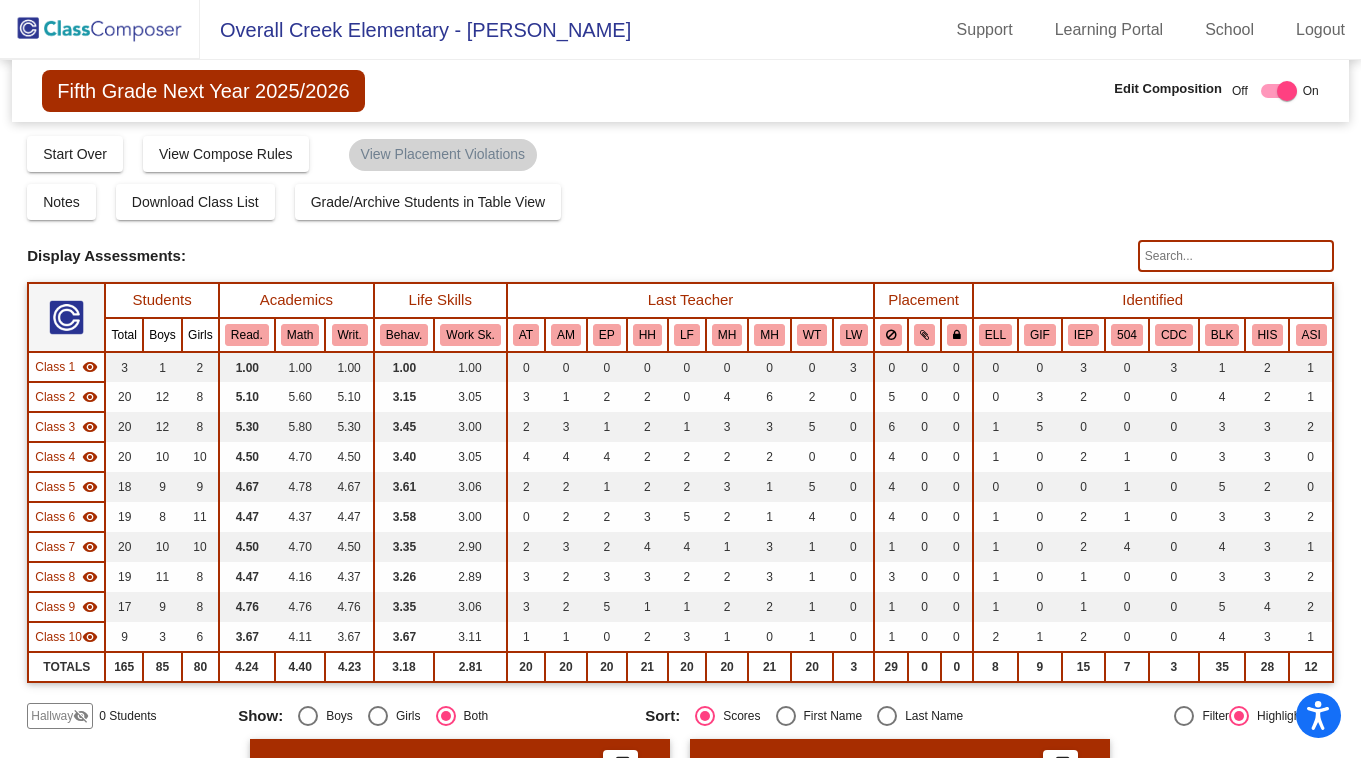 click on "Overall Creek Elementary - [PERSON_NAME]" 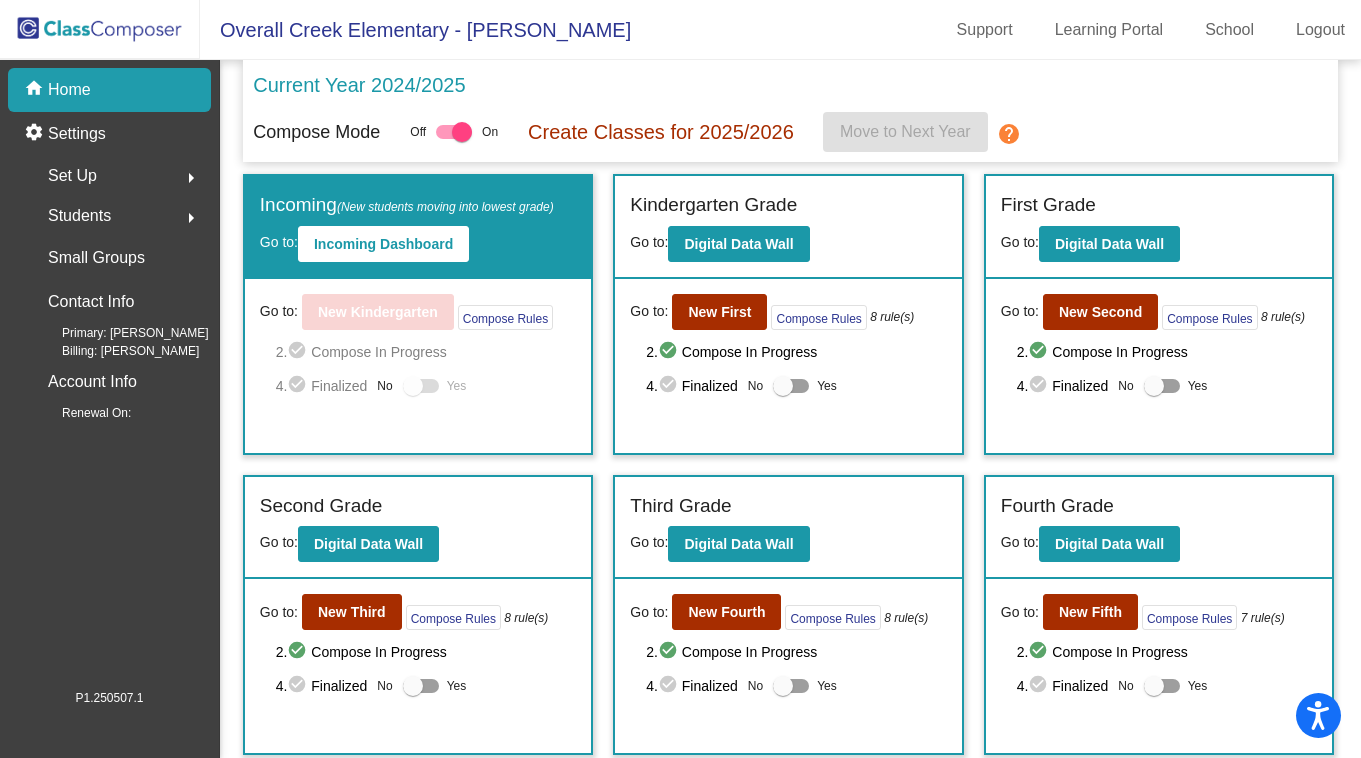click on "Set Up  arrow_right" 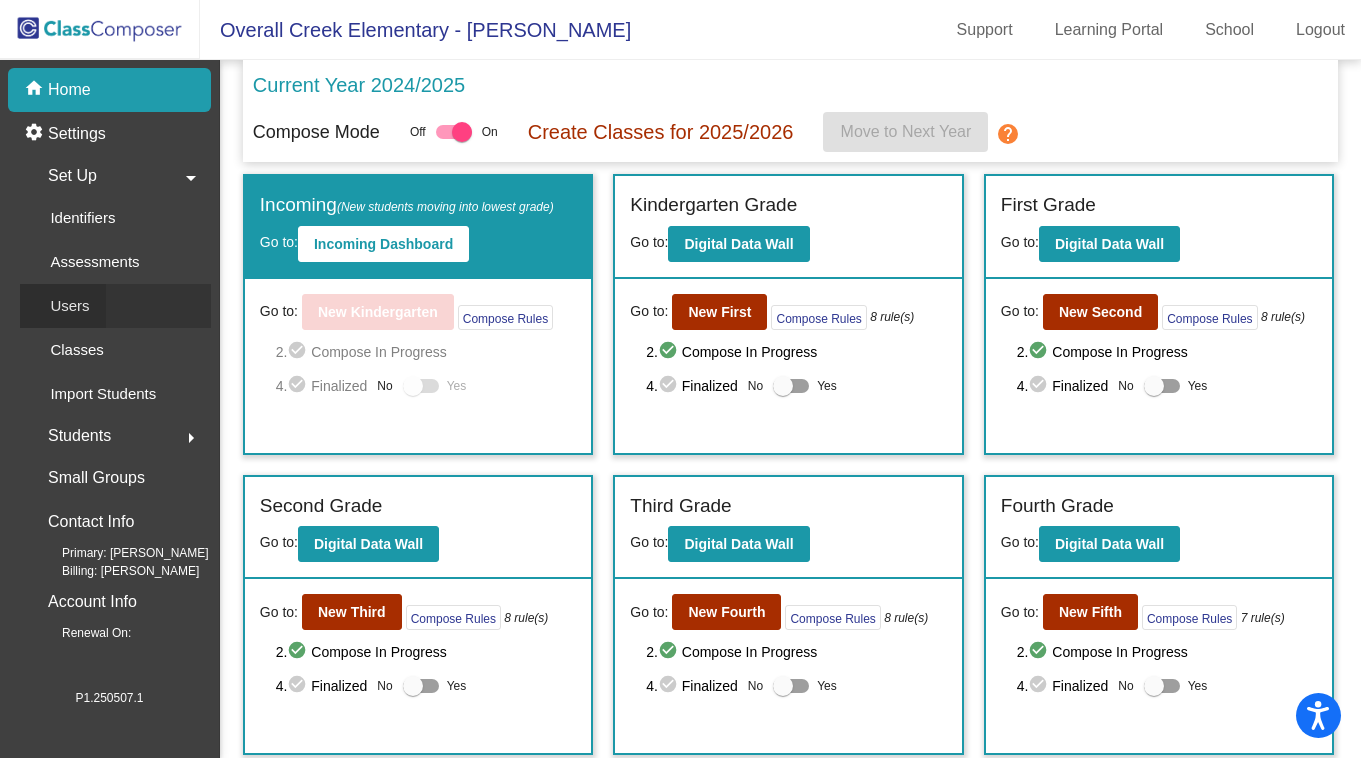 click on "Users" 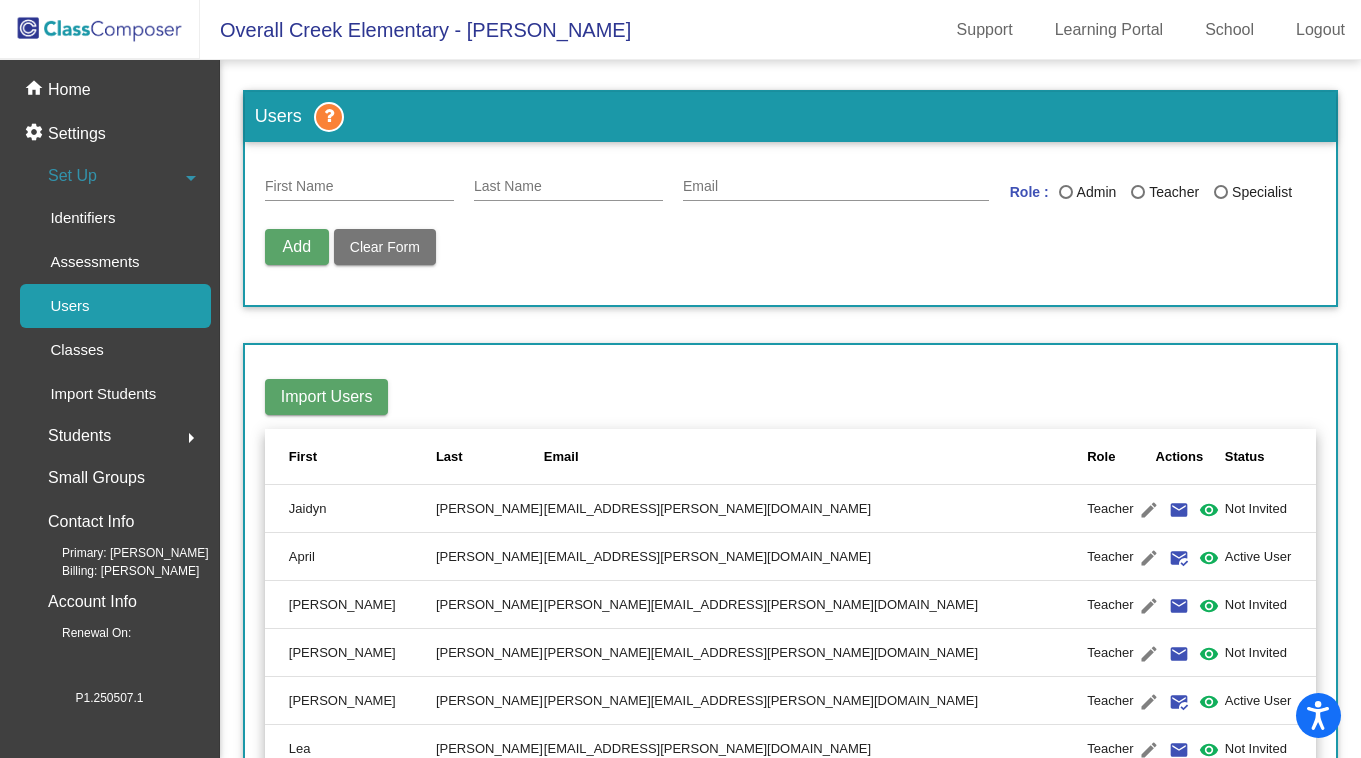 click on "First Name" at bounding box center (359, 187) 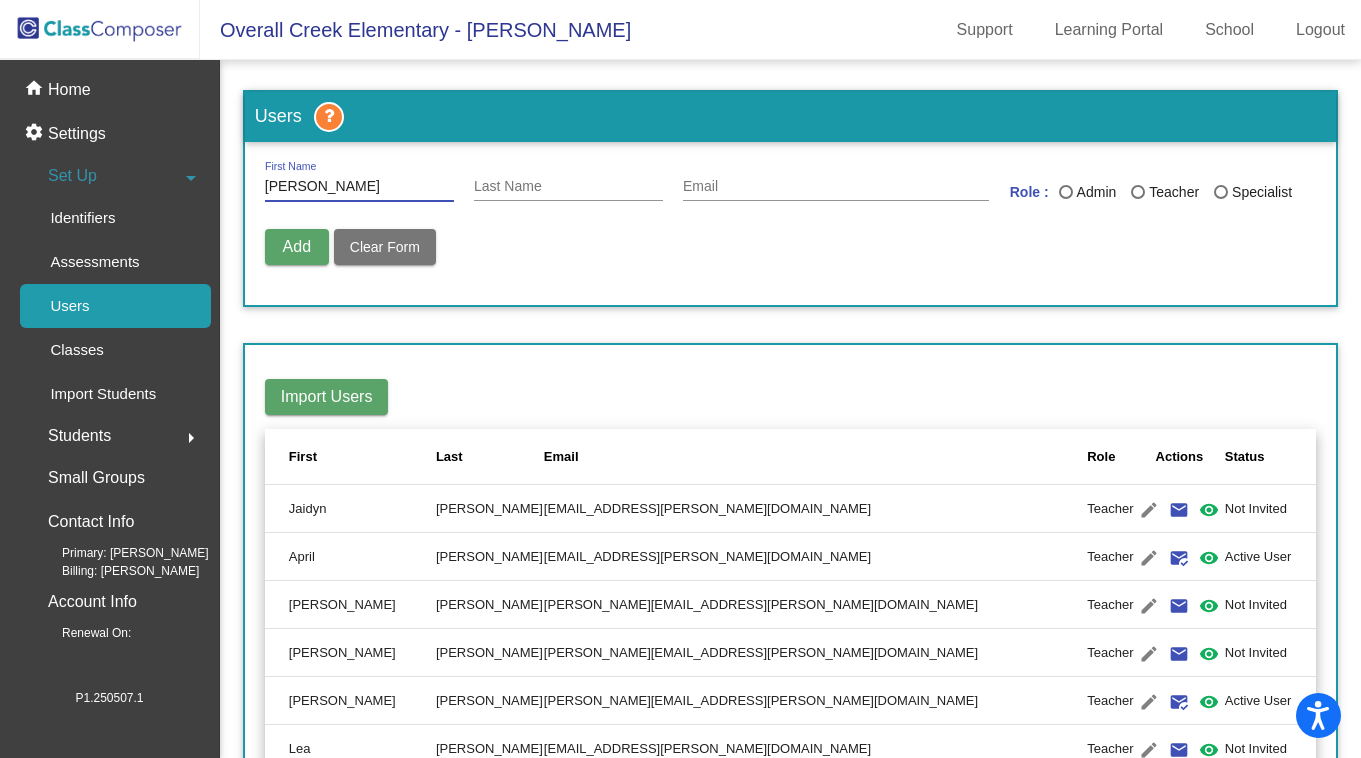type on "[PERSON_NAME]" 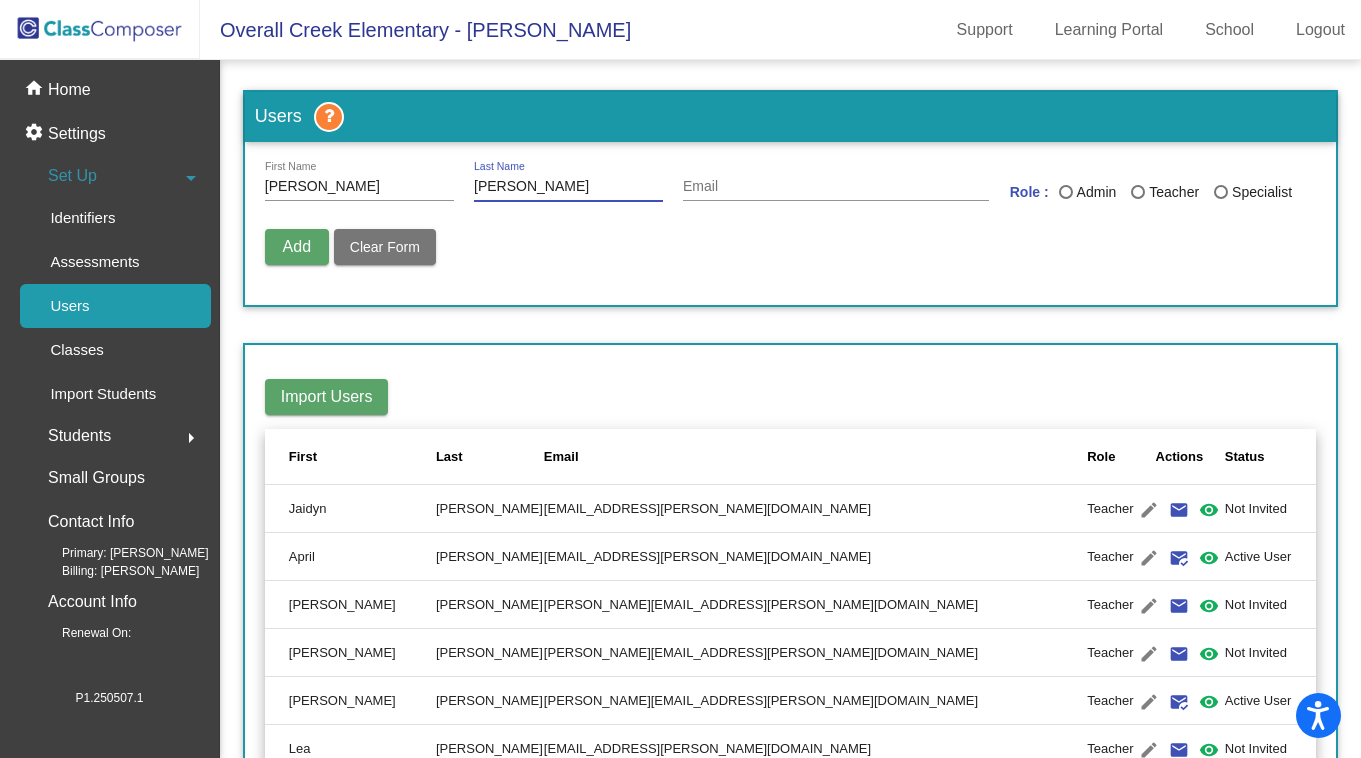 type on "[PERSON_NAME]" 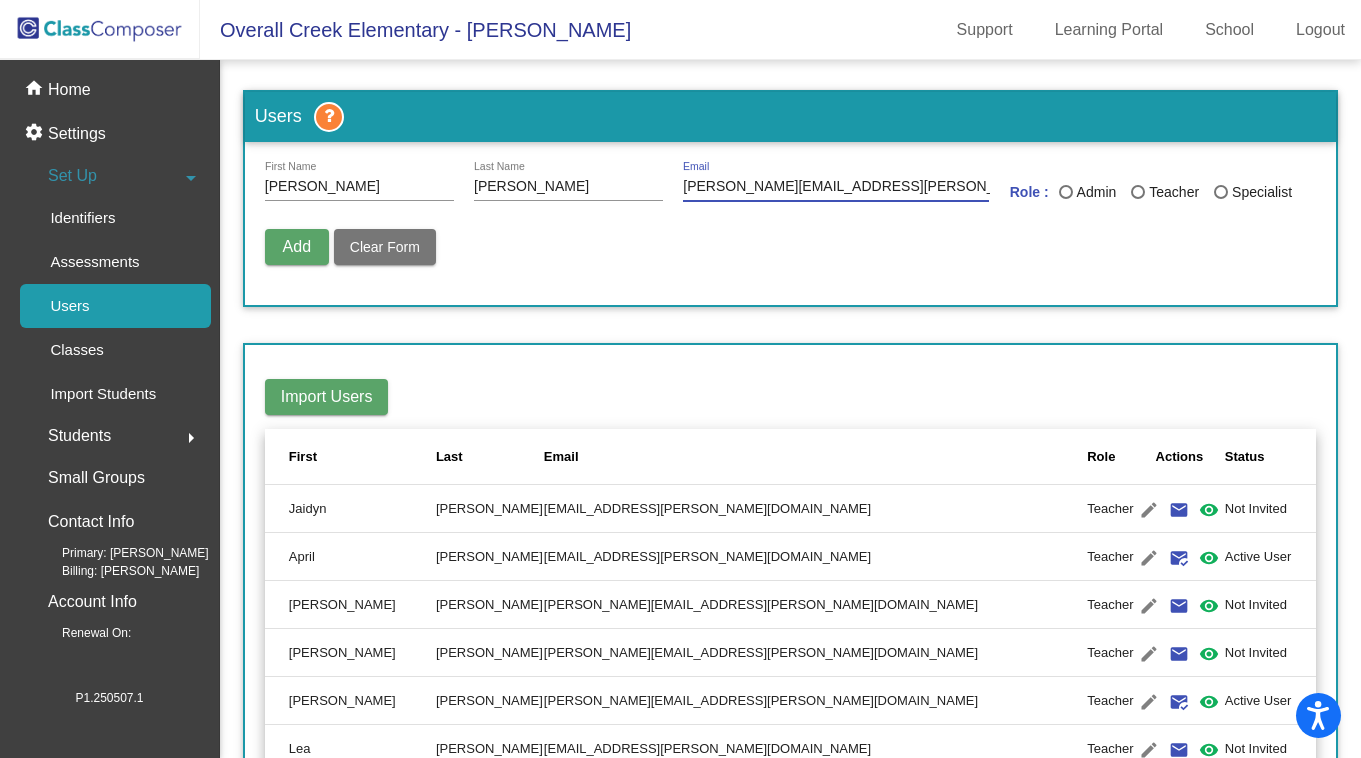 type on "[PERSON_NAME][EMAIL_ADDRESS][PERSON_NAME][DOMAIN_NAME]" 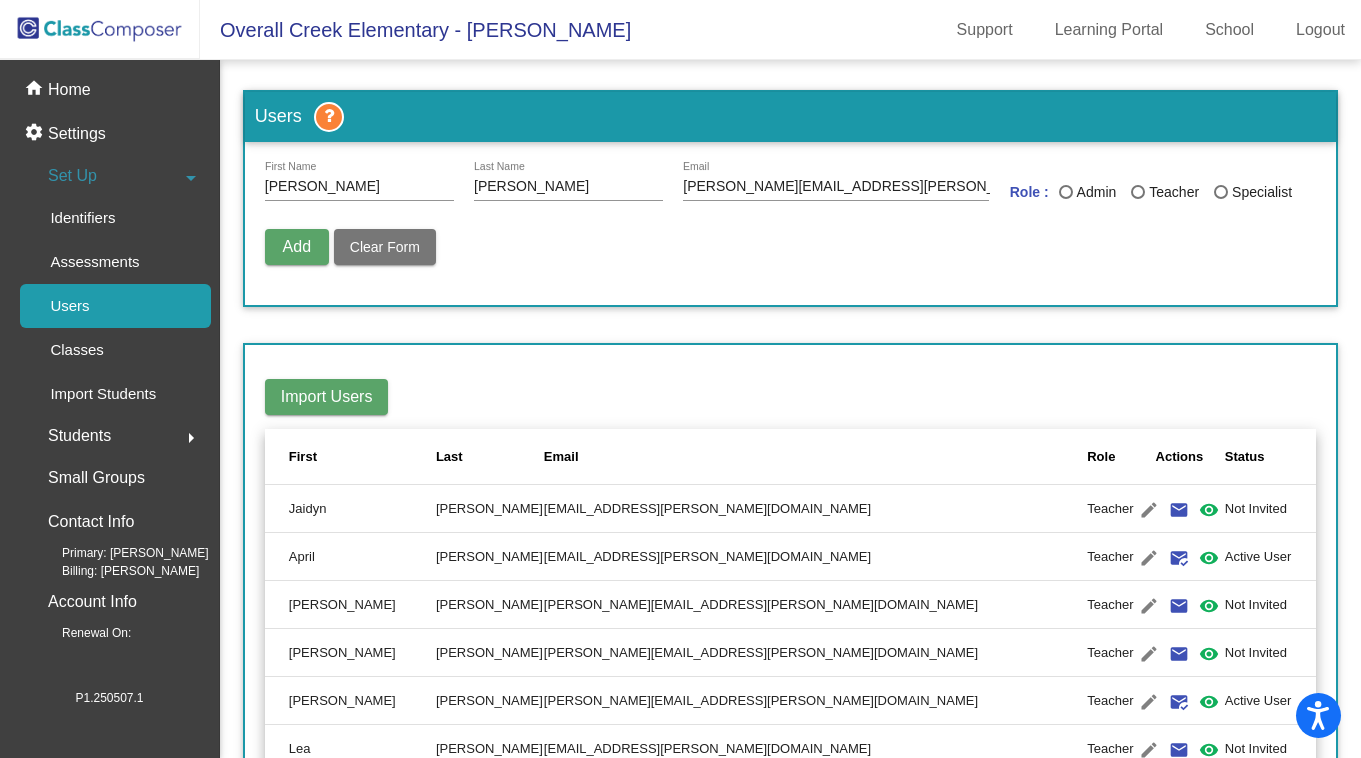 click at bounding box center [1138, 192] 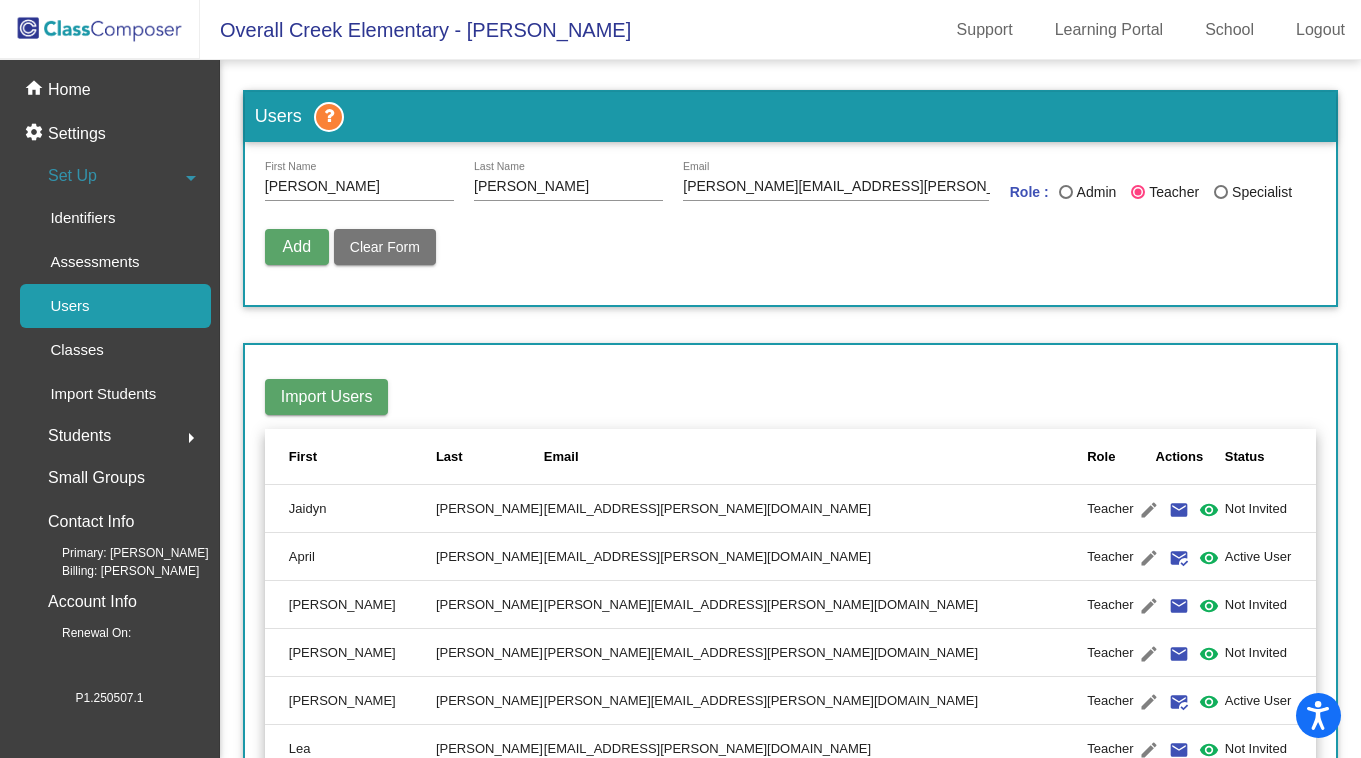 click on "Add" at bounding box center [297, 246] 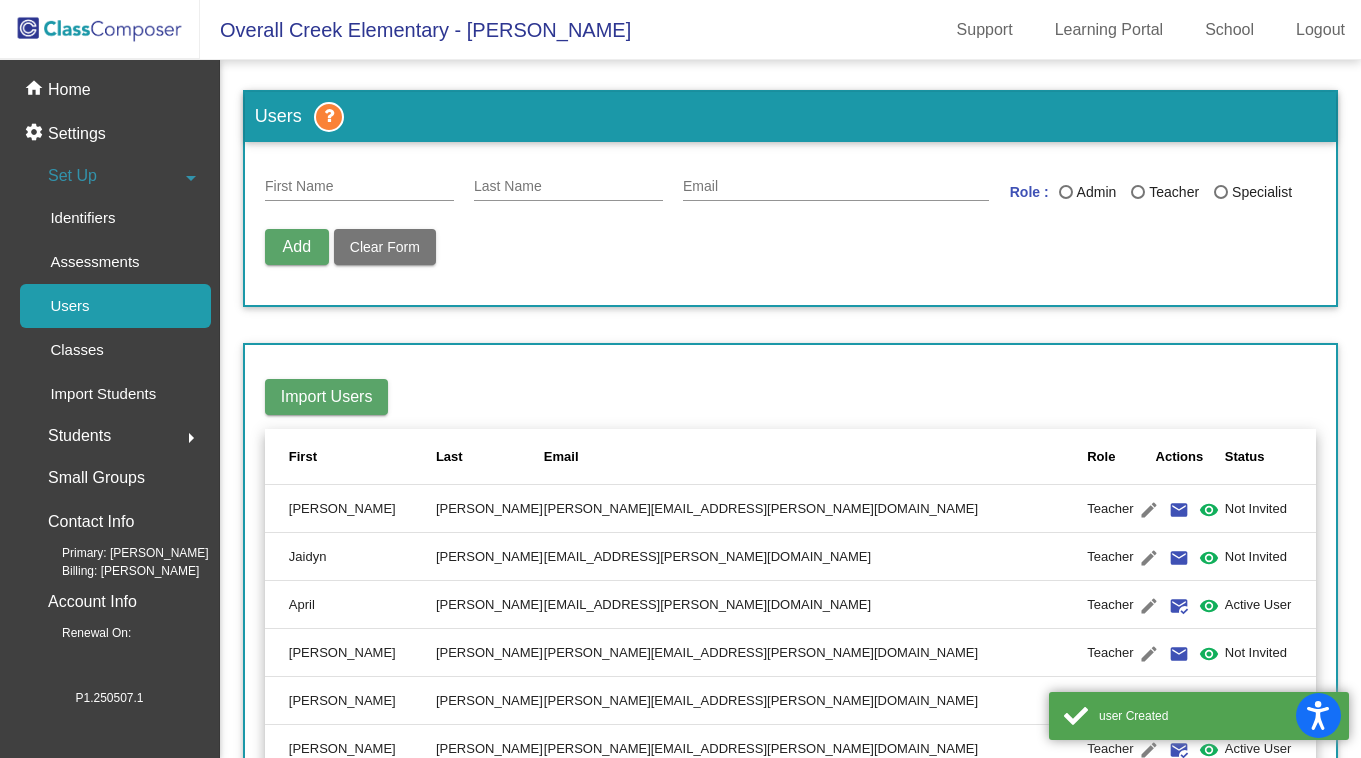 click on "First Name" at bounding box center [359, 187] 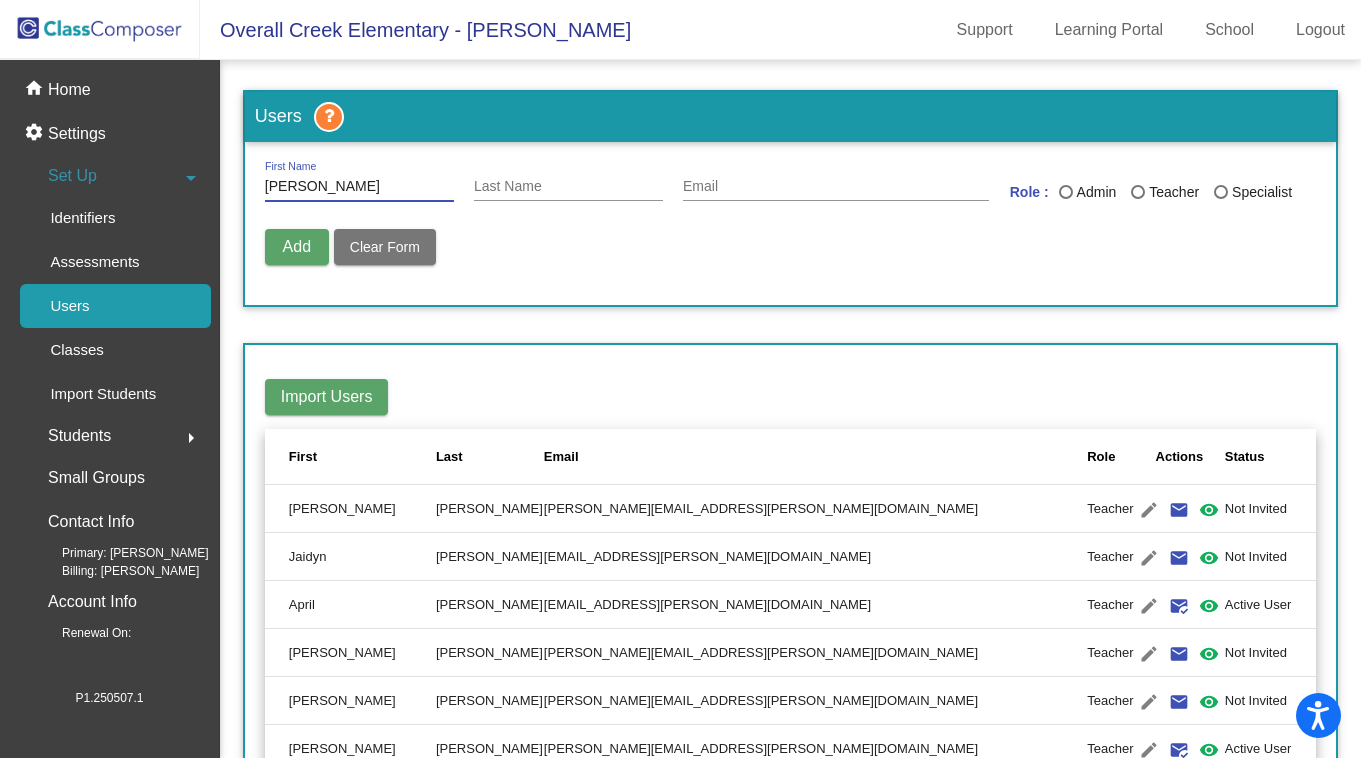 type on "[PERSON_NAME]" 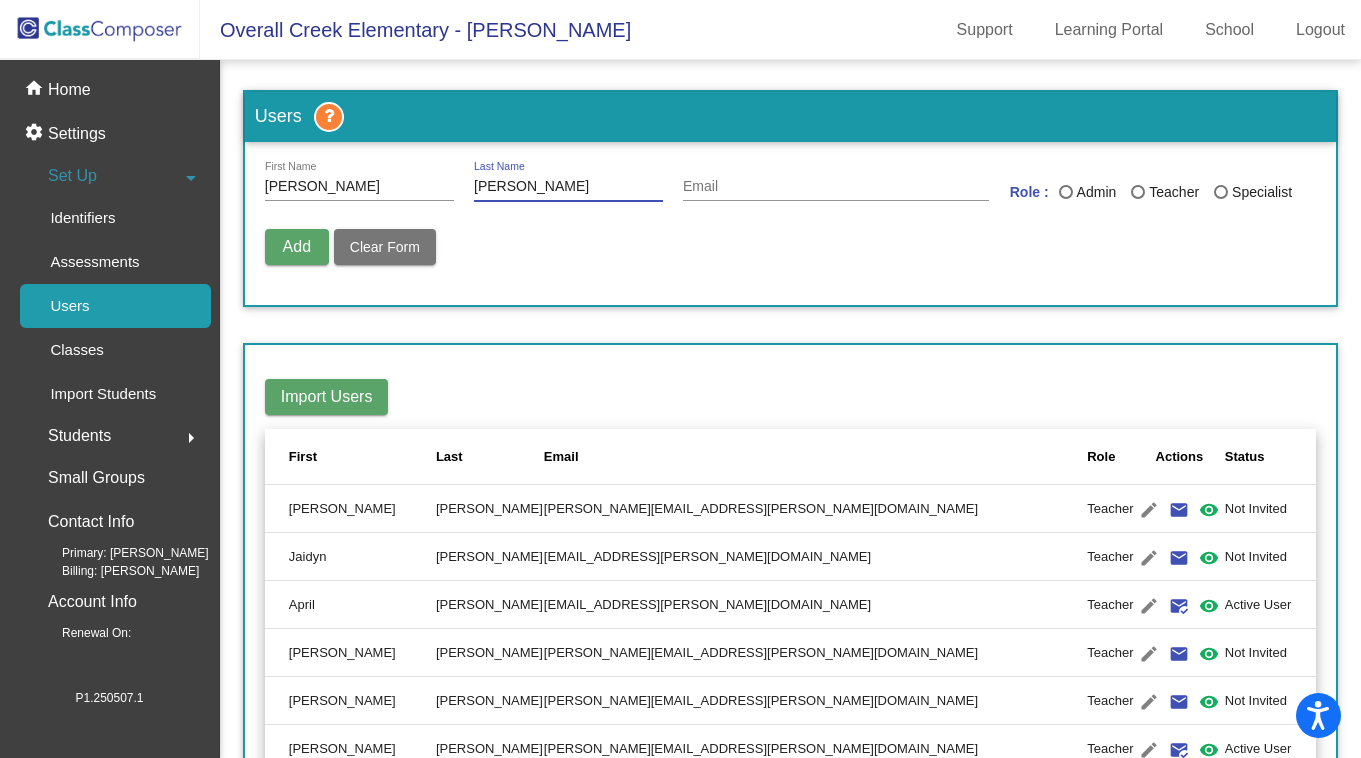 type on "[PERSON_NAME]" 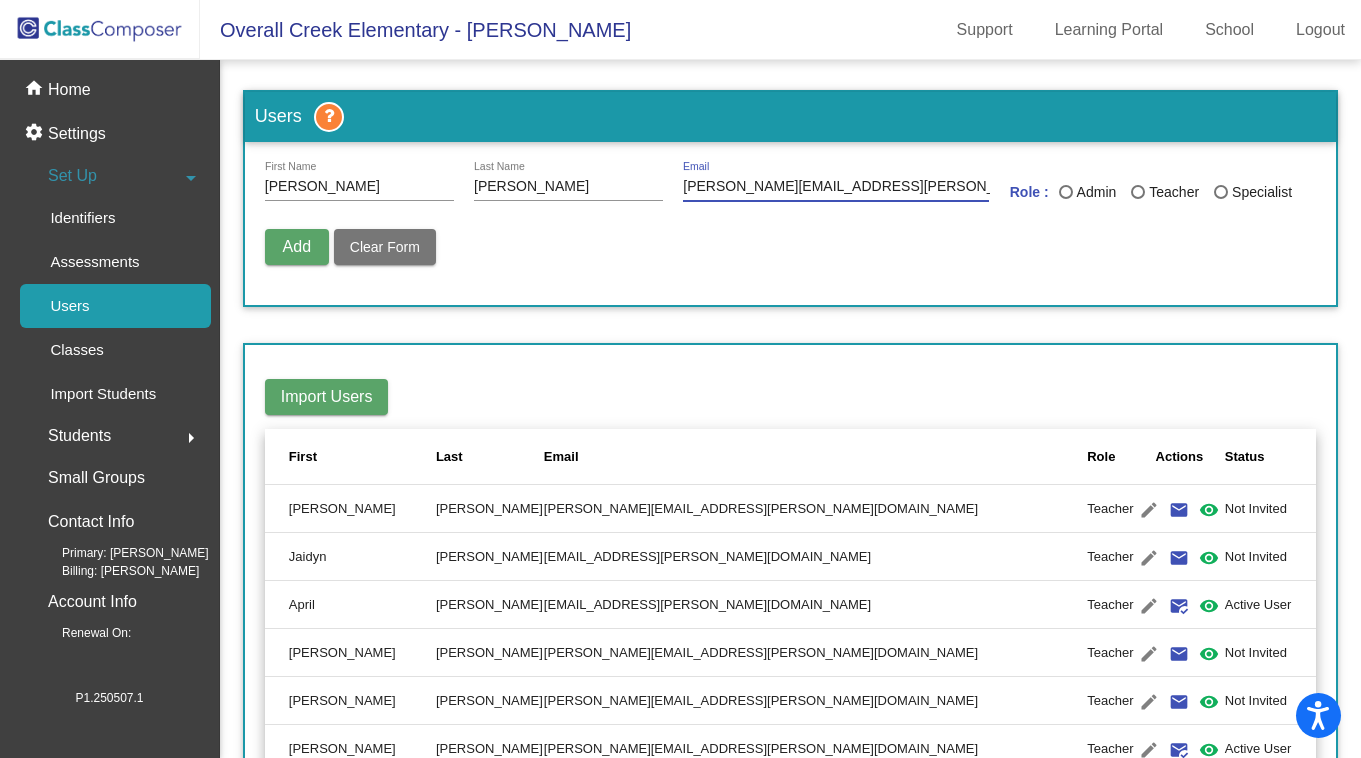 type on "[PERSON_NAME][EMAIL_ADDRESS][PERSON_NAME][DOMAIN_NAME]" 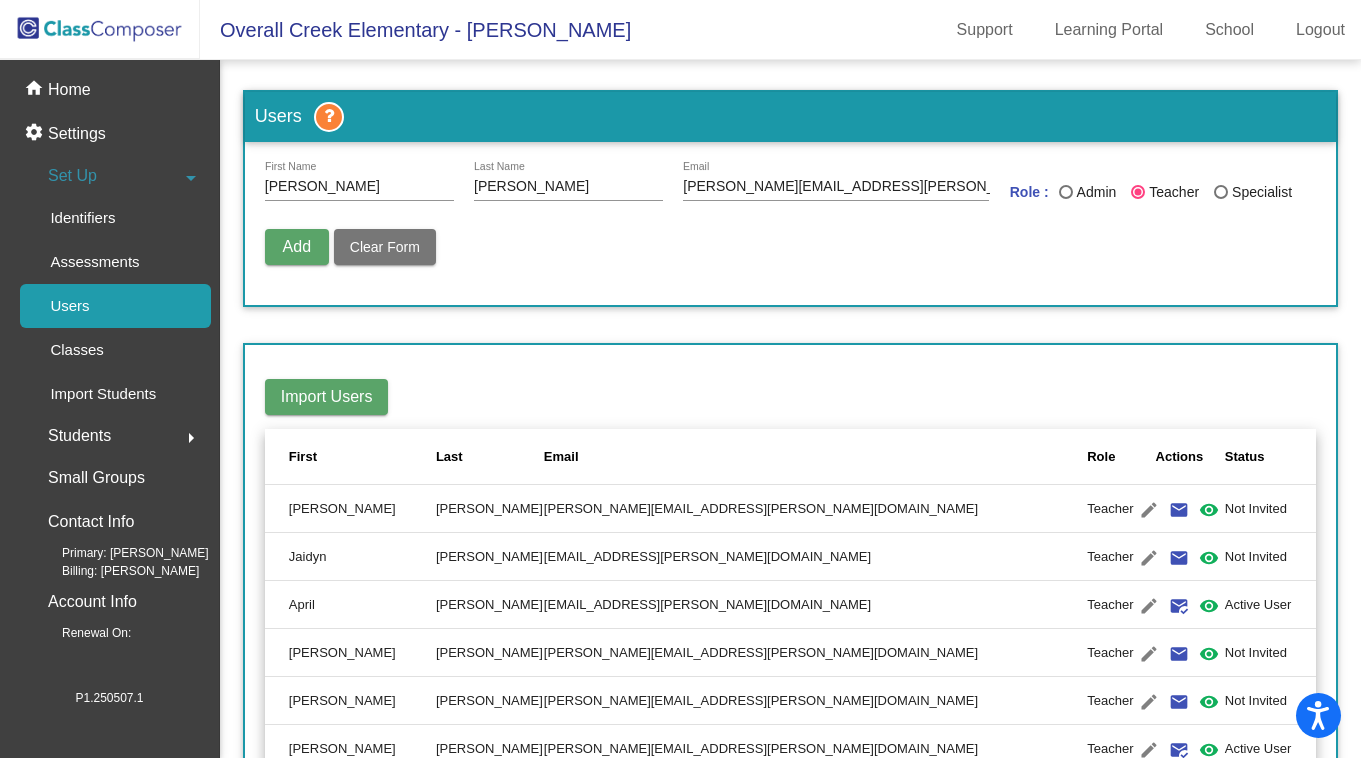 click on "Add" at bounding box center [297, 246] 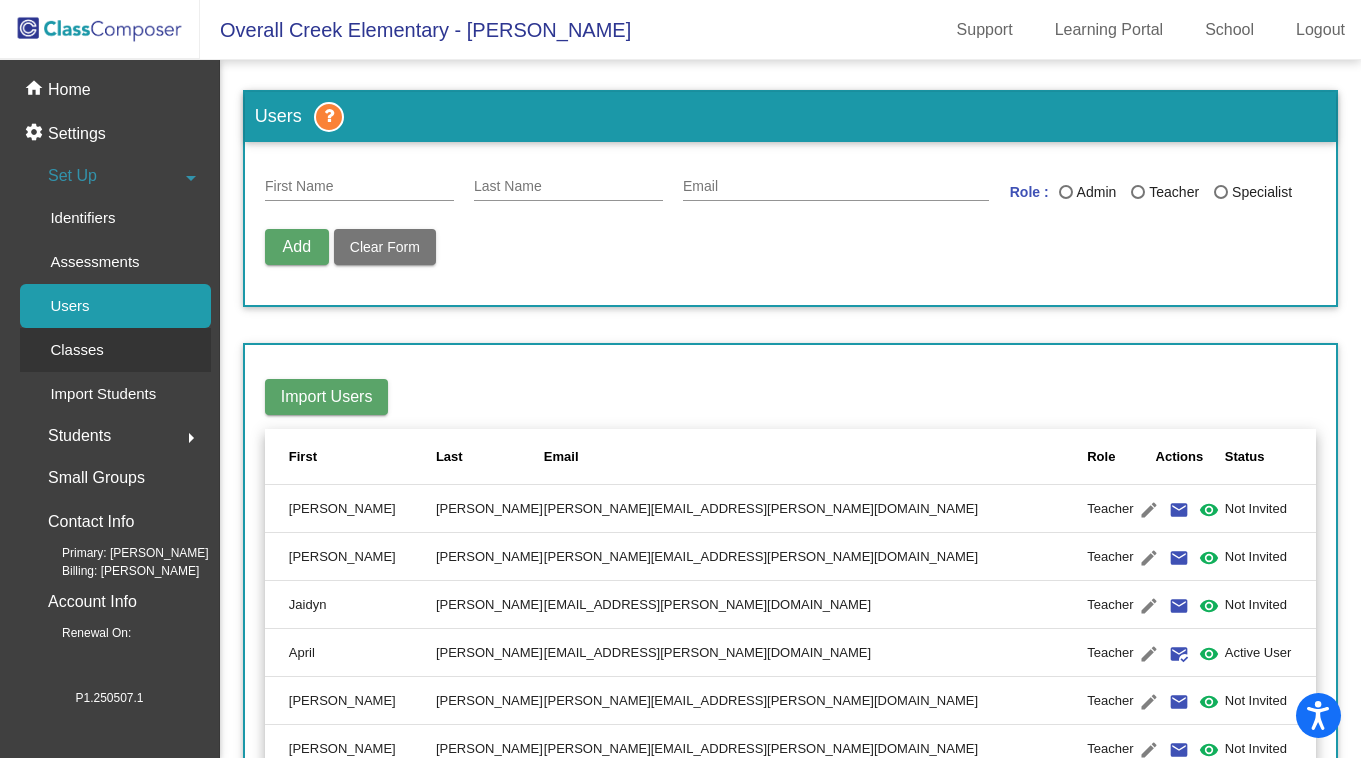 click on "Classes" 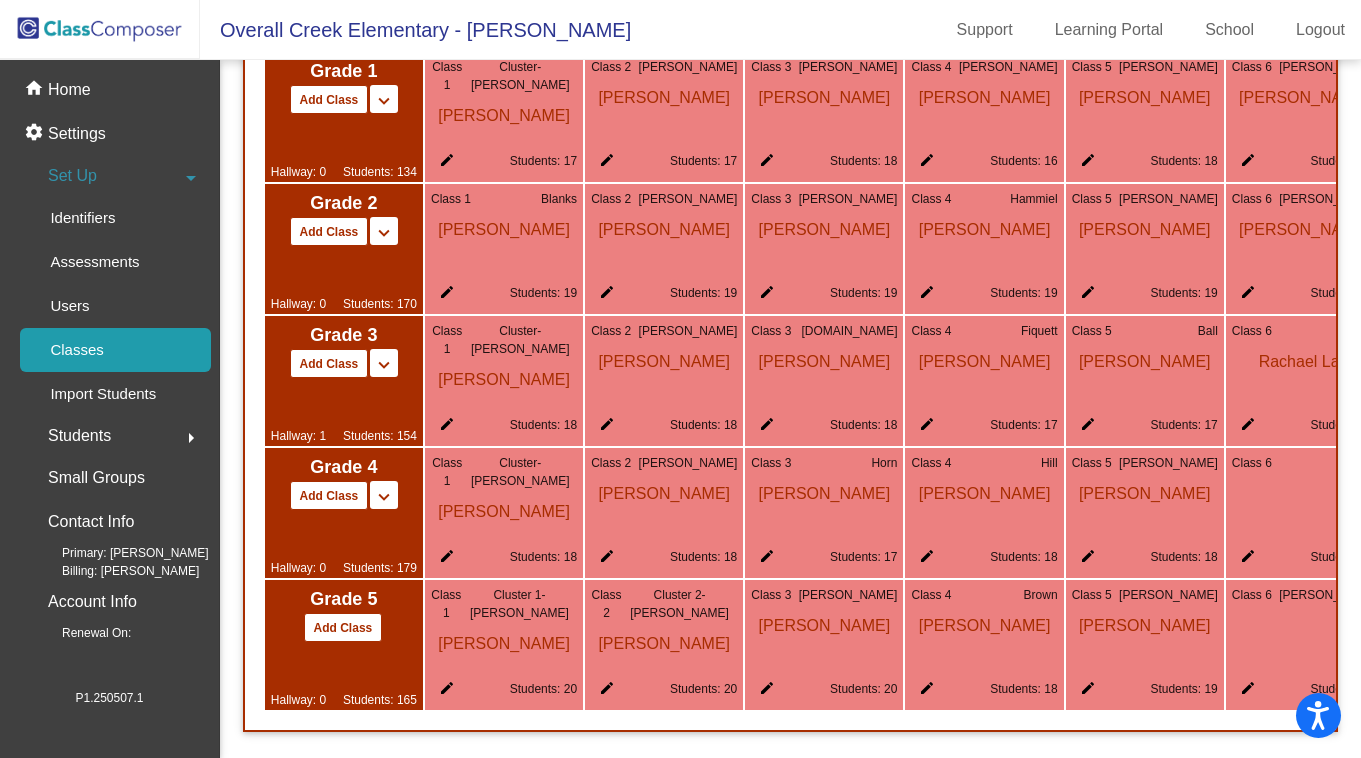 scroll, scrollTop: 1308, scrollLeft: 0, axis: vertical 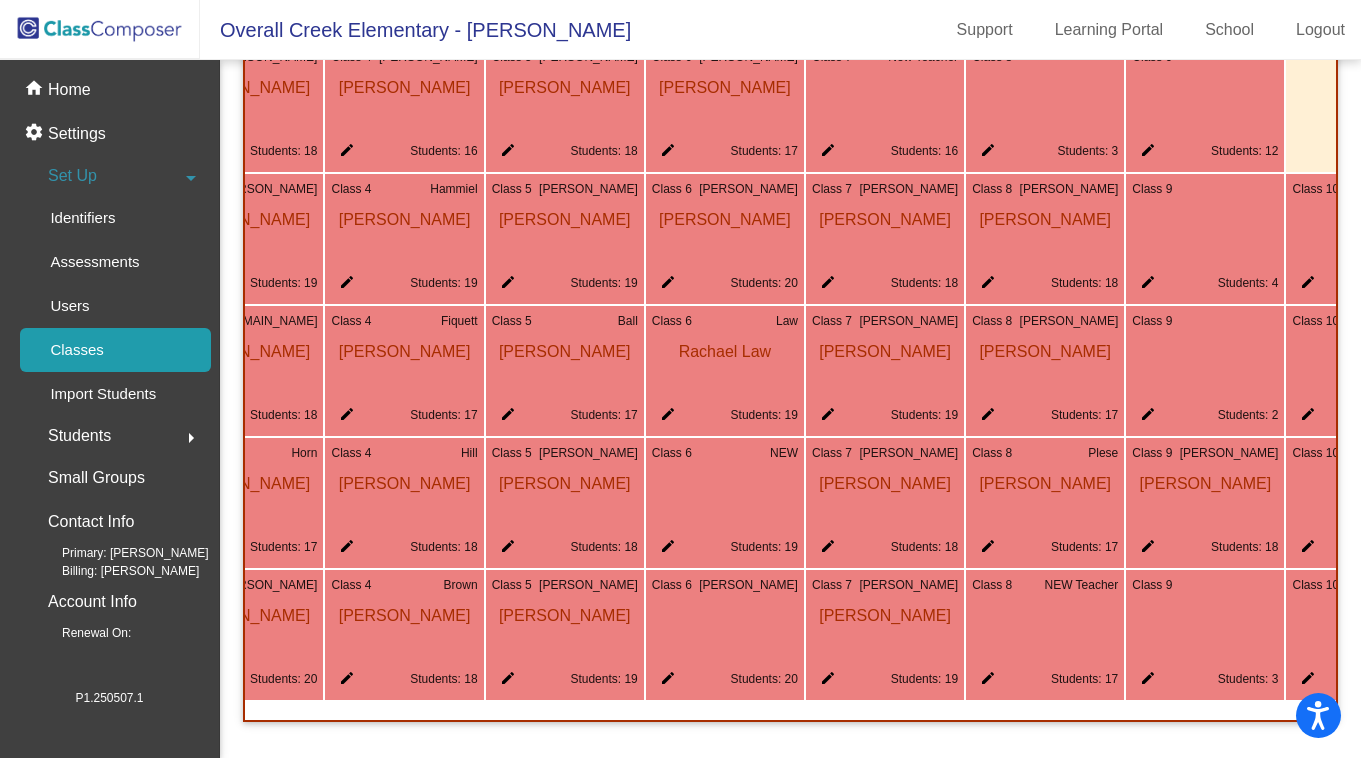 click on "edit" 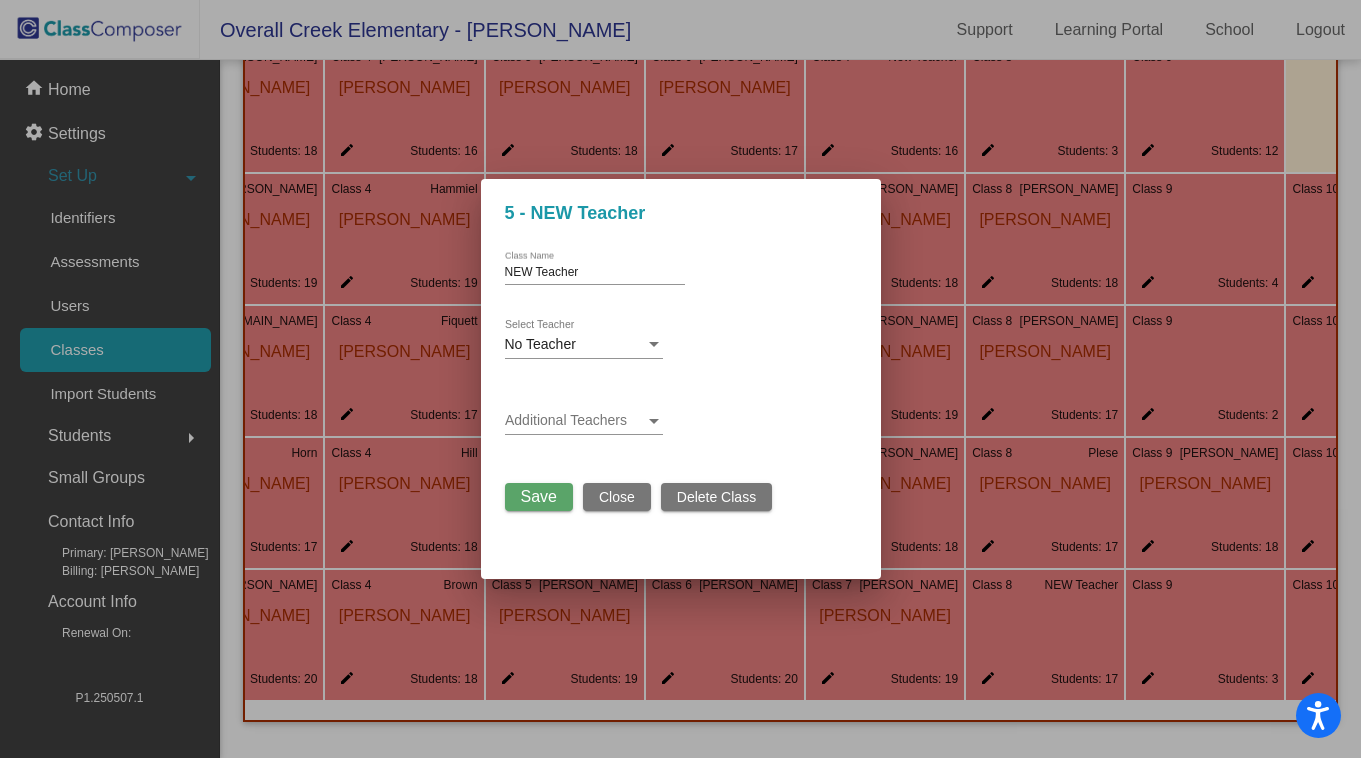 click on "No Teacher" at bounding box center (575, 345) 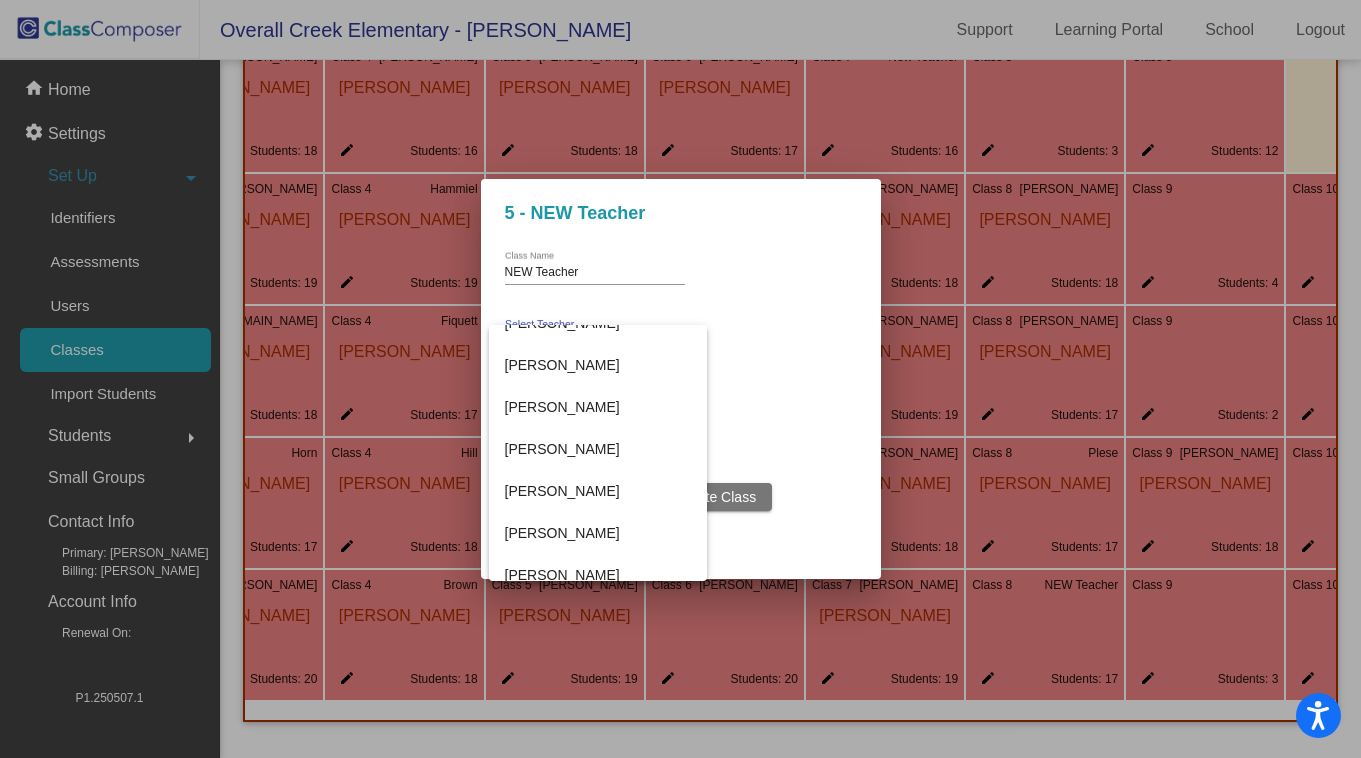 scroll, scrollTop: 663, scrollLeft: 0, axis: vertical 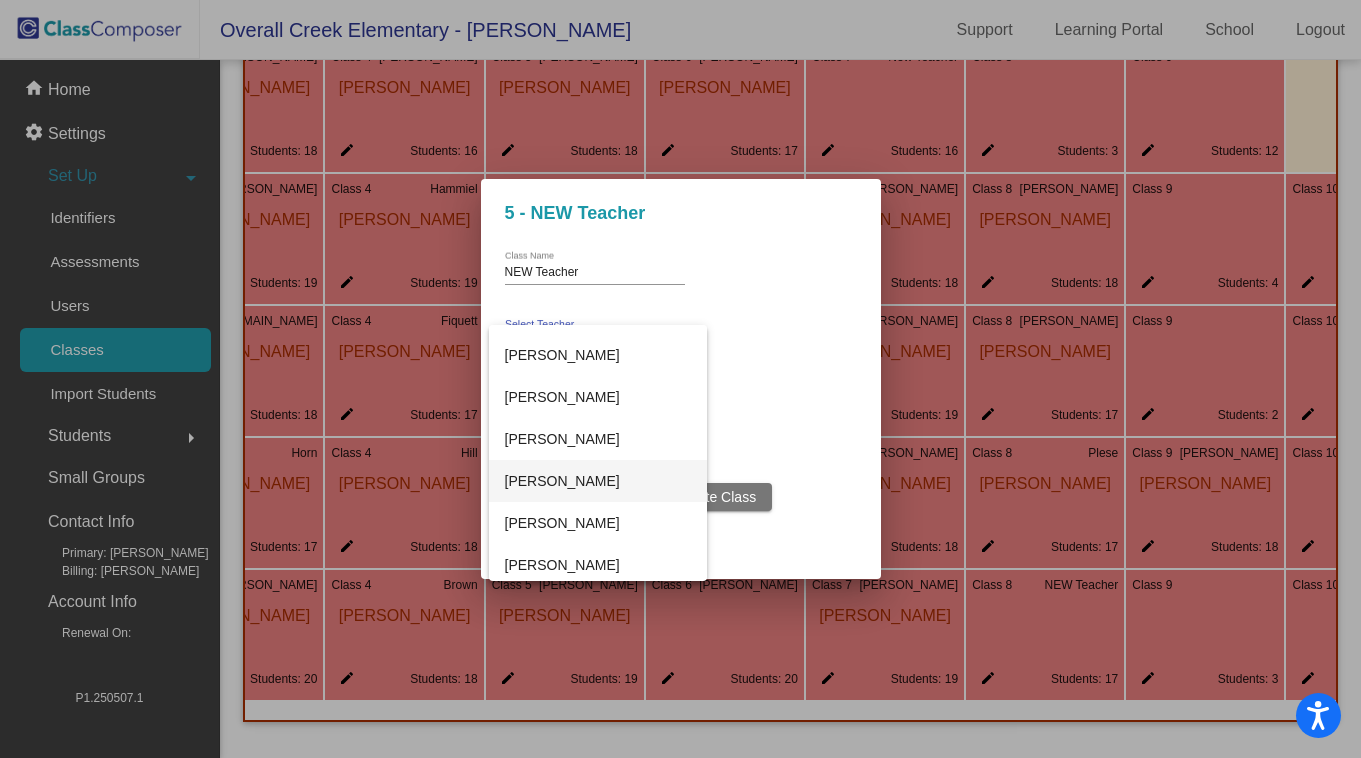 click on "[PERSON_NAME]" at bounding box center (598, 481) 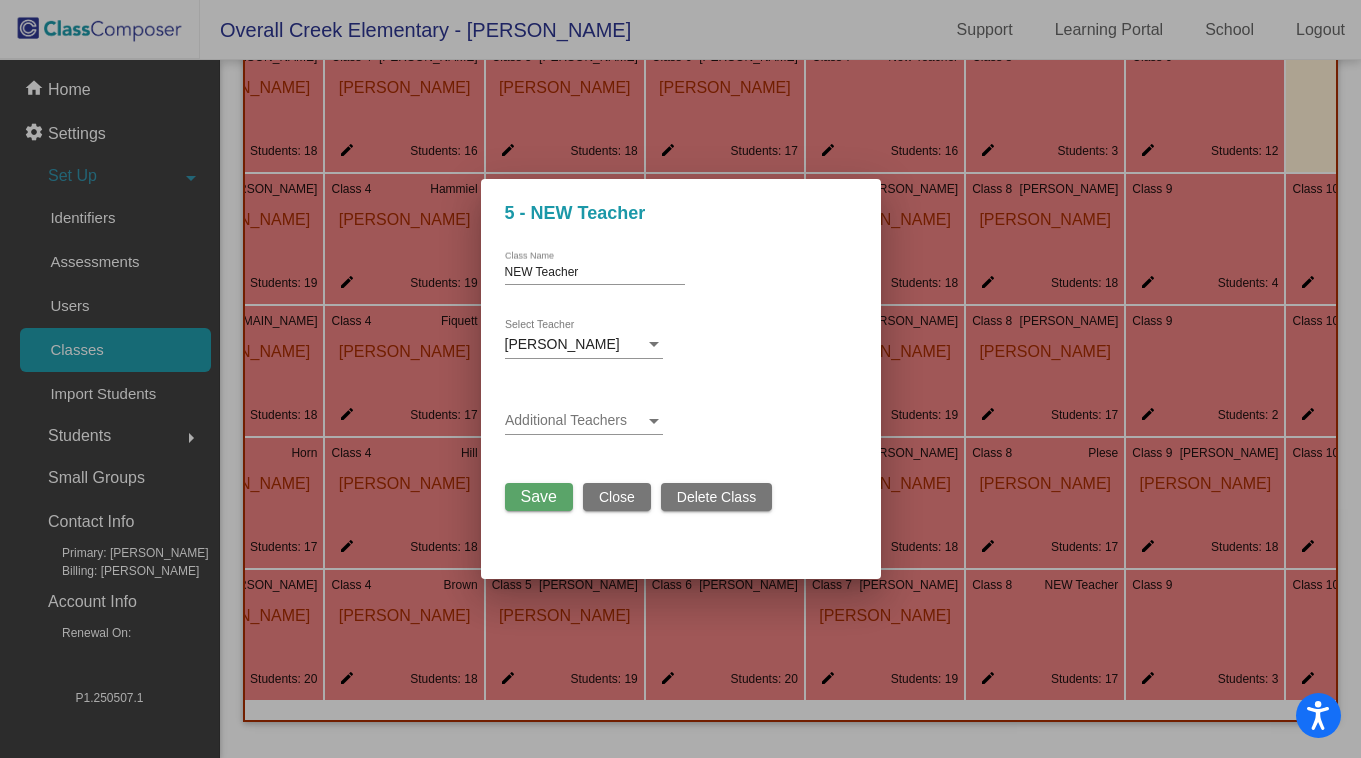 click on "NEW Teacher Class Name" at bounding box center (595, 268) 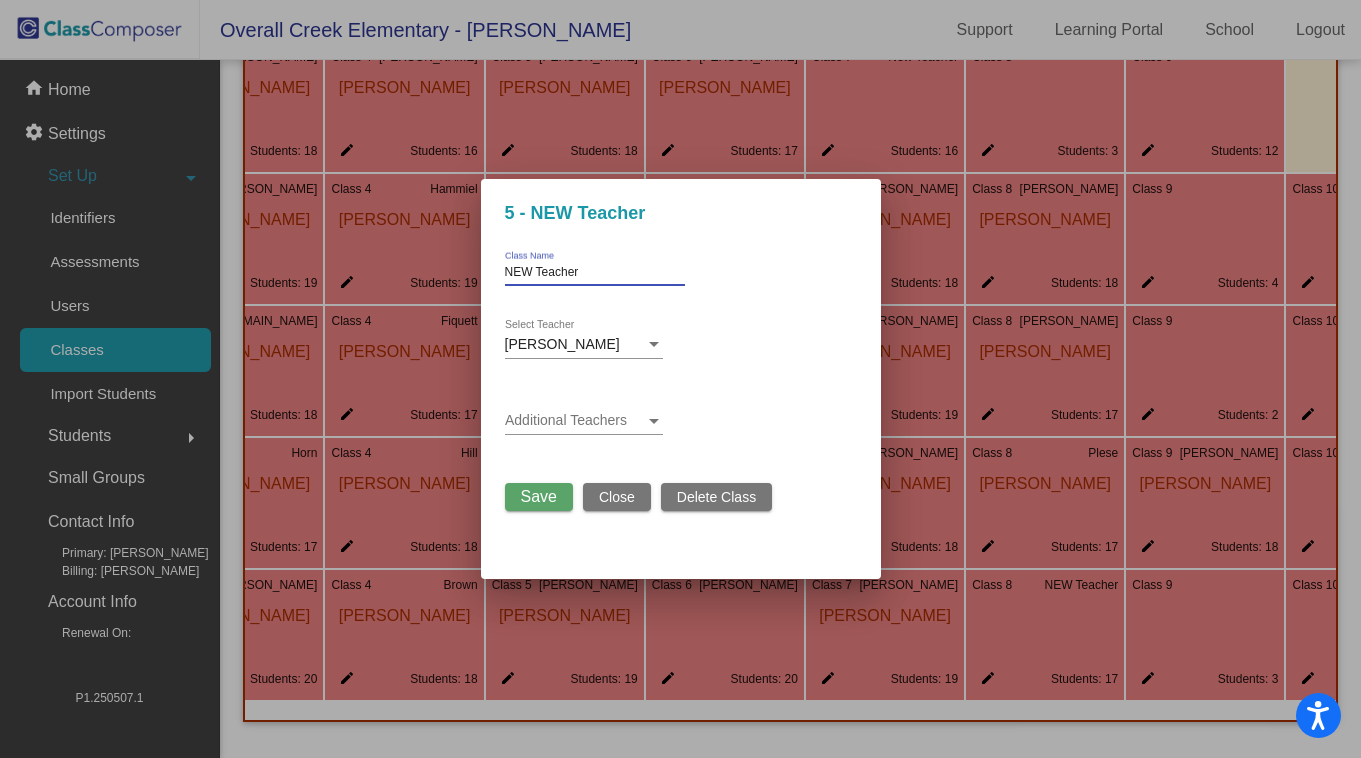click on "NEW Teacher" at bounding box center (595, 273) 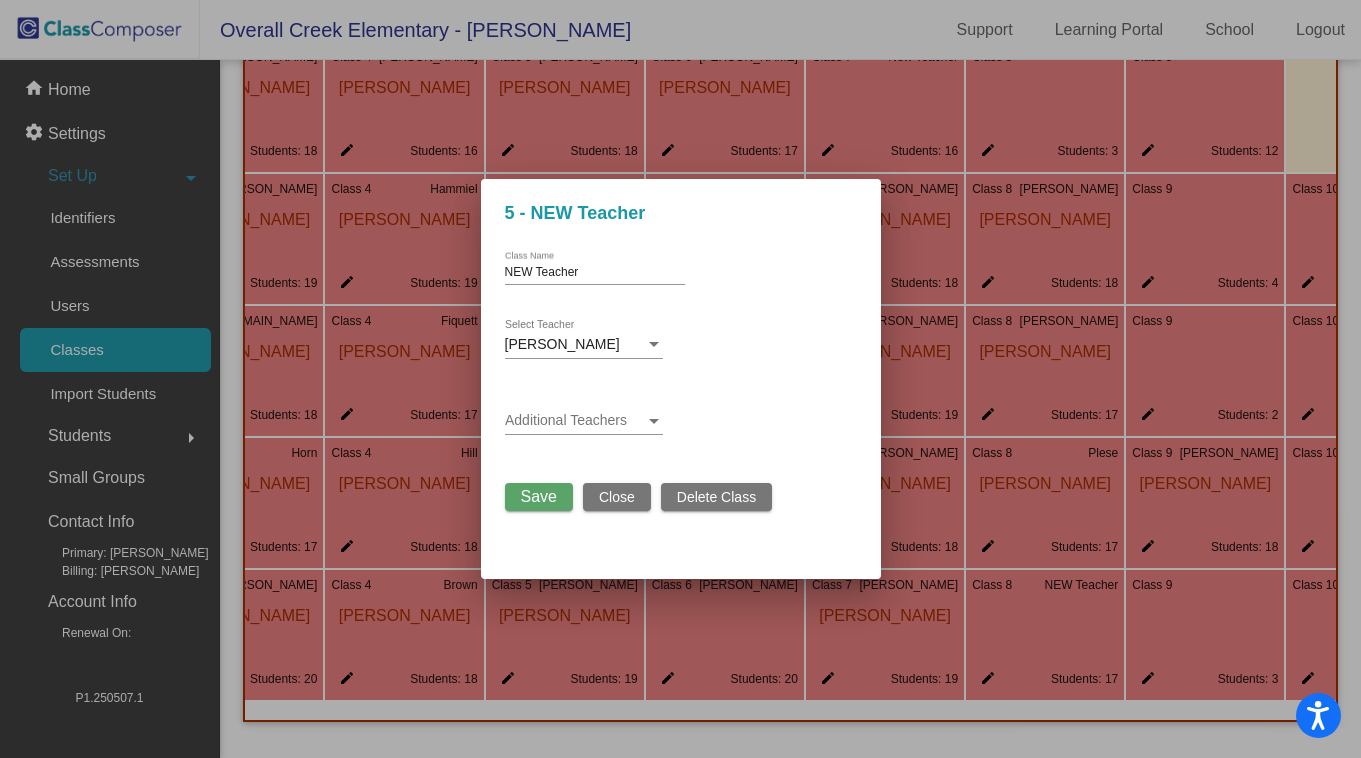 drag, startPoint x: 600, startPoint y: 264, endPoint x: 482, endPoint y: 275, distance: 118.511604 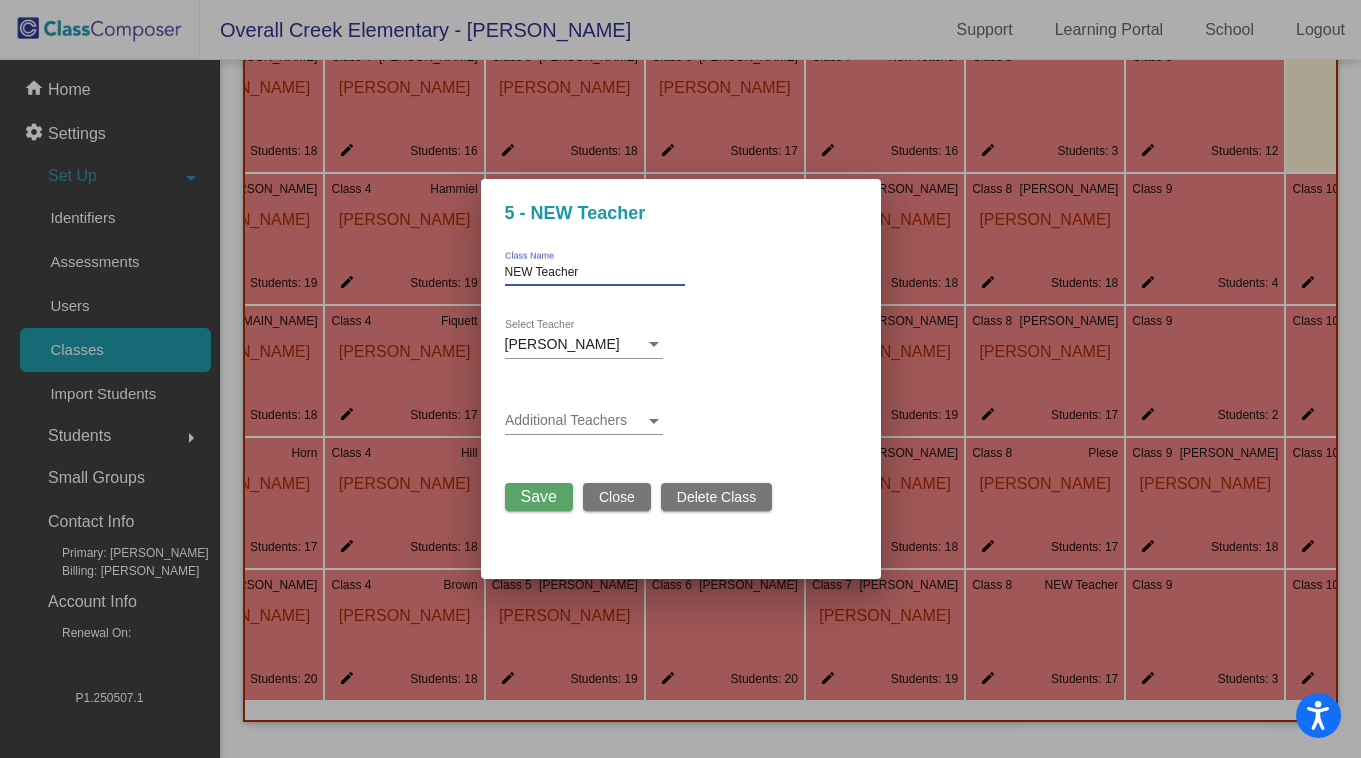 drag, startPoint x: 592, startPoint y: 270, endPoint x: 447, endPoint y: 269, distance: 145.00345 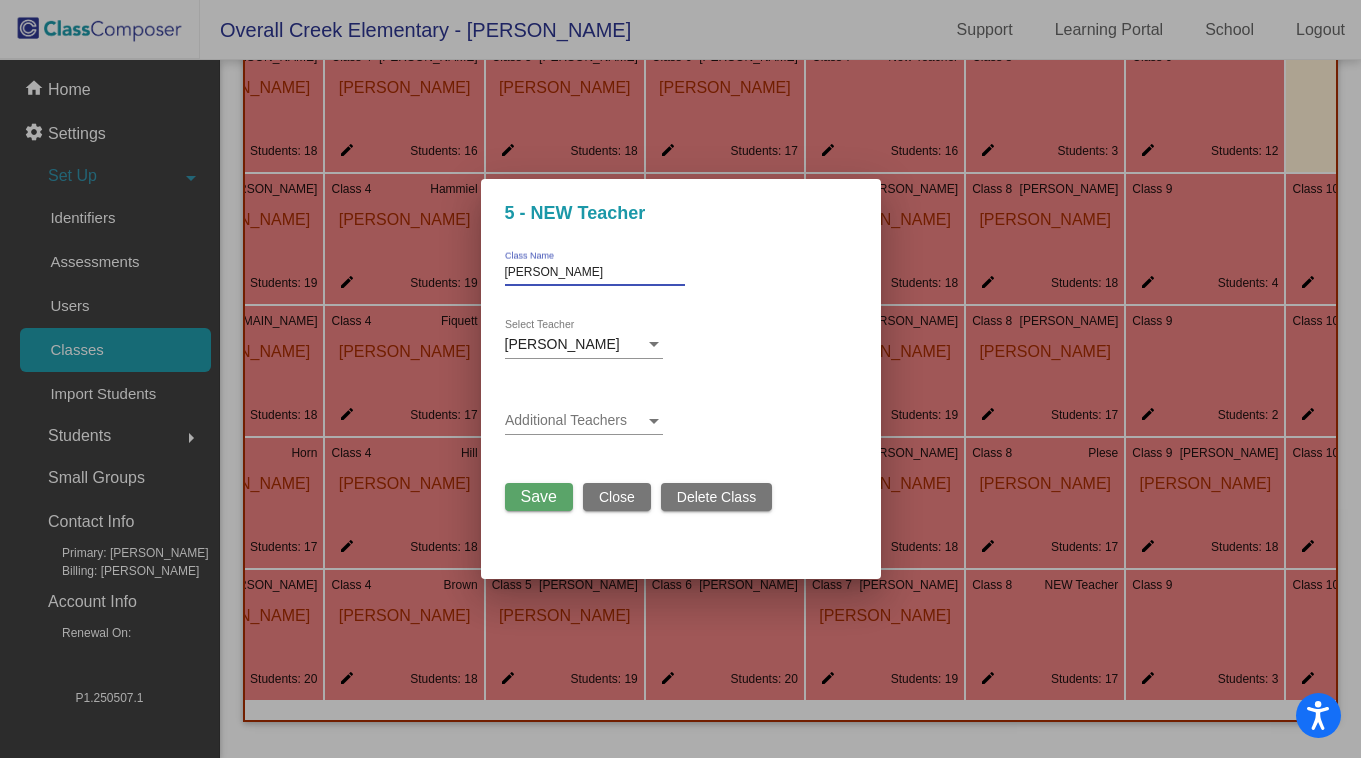 type on "[PERSON_NAME]" 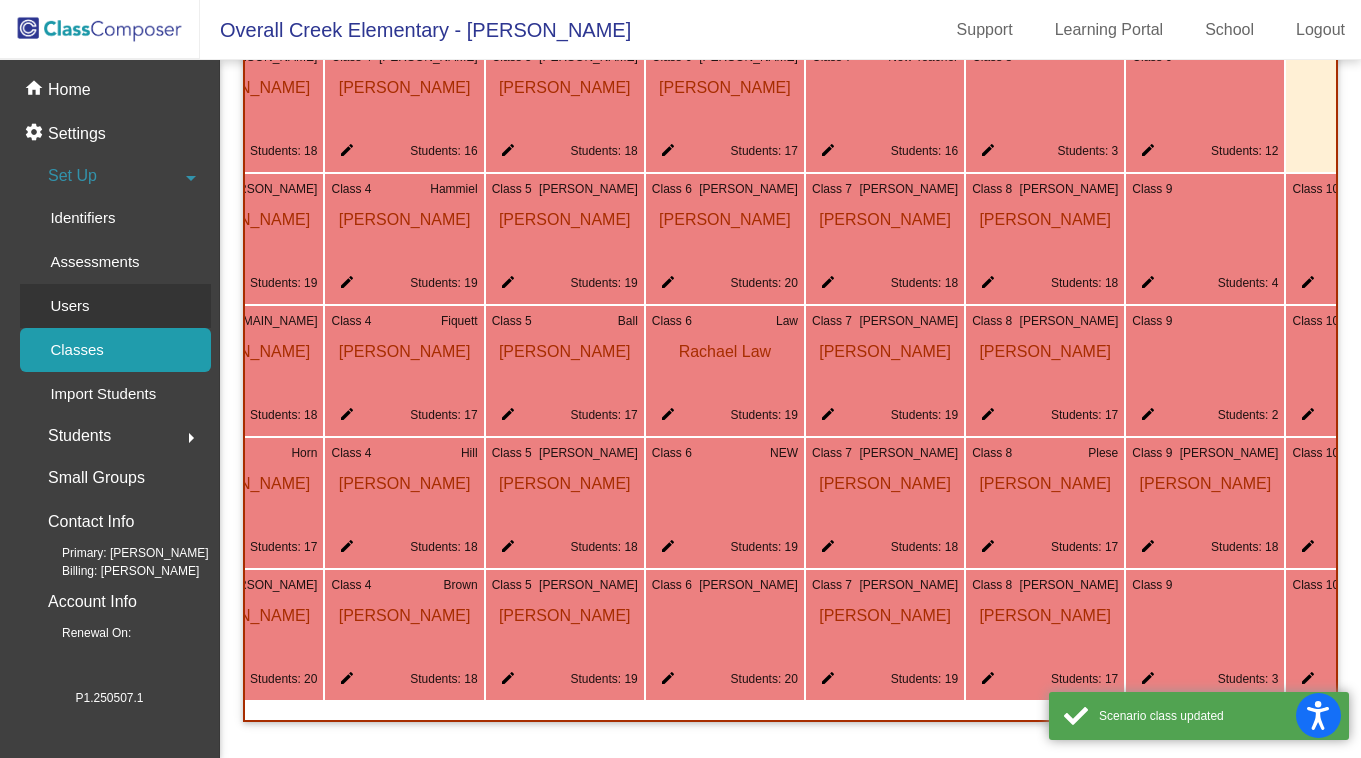 click on "Users" 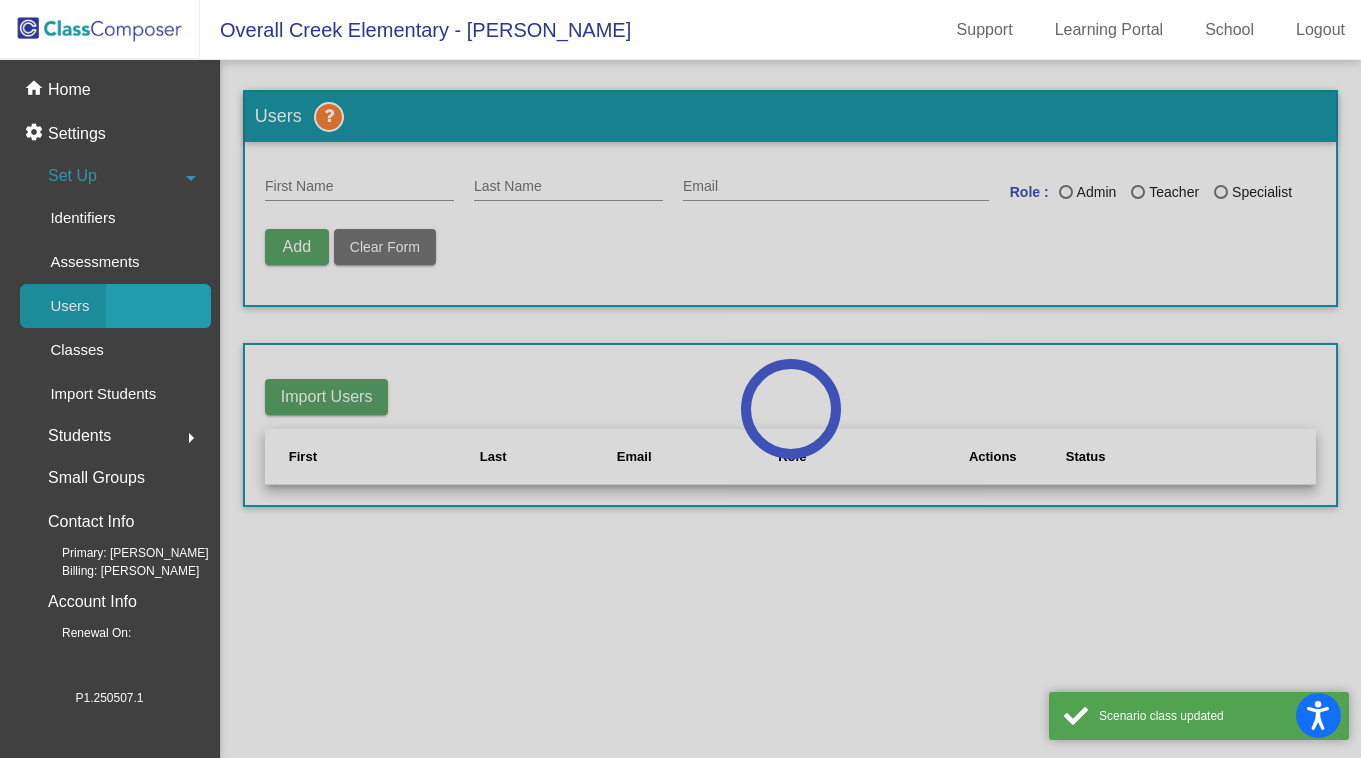 scroll, scrollTop: 0, scrollLeft: 0, axis: both 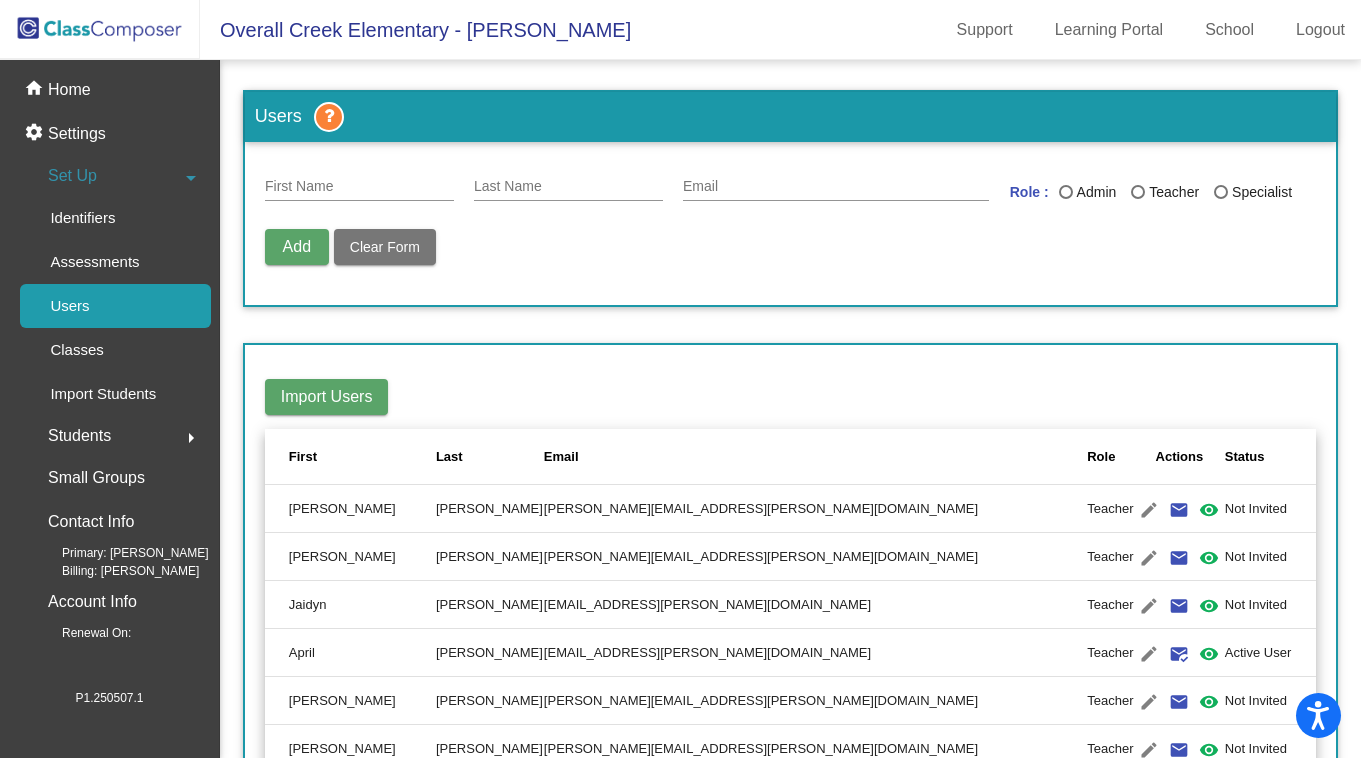 click on "First Name" at bounding box center [359, 187] 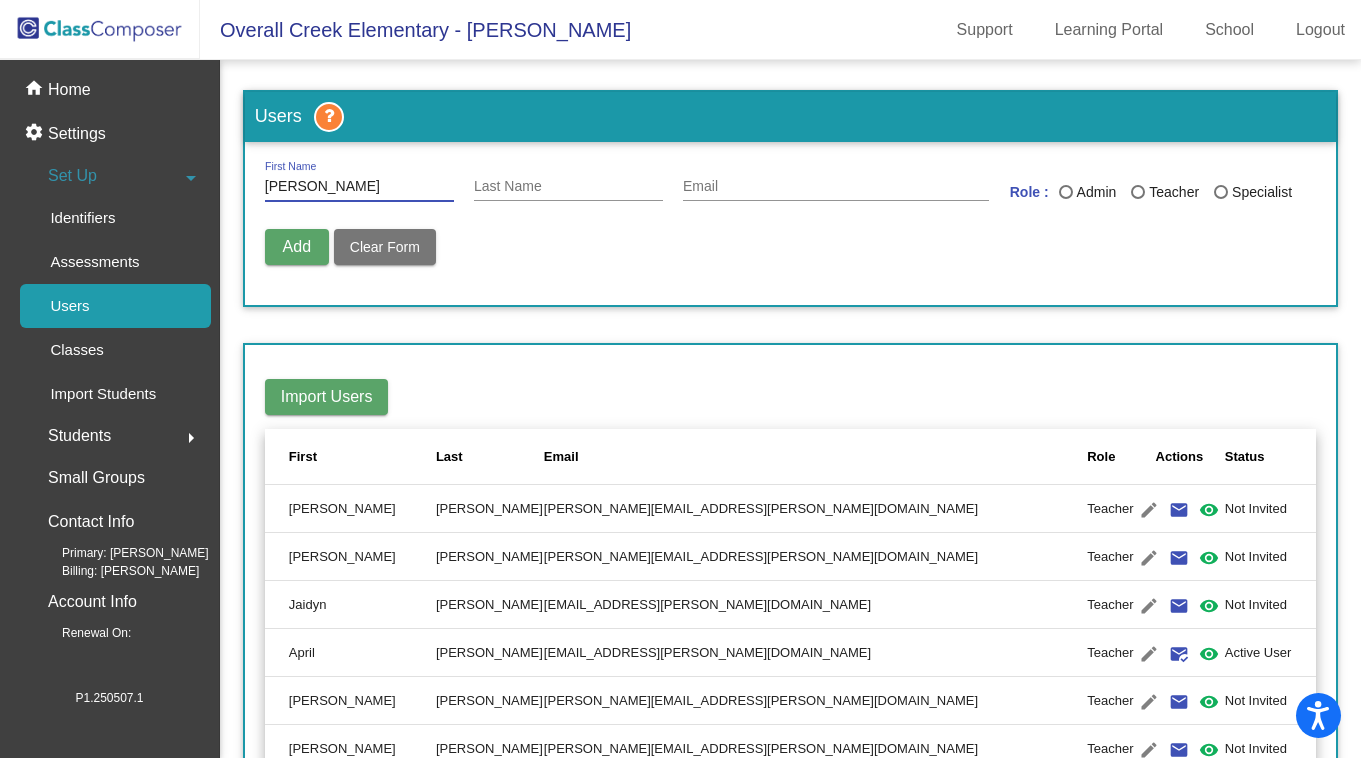 type on "[PERSON_NAME]" 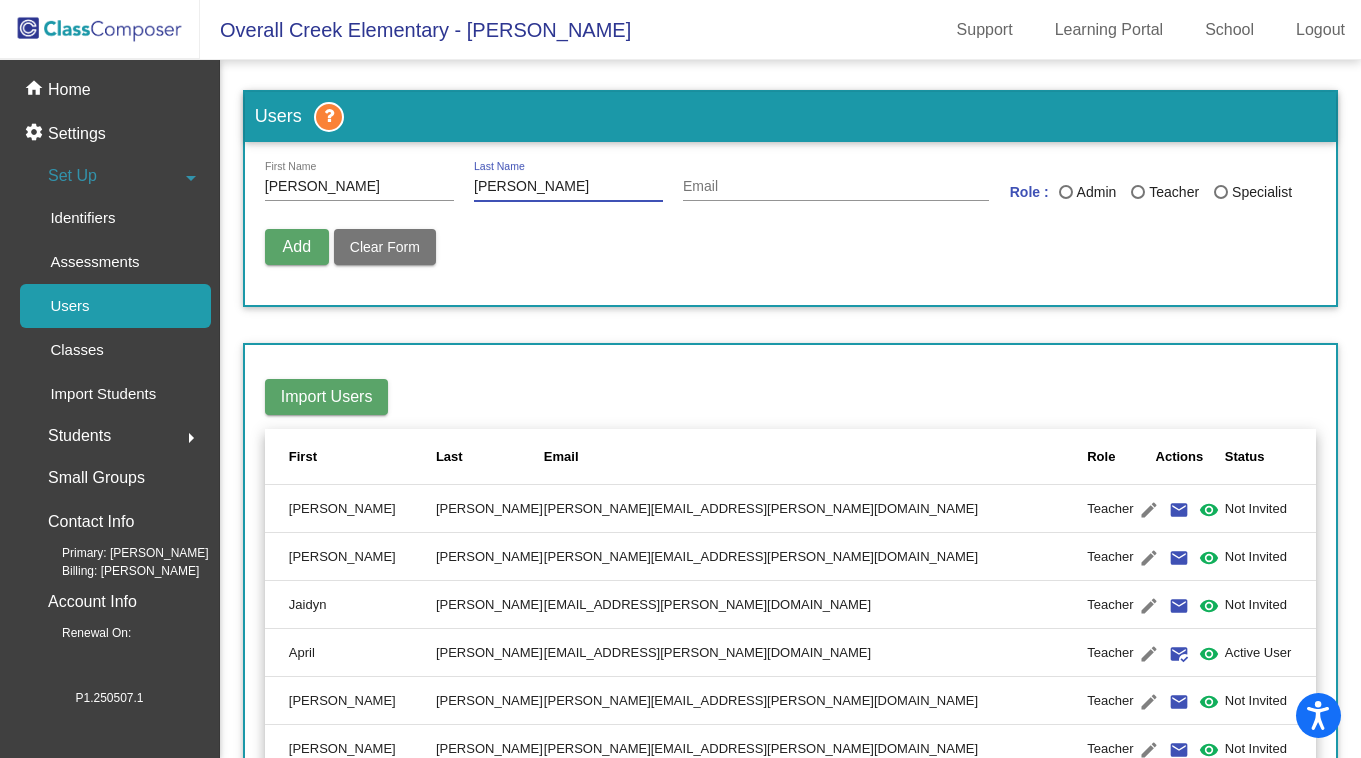 type on "[PERSON_NAME]" 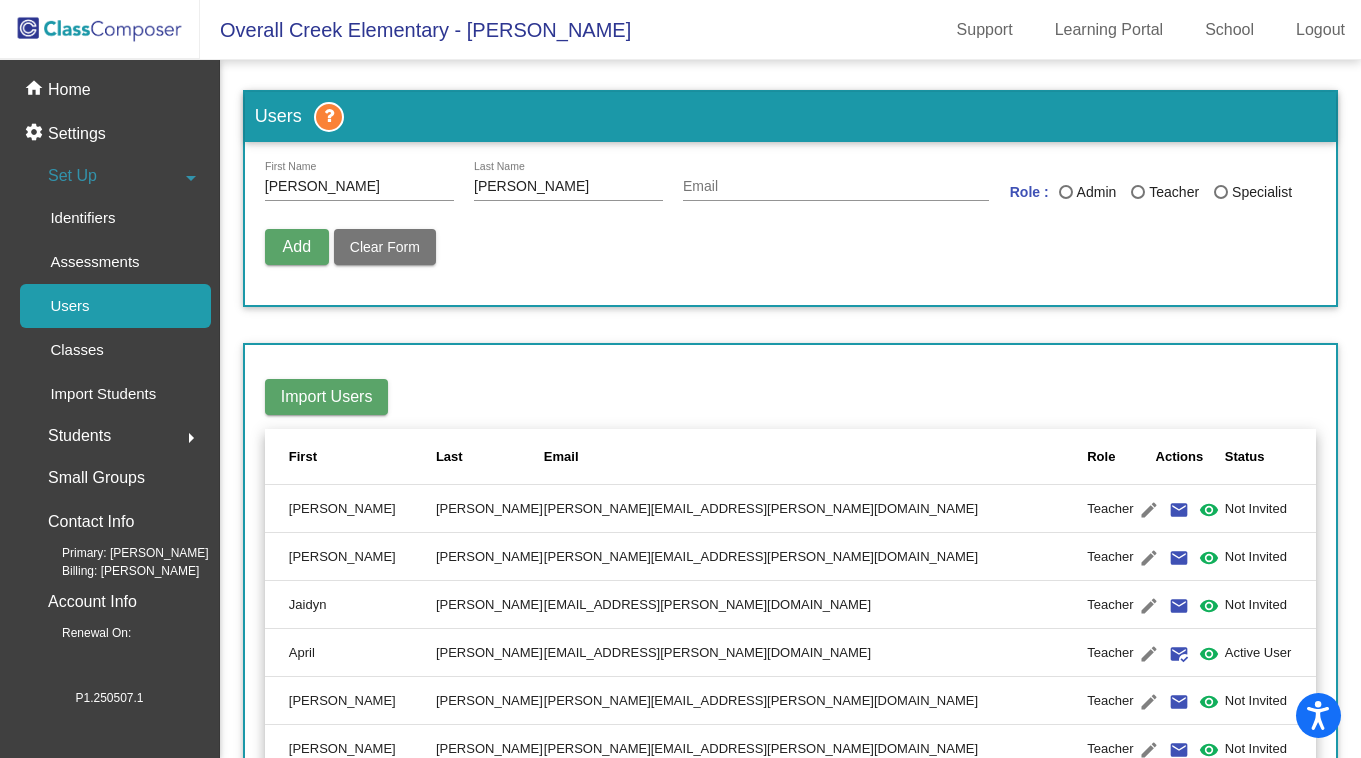 click on "Email" at bounding box center [836, 190] 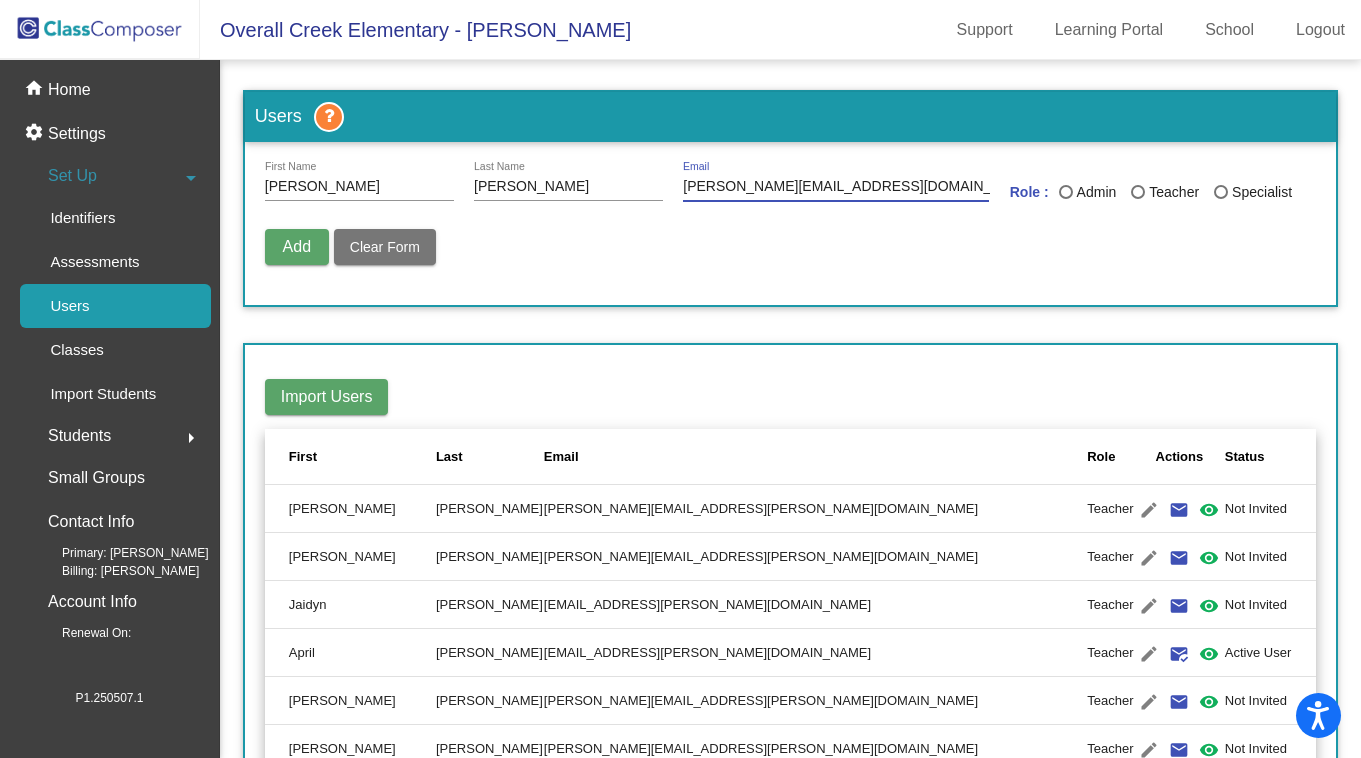 type on "[PERSON_NAME][EMAIL_ADDRESS][DOMAIN_NAME]" 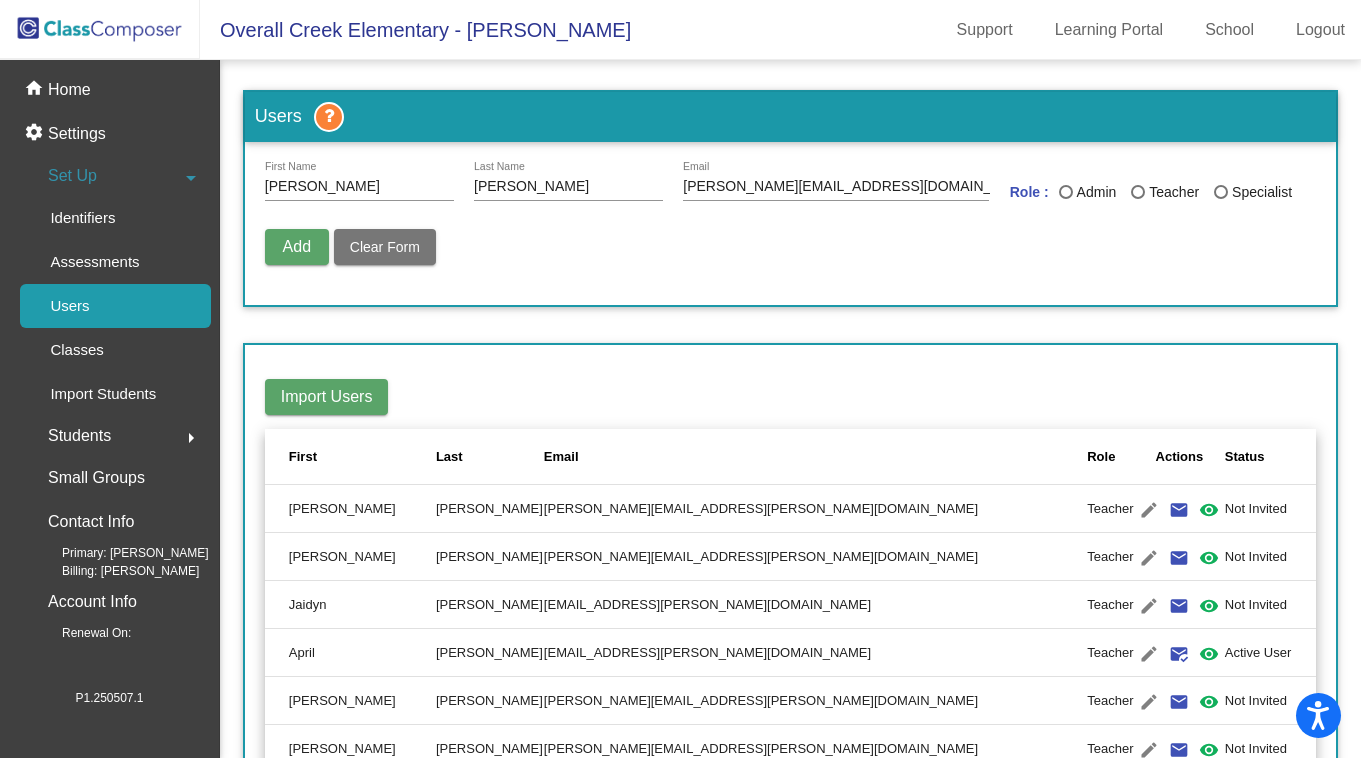 click on "Teacher" at bounding box center [1172, 192] 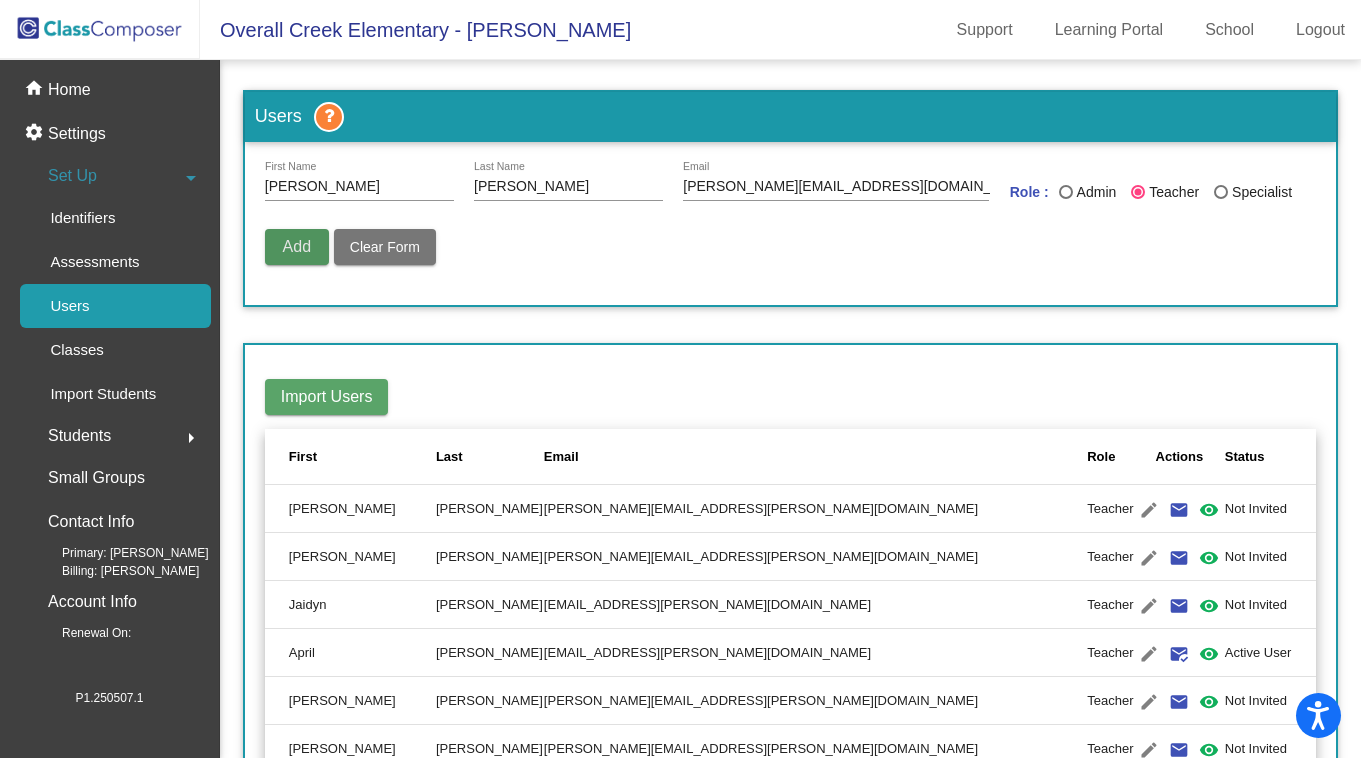 click on "Add" at bounding box center [297, 247] 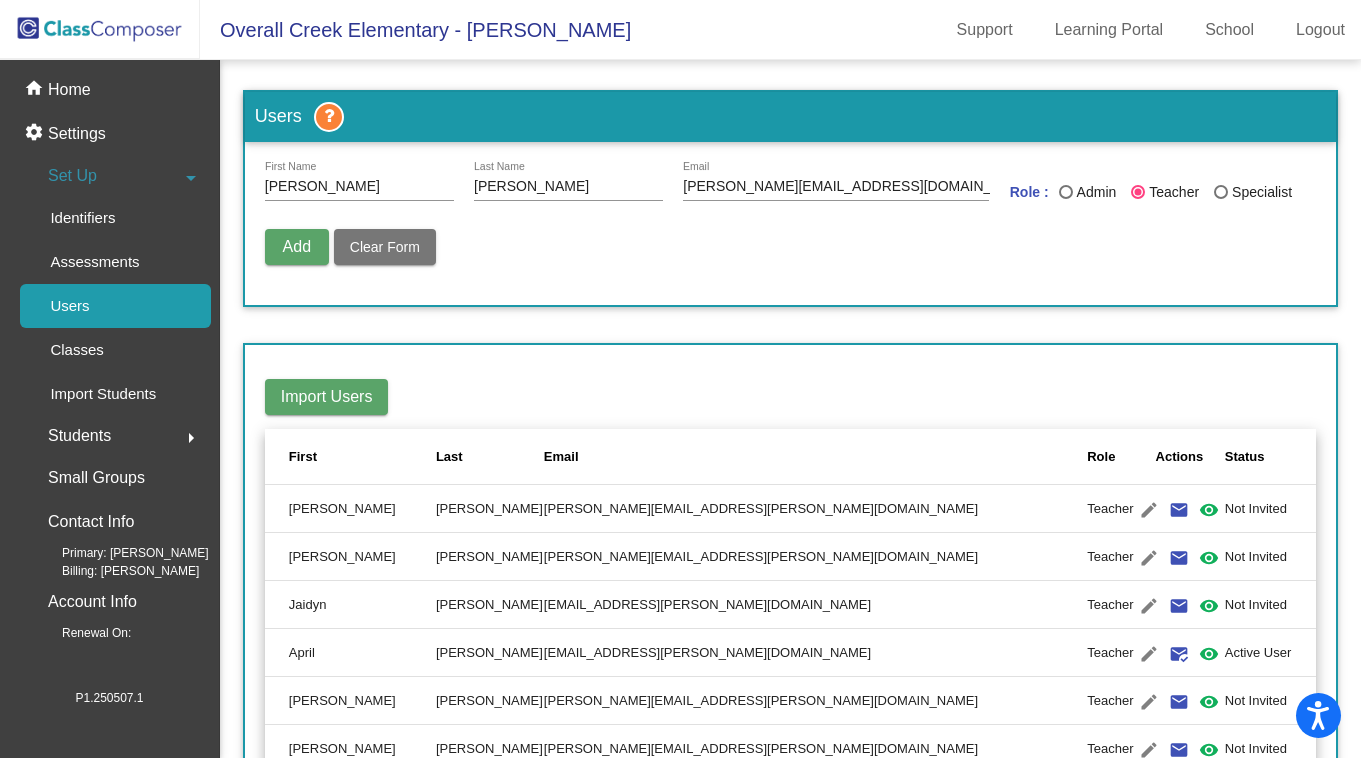 type 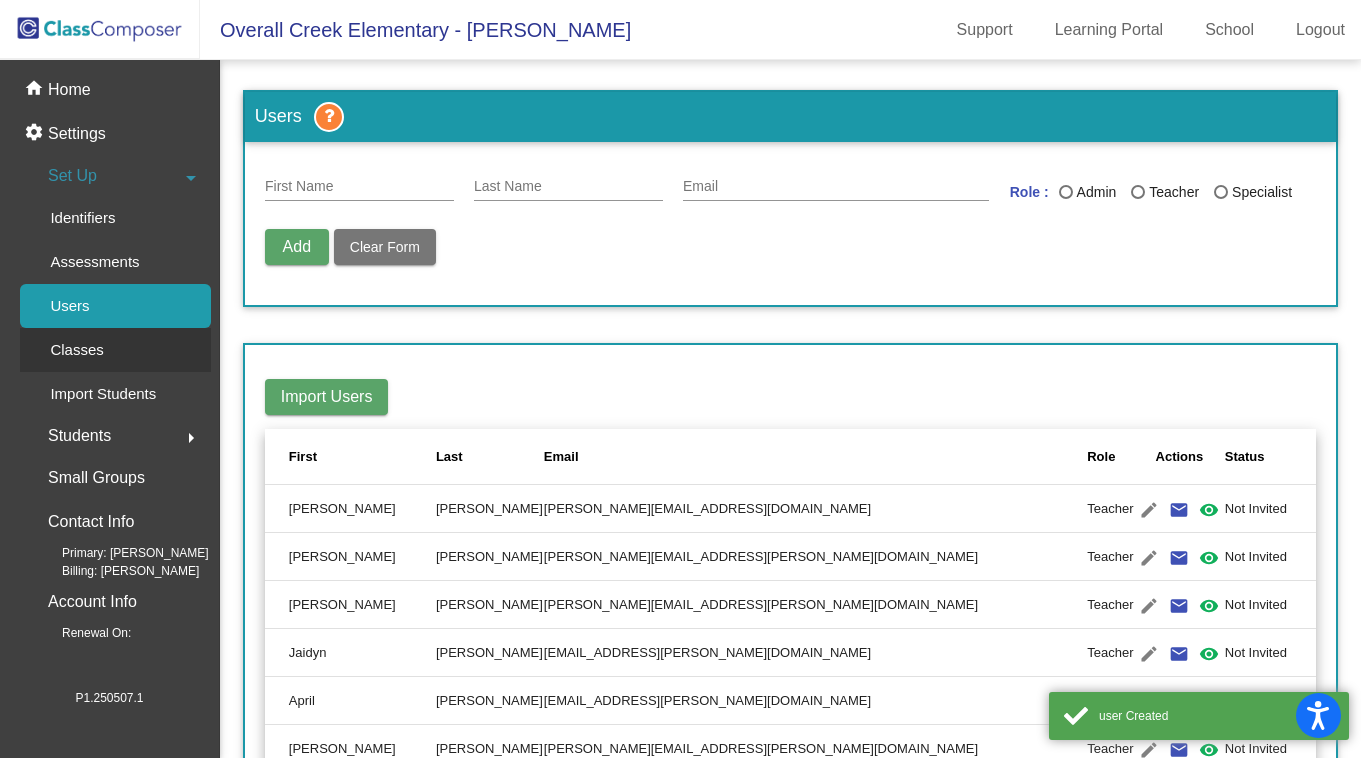 click on "Classes" 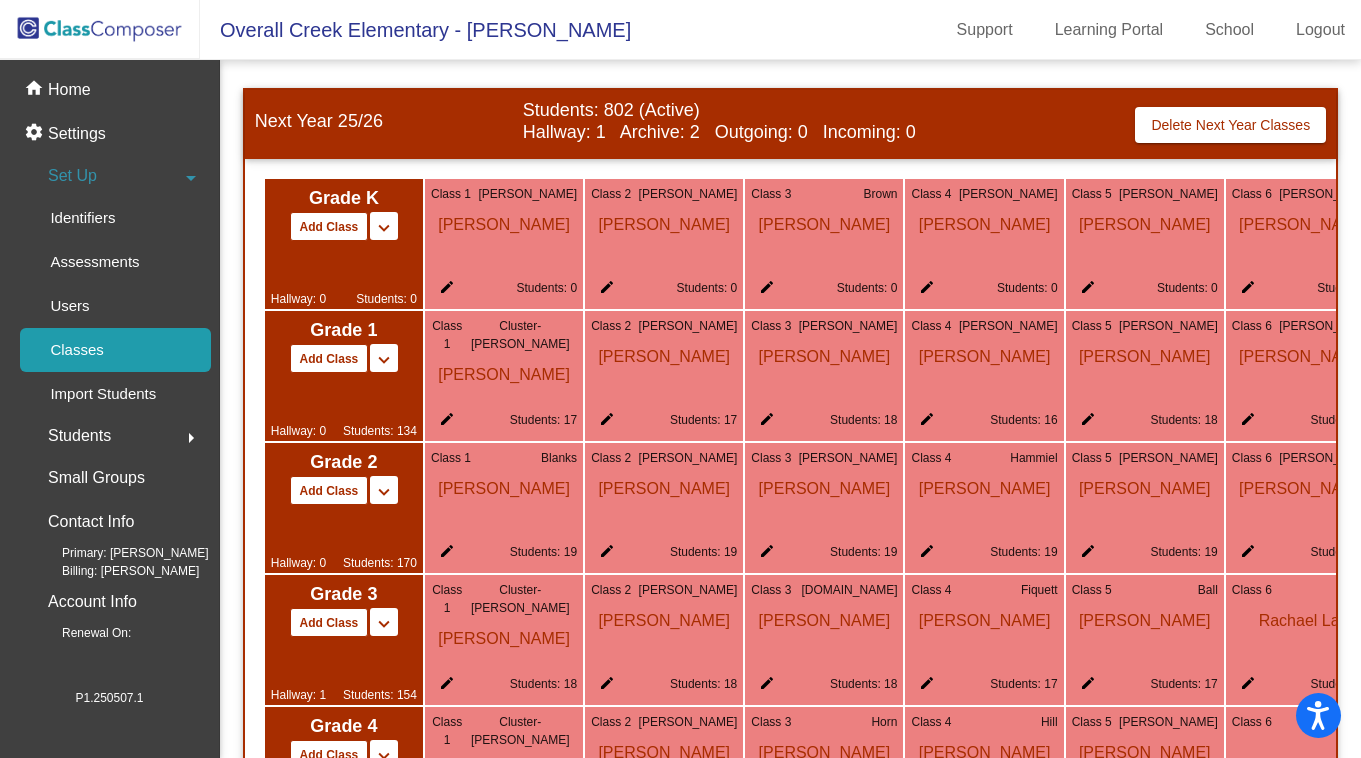 scroll, scrollTop: 1292, scrollLeft: 0, axis: vertical 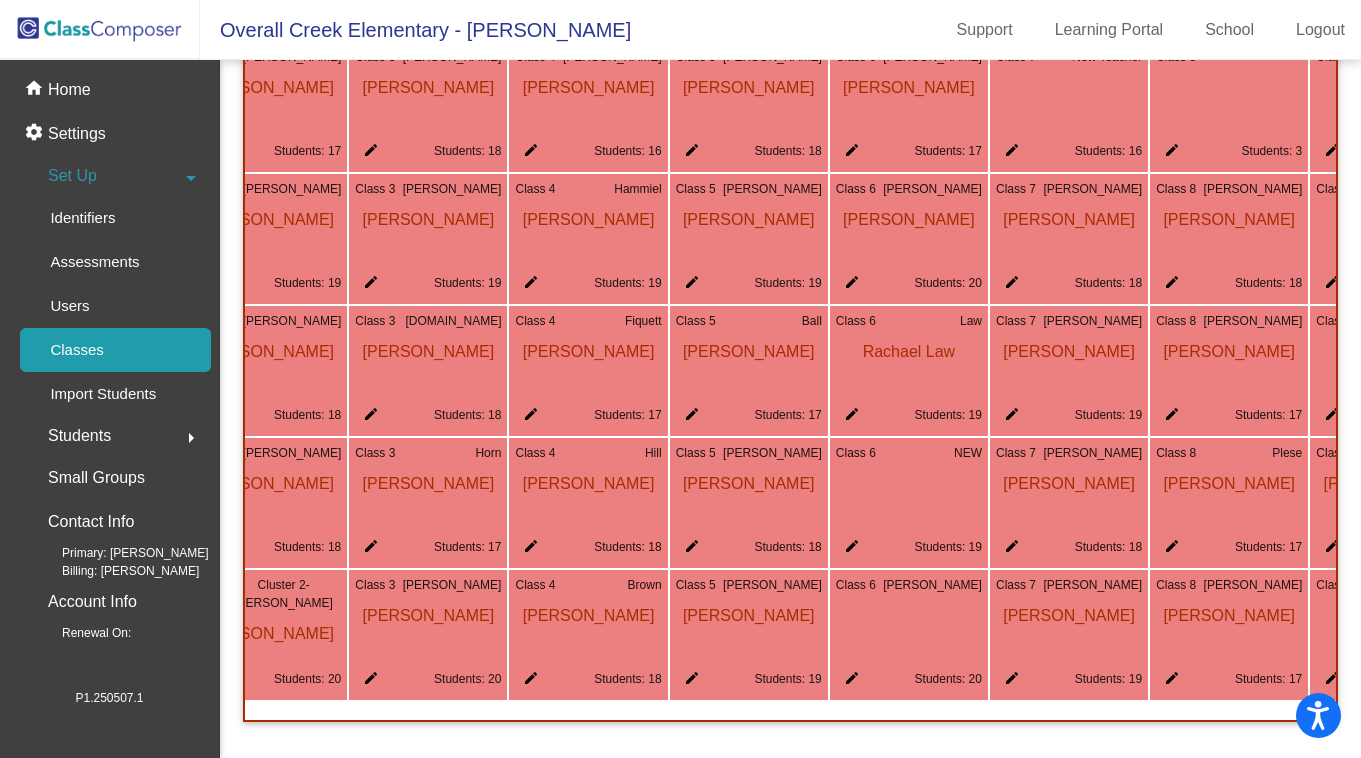 click on "edit" 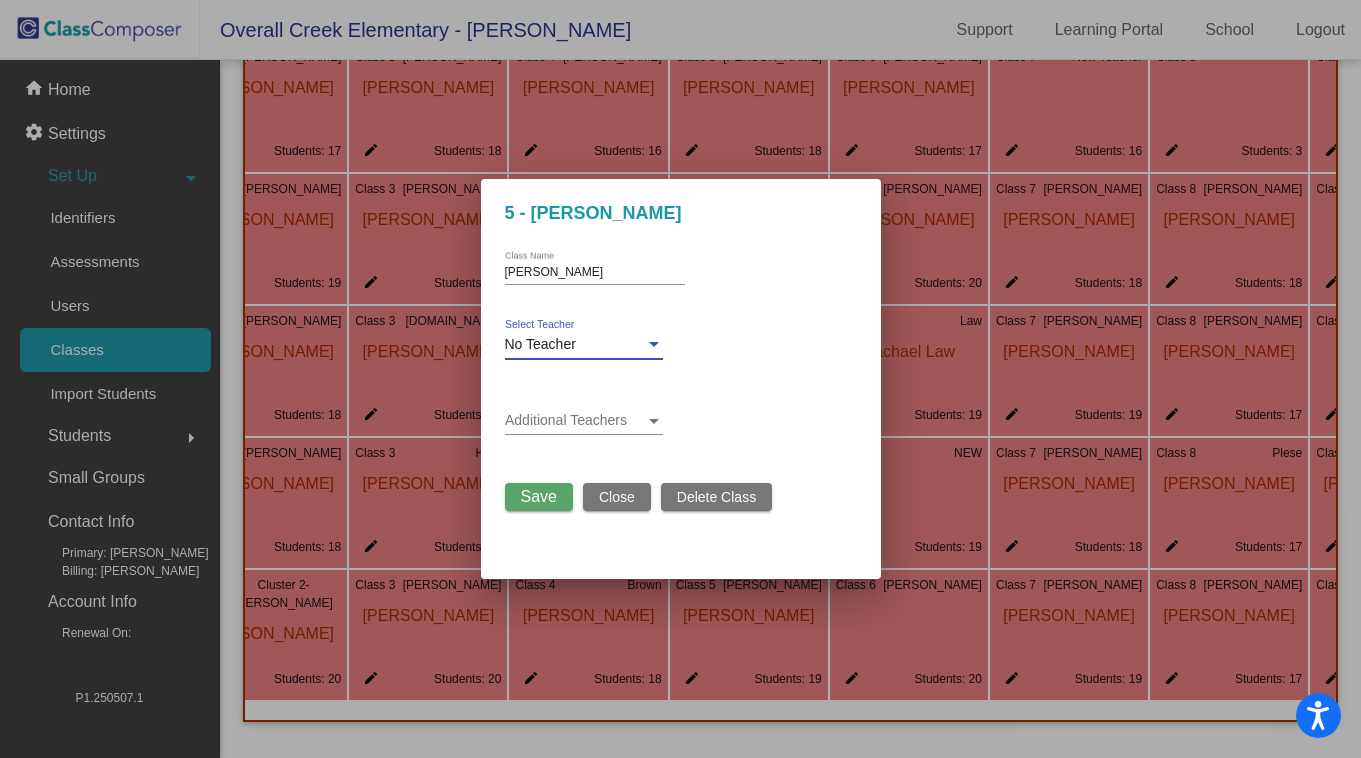 click on "No Teacher" at bounding box center (540, 344) 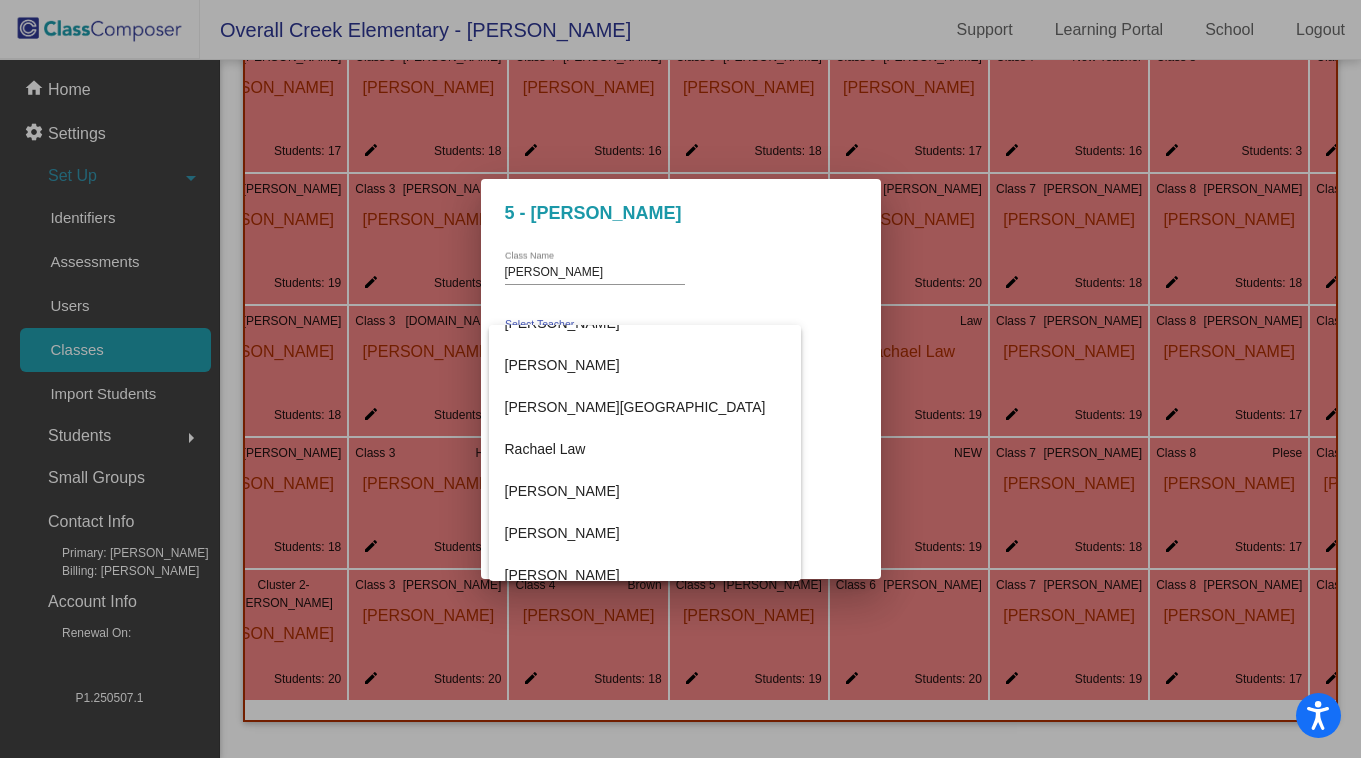 scroll, scrollTop: 1989, scrollLeft: 0, axis: vertical 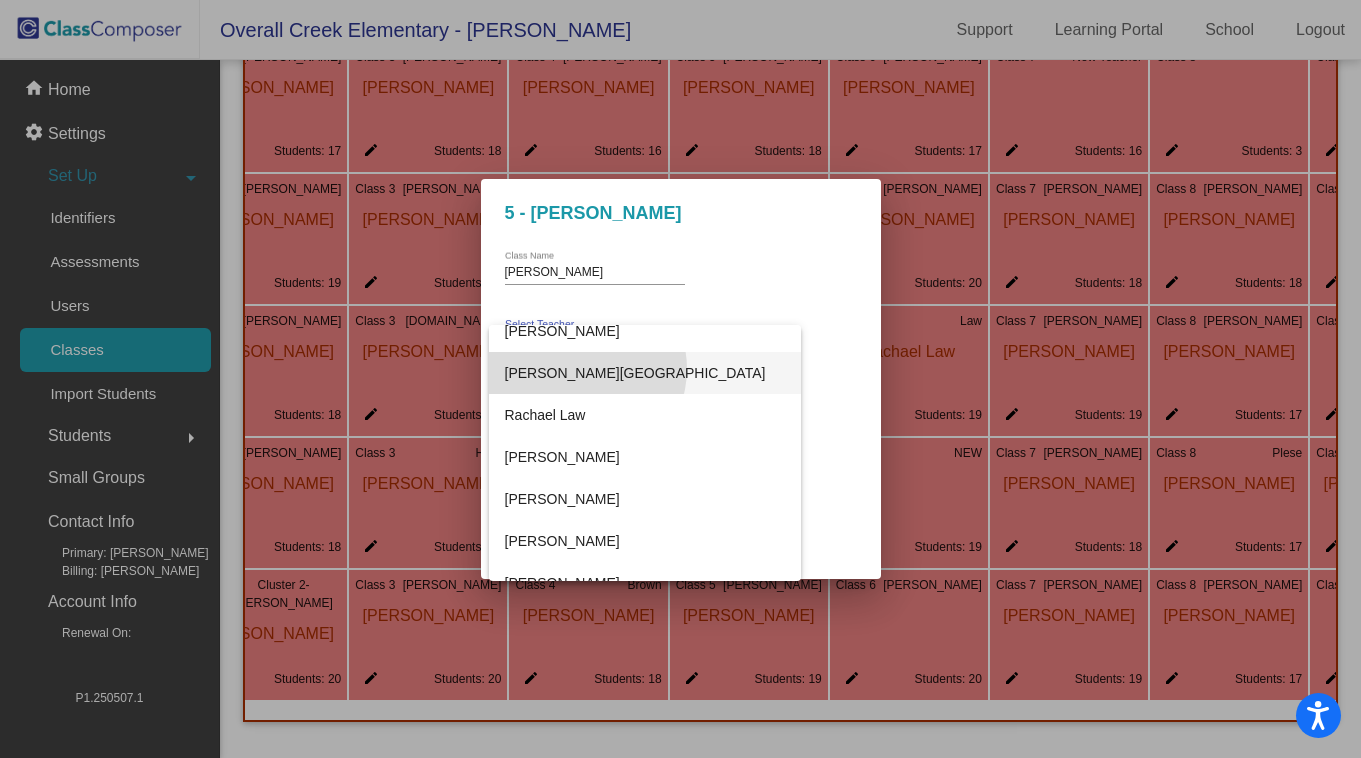 click on "[PERSON_NAME][GEOGRAPHIC_DATA]" at bounding box center (645, 373) 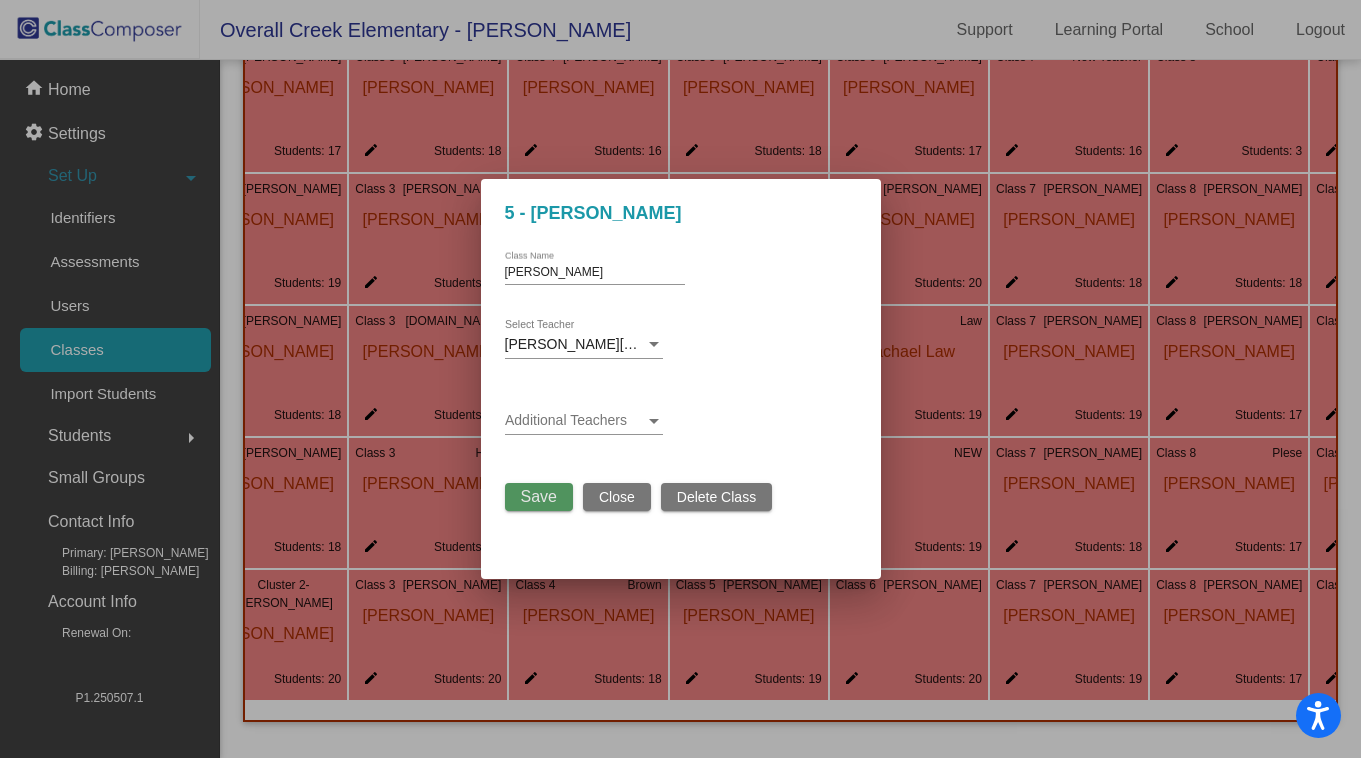 click on "Save" at bounding box center [539, 496] 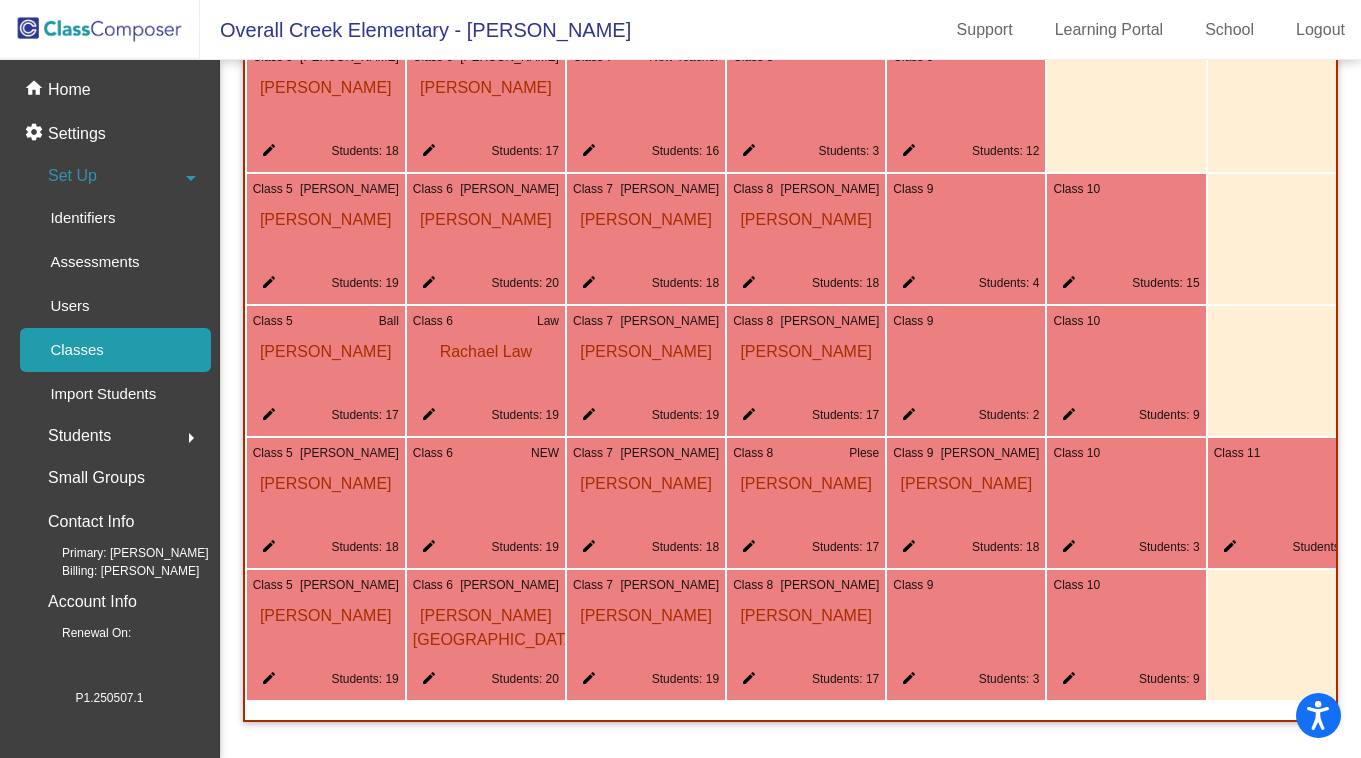 scroll, scrollTop: 0, scrollLeft: 0, axis: both 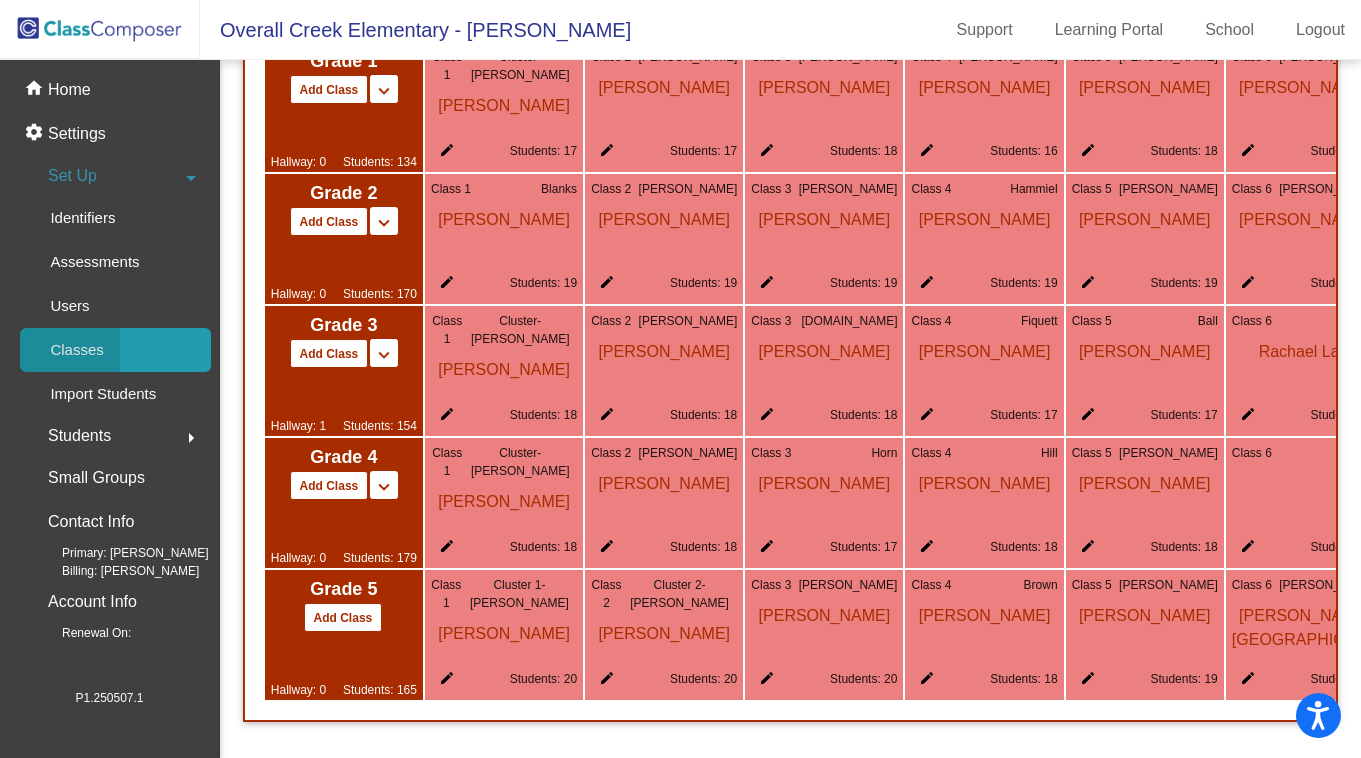 click on "Classes" 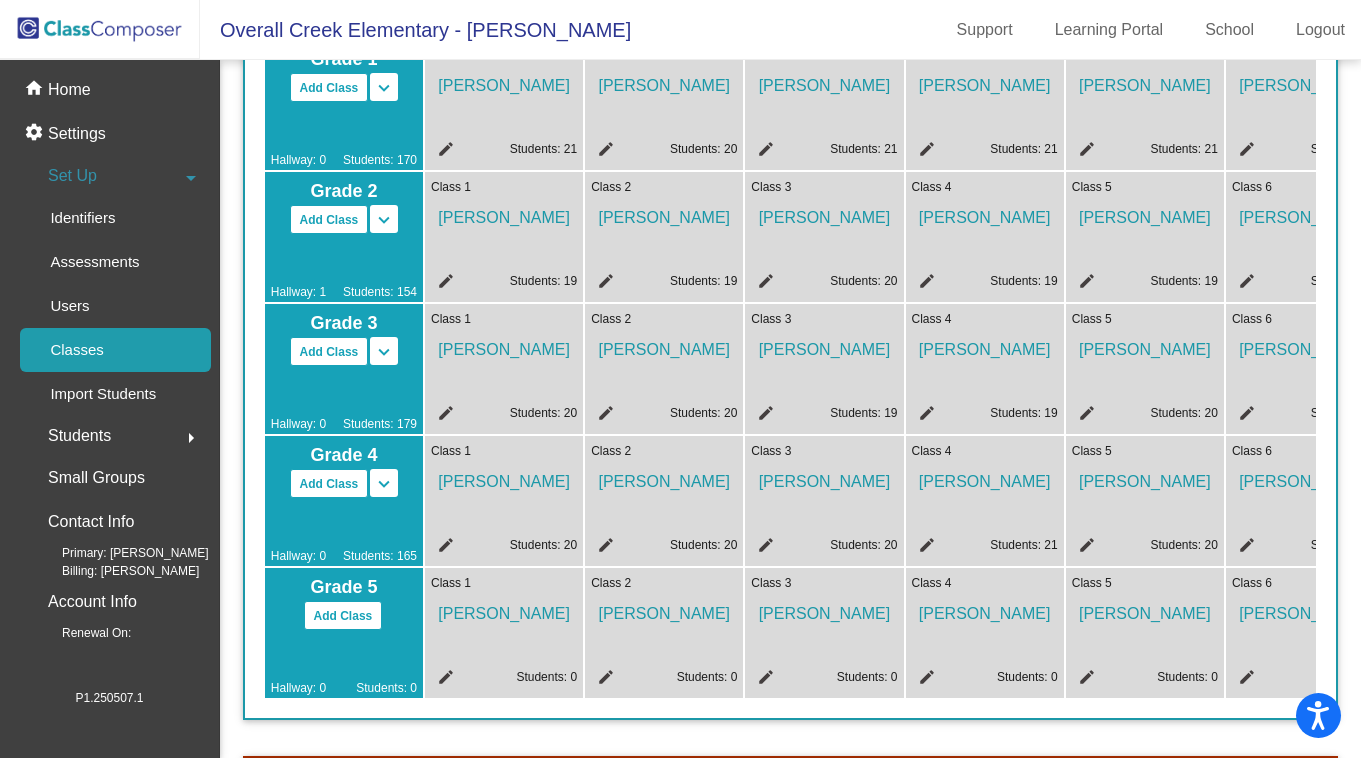 scroll, scrollTop: 0, scrollLeft: 0, axis: both 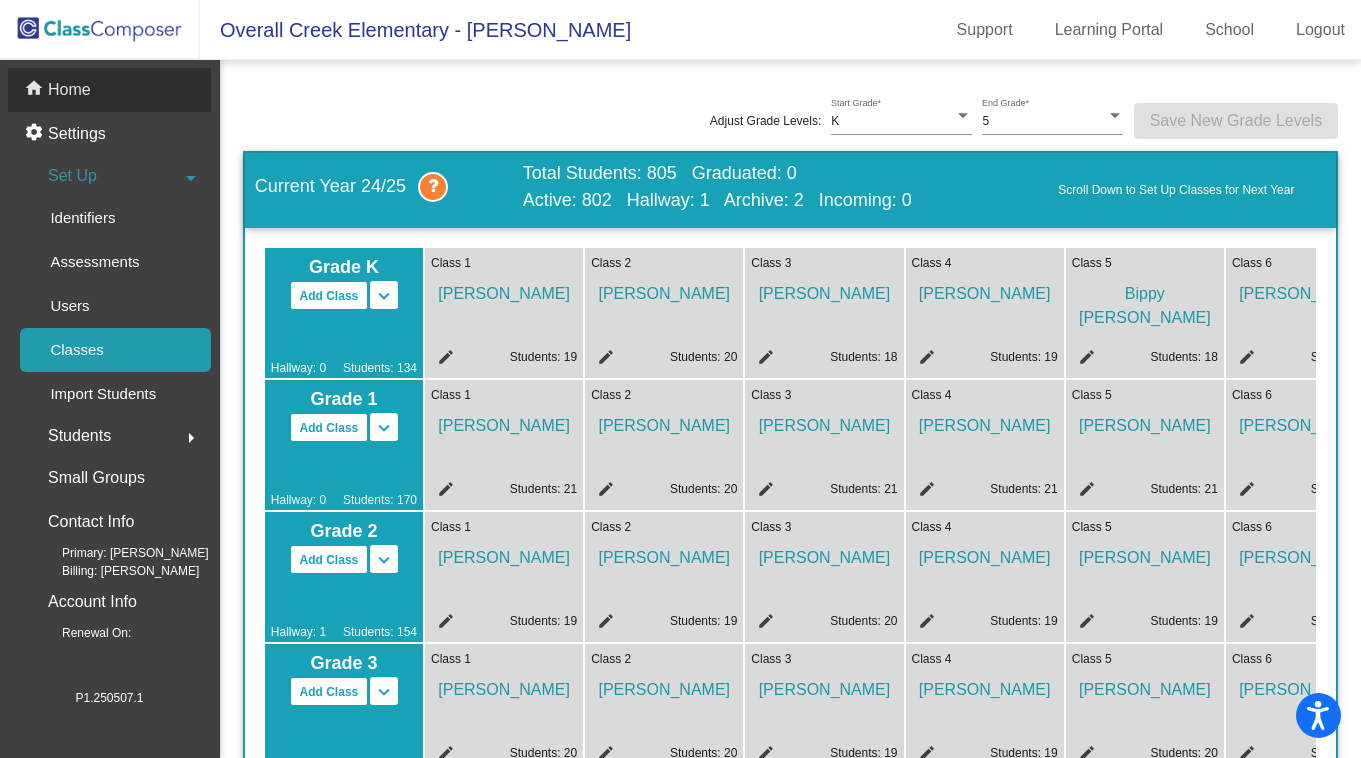 click on "Home" 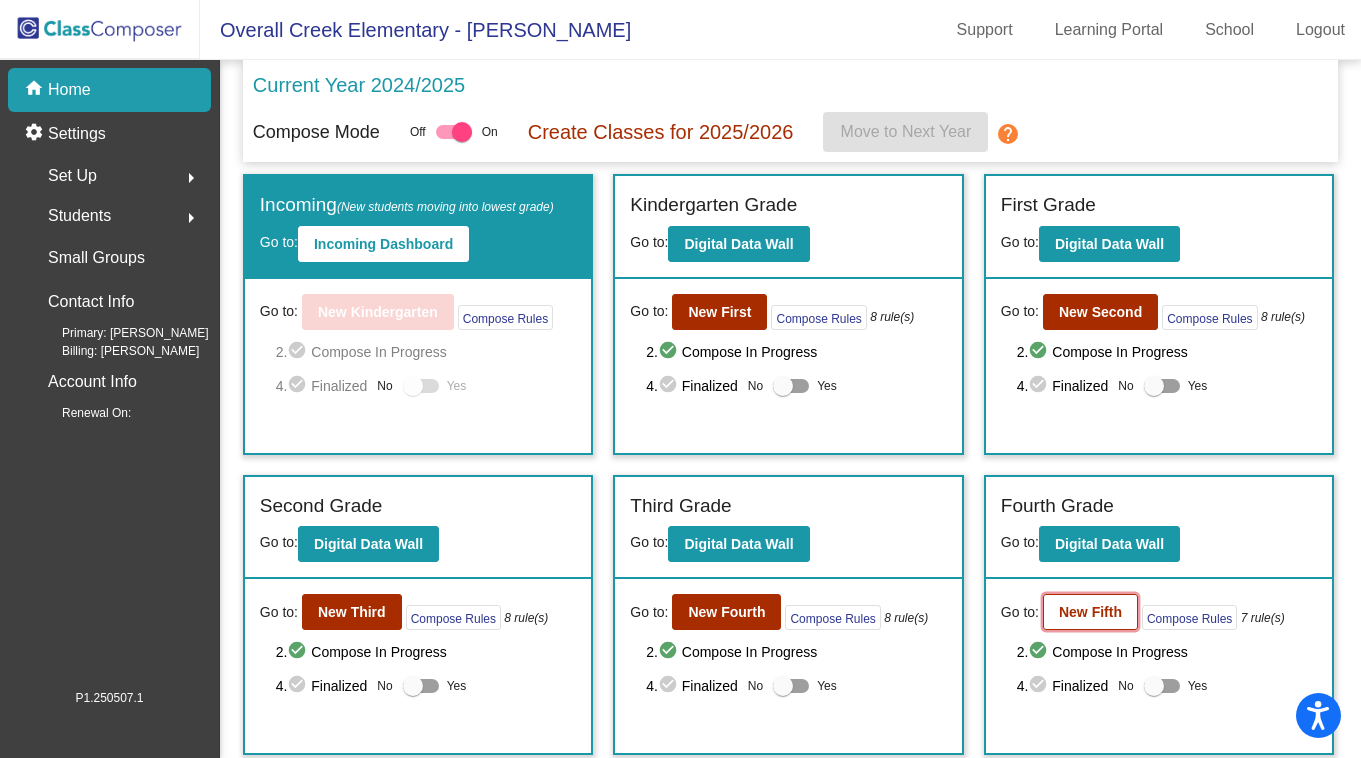 click on "New Fifth" 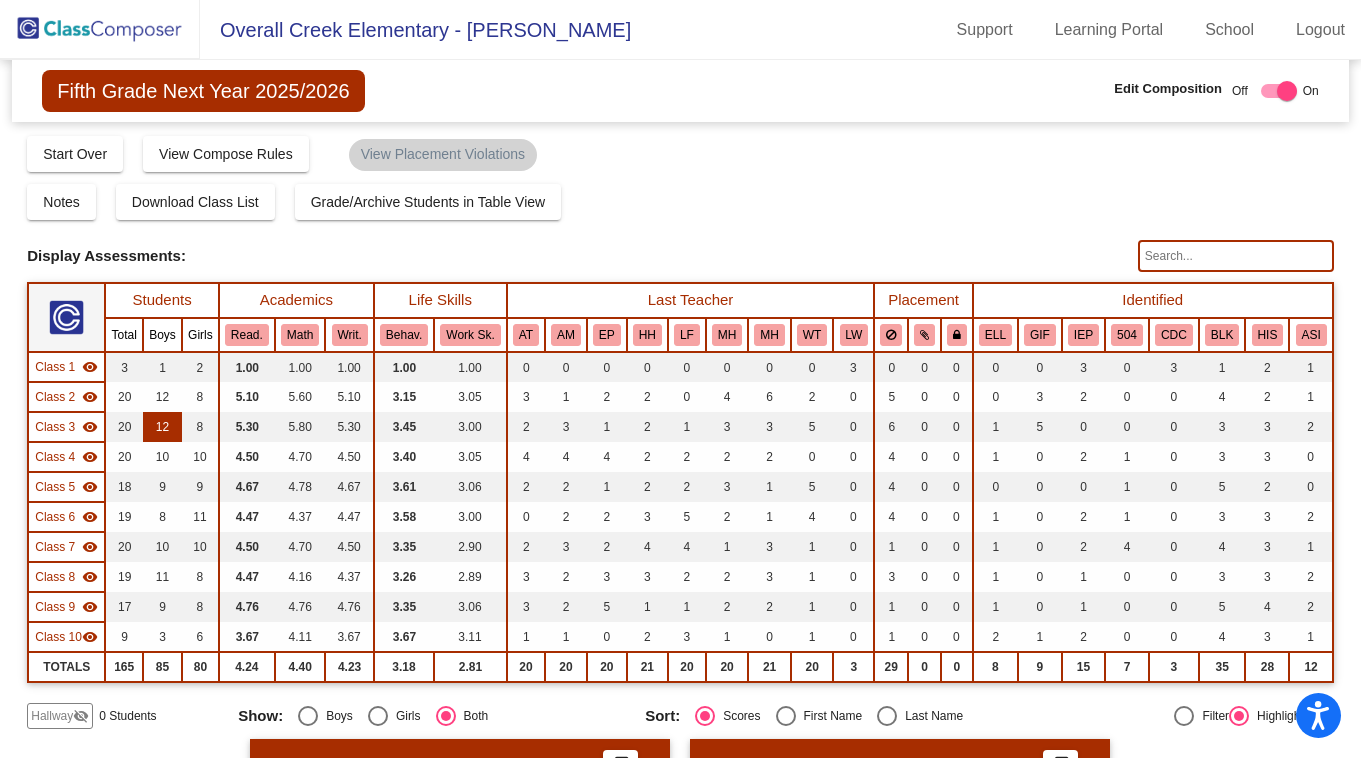 scroll, scrollTop: 3, scrollLeft: 0, axis: vertical 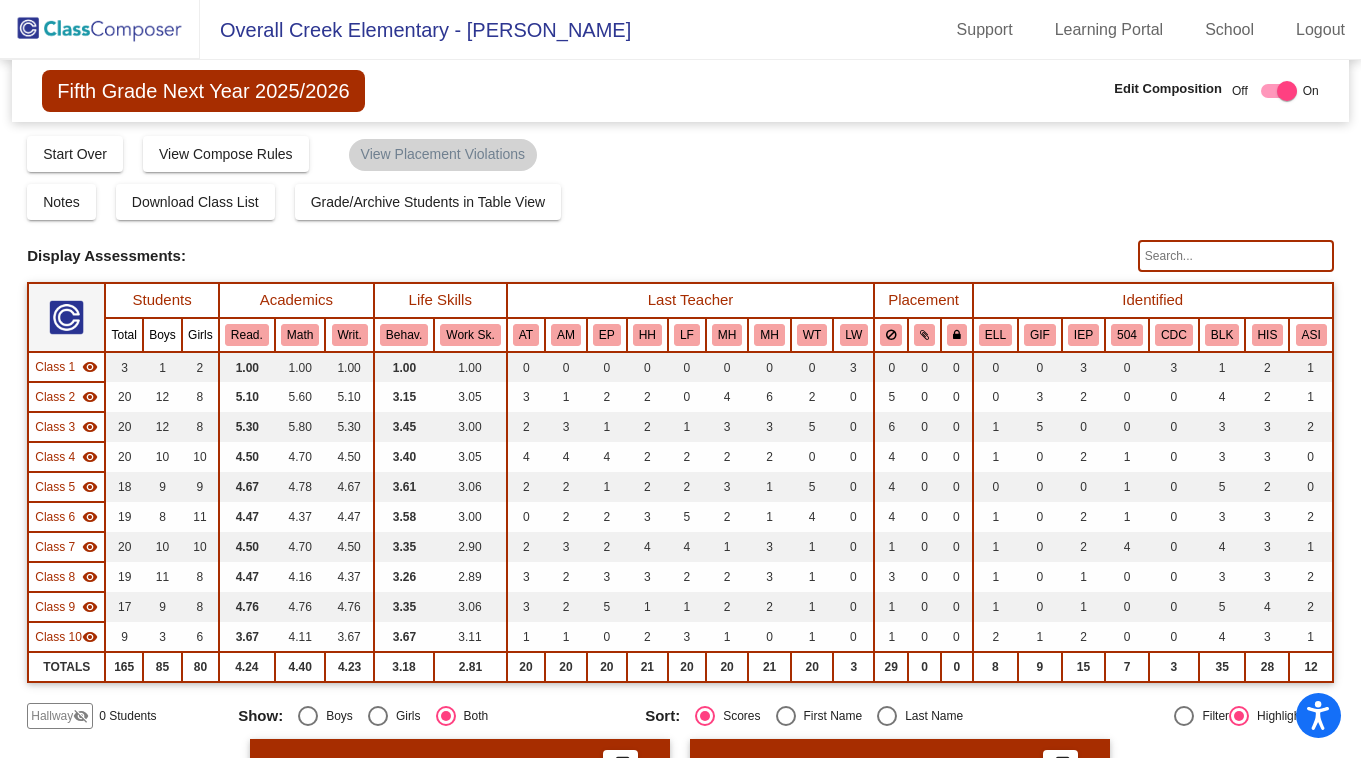 click on "Notes   Download Class List   Import Students   Grade/Archive Students in Table View   New Small Group   Saved Small Group" 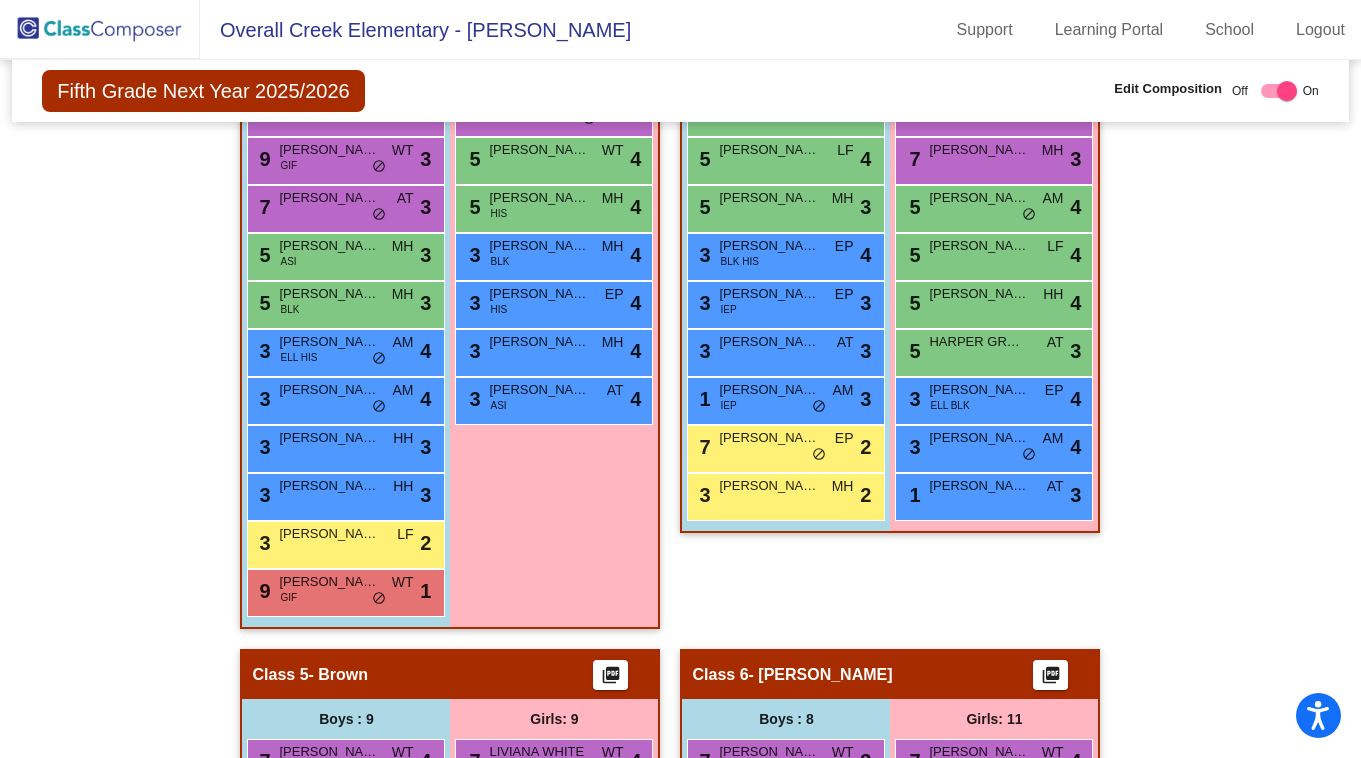 scroll, scrollTop: 0, scrollLeft: 0, axis: both 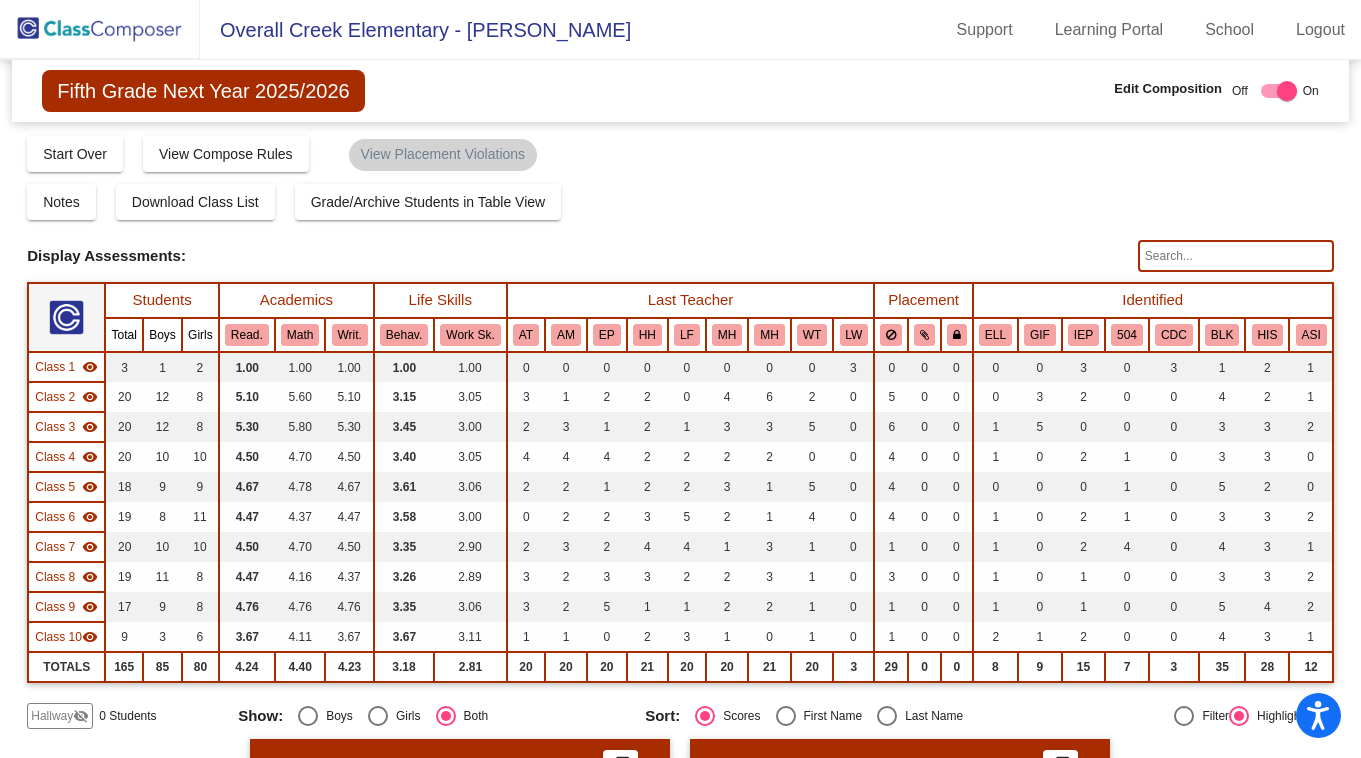 click on "Fifth Grade Next Year 2025/2026" 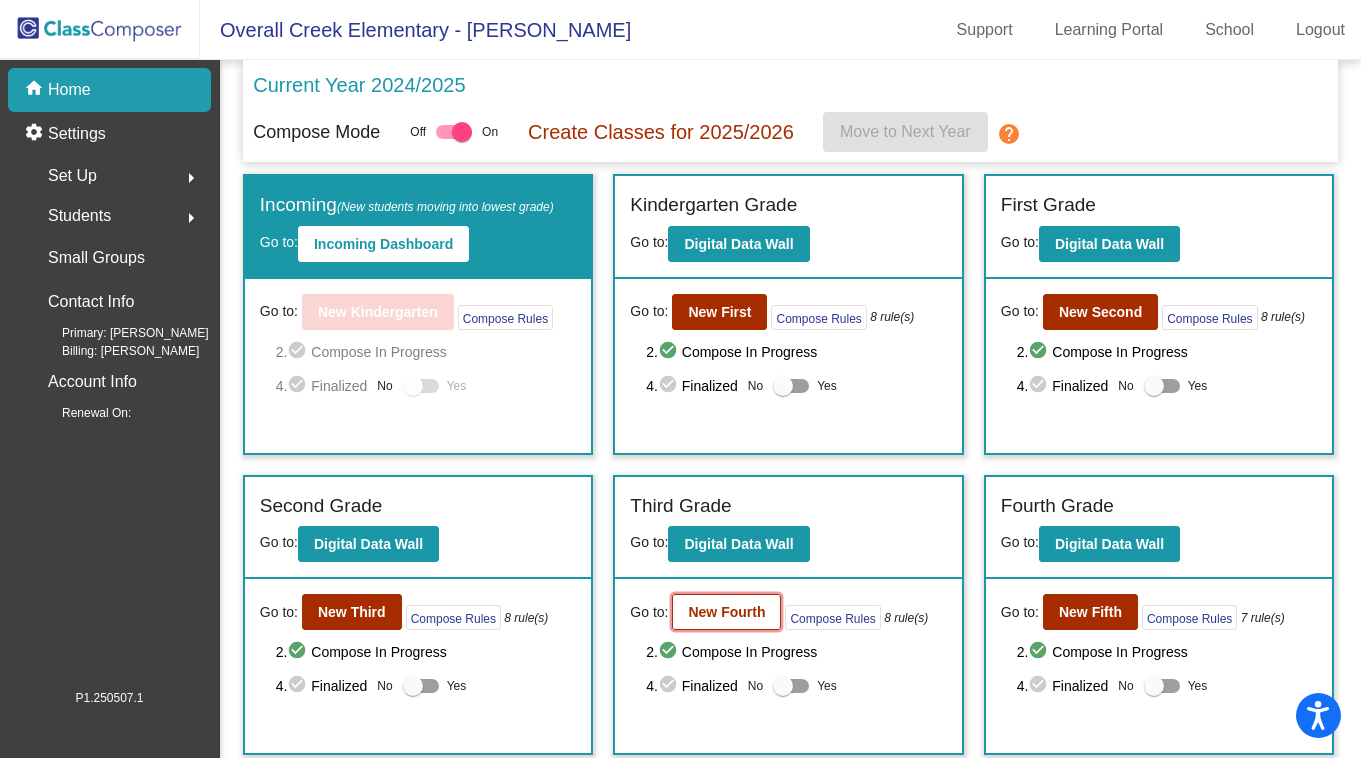 click on "New Fourth" 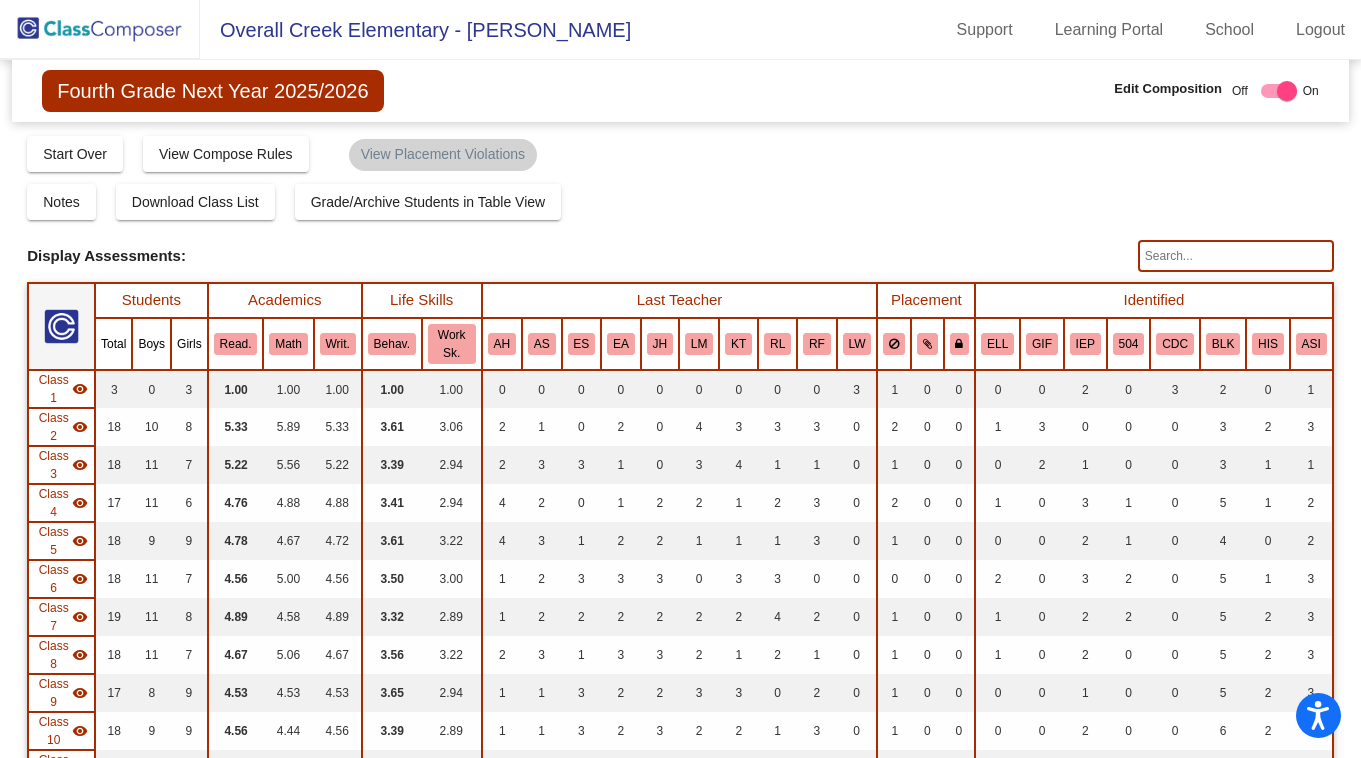 click 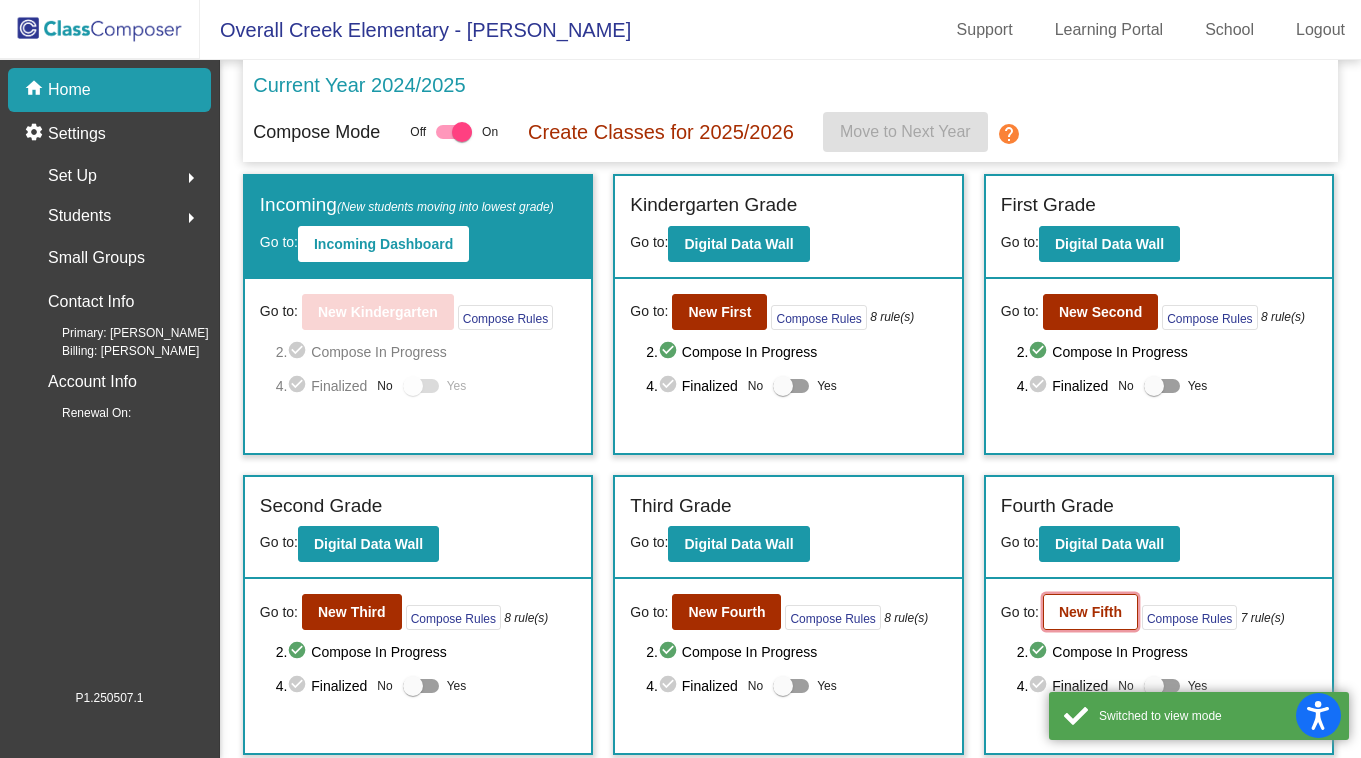 click on "New Fifth" 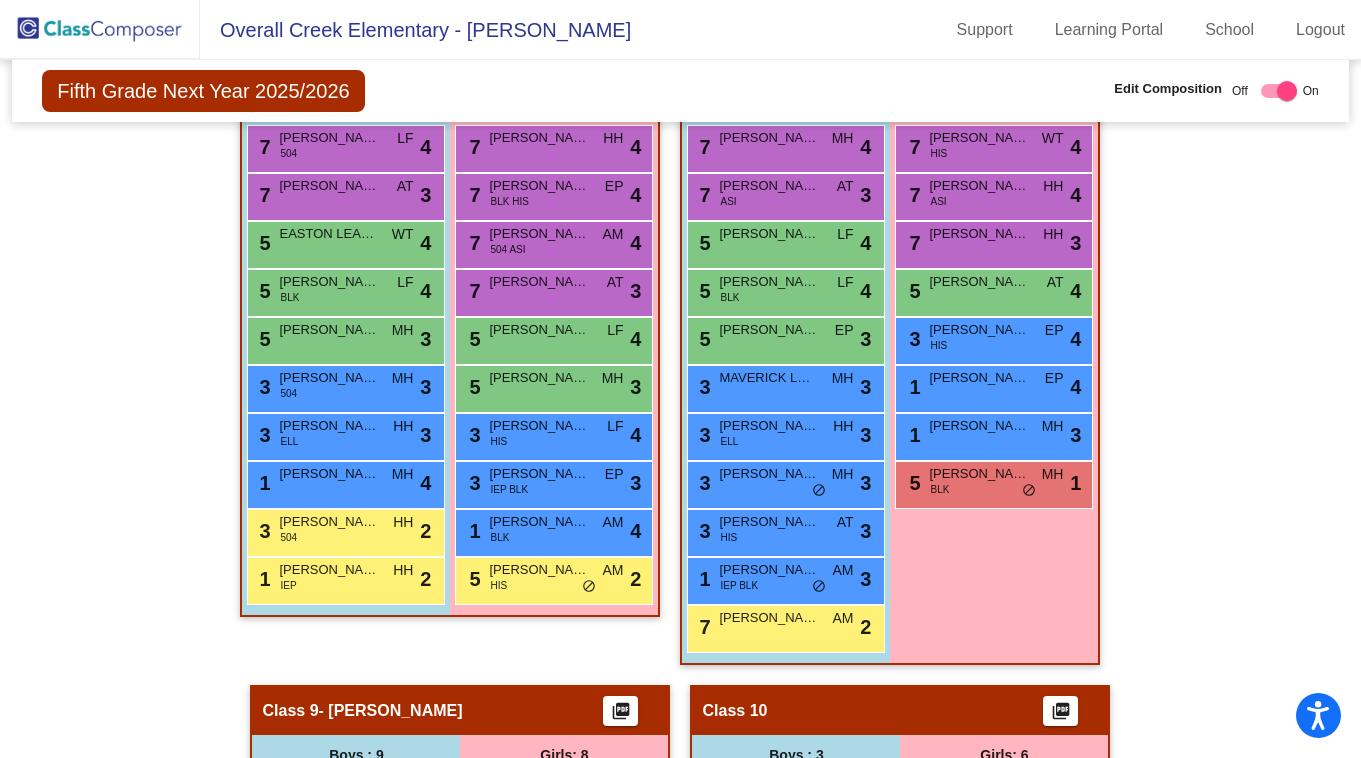 scroll, scrollTop: 3257, scrollLeft: 0, axis: vertical 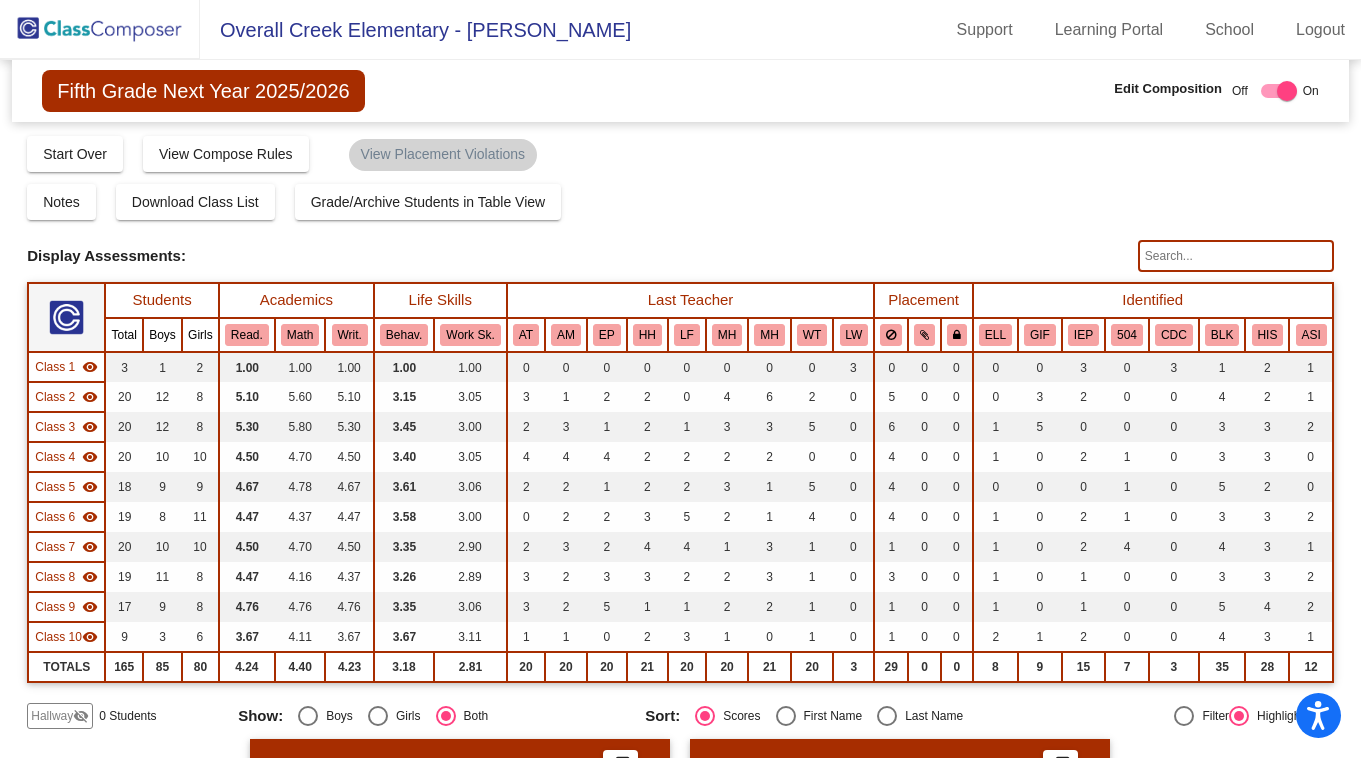 click 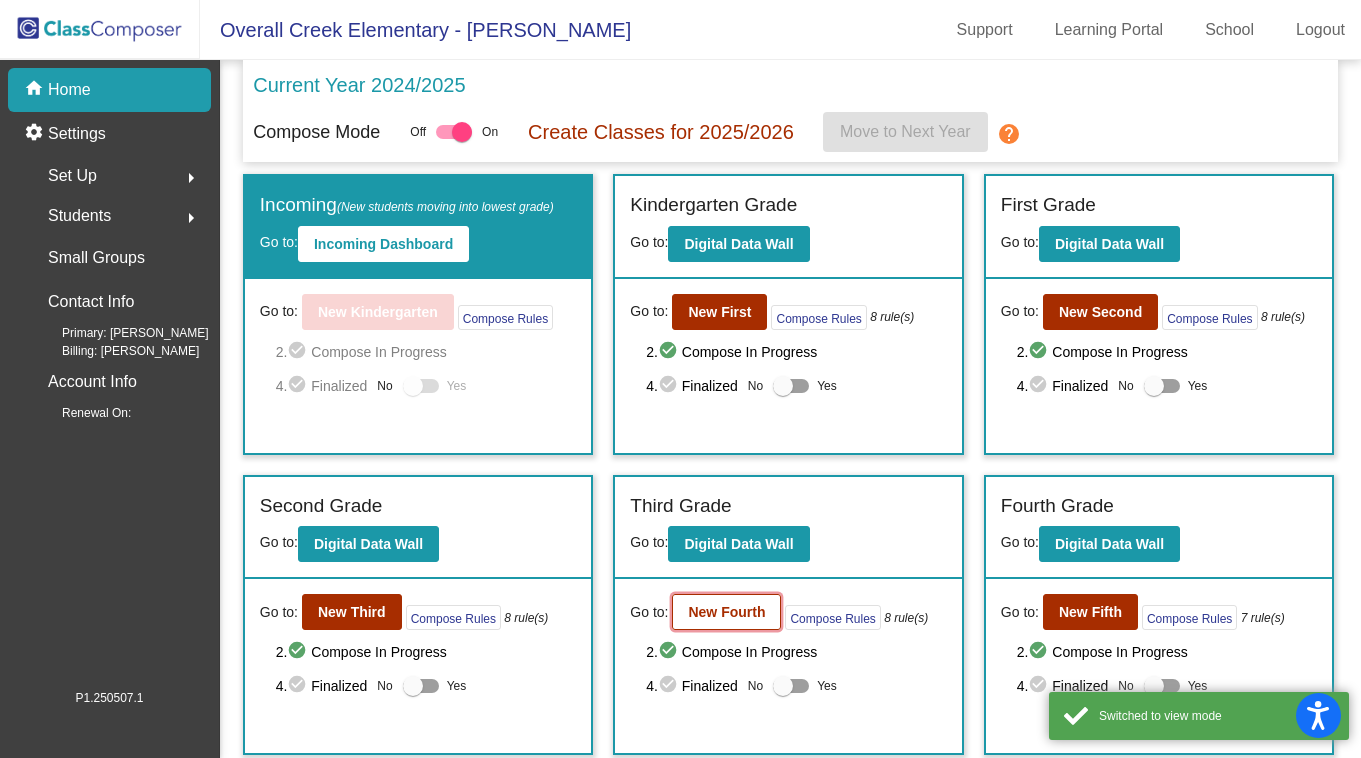 click on "New Fourth" 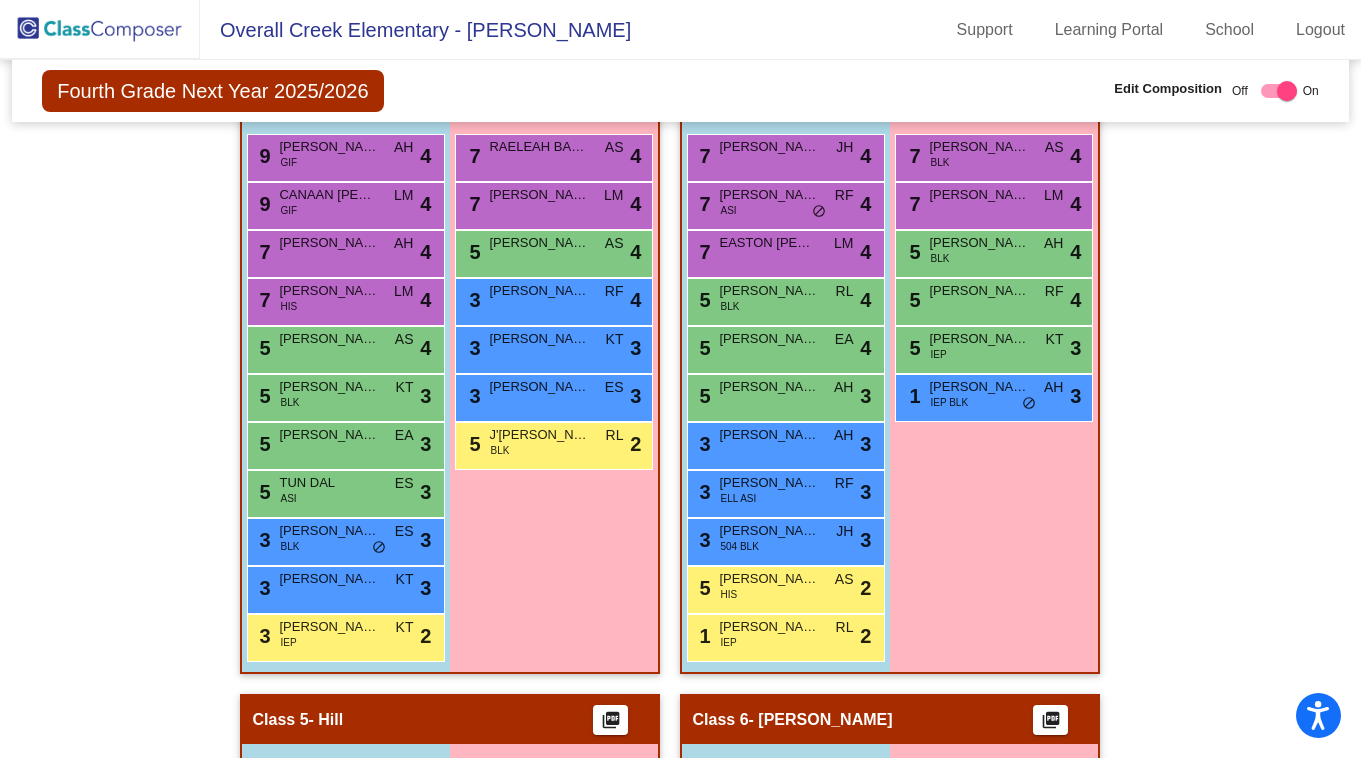 scroll, scrollTop: 1375, scrollLeft: 0, axis: vertical 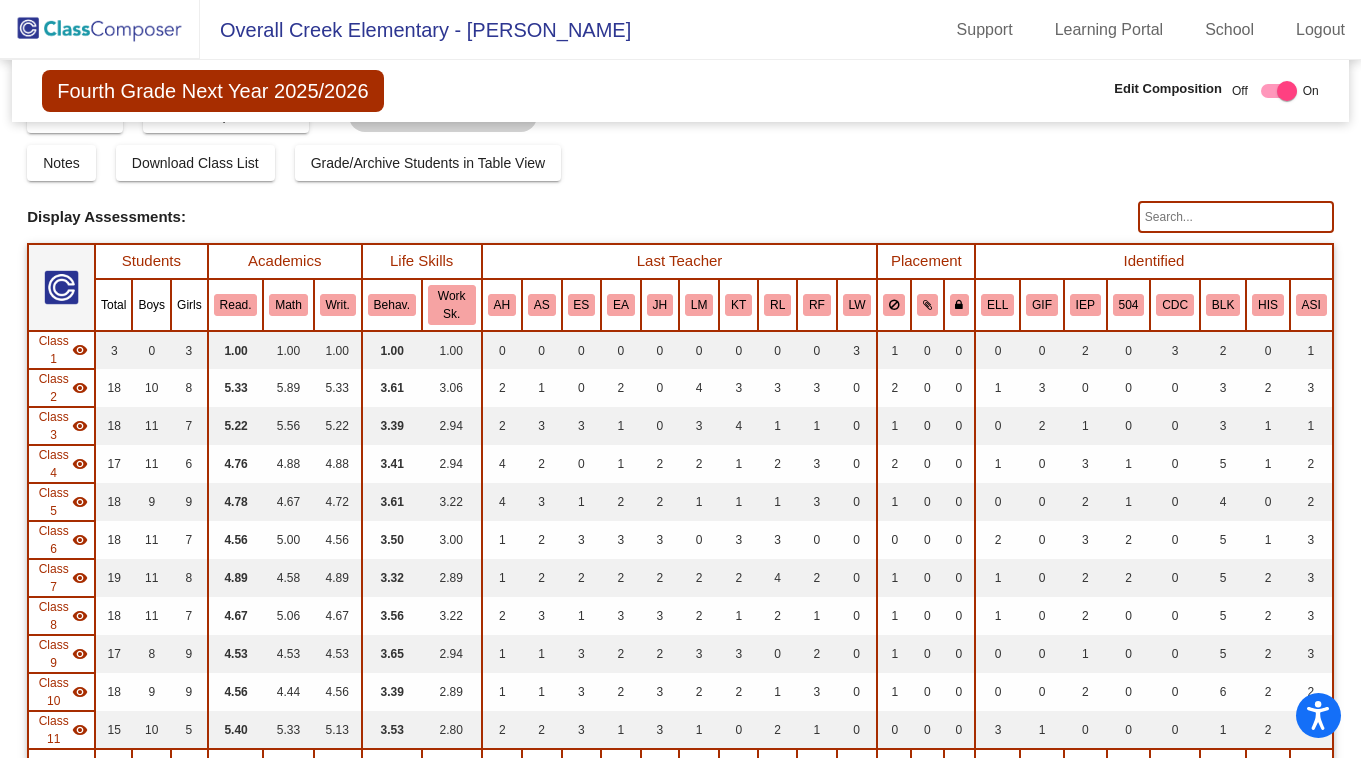 click 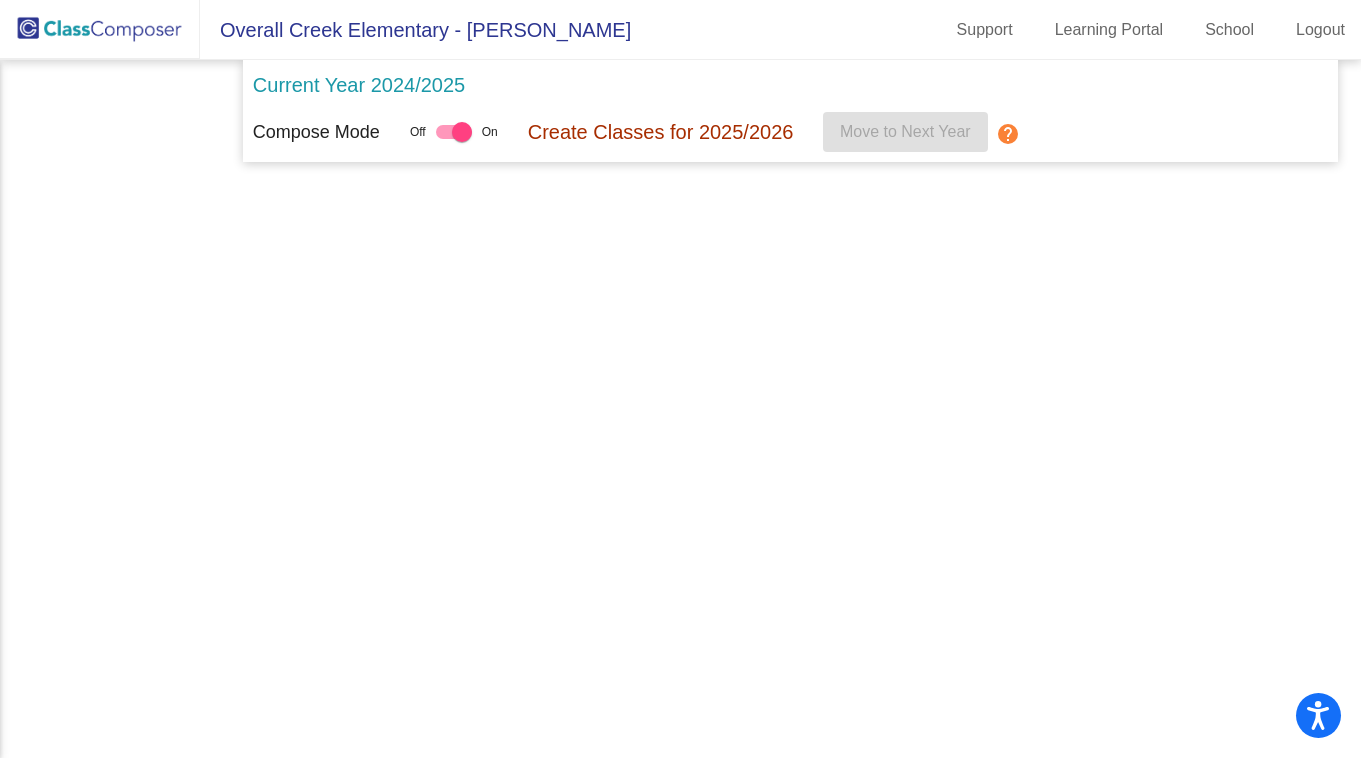 scroll, scrollTop: 0, scrollLeft: 0, axis: both 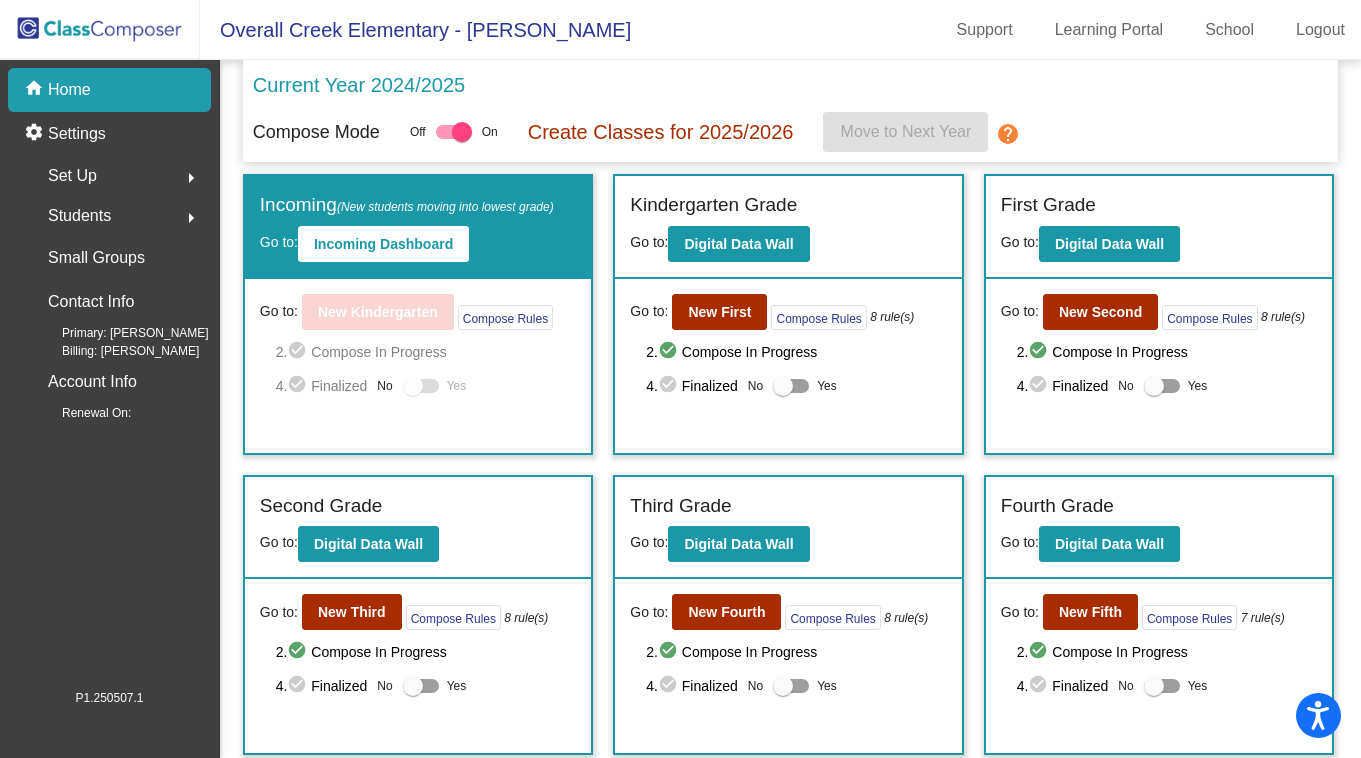 click on "Set Up" 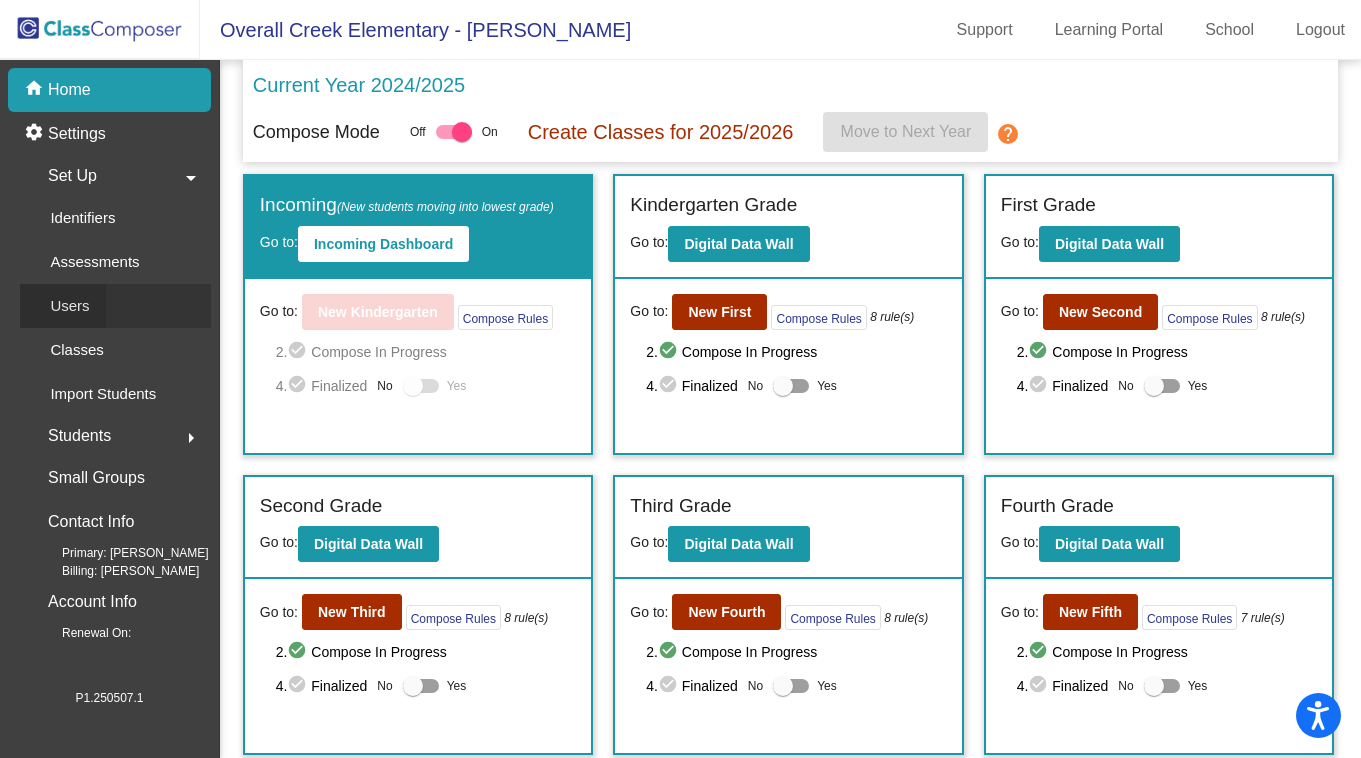 click on "Users" 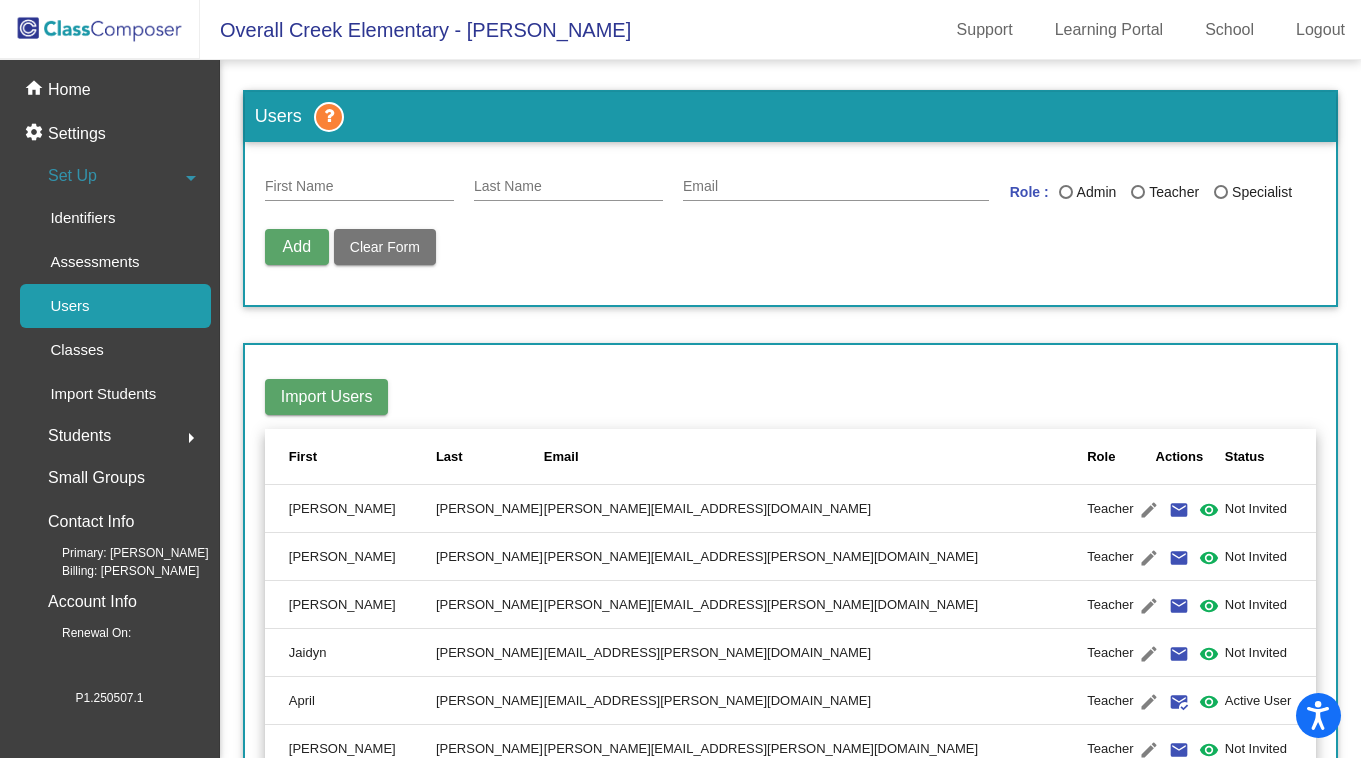 click on "First Name" at bounding box center (359, 187) 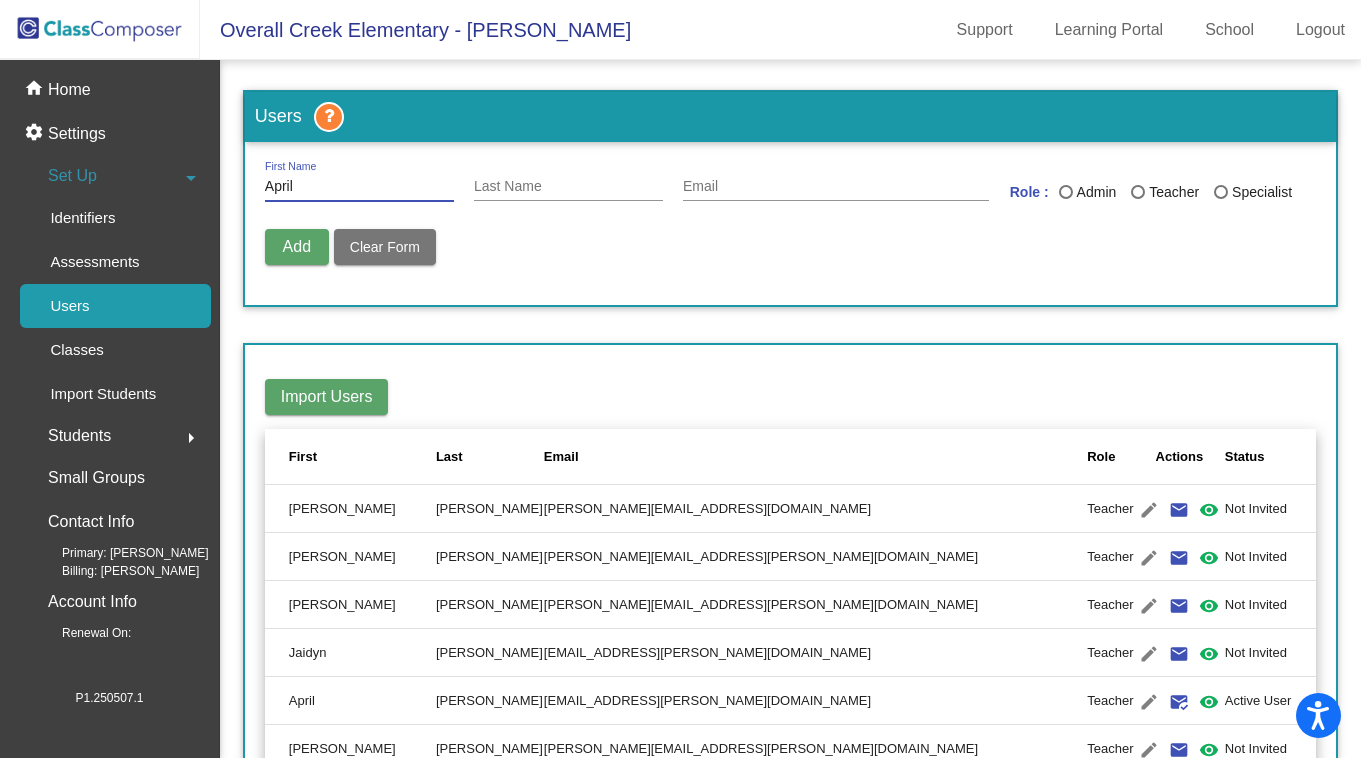 type on "April" 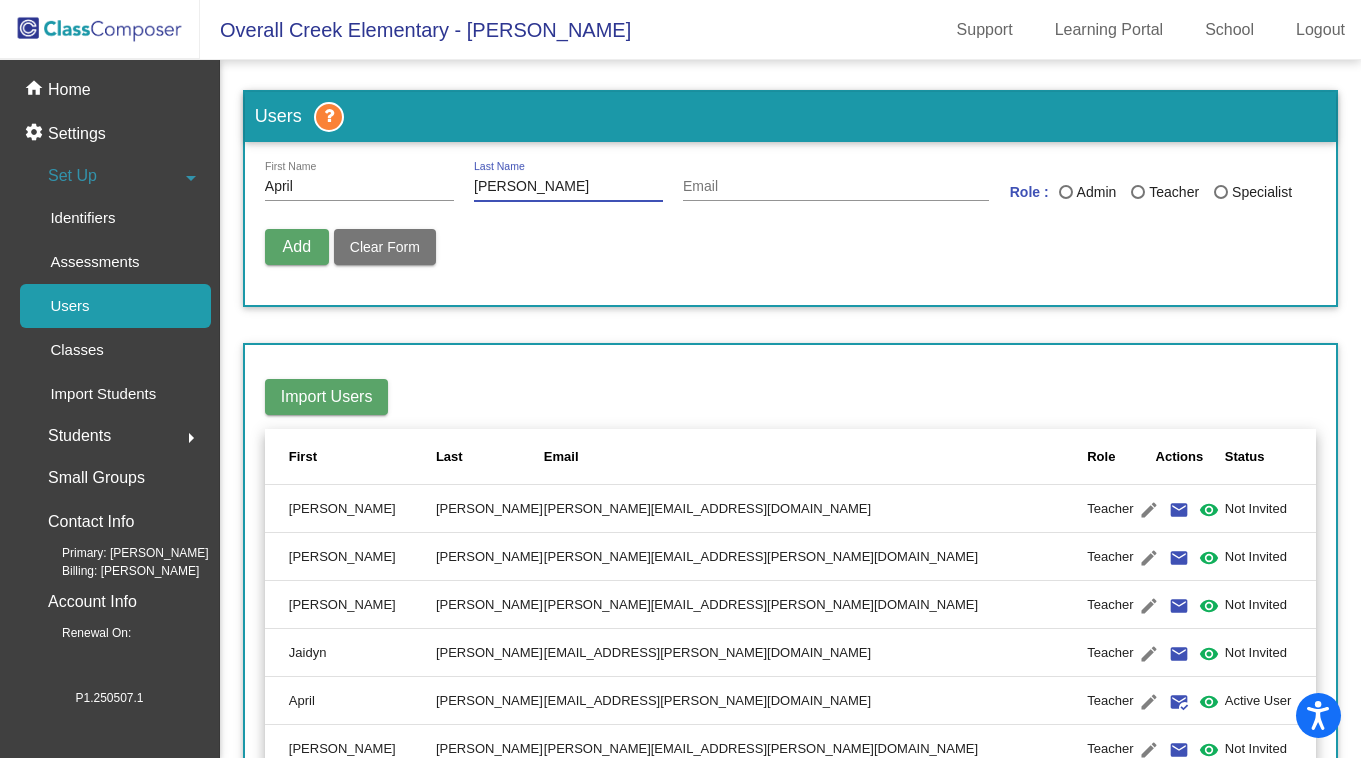 type on "[PERSON_NAME]" 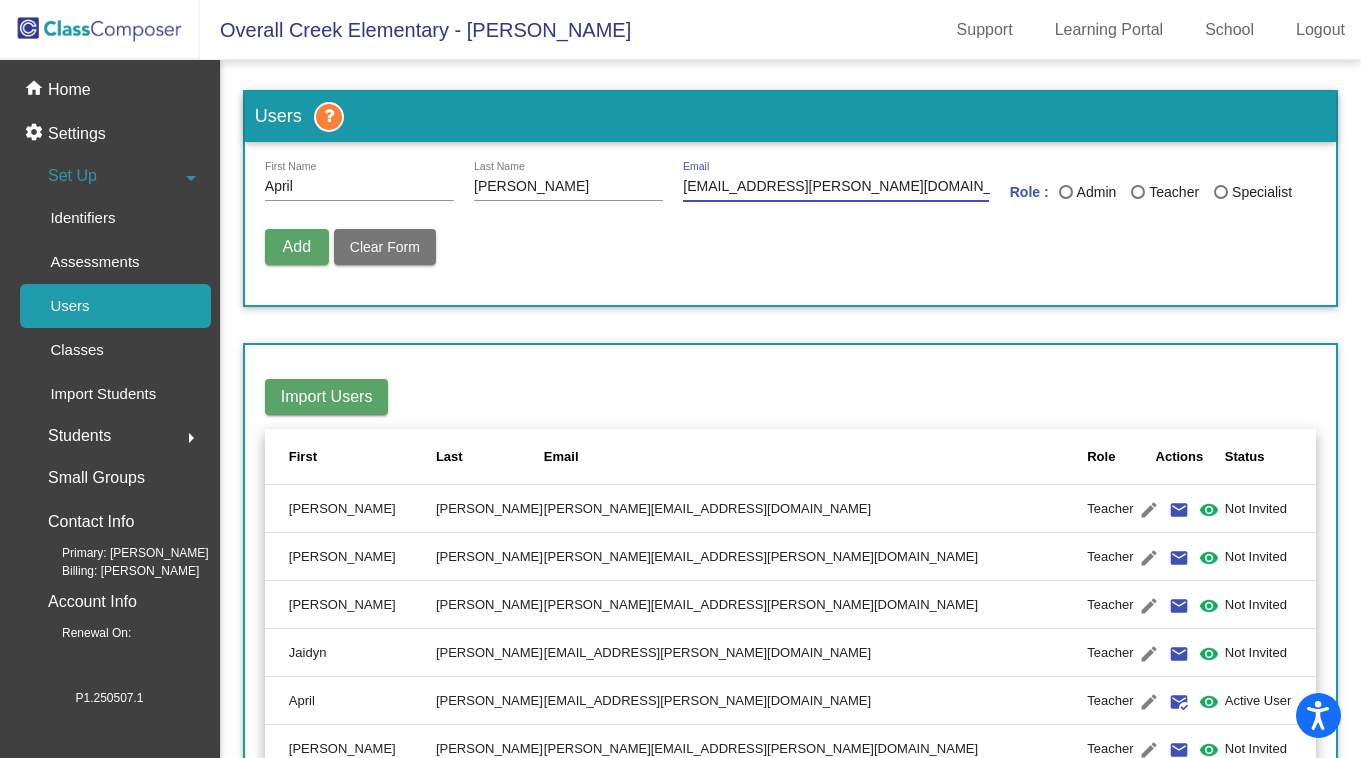type on "[EMAIL_ADDRESS][PERSON_NAME][DOMAIN_NAME]" 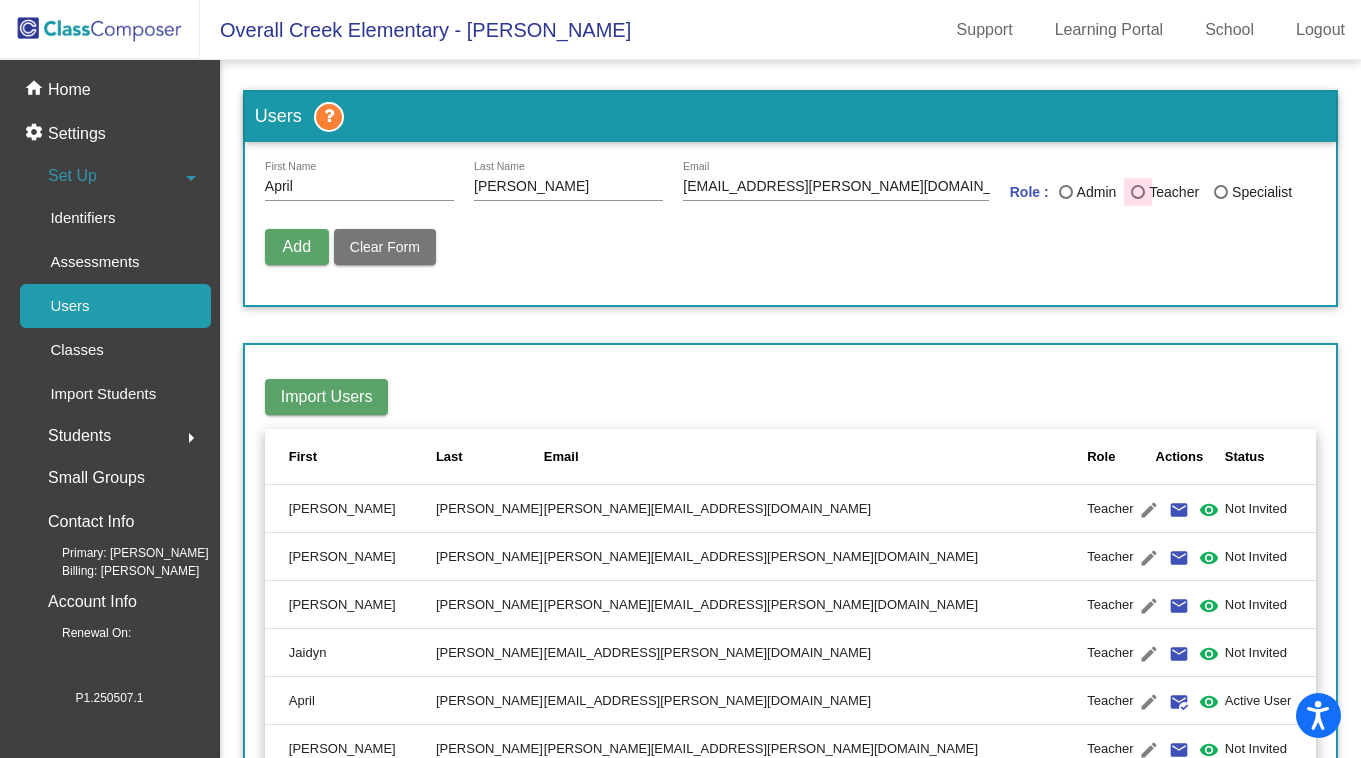 click on "Teacher" at bounding box center (1172, 192) 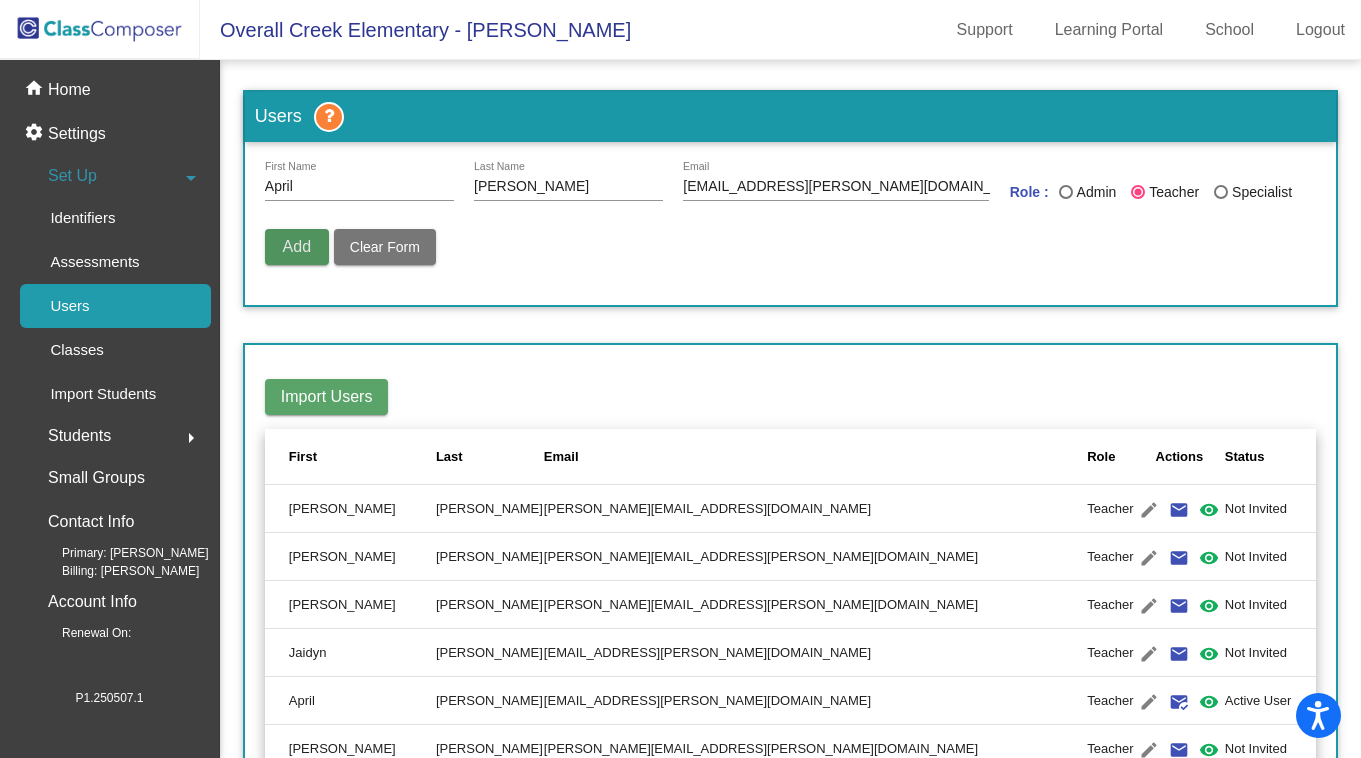 click on "Add" at bounding box center (297, 246) 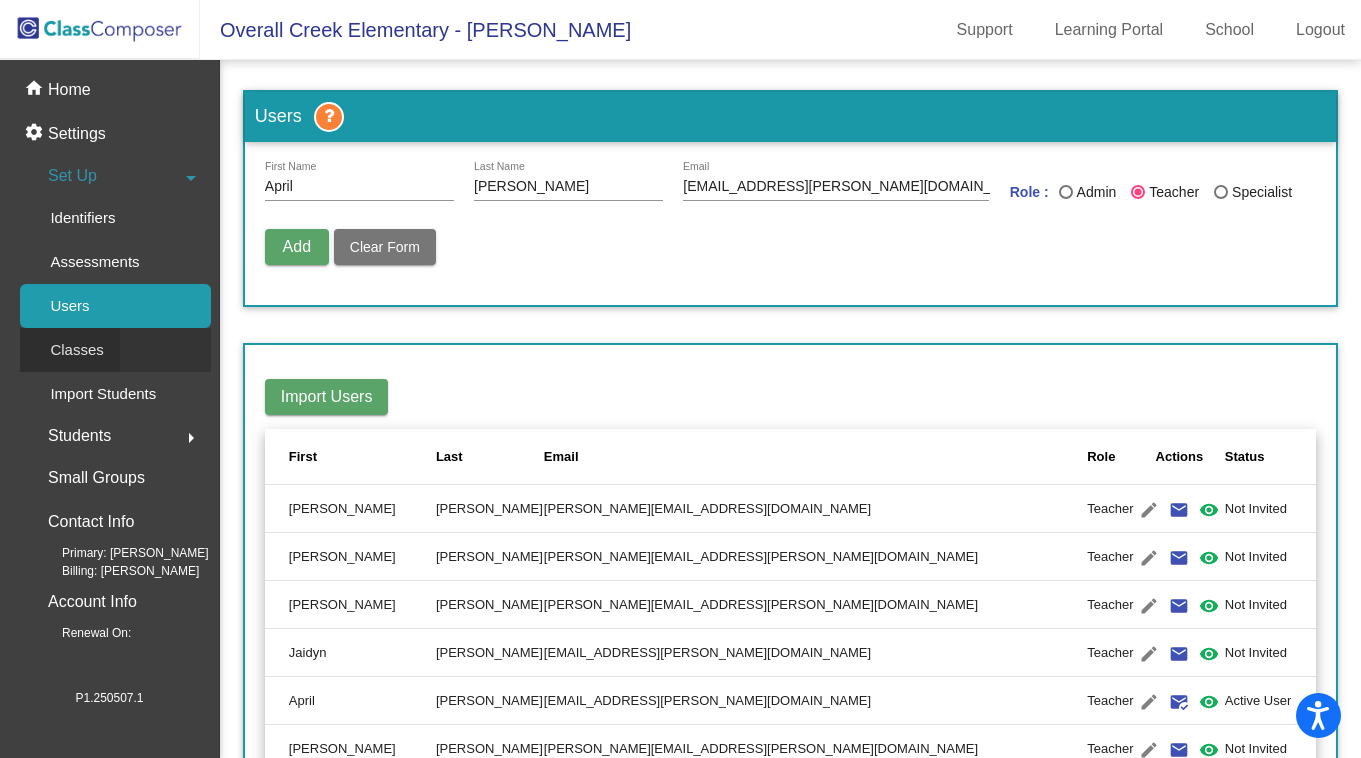 click on "Classes" 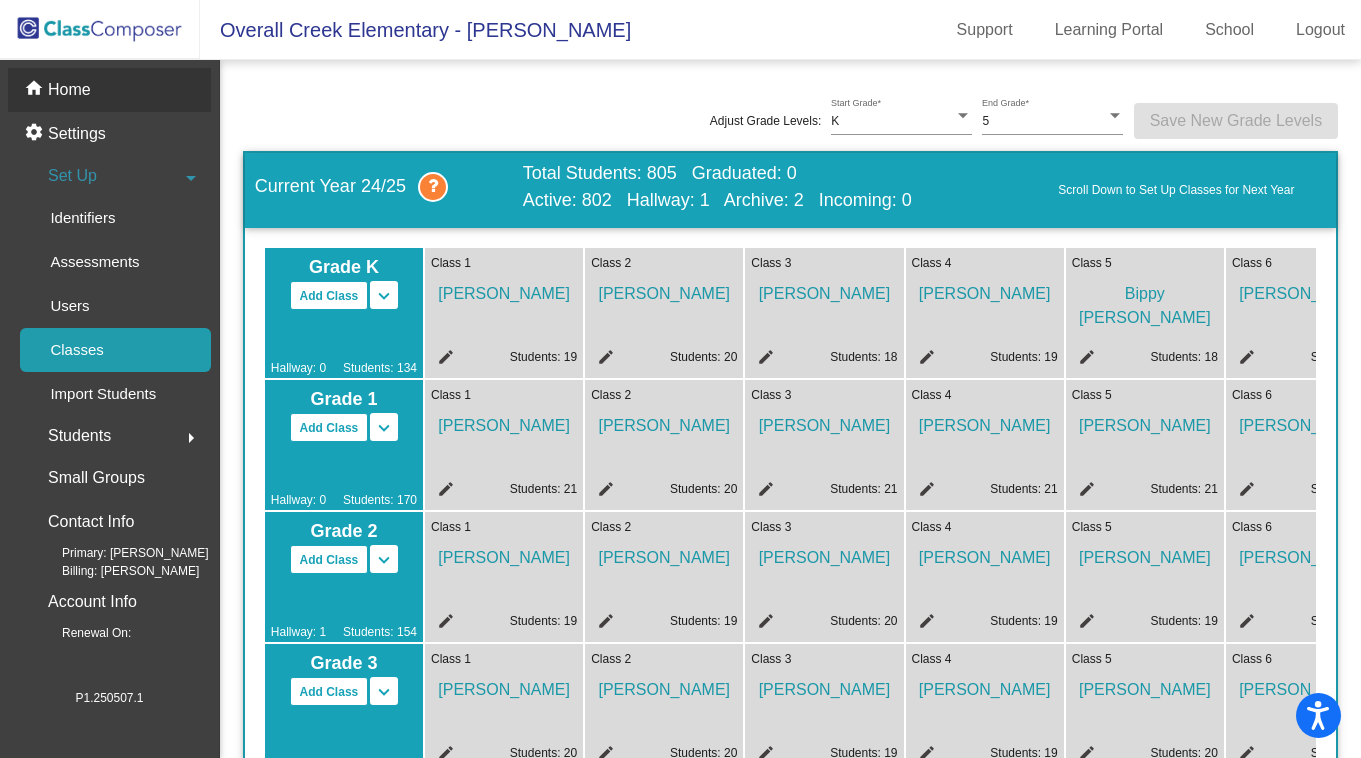 click on "home Home" 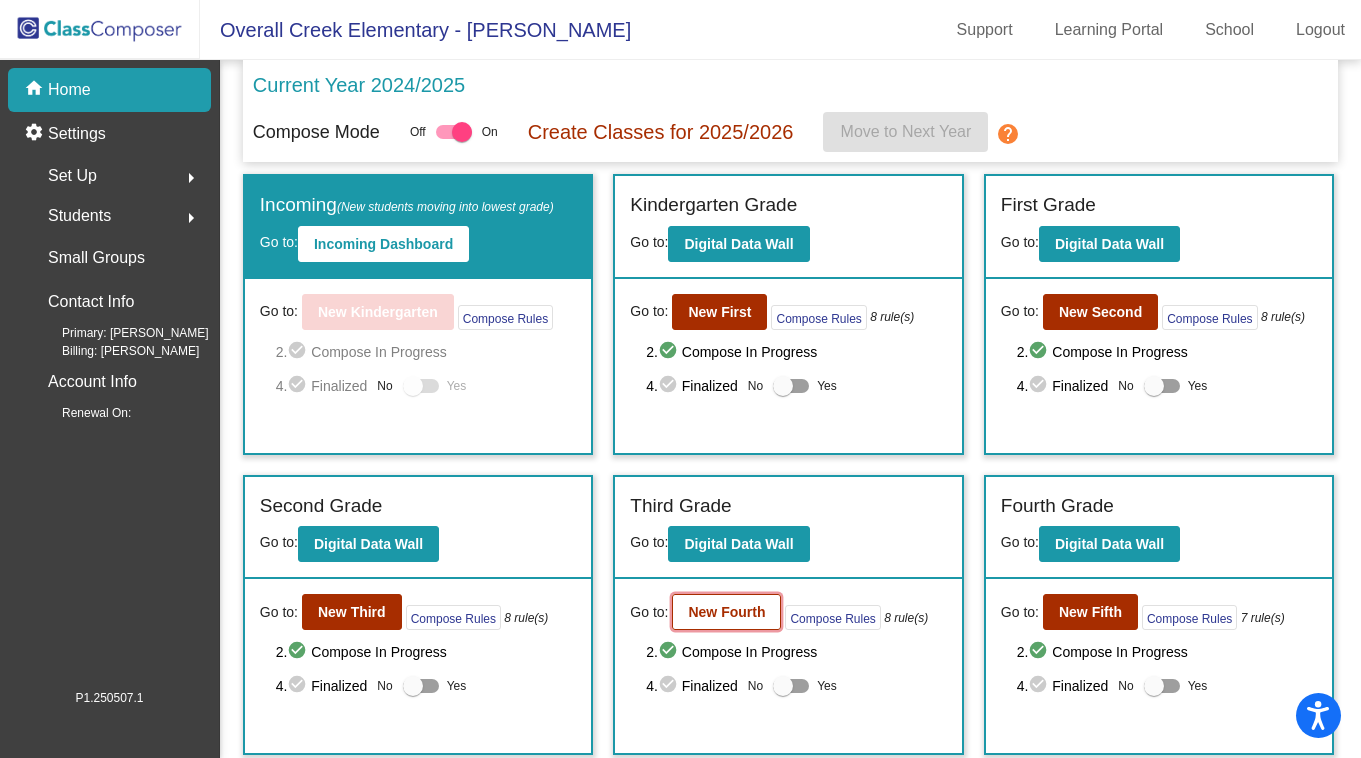 click on "New Fourth" 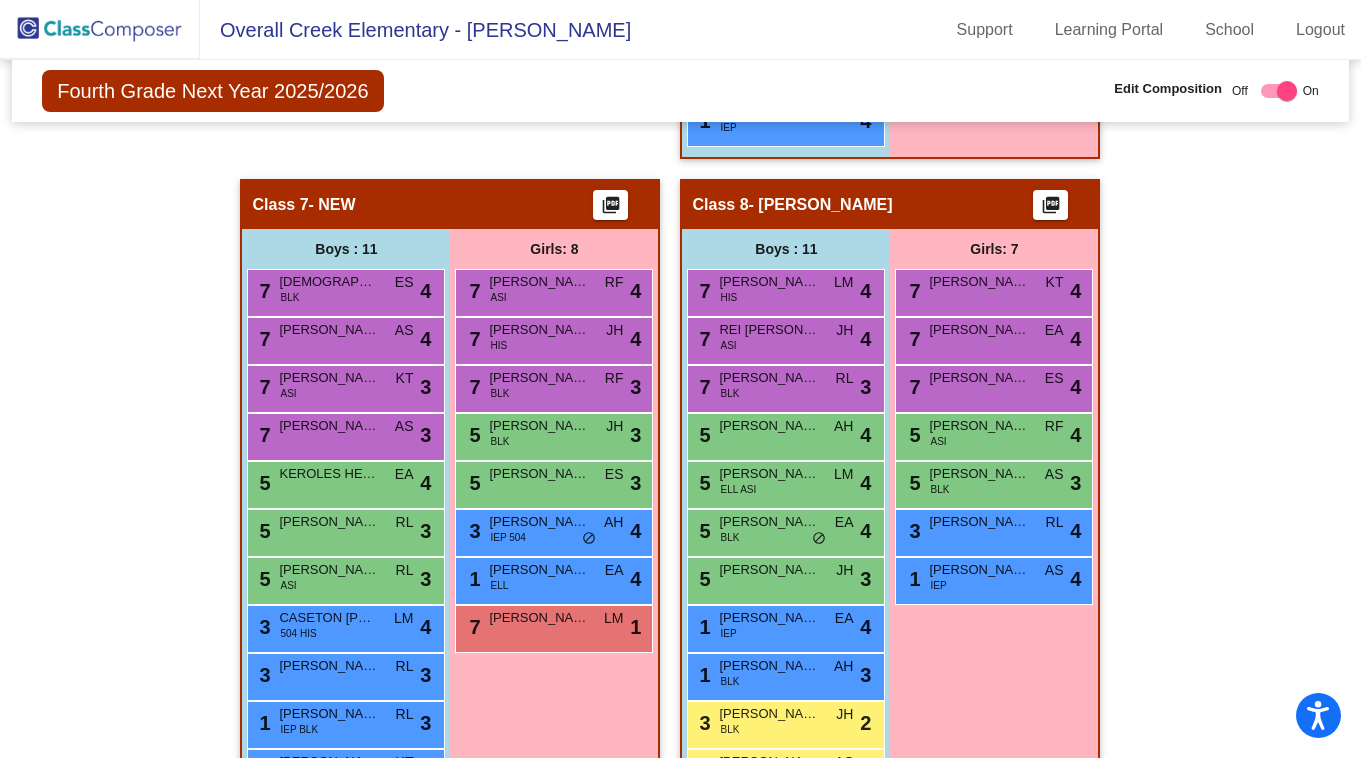 scroll, scrollTop: 2553, scrollLeft: 0, axis: vertical 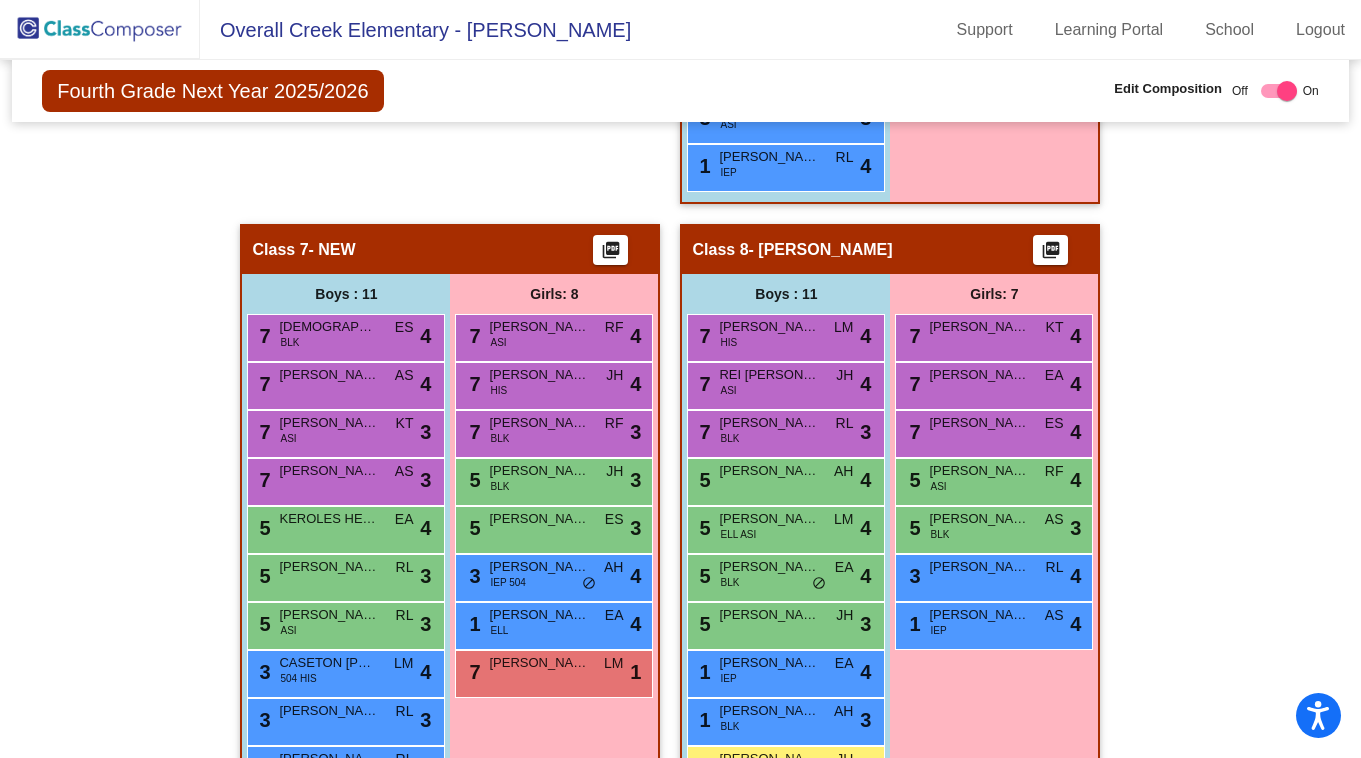 click 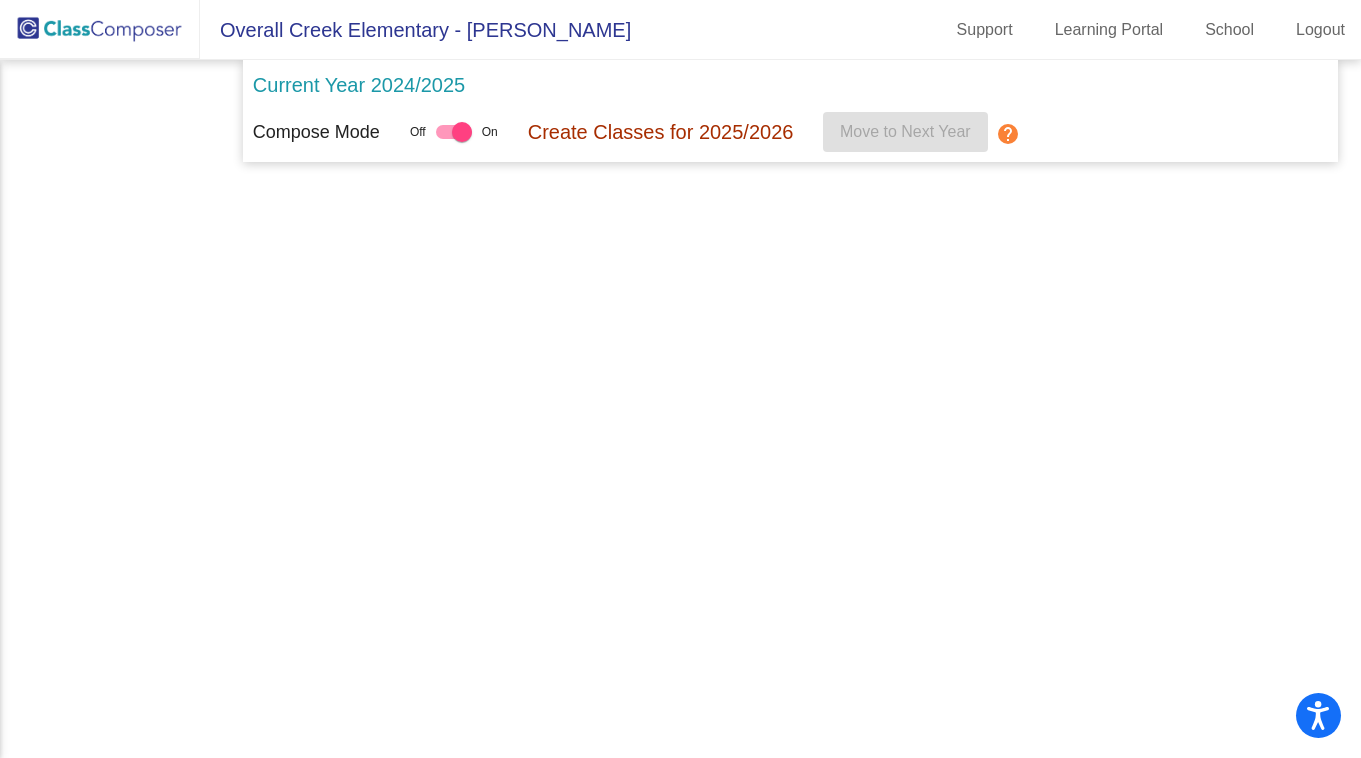 scroll, scrollTop: 0, scrollLeft: 0, axis: both 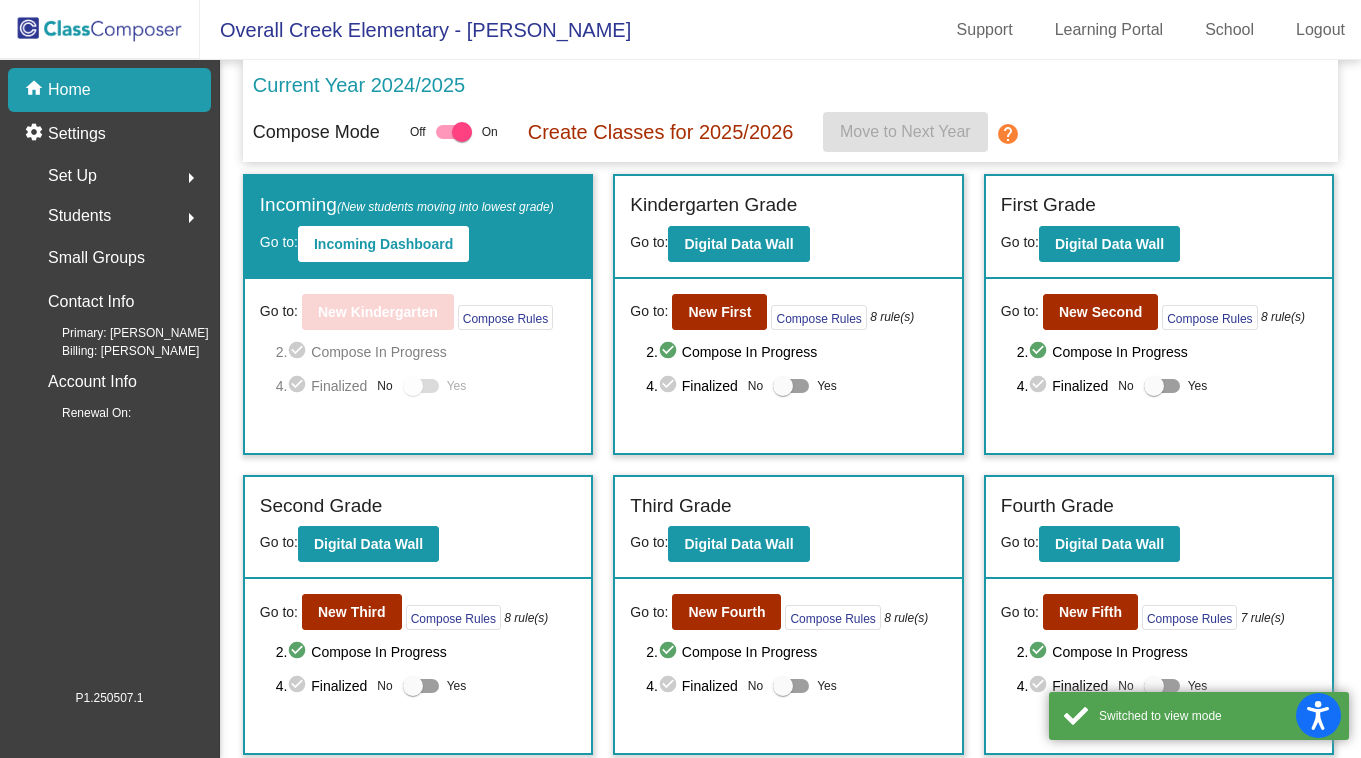 click on "Incoming   (New students moving into lowest grade) Go to:  Incoming Dashboard Go to:  New Kindergarten  Compose Rules     2.  check_circle  Compose In Progress   4.  check_circle  Finalized  No   Yes Kindergarten Grade Go to:  Digital Data Wall Go to:  New First  Compose Rules     8 rule(s)  2.  check_circle  Compose In Progress   4.  check_circle  Finalized  No   Yes First Grade Go to:  Digital Data Wall Go to:  New Second  Compose Rules     8 rule(s)  2.  check_circle  Compose In Progress   4.  check_circle  Finalized  No   Yes Second Grade Go to:  Digital Data Wall Go to:  New Third  Compose Rules     8 rule(s)  2.  check_circle  Compose In Progress   4.  check_circle  Finalized  No   Yes Third Grade Go to:  Digital Data Wall Go to:  New Fourth  Compose Rules     8 rule(s)  2.  check_circle  Compose In Progress   4.  check_circle  Finalized  No   Yes Fourth Grade Go to:  Digital Data Wall Go to:  New Fifth  Compose Rules     7 rule(s)  2.  check_circle  Compose In Progress   4.  check_circle No" 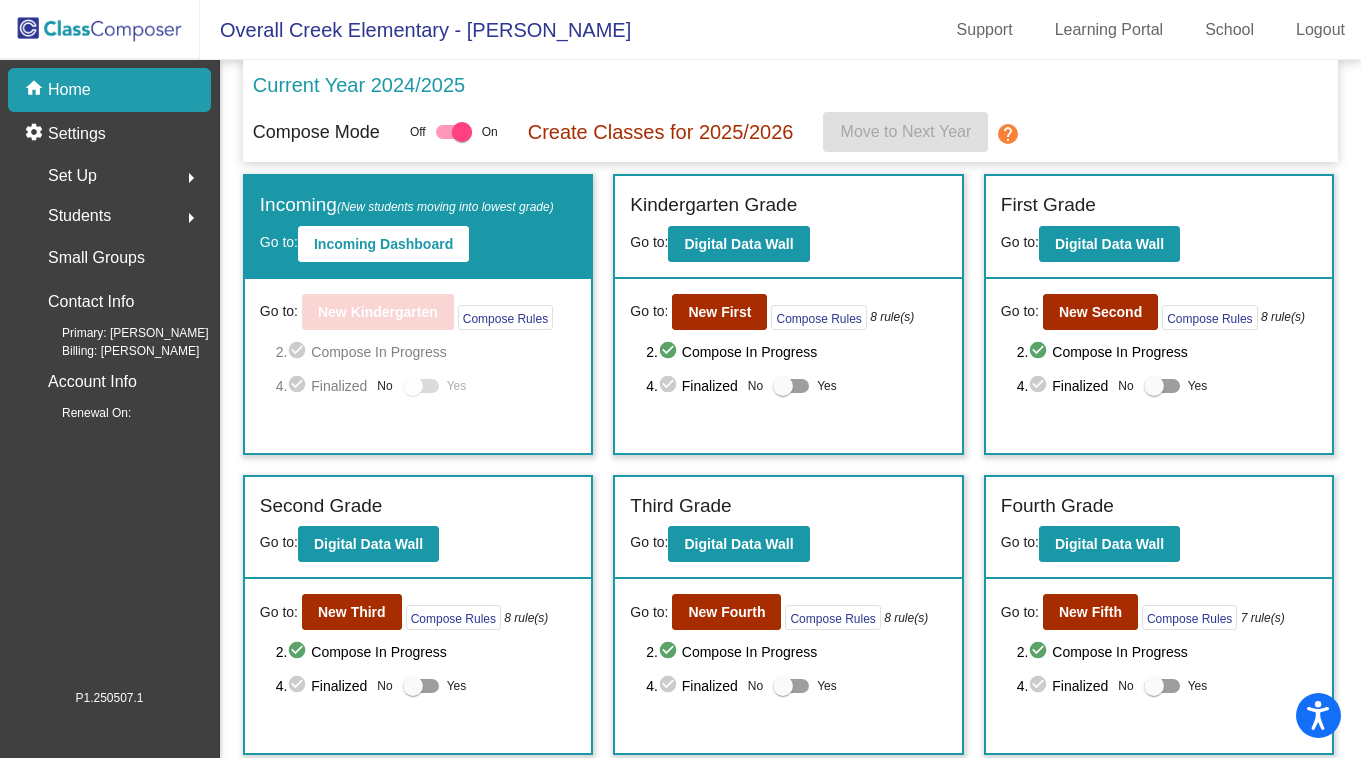 click on "Set Up  arrow_right" 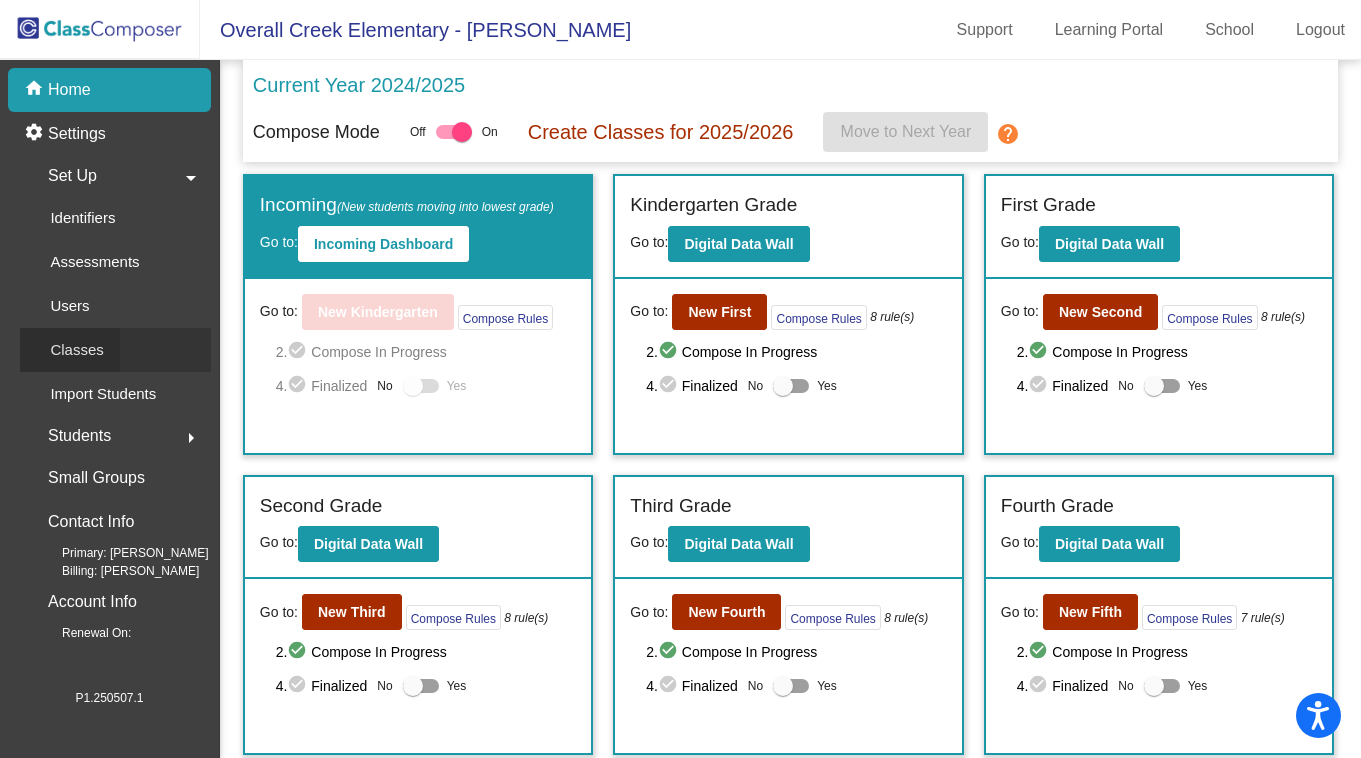 click on "Classes" 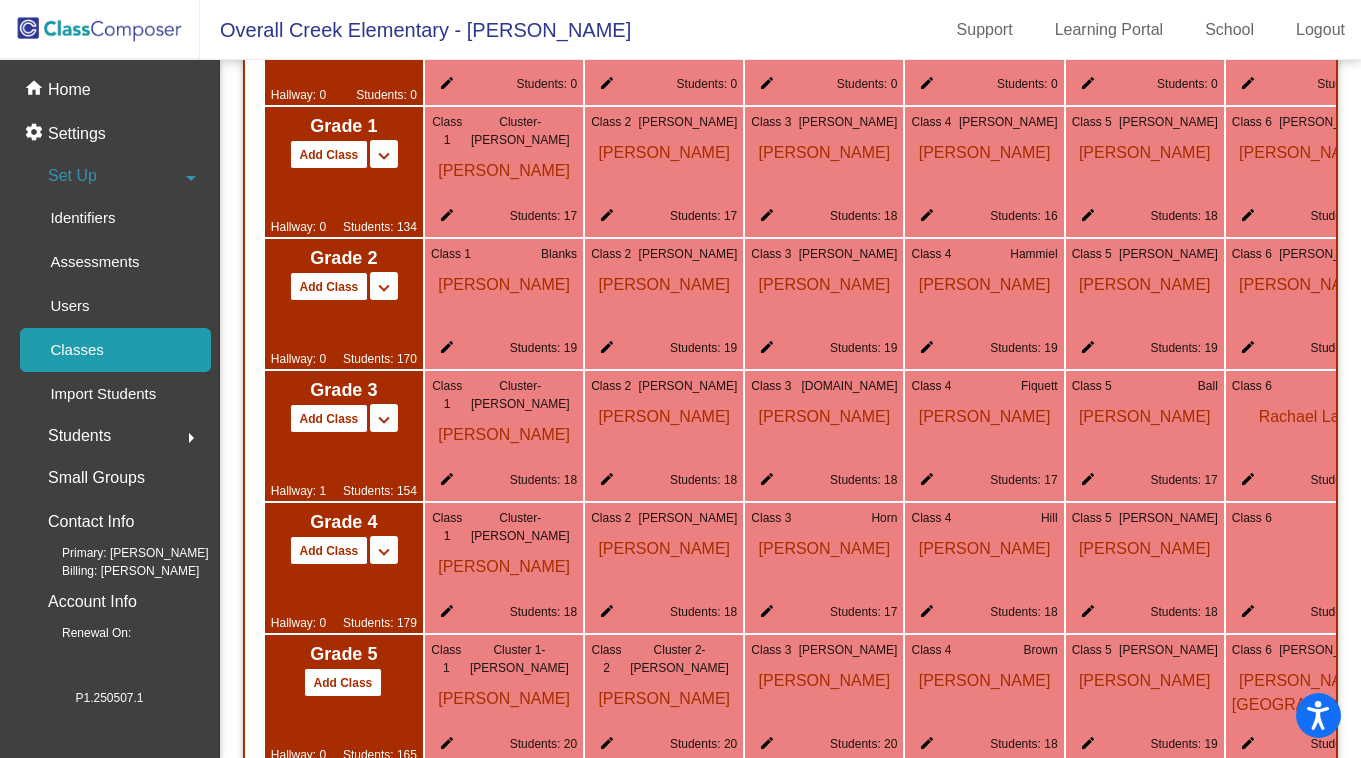 scroll, scrollTop: 1222, scrollLeft: 0, axis: vertical 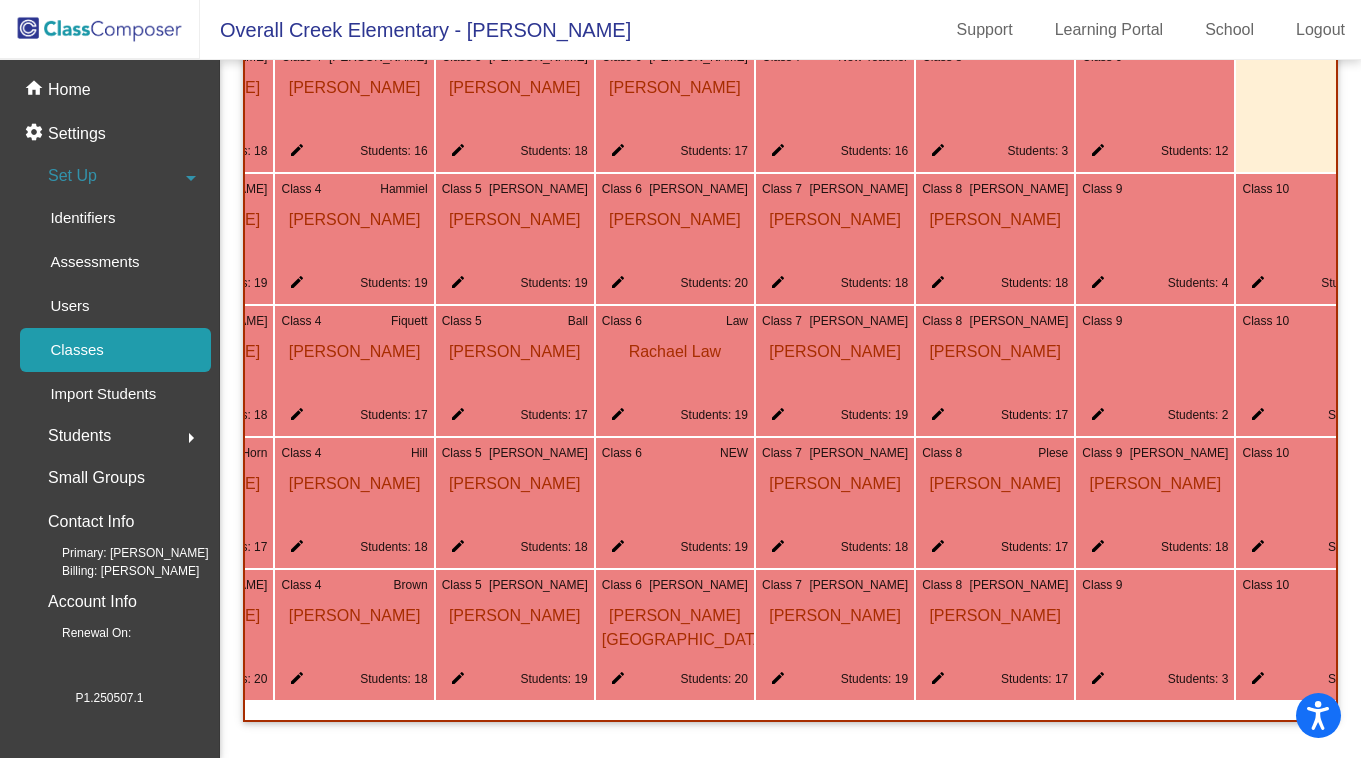 click on "edit" 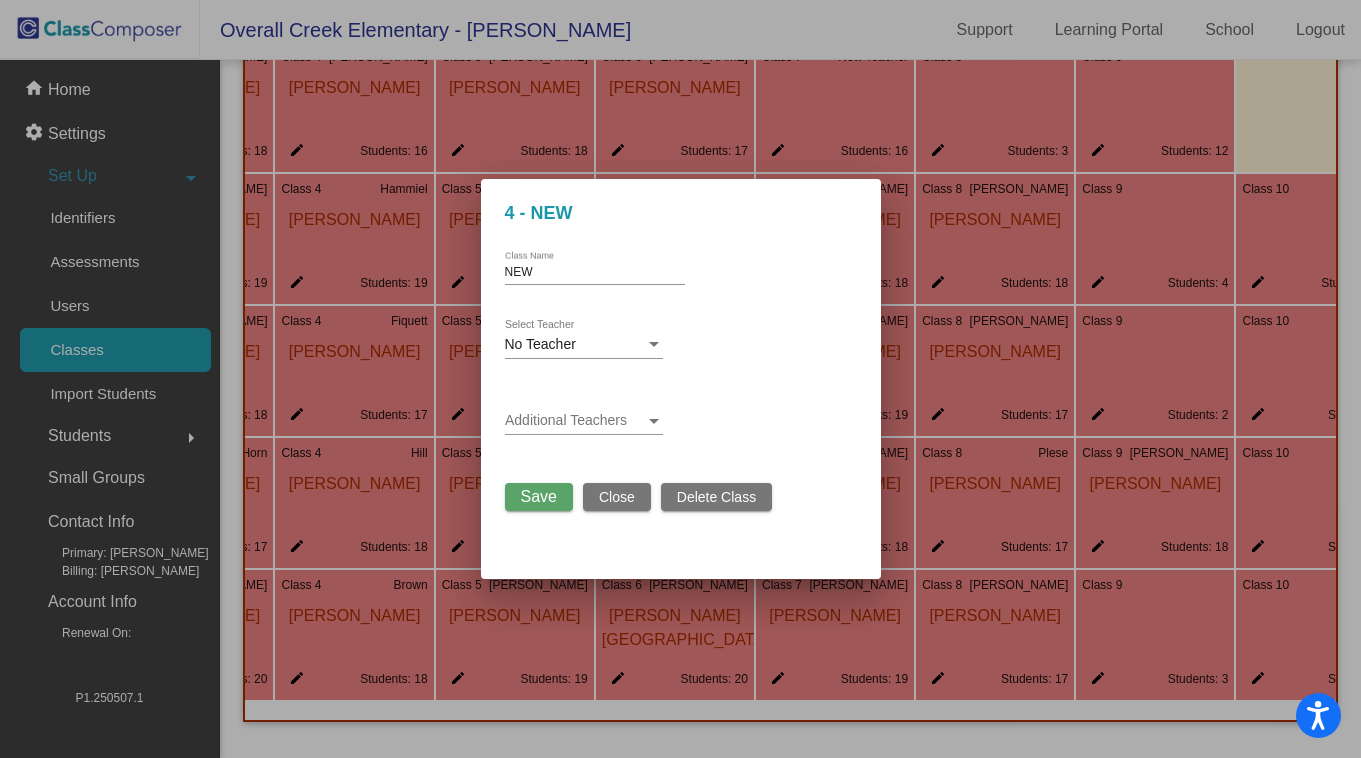 click on "NEW" at bounding box center [595, 273] 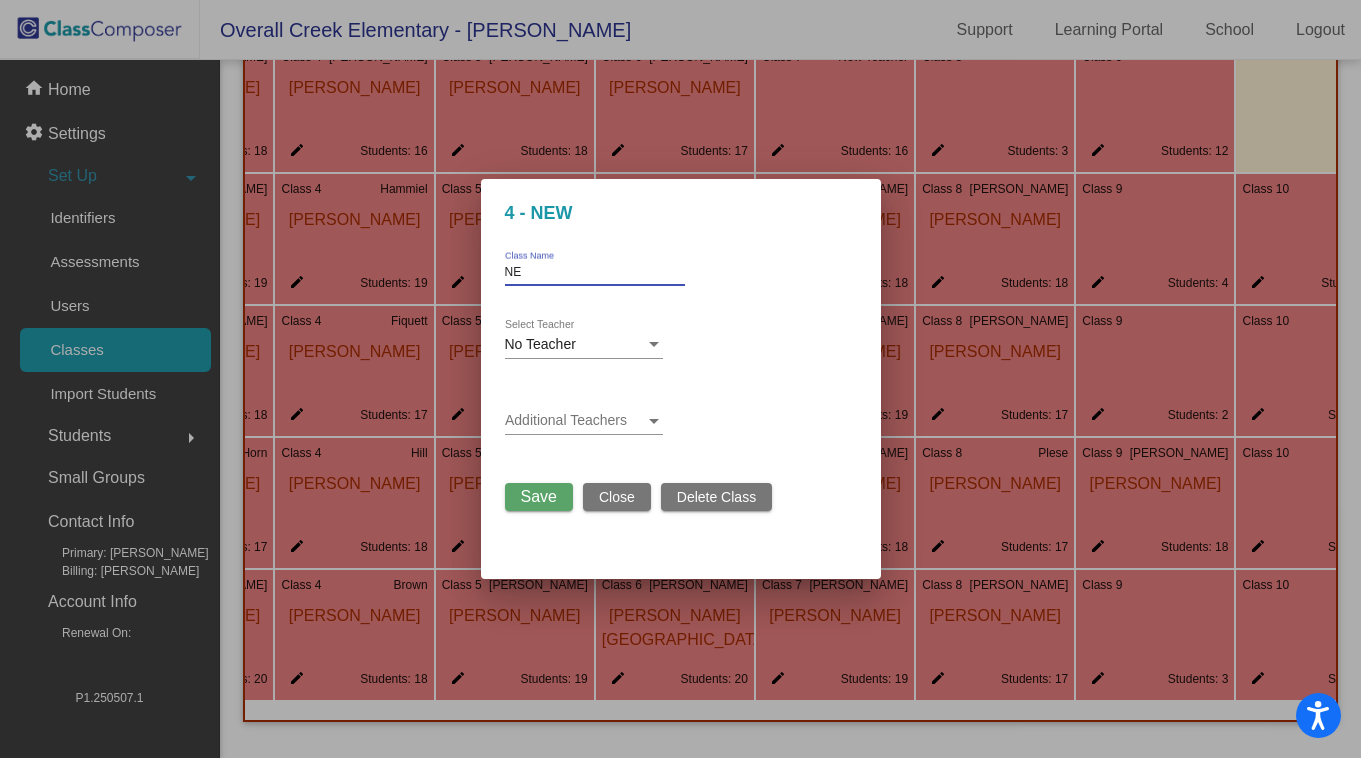 type on "N" 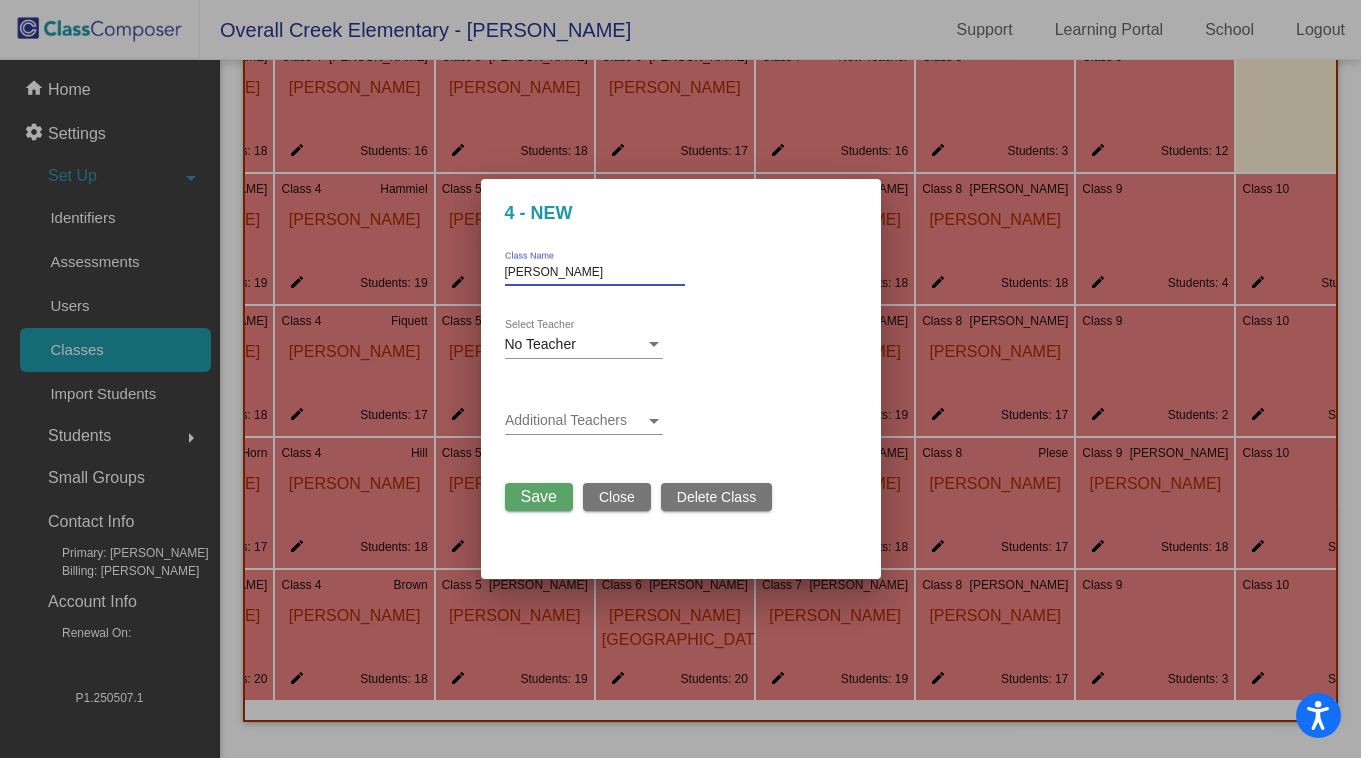 type on "[PERSON_NAME]" 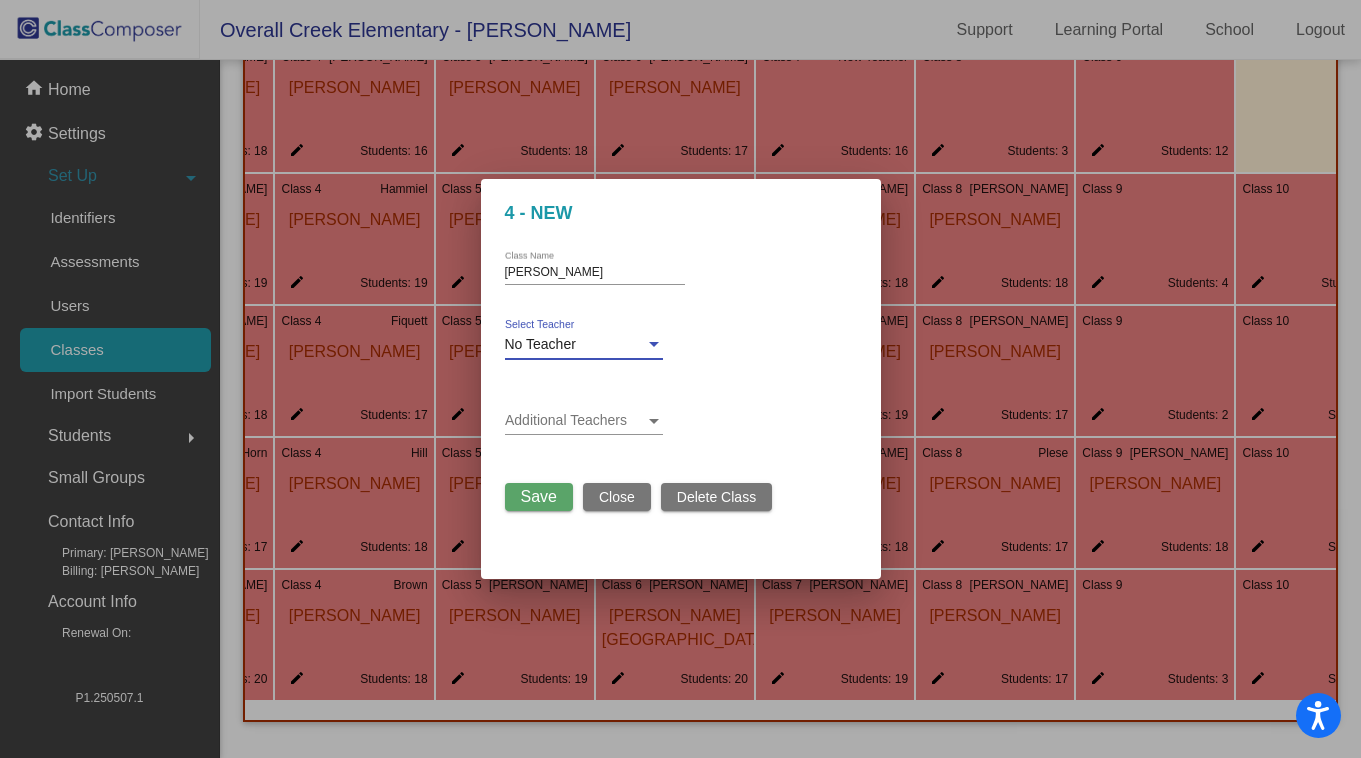 click on "No Teacher" at bounding box center [540, 344] 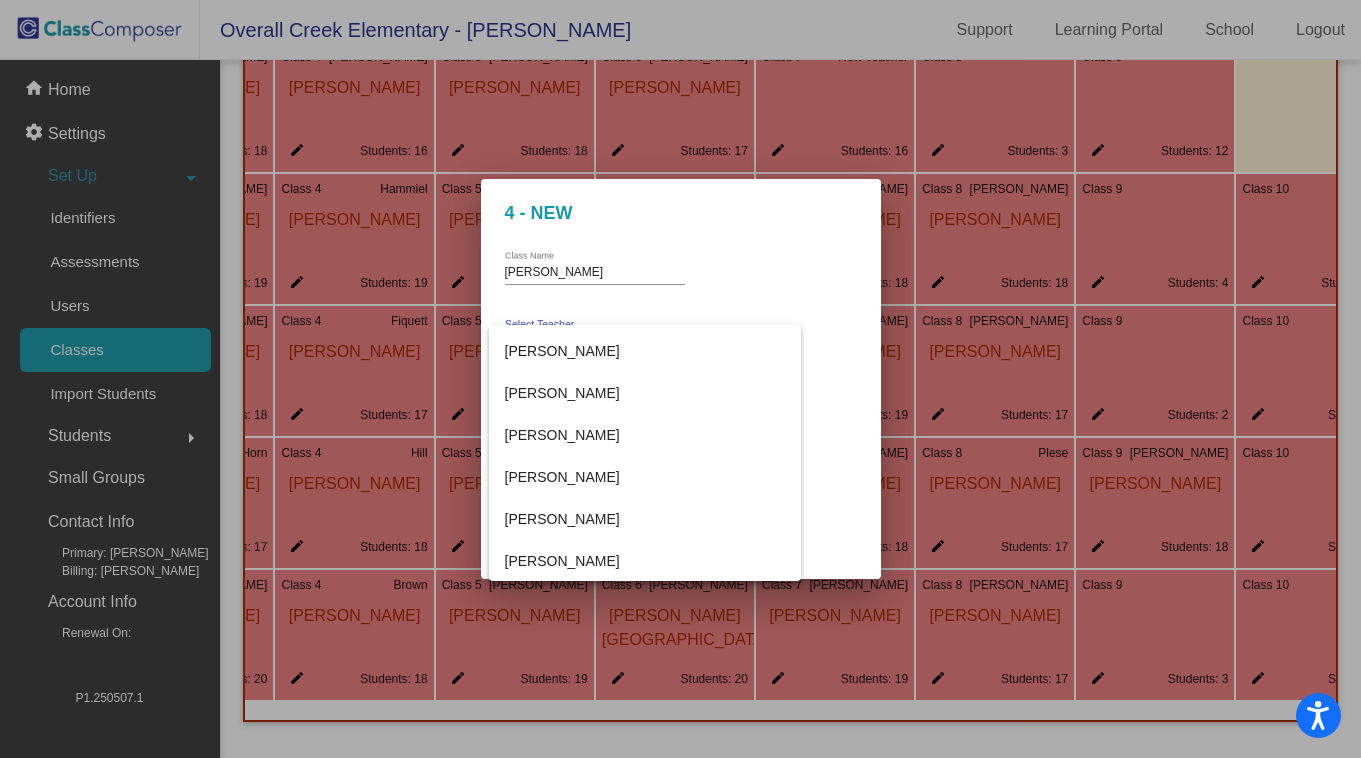scroll, scrollTop: 286, scrollLeft: 0, axis: vertical 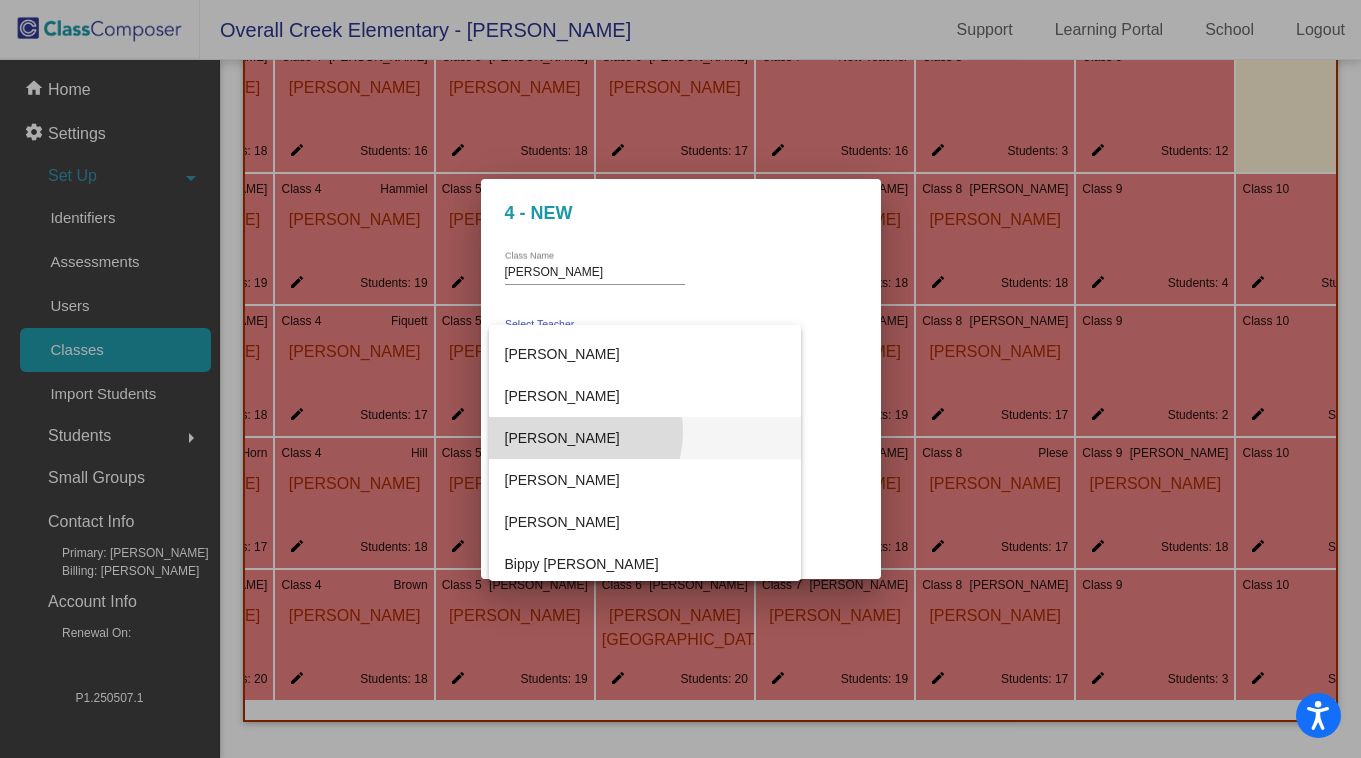 click on "[PERSON_NAME]" at bounding box center (645, 438) 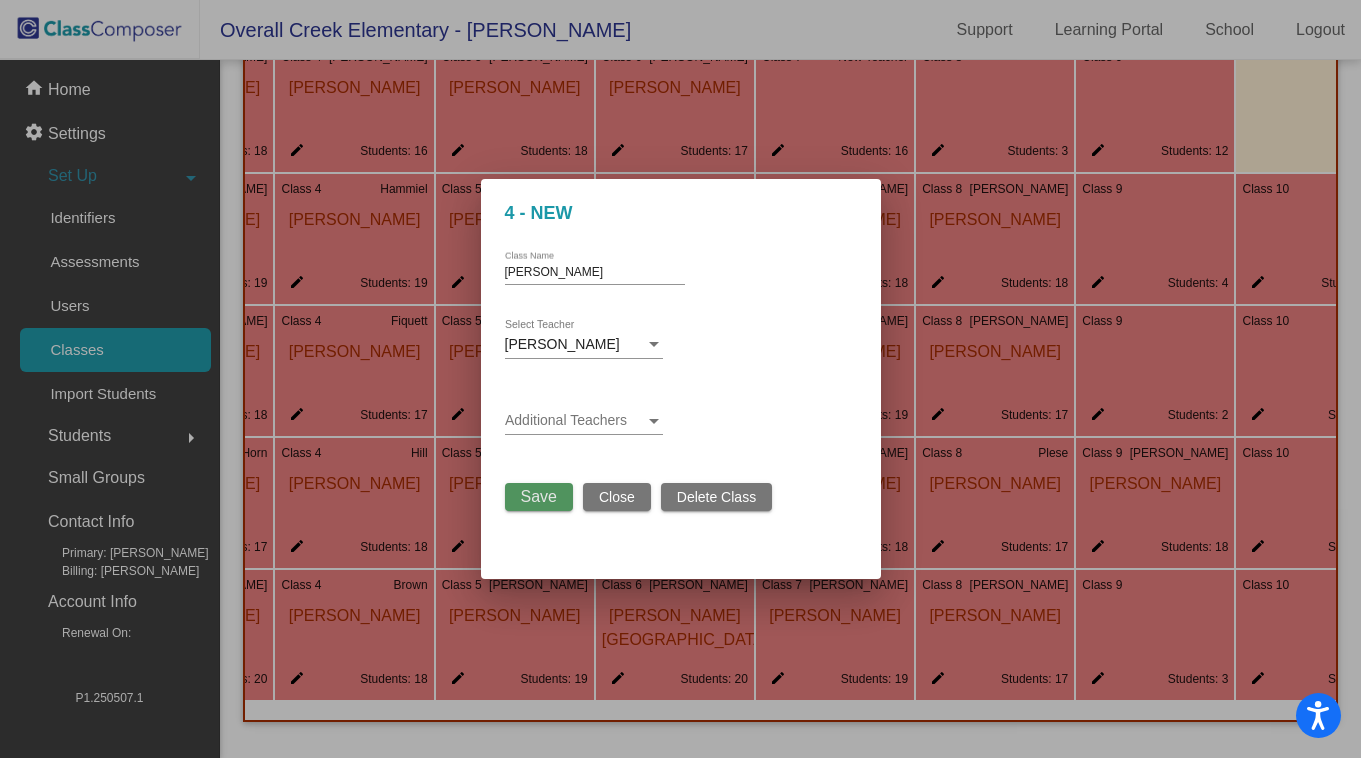 click on "Save" at bounding box center [539, 496] 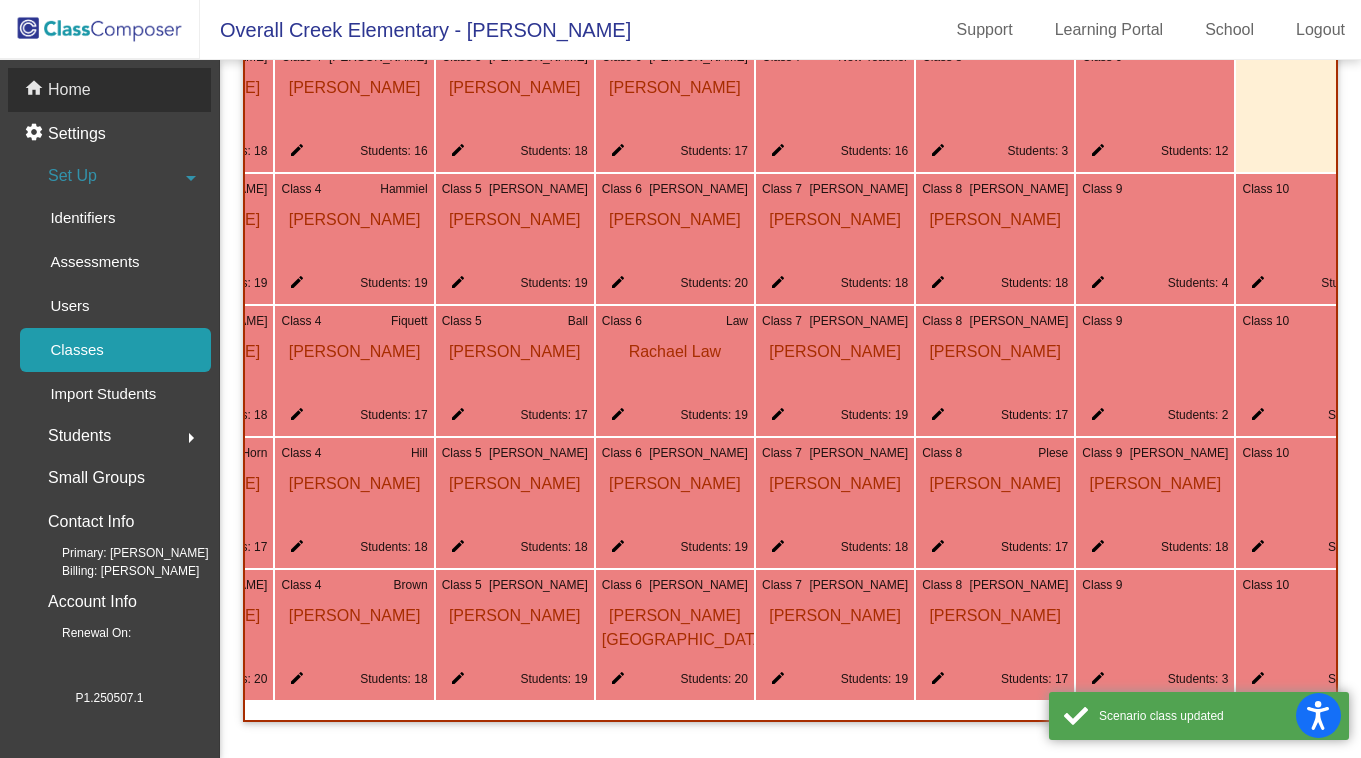 click on "Home" 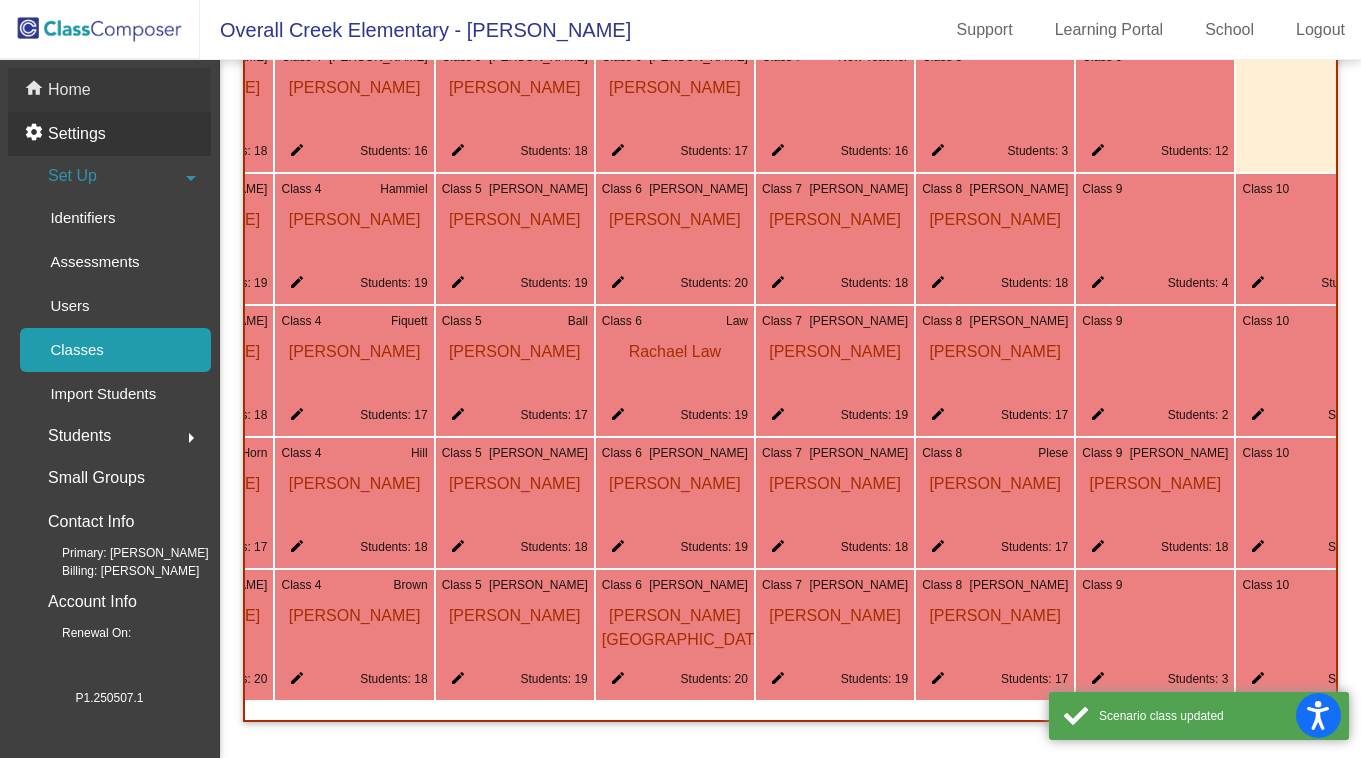 scroll, scrollTop: 0, scrollLeft: 0, axis: both 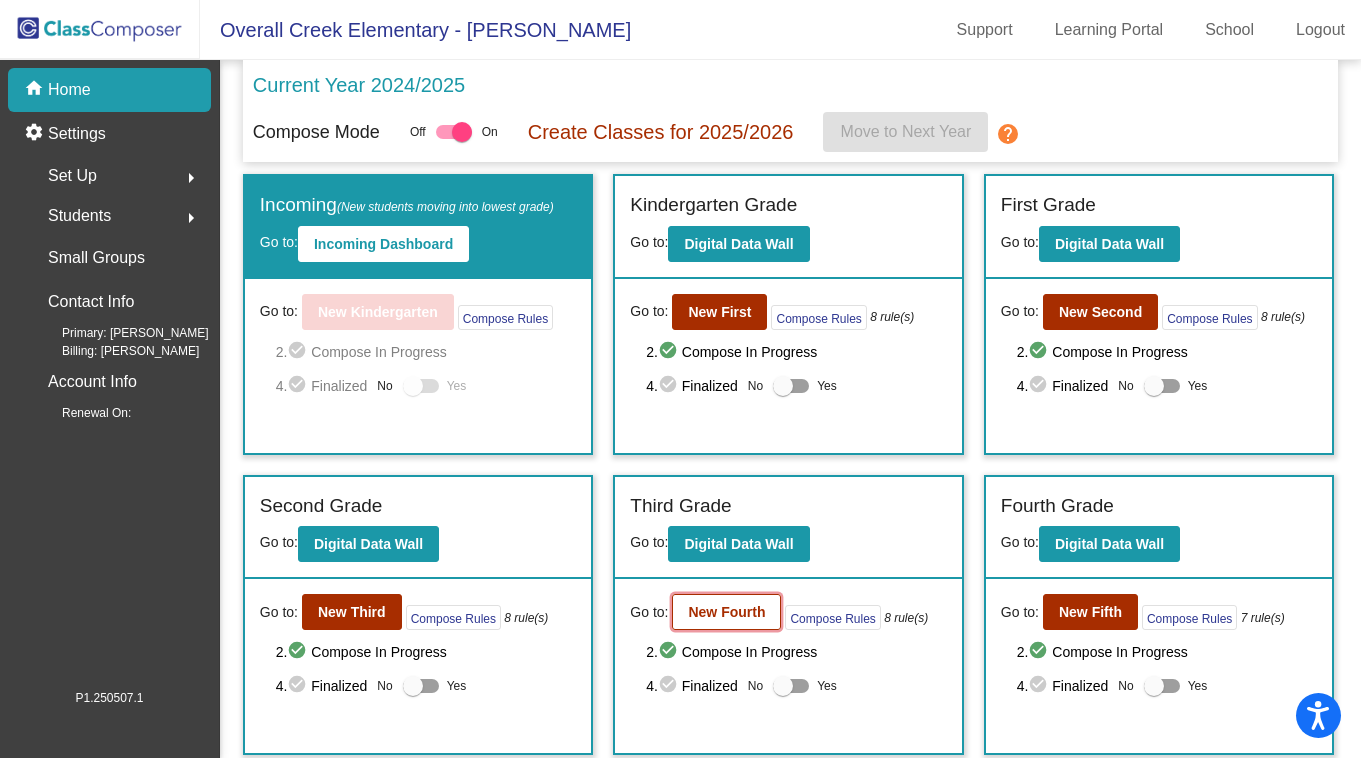 click on "New Fourth" 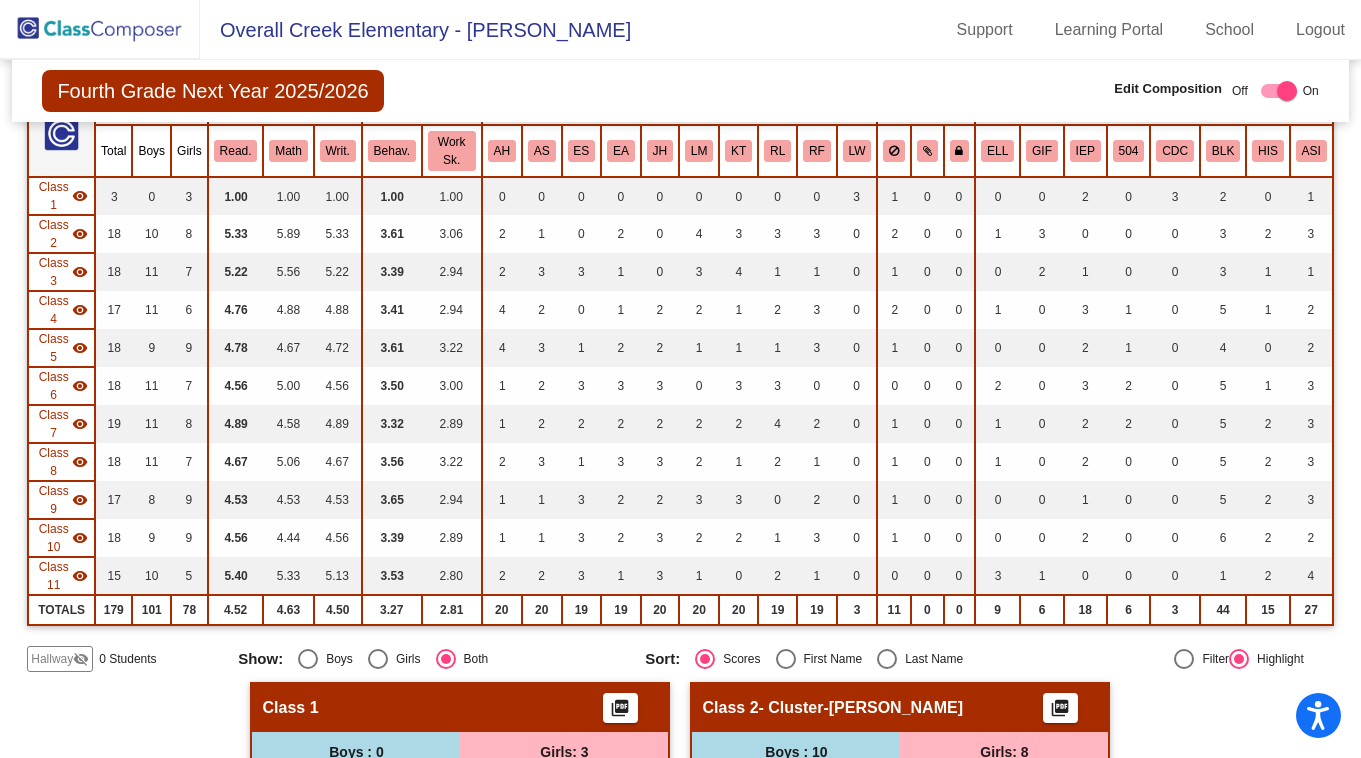 scroll, scrollTop: 119, scrollLeft: 0, axis: vertical 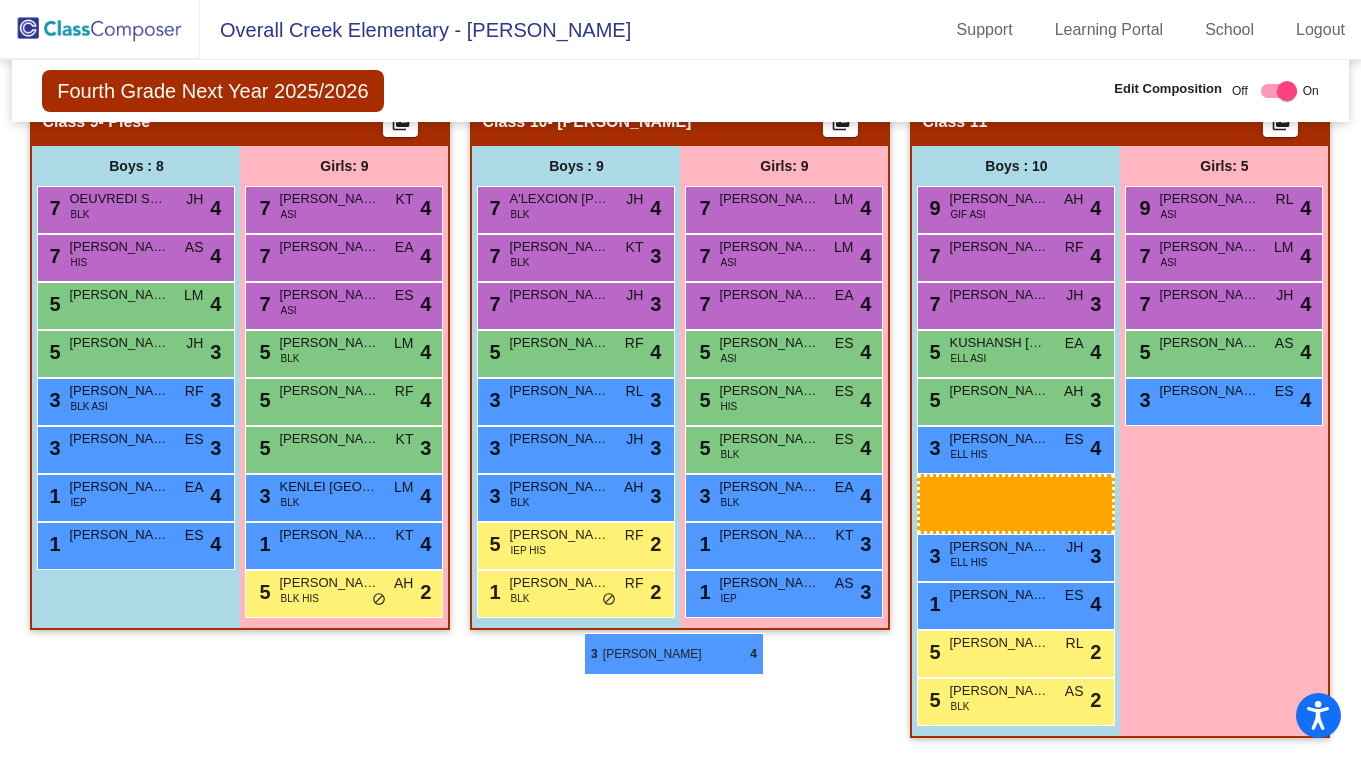 drag, startPoint x: 750, startPoint y: 359, endPoint x: 584, endPoint y: 633, distance: 320.3623 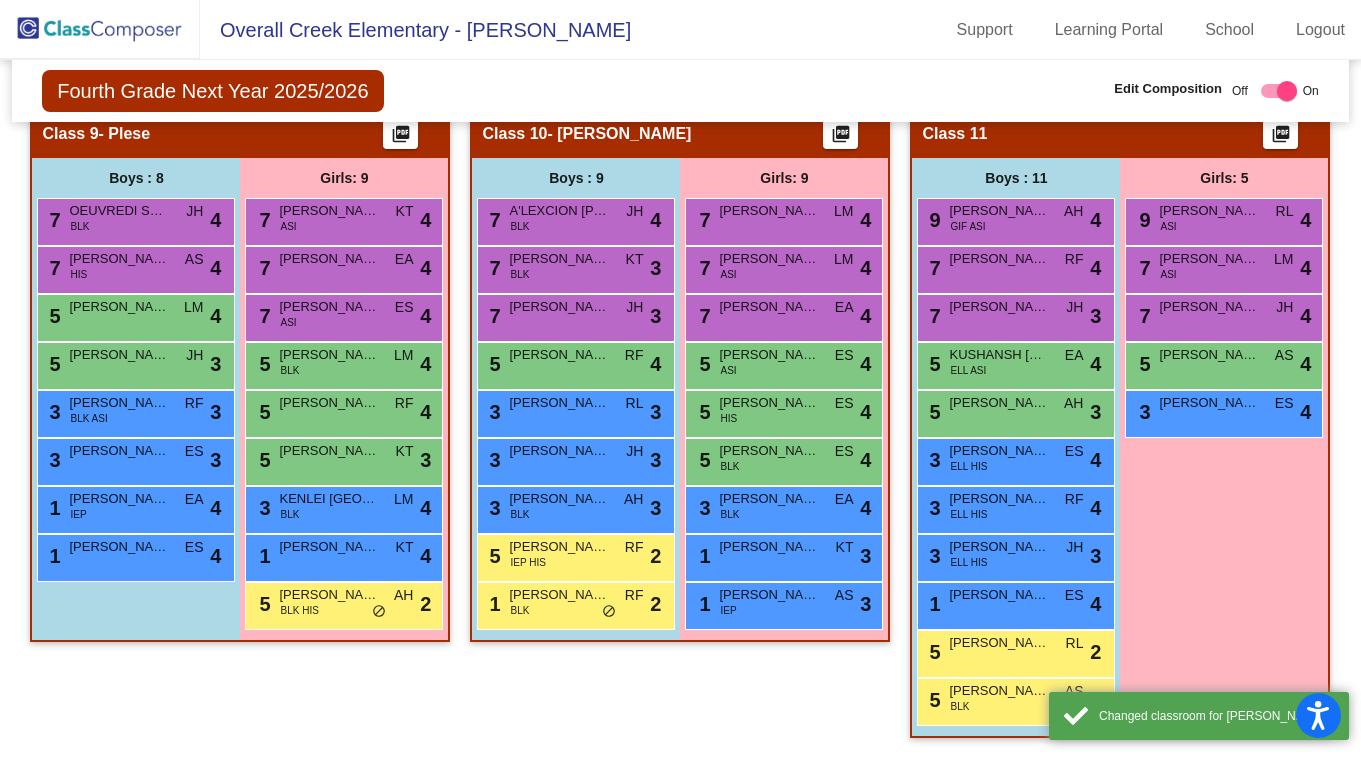 click on "Fourth Grade Next Year 2025/2026  Edit Composition Off   On  Incoming   Digital Data Wall    Display Scores for Years:   [DATE] - [DATE]   [DATE] - [DATE]  Grade/Archive Students in Table View   Download   New Small Group   Saved Small Group   Compose   Start Over   Submit Classes  Compose has been submitted  Check for Incomplete Scores  View Compose Rules   View Placement Violations  Notes   Download Class List   Import Students   Grade/Archive Students in Table View   New Small Group   Saved Small Group  Display Scores for Years:   [DATE] - [DATE]   [DATE] - [DATE] Display Assessments: Students Academics Life Skills  Last Teacher  Placement  Identified  Total Boys Girls  Read.   Math   Writ.   Behav.   Work Sk.   AH   AS   ES   EA   JH   LM   KT   RL   RF   [PERSON_NAME]   GIF   IEP   504   CDC   BLK   HIS   ASI  Hallway  visibility_off  0 0 0                 0   0   0   0   0   0   0   0   0   0   0   0   0   0   0   0   0   0   0   0   0  Class 1  visibility  3 0 3  1.00   1.00   1.00   1.00   1.00   0   0   0   0   0" 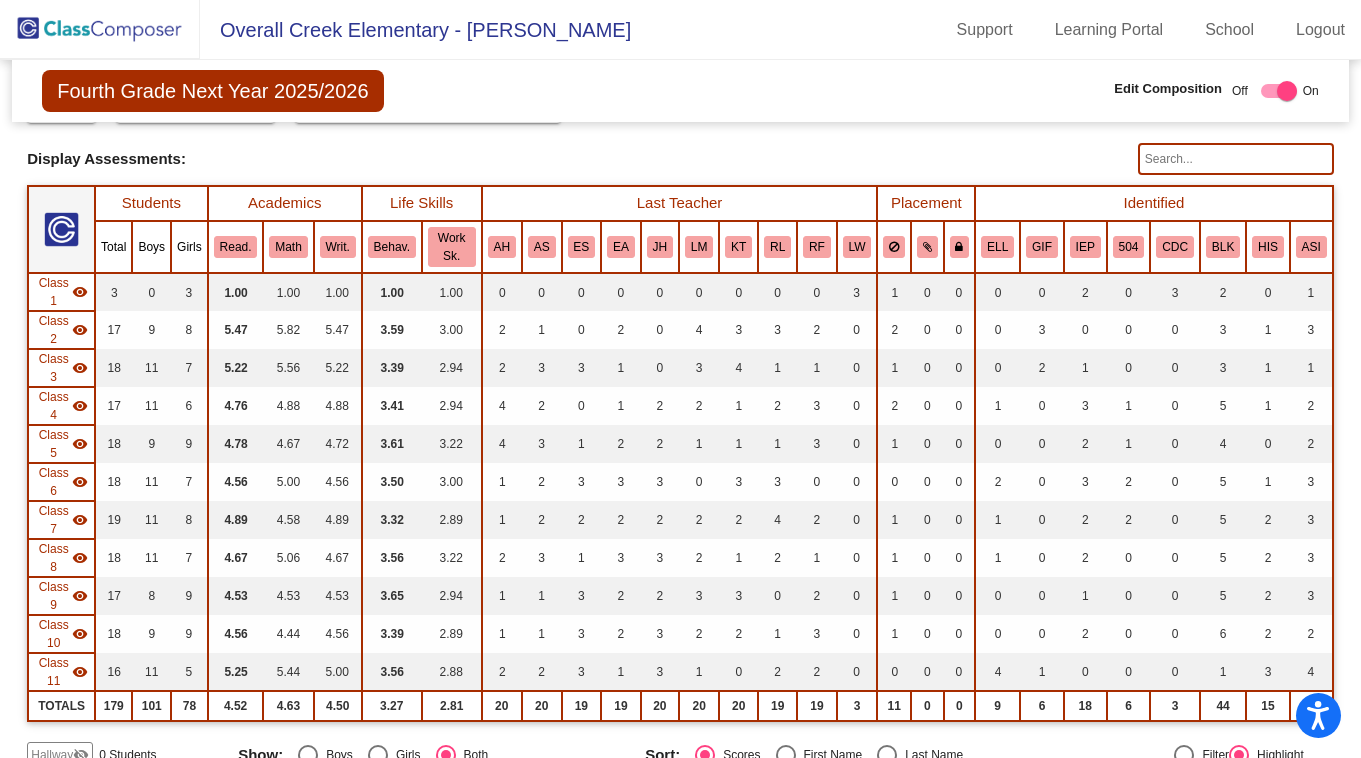 scroll, scrollTop: 257, scrollLeft: 0, axis: vertical 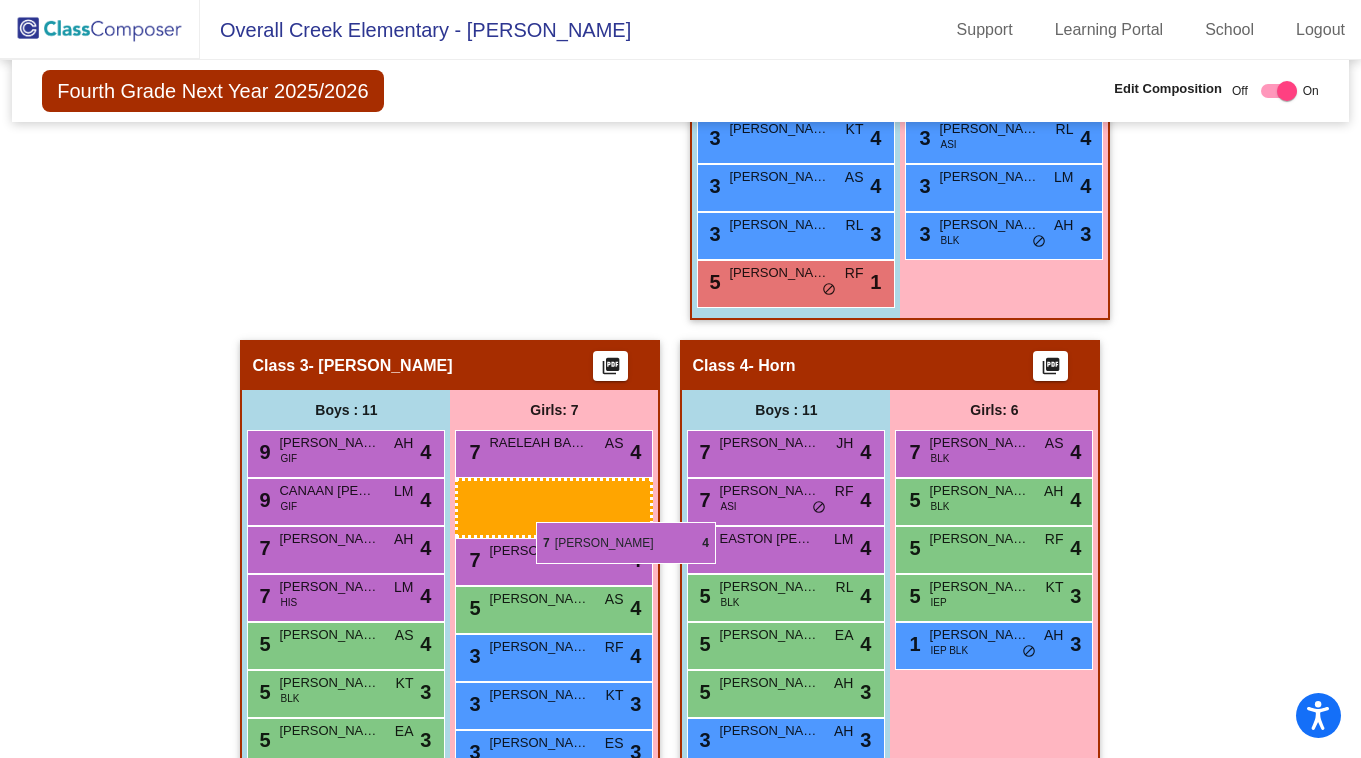 drag, startPoint x: 963, startPoint y: 498, endPoint x: 536, endPoint y: 521, distance: 427.619 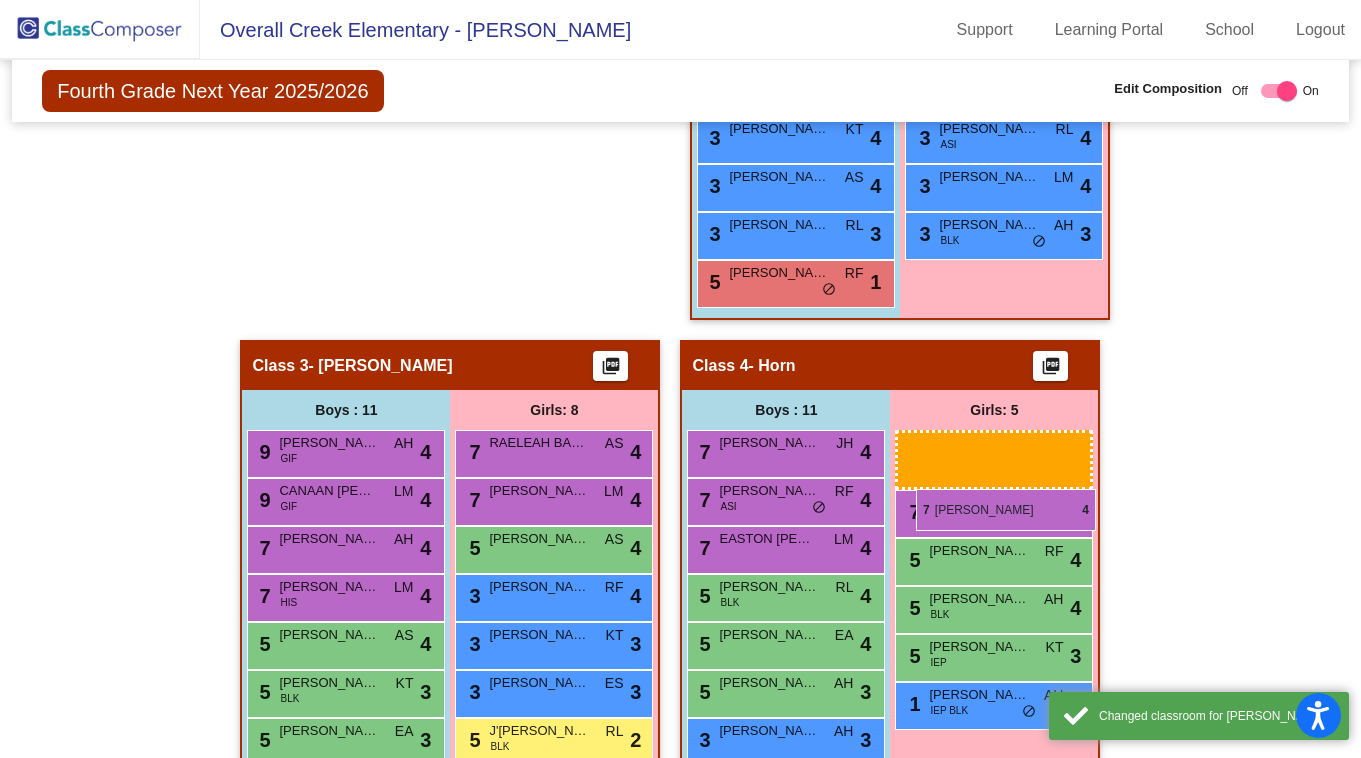 drag, startPoint x: 524, startPoint y: 502, endPoint x: 947, endPoint y: 489, distance: 423.1997 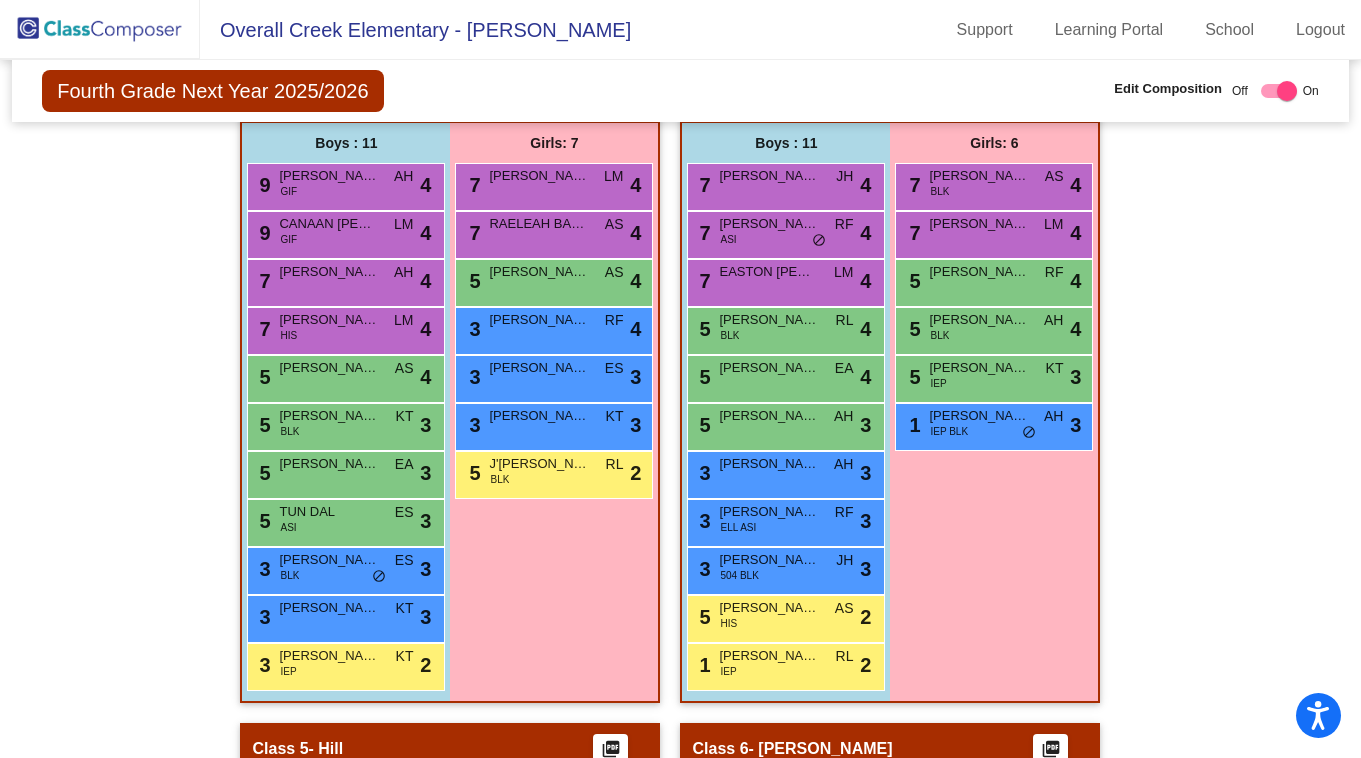 scroll, scrollTop: 1417, scrollLeft: 0, axis: vertical 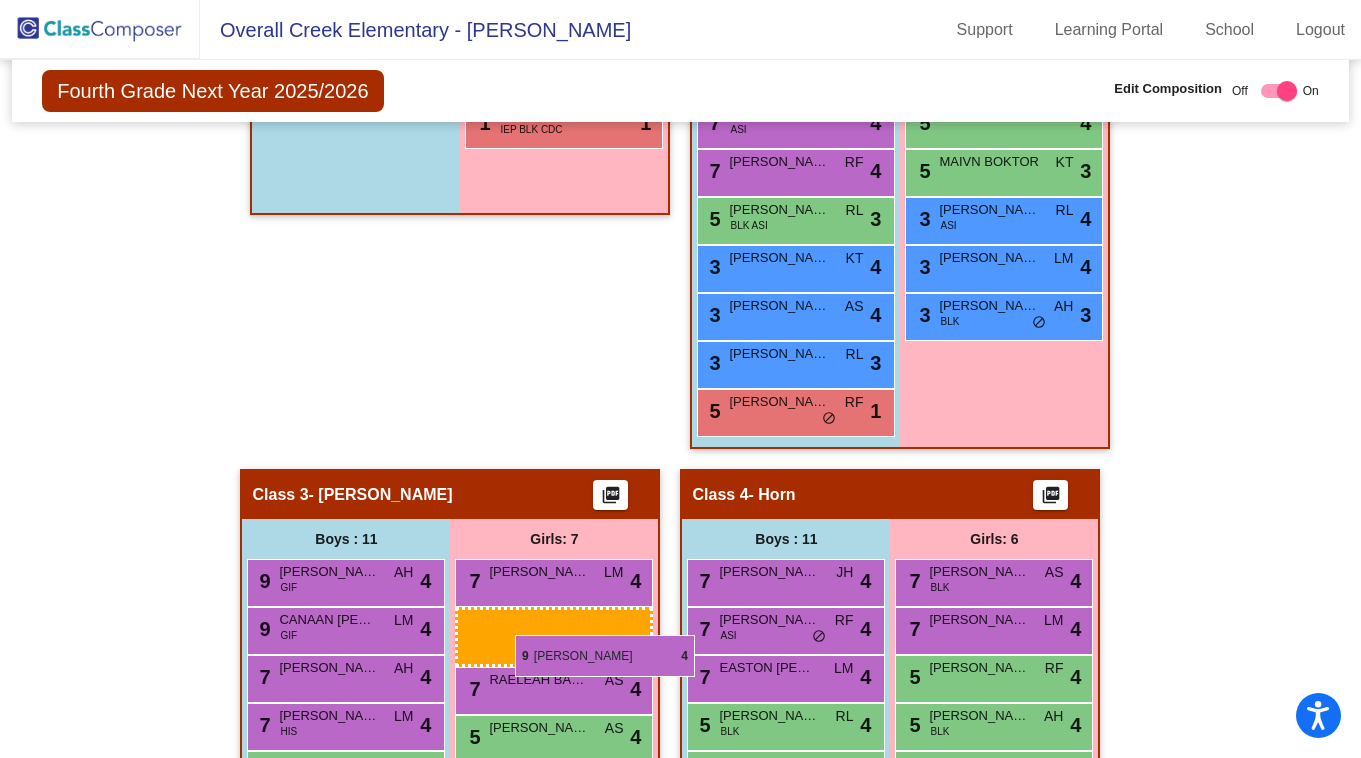 drag, startPoint x: 961, startPoint y: 339, endPoint x: 515, endPoint y: 634, distance: 534.7345 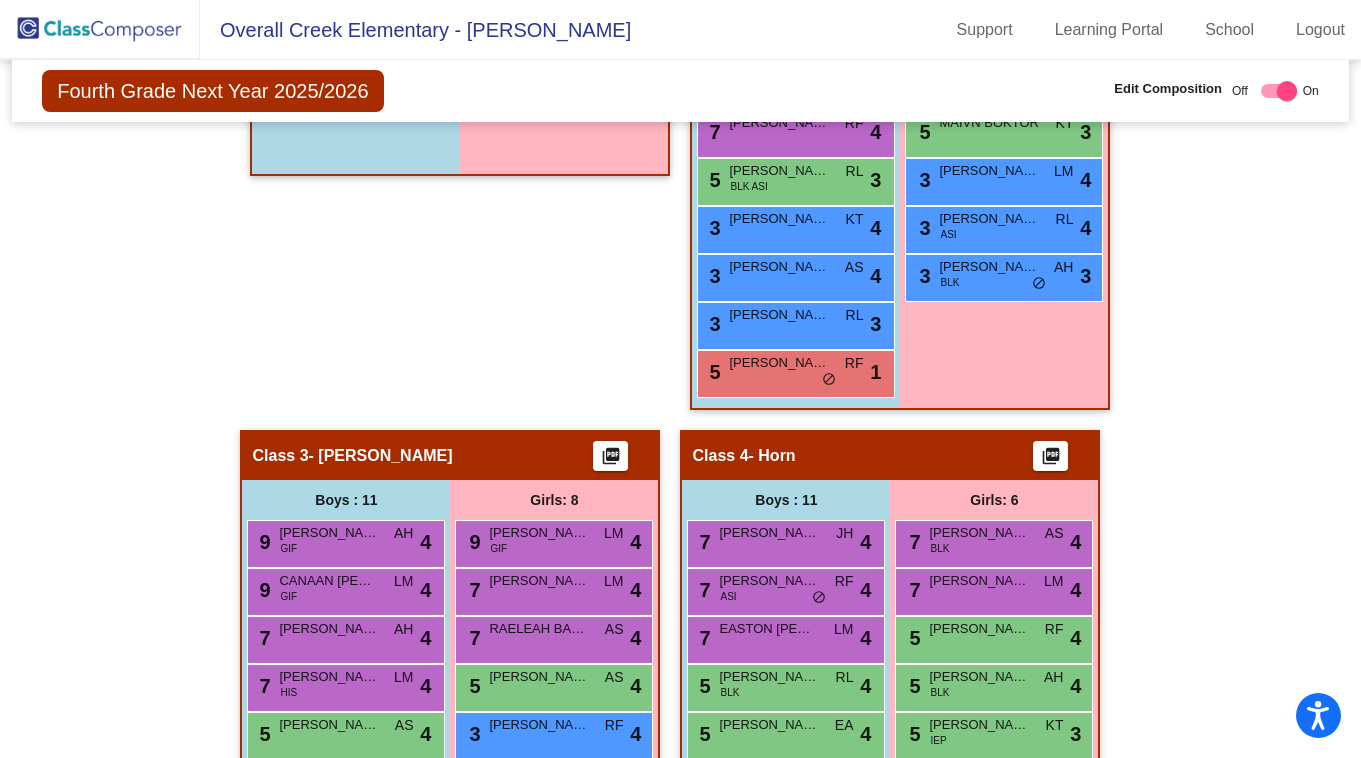 scroll, scrollTop: 996, scrollLeft: 0, axis: vertical 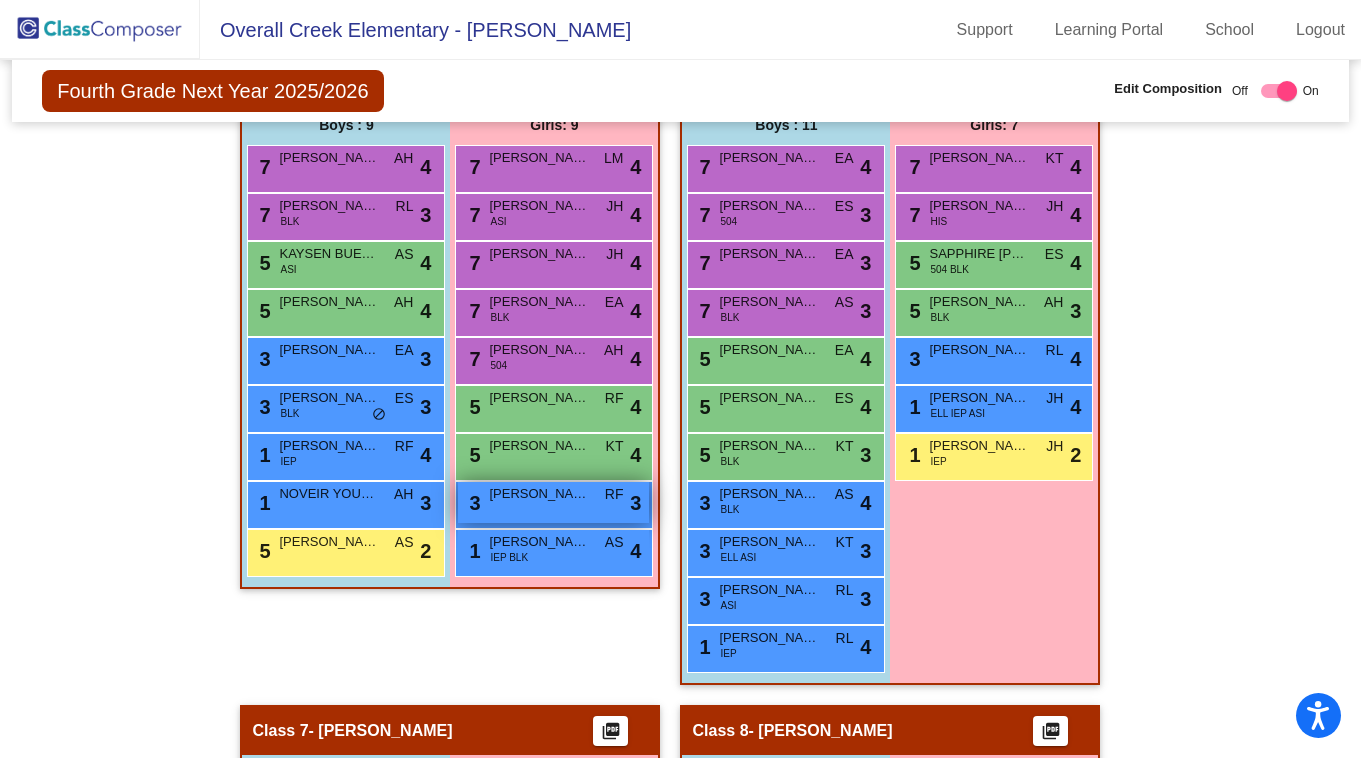 click on "3 [PERSON_NAME] RF lock do_not_disturb_alt 3" at bounding box center [553, 502] 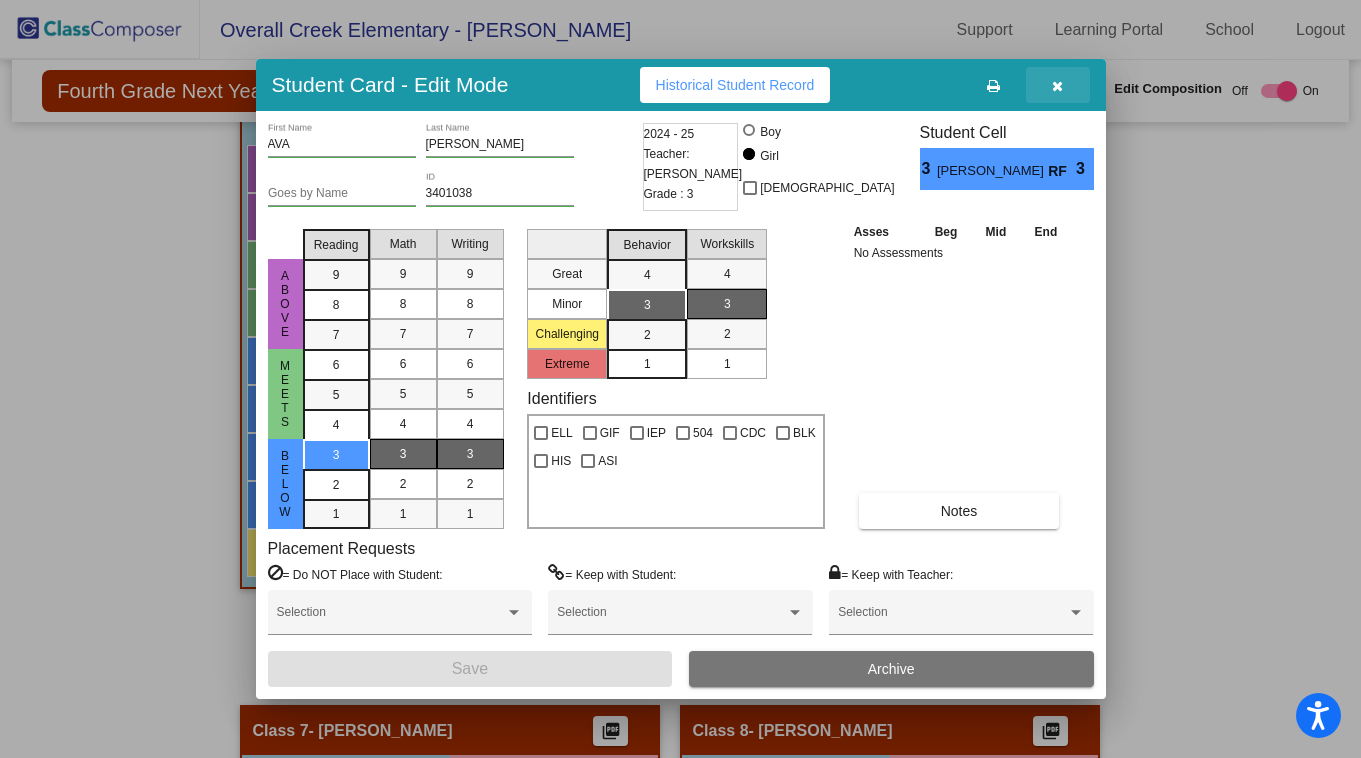 click at bounding box center [1057, 86] 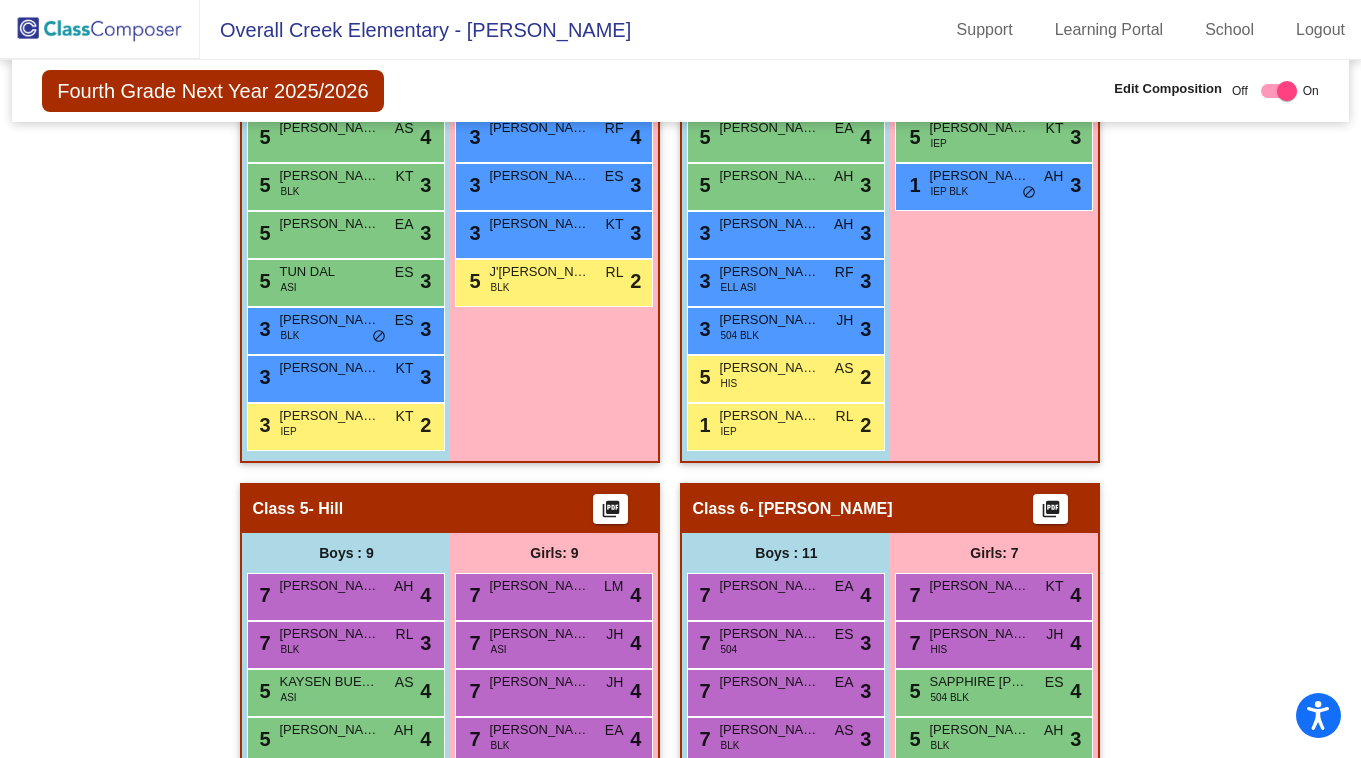 scroll, scrollTop: 1600, scrollLeft: 0, axis: vertical 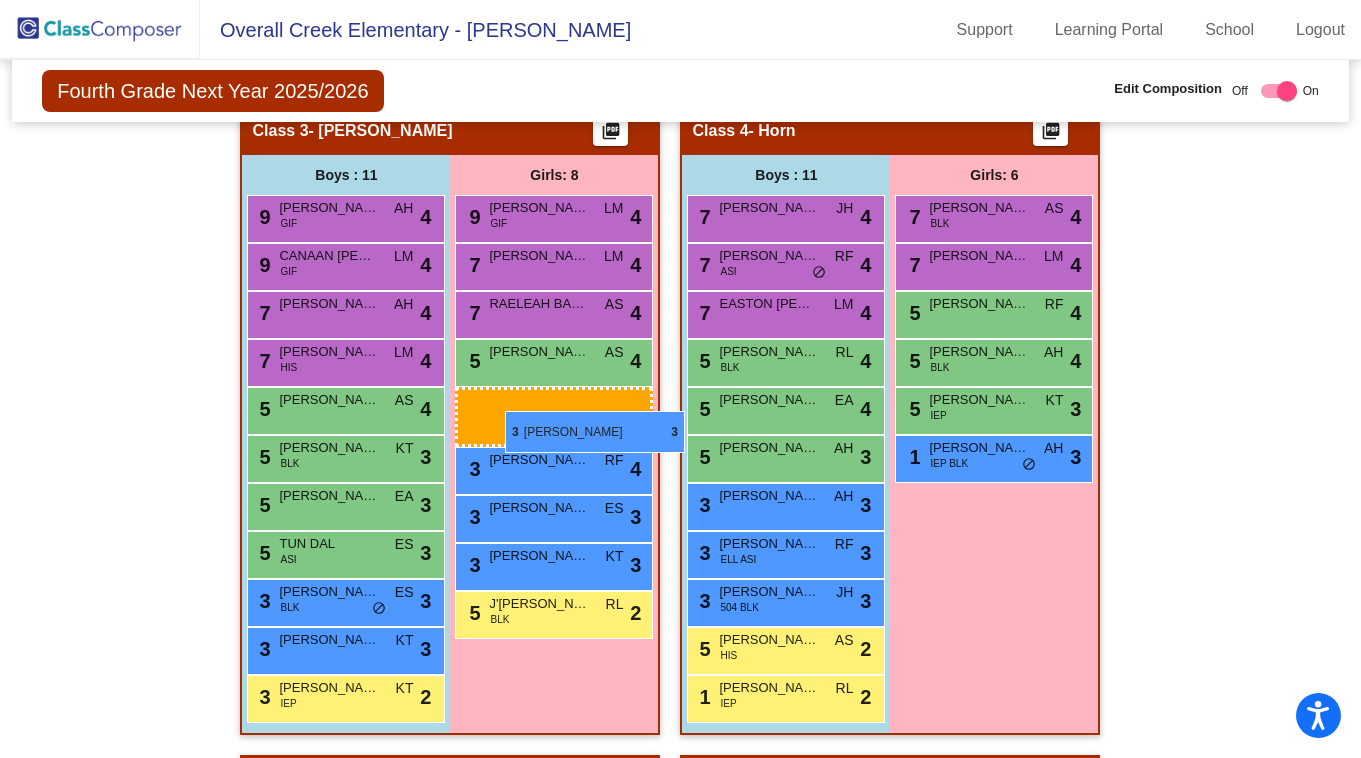 drag, startPoint x: 529, startPoint y: 670, endPoint x: 505, endPoint y: 411, distance: 260.1096 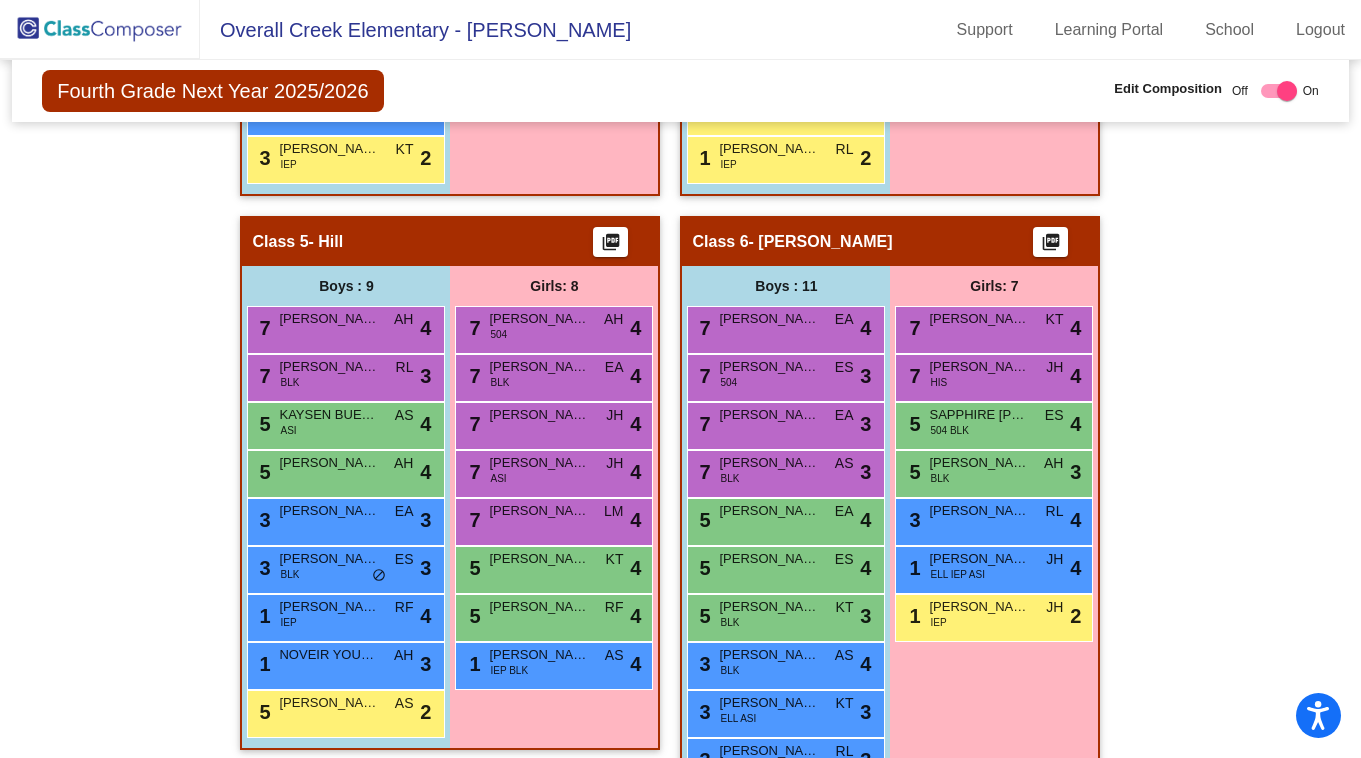 scroll, scrollTop: 1879, scrollLeft: 0, axis: vertical 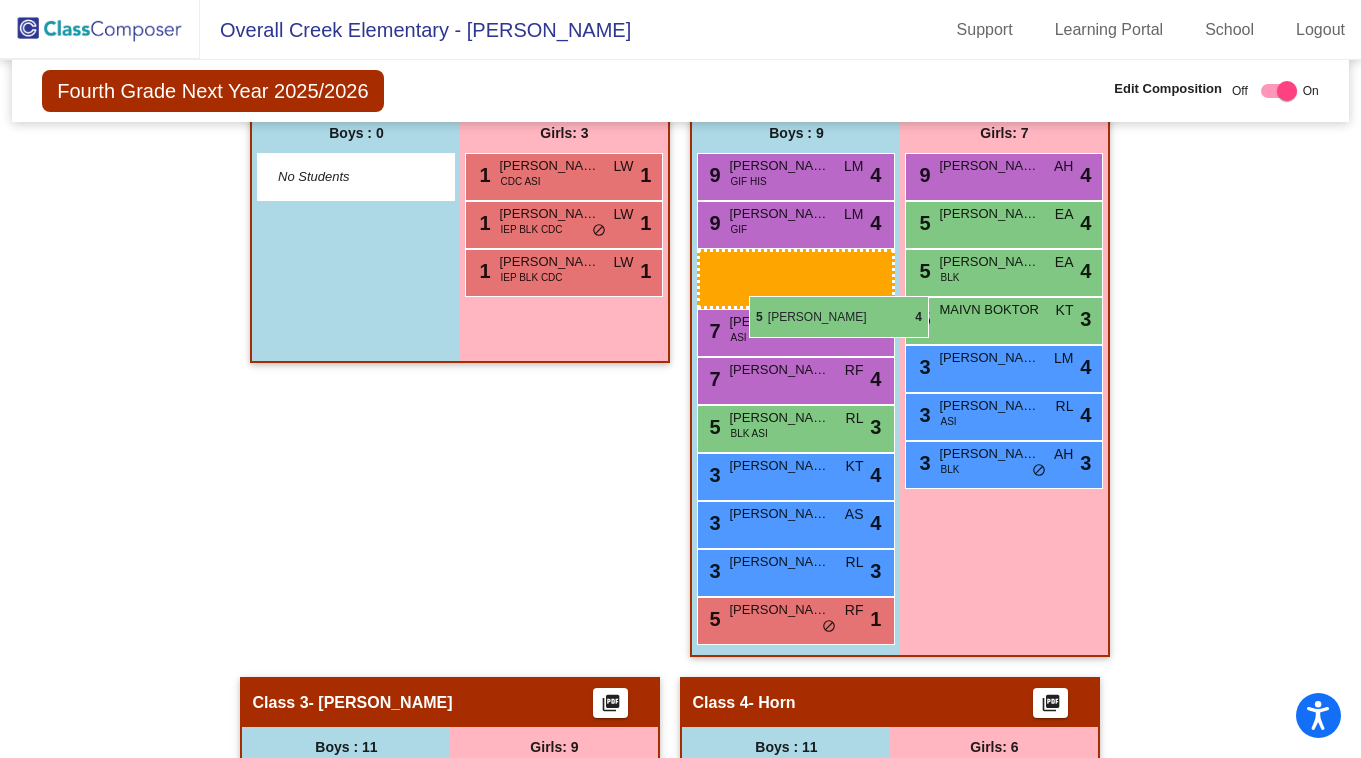 drag, startPoint x: 306, startPoint y: 510, endPoint x: 749, endPoint y: 296, distance: 491.98068 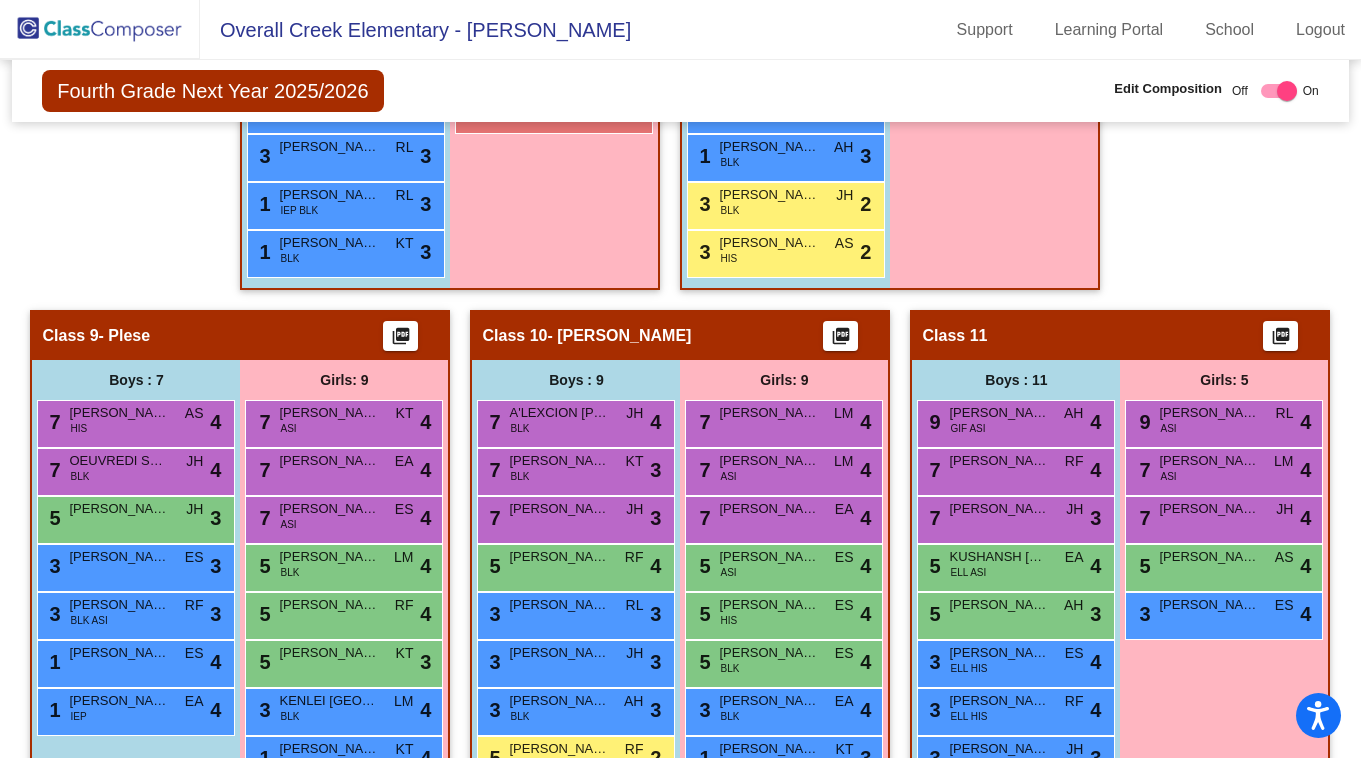 scroll, scrollTop: 3065, scrollLeft: 0, axis: vertical 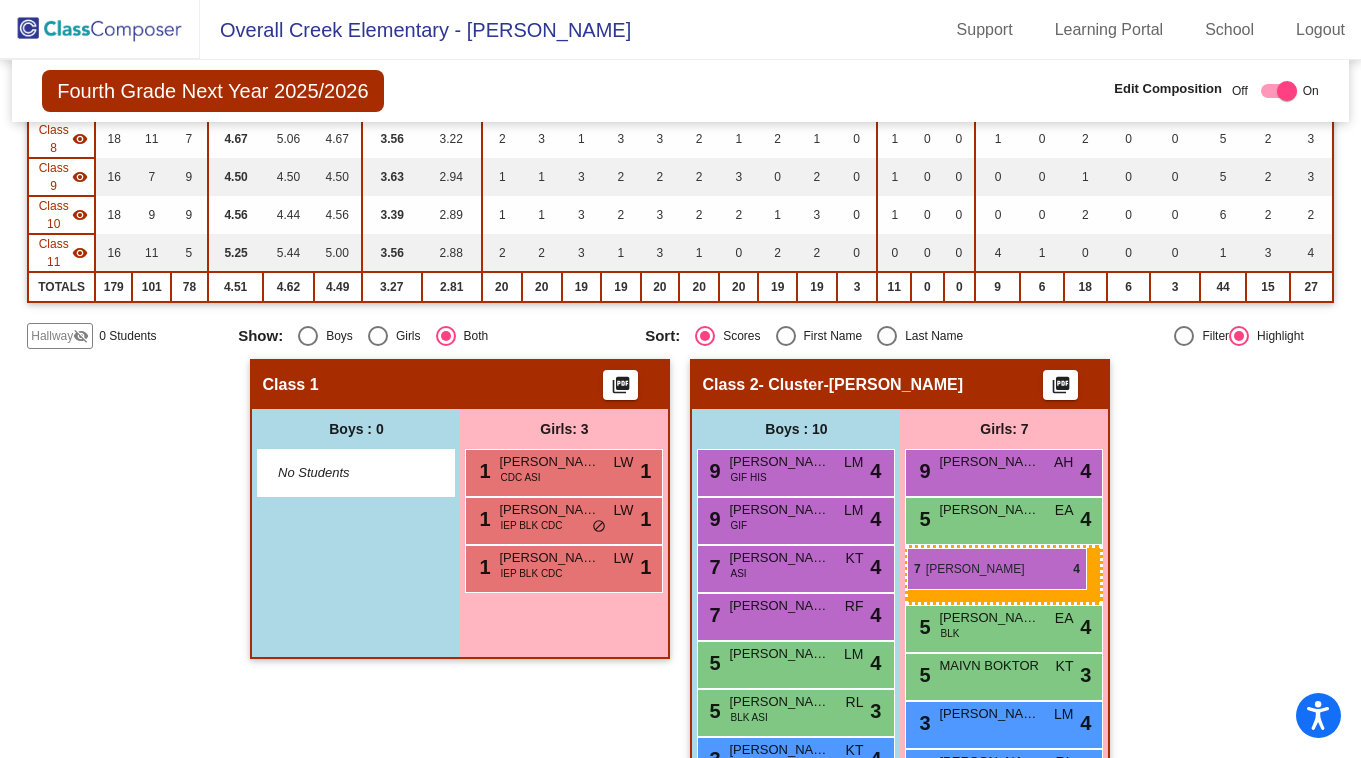 drag, startPoint x: 563, startPoint y: 521, endPoint x: 907, endPoint y: 548, distance: 345.05795 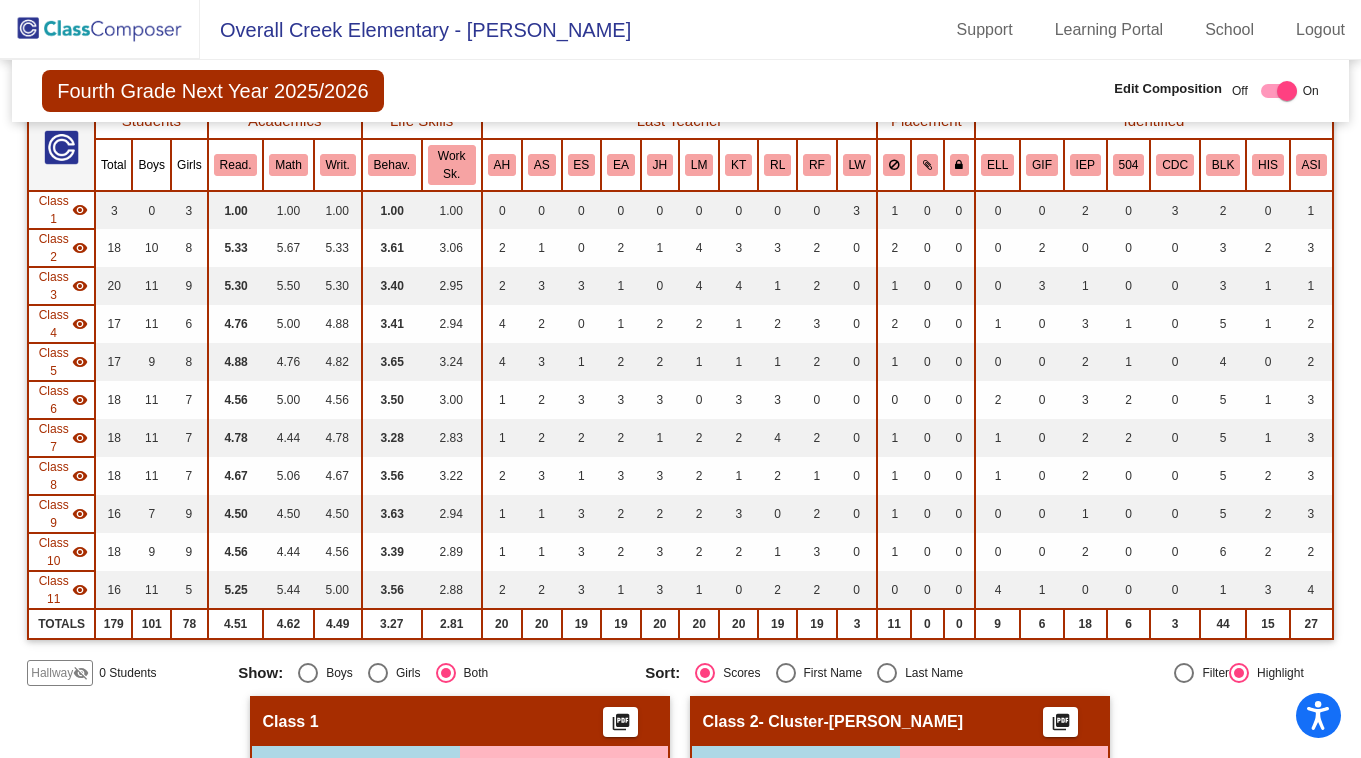 scroll, scrollTop: 146, scrollLeft: 0, axis: vertical 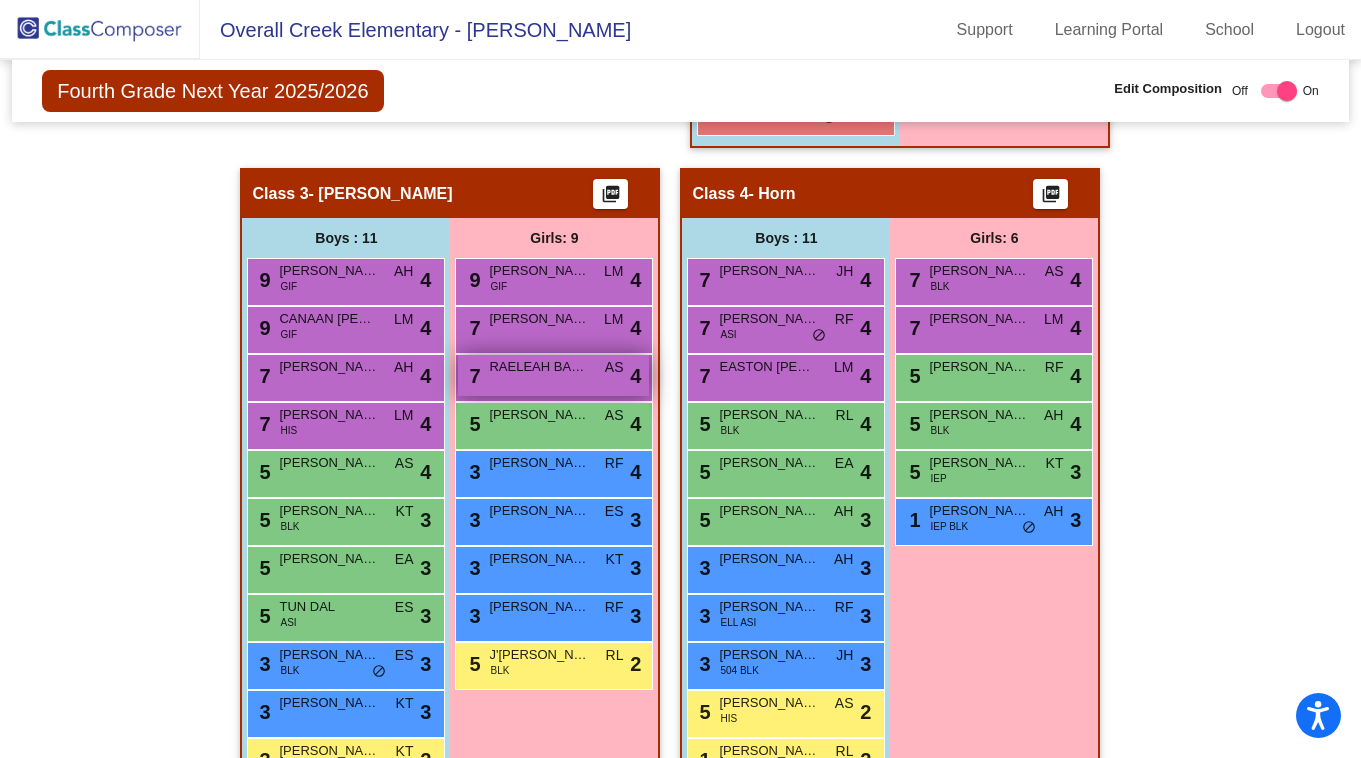 click on "7 RAELEAH BASEL AS lock do_not_disturb_alt 4" at bounding box center [553, 375] 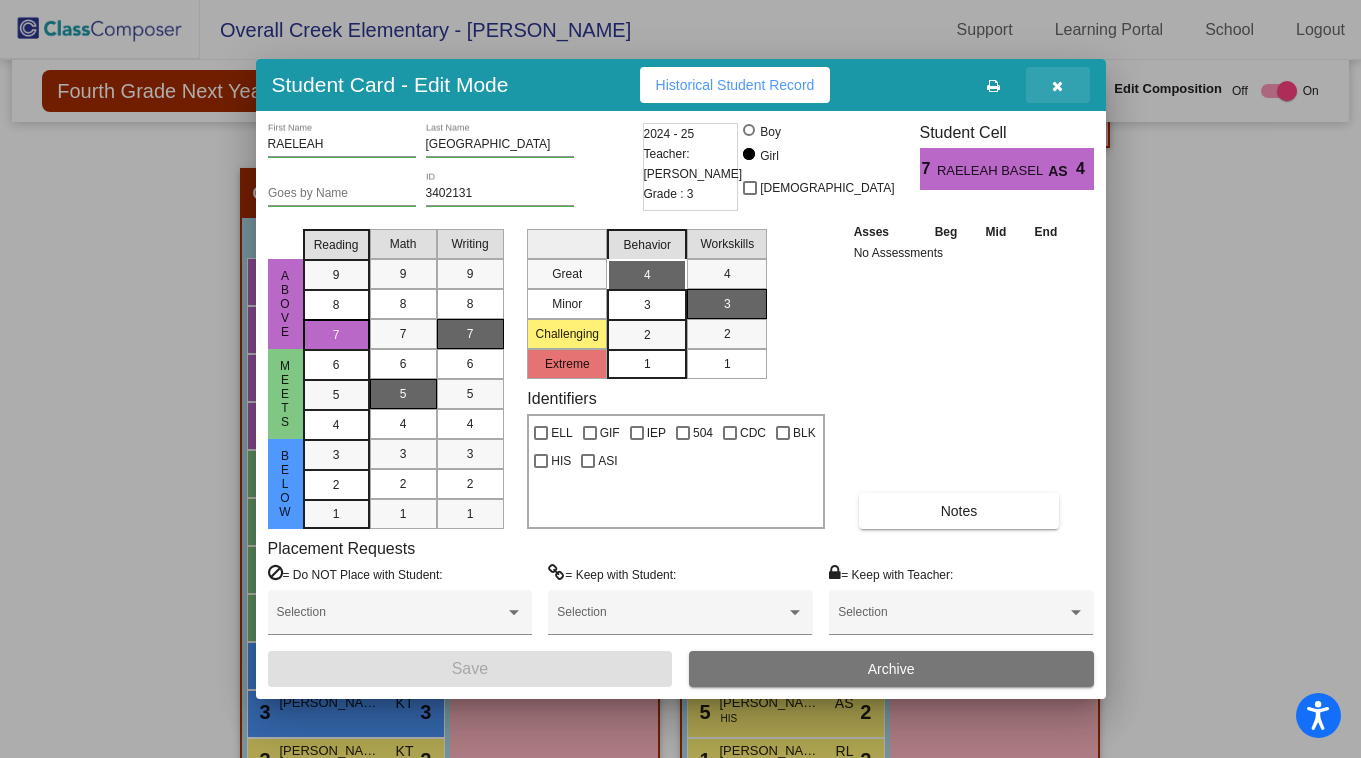 click at bounding box center (1058, 85) 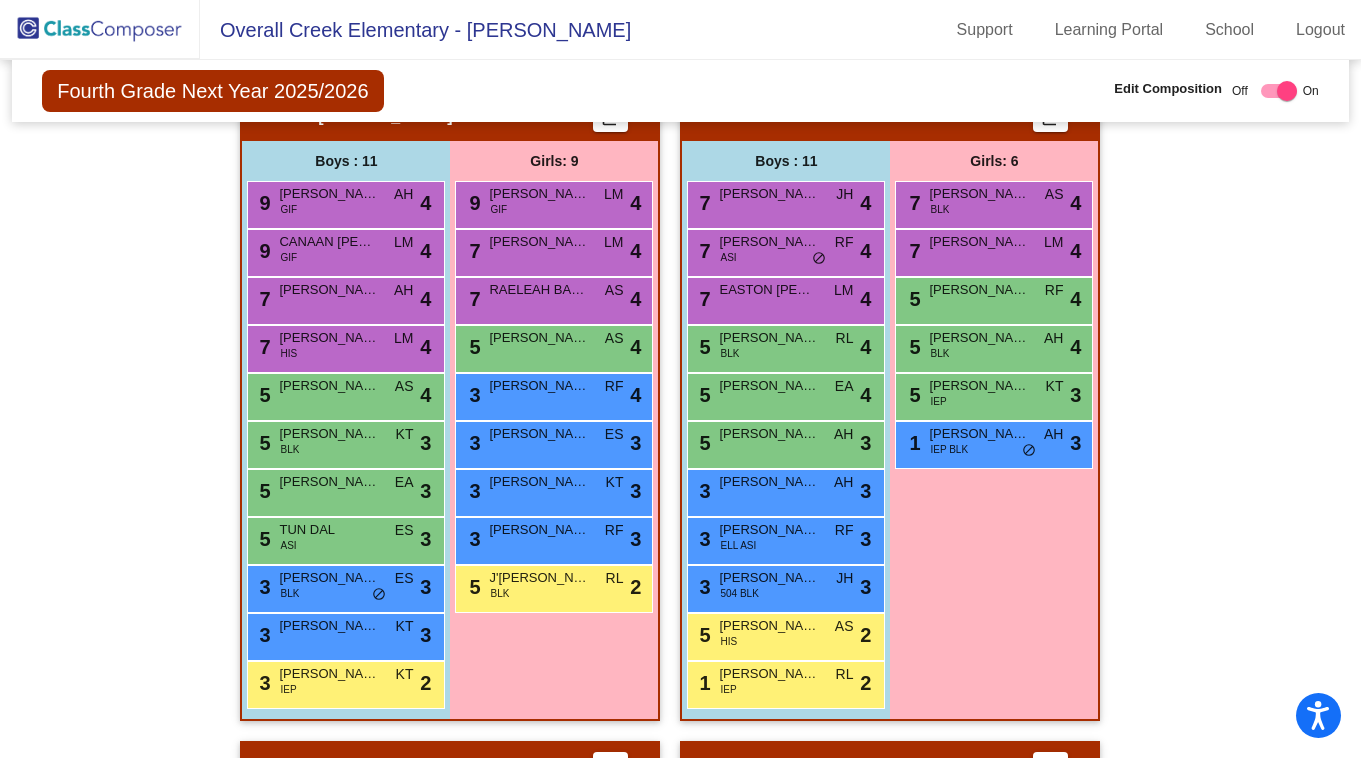 scroll, scrollTop: 1390, scrollLeft: 0, axis: vertical 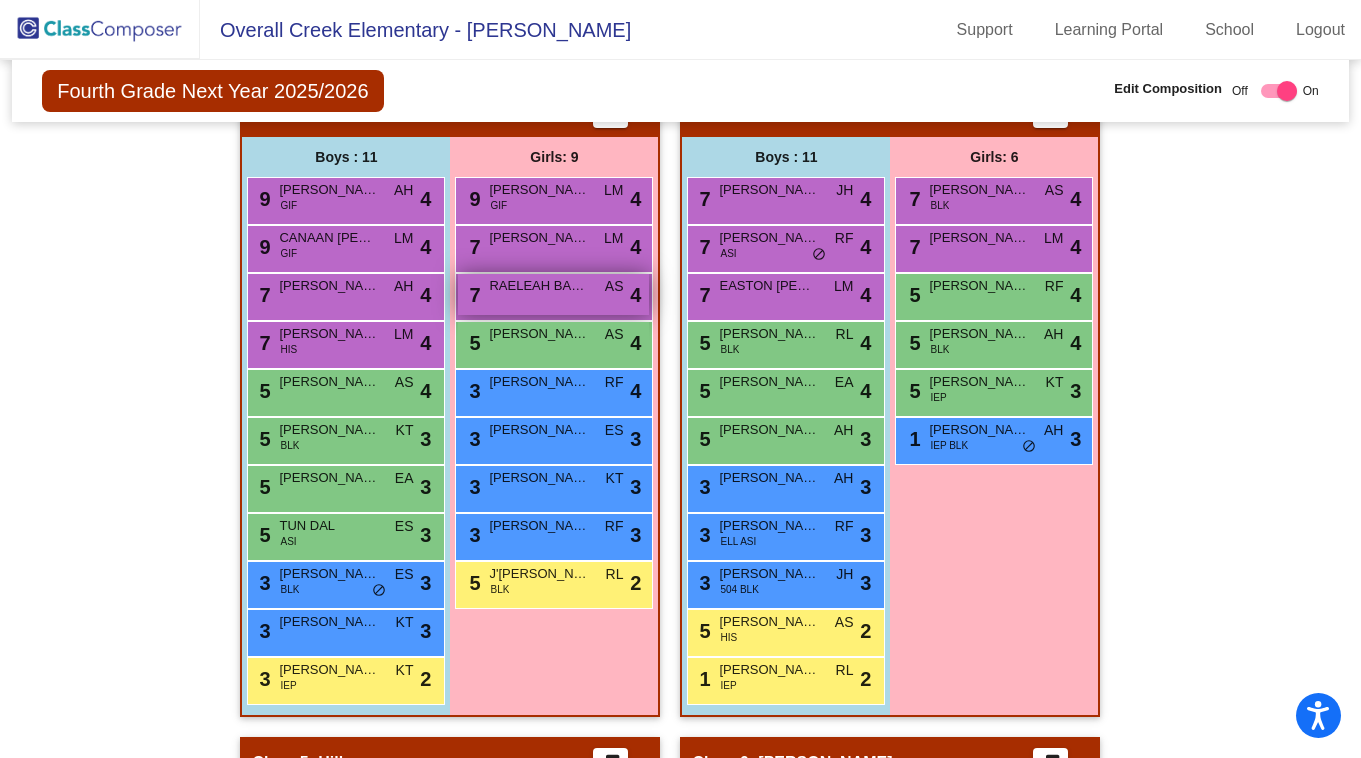 click on "7 RAELEAH BASEL AS lock do_not_disturb_alt 4" at bounding box center [553, 294] 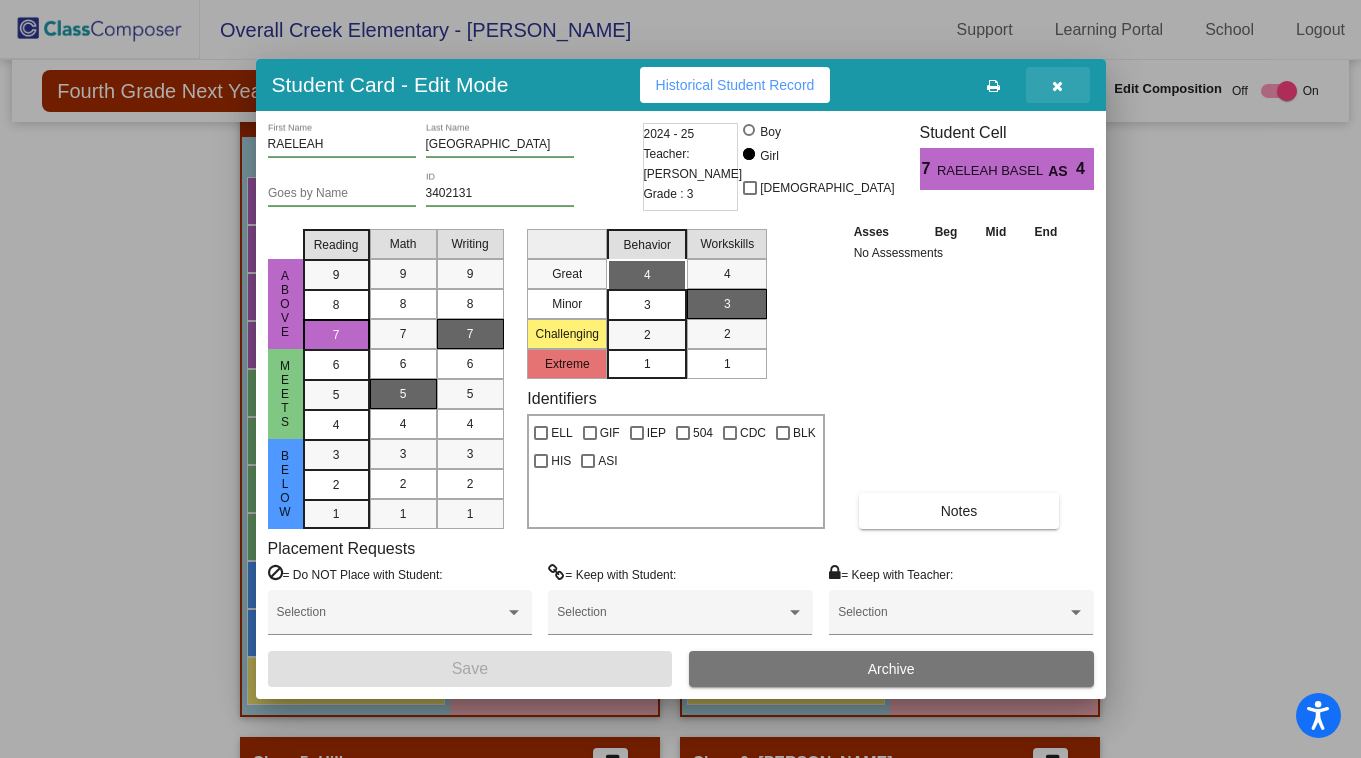 click at bounding box center [1058, 85] 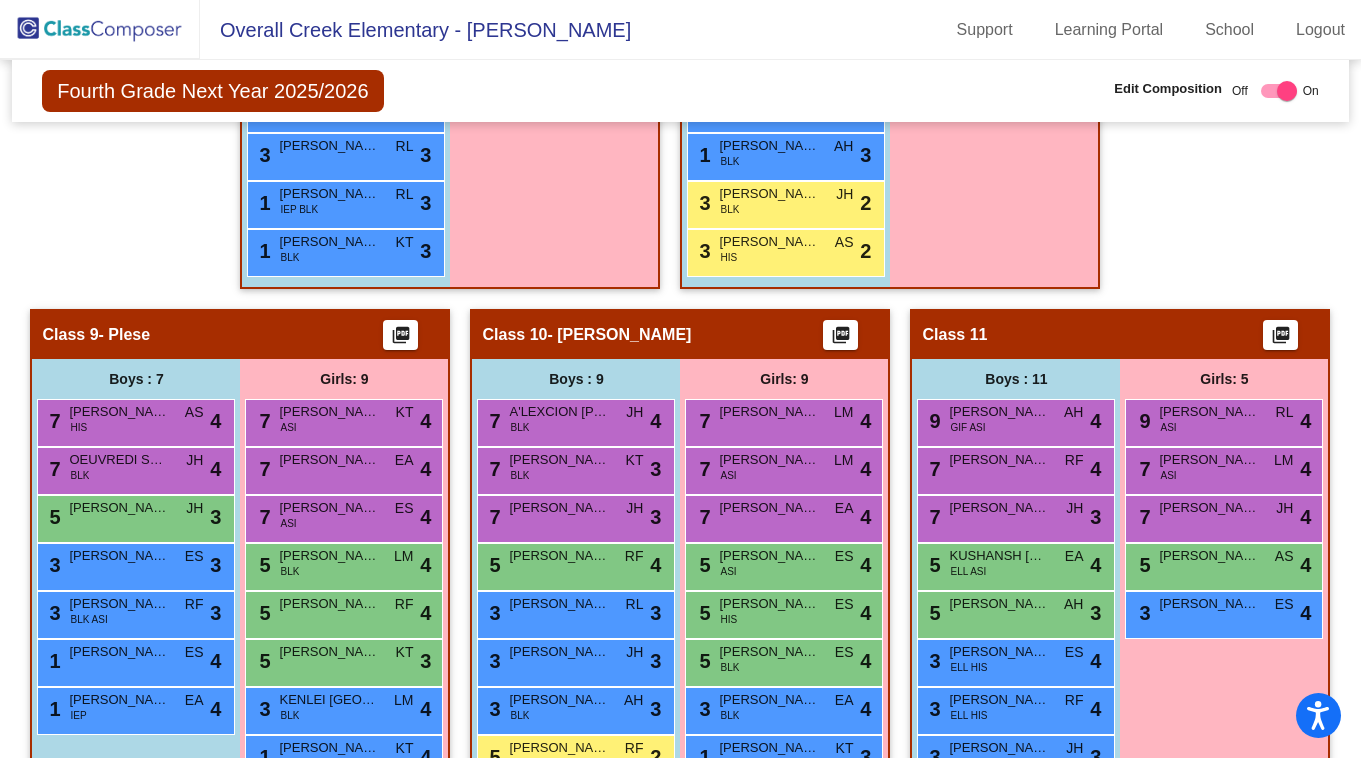 scroll, scrollTop: 3122, scrollLeft: 0, axis: vertical 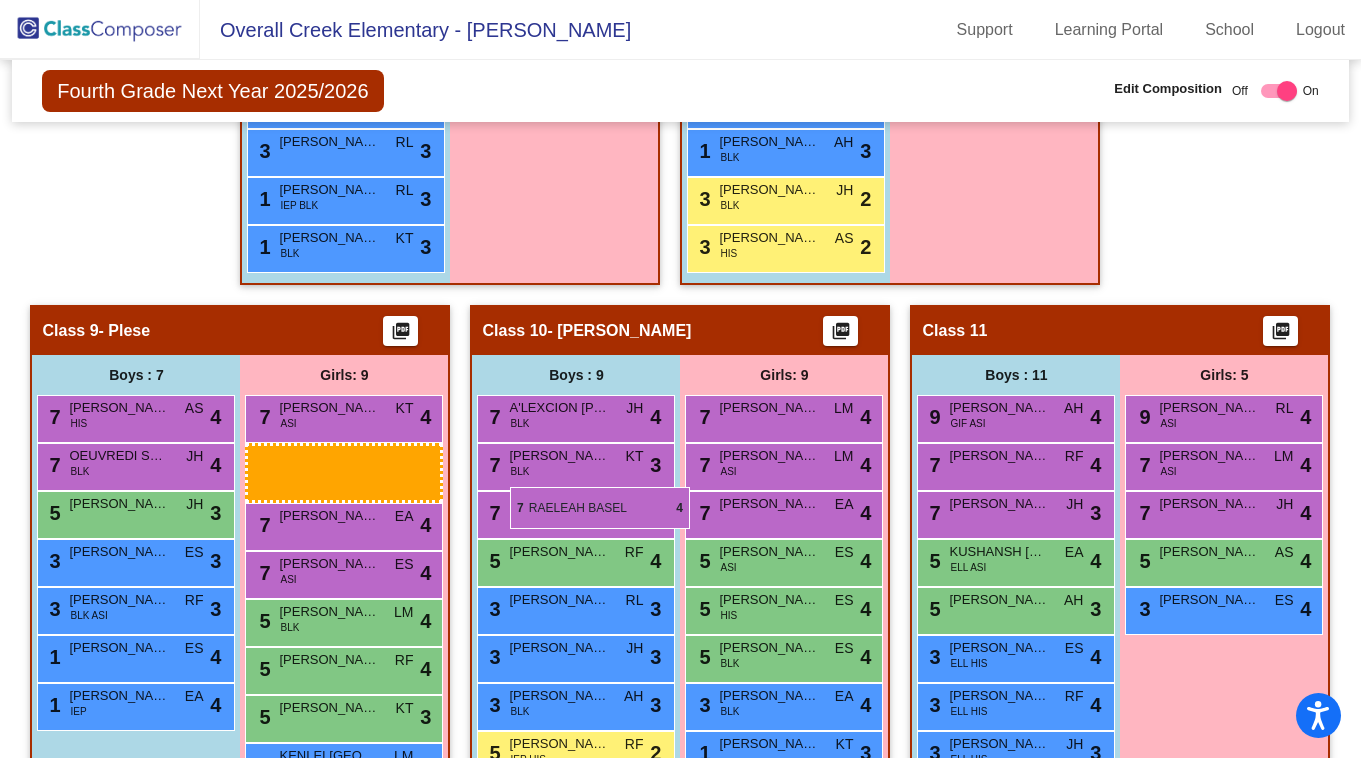 drag, startPoint x: 576, startPoint y: 303, endPoint x: 510, endPoint y: 487, distance: 195.4789 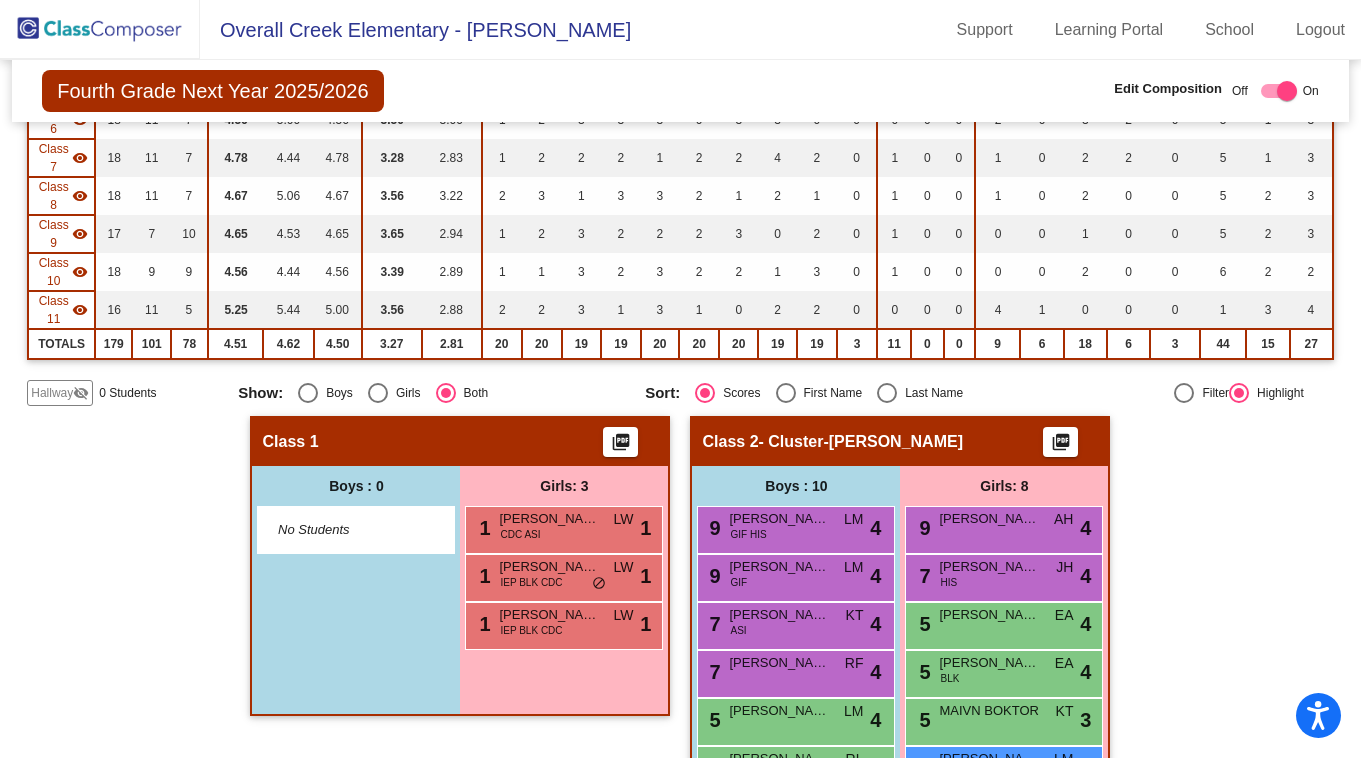 scroll, scrollTop: 663, scrollLeft: 0, axis: vertical 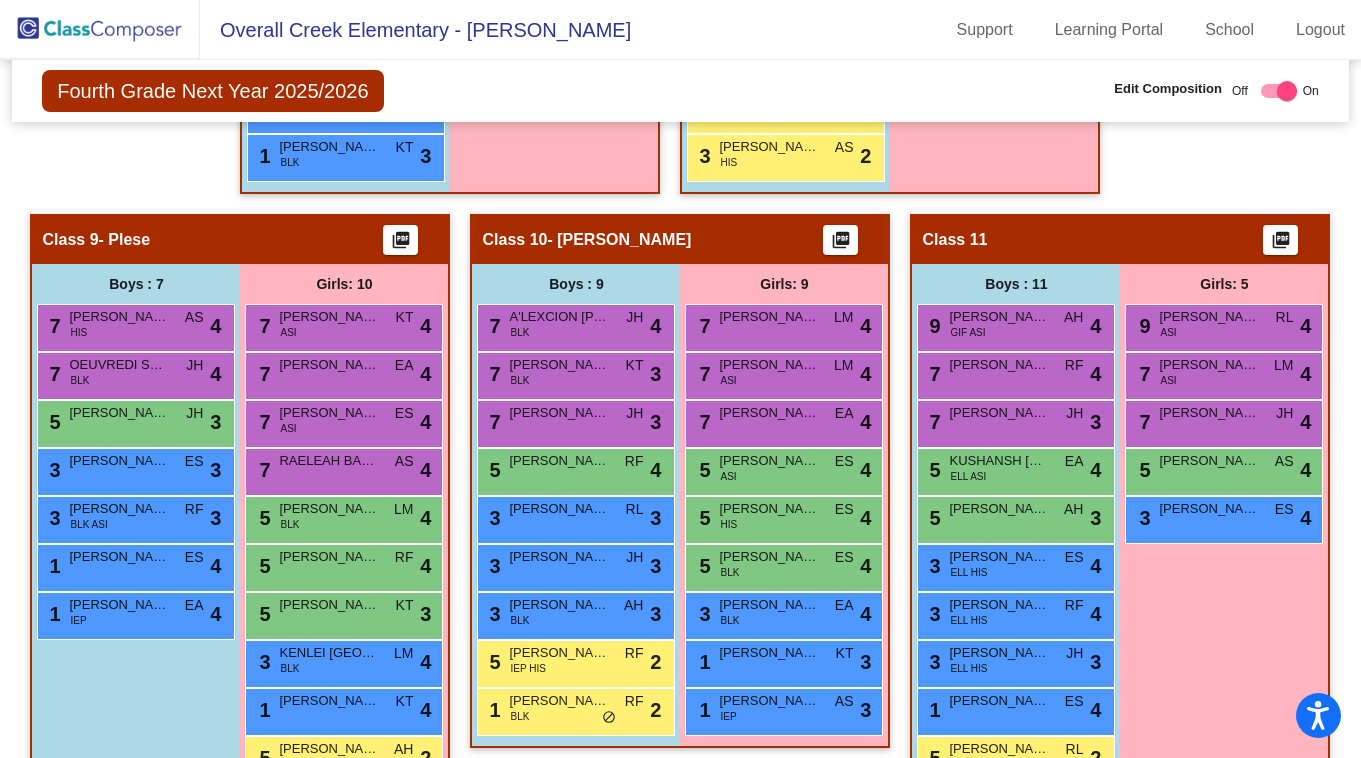 click on "Hallway   - Hallway Class  picture_as_pdf  Add Student  First Name Last Name Student Id  (Recommended)   Boy   Girl   [DEMOGRAPHIC_DATA] Add Close  Boys : 0    No Students   Girls: 0   No Students   Class 1    picture_as_pdf  Add Student  First Name Last Name Student Id  (Recommended)   Boy   Girl   [DEMOGRAPHIC_DATA] Add Close  Boys : 0    No Students   Girls: 3 1 JANANISRI [PERSON_NAME] CDC ASI LW lock do_not_disturb_alt 1 1 [PERSON_NAME] IEP BLK CDC LW lock do_not_disturb_alt 1 1 [PERSON_NAME] IEP BLK CDC LW lock do_not_disturb_alt 1 Class 2   - Cluster-[PERSON_NAME]  picture_as_pdf  Add Student  First Name Last Name Student Id  (Recommended)   Boy   Girl   [DEMOGRAPHIC_DATA] Add Close  Boys : 10  9 [PERSON_NAME] GIF HIS LM lock do_not_disturb_alt 4 9 [PERSON_NAME] GIF LM lock do_not_disturb_alt 4 7 [PERSON_NAME] ASI KT lock do_not_disturb_alt 4 7 BLAZE [PERSON_NAME] lock do_not_disturb_alt 4 5 [PERSON_NAME] [PERSON_NAME] lock do_not_disturb_alt 4 5 [PERSON_NAME] BLK ASI RL lock do_not_disturb_alt 3 3 [PERSON_NAME] KT lock 4 3 AS" 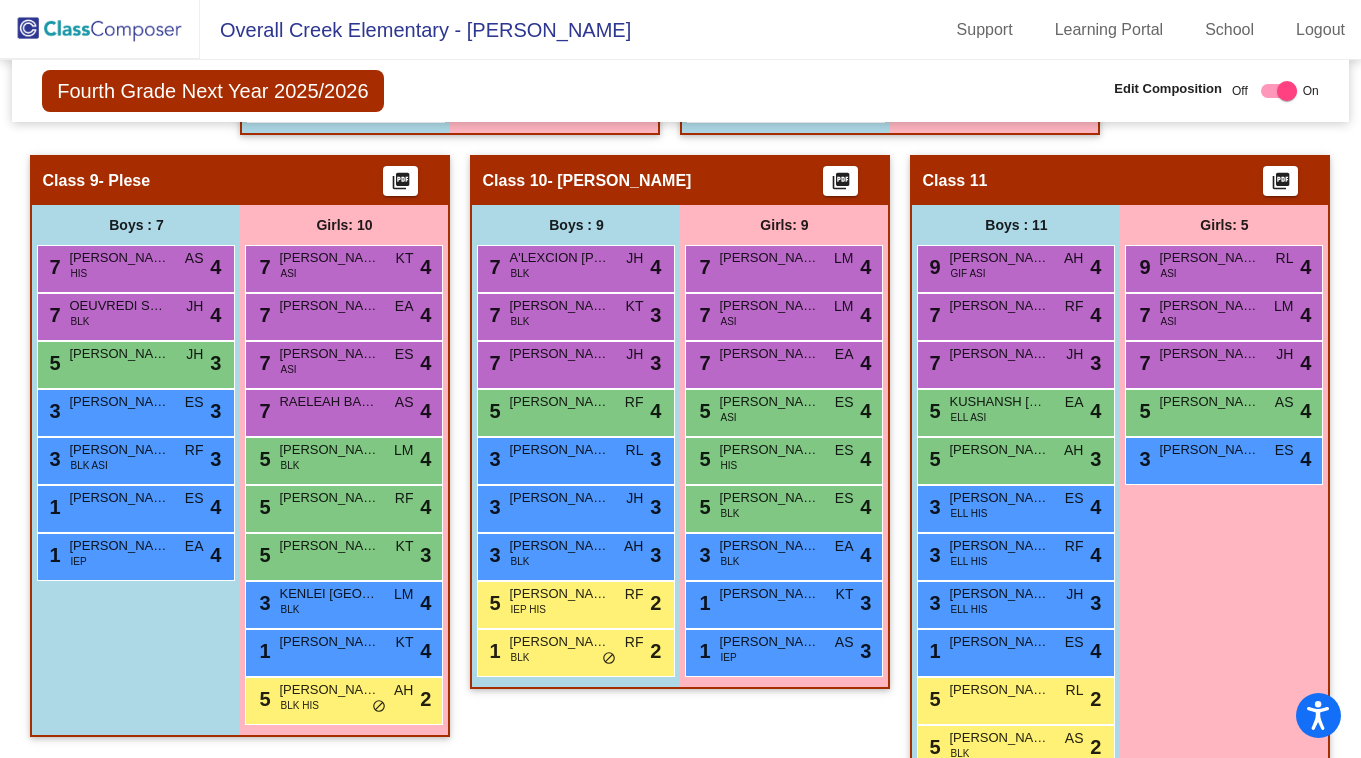 scroll, scrollTop: 3292, scrollLeft: 0, axis: vertical 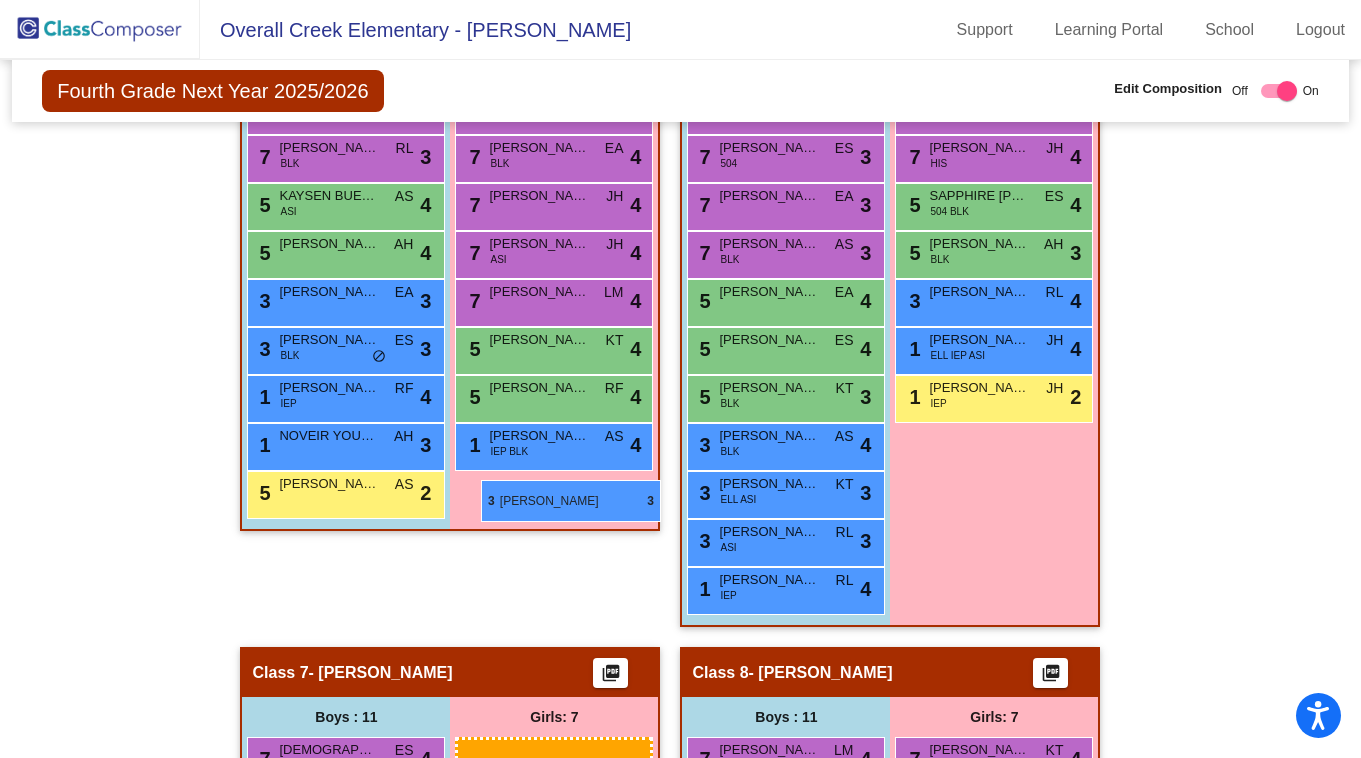drag, startPoint x: 501, startPoint y: 381, endPoint x: 481, endPoint y: 480, distance: 101 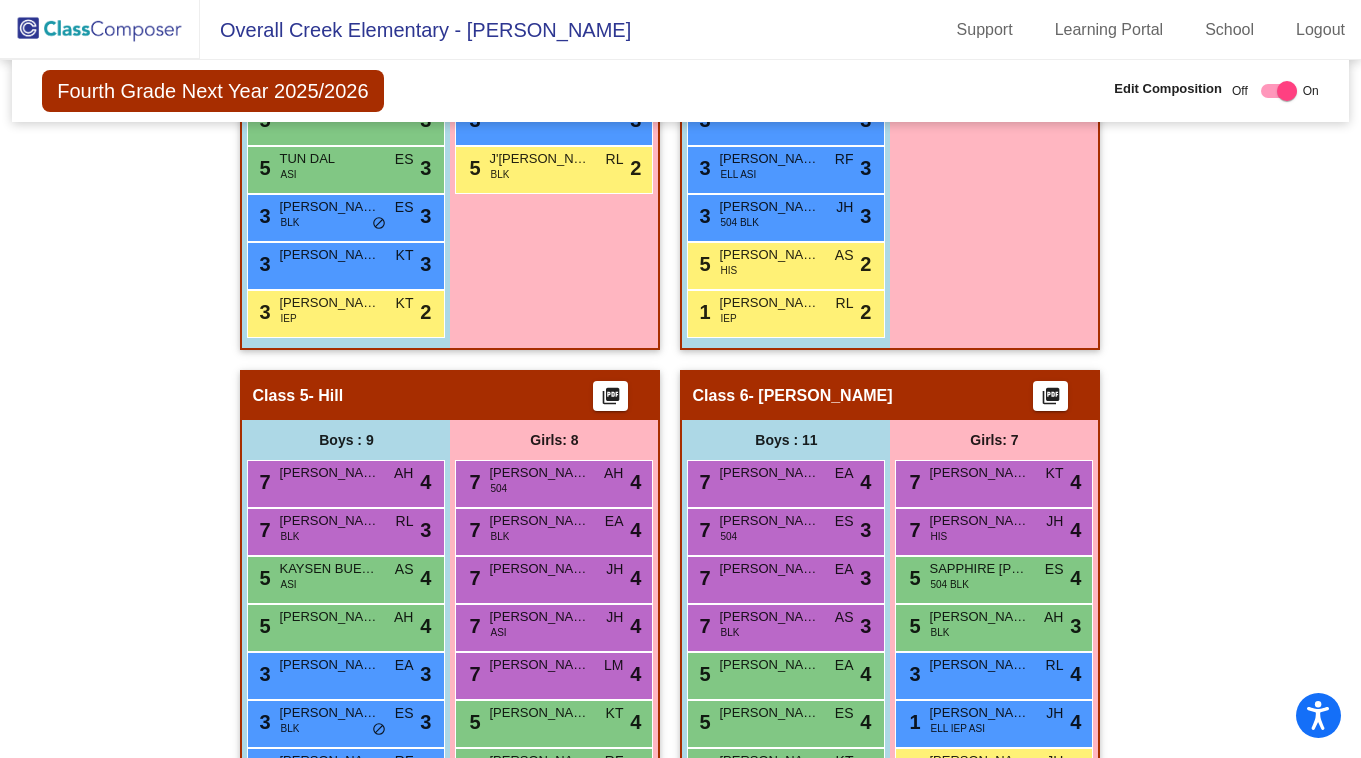 scroll, scrollTop: 1374, scrollLeft: 0, axis: vertical 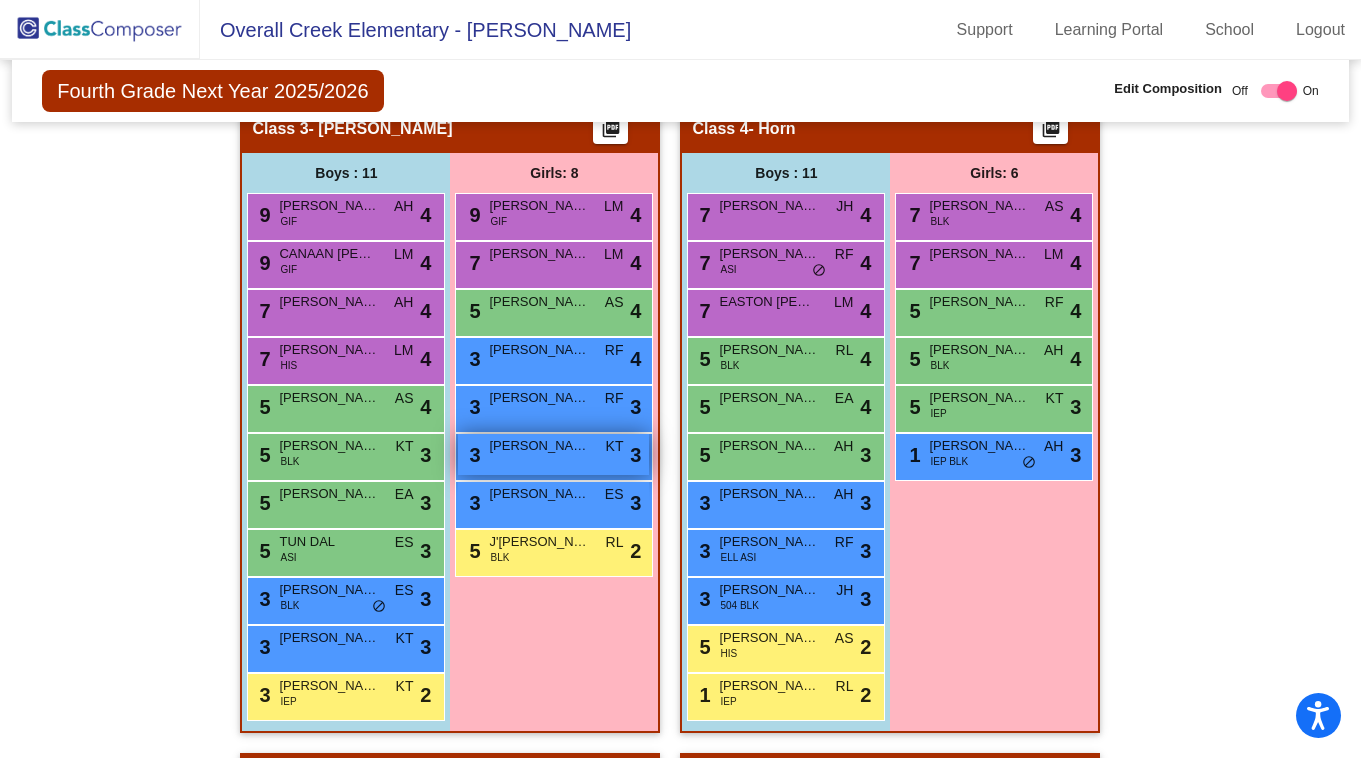 click on "[PERSON_NAME]" at bounding box center [539, 446] 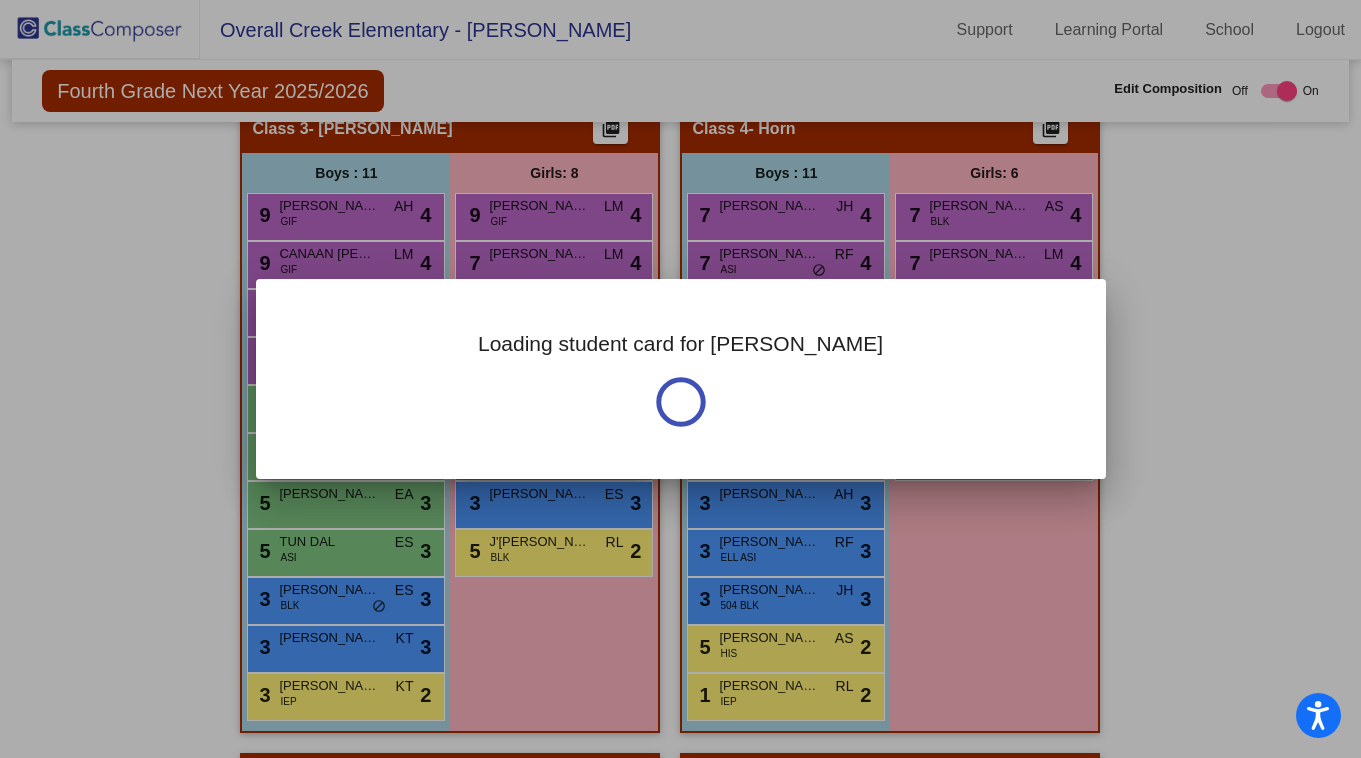 click on "Loading student card for [PERSON_NAME]" at bounding box center (681, 379) 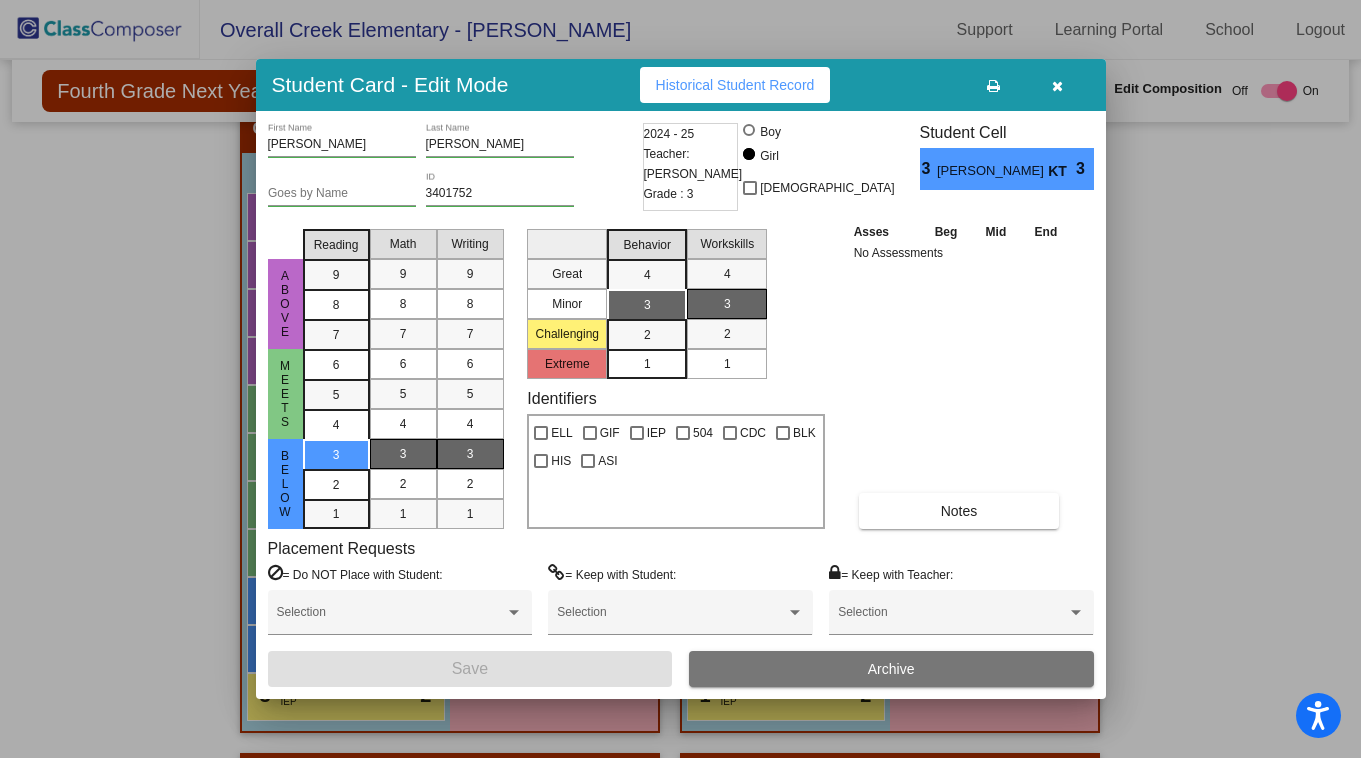 click at bounding box center (1058, 85) 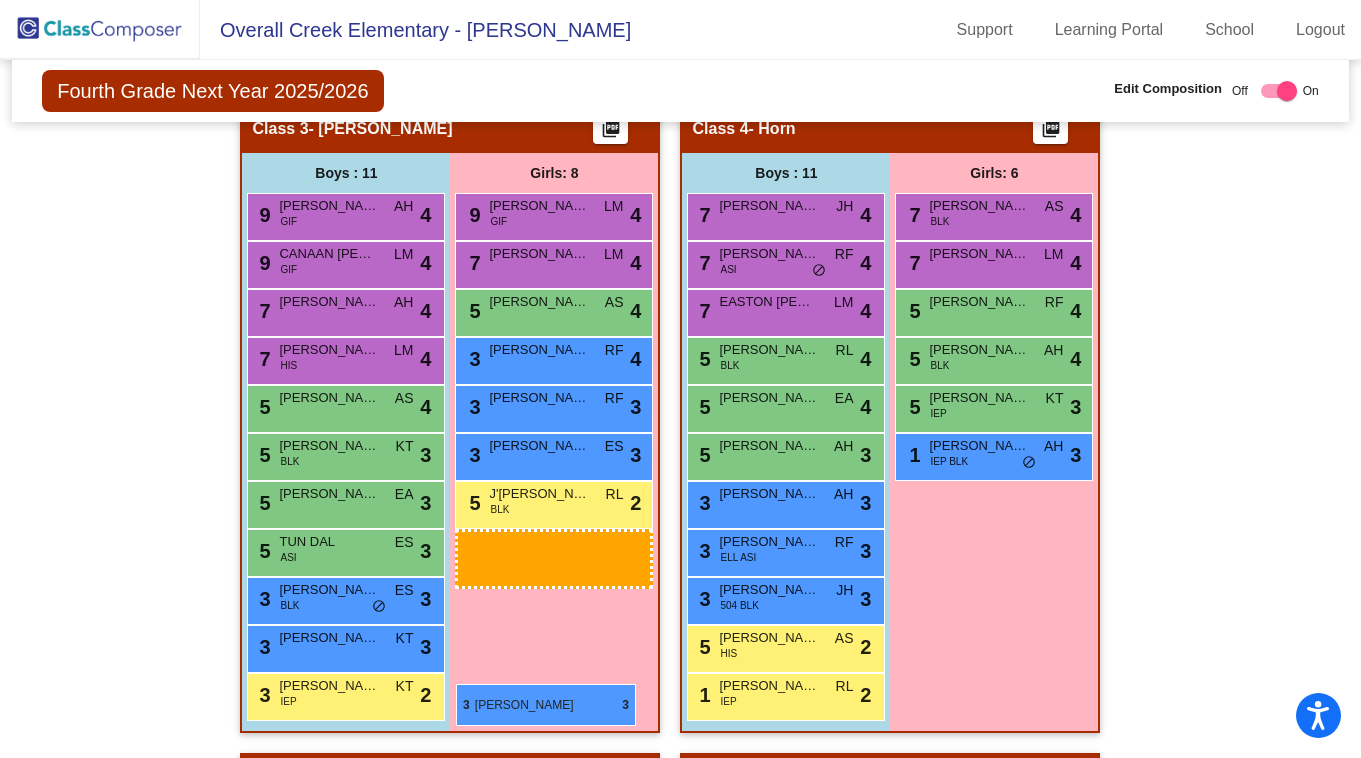 scroll, scrollTop: 0, scrollLeft: 0, axis: both 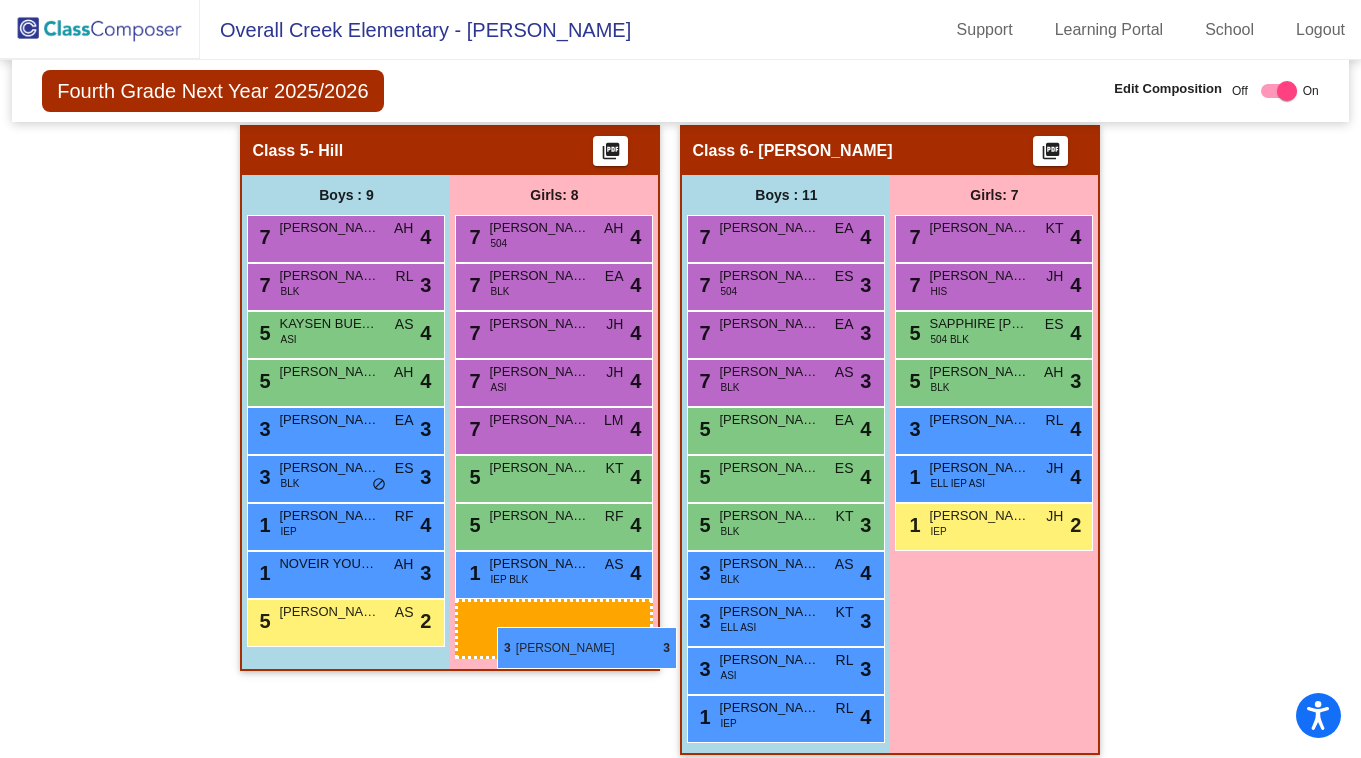 drag, startPoint x: 496, startPoint y: 458, endPoint x: 497, endPoint y: 627, distance: 169.00296 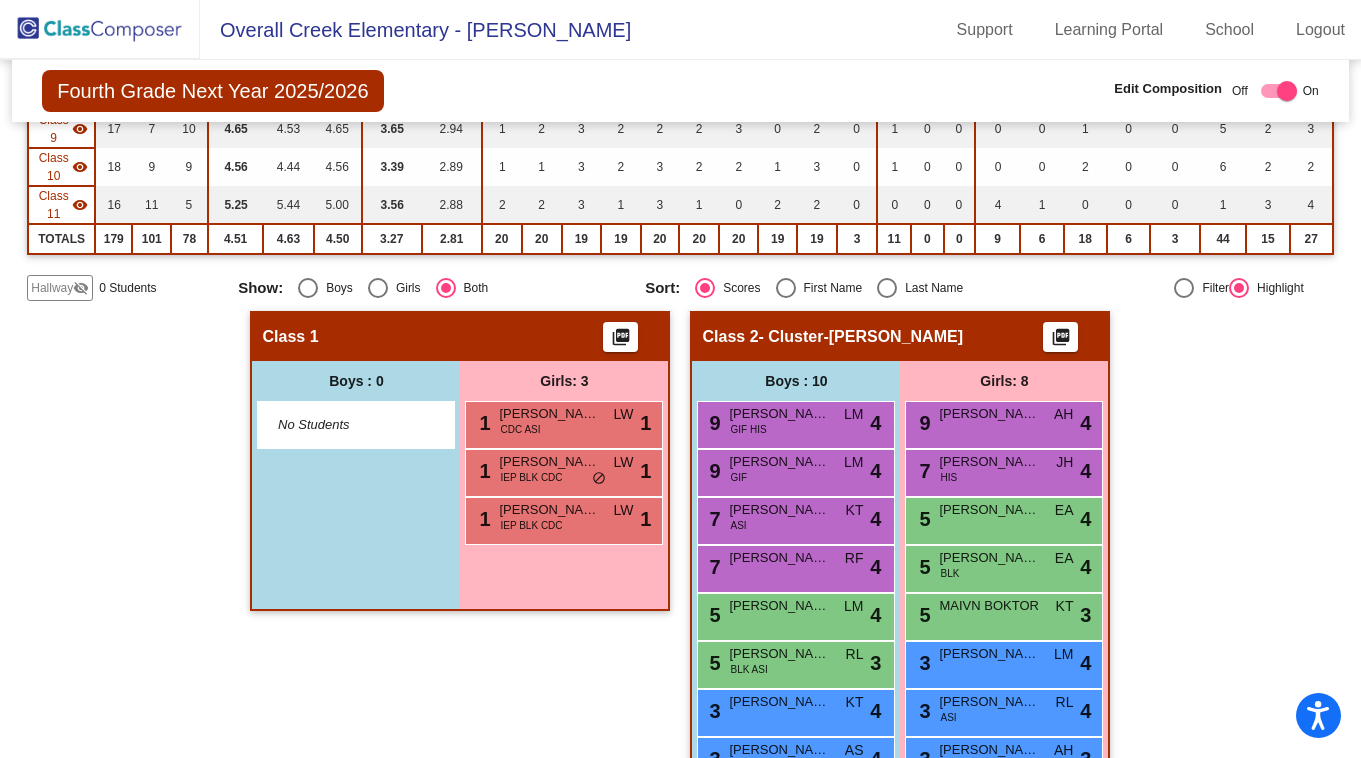 scroll, scrollTop: 289, scrollLeft: 0, axis: vertical 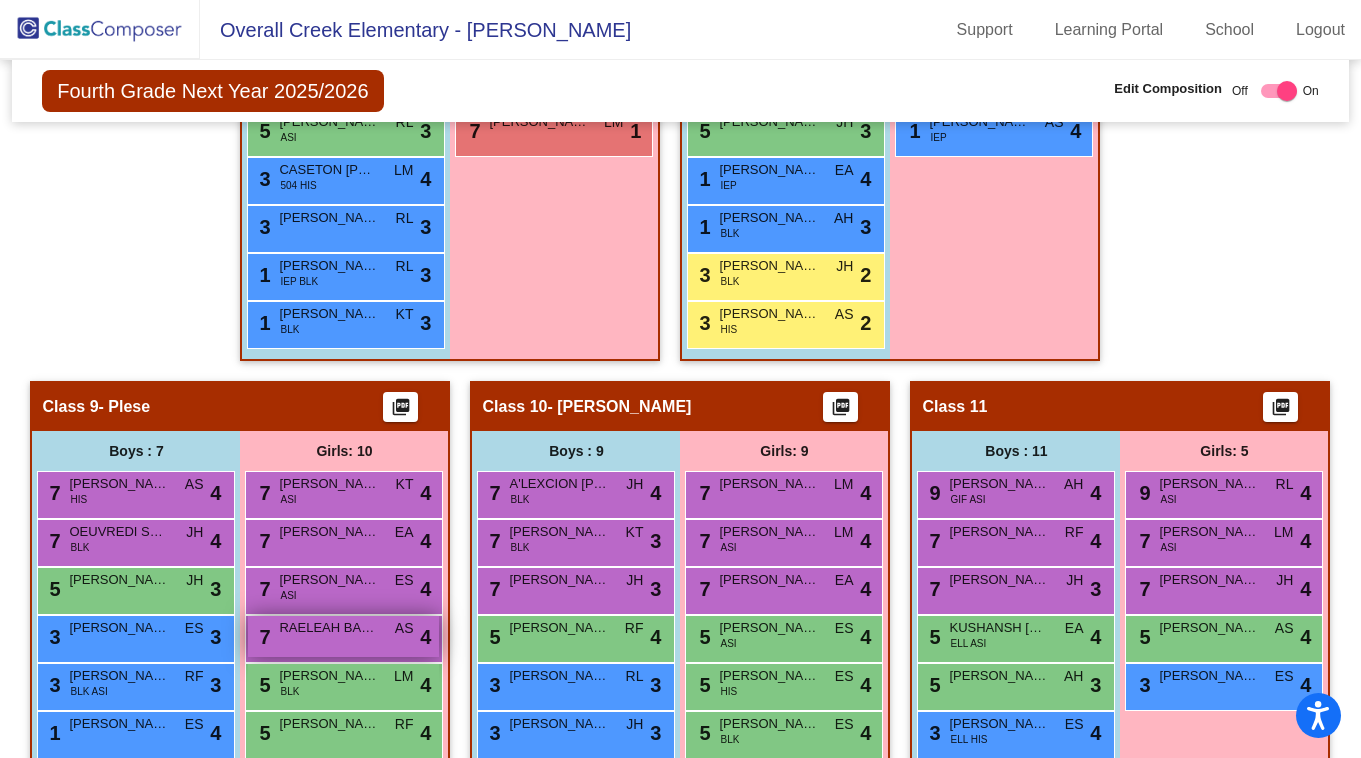 click on "7 RAELEAH BASEL AS lock do_not_disturb_alt 4" at bounding box center [343, 636] 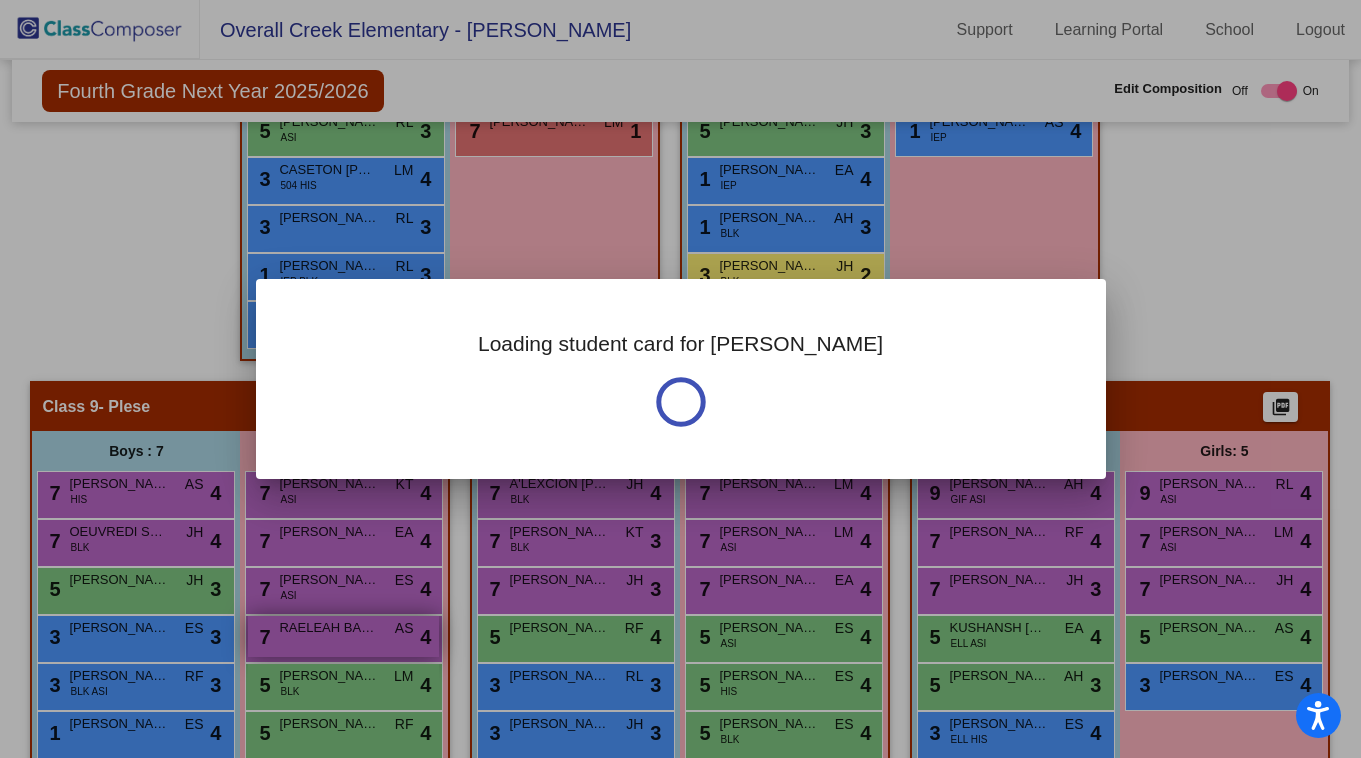 click at bounding box center [680, 379] 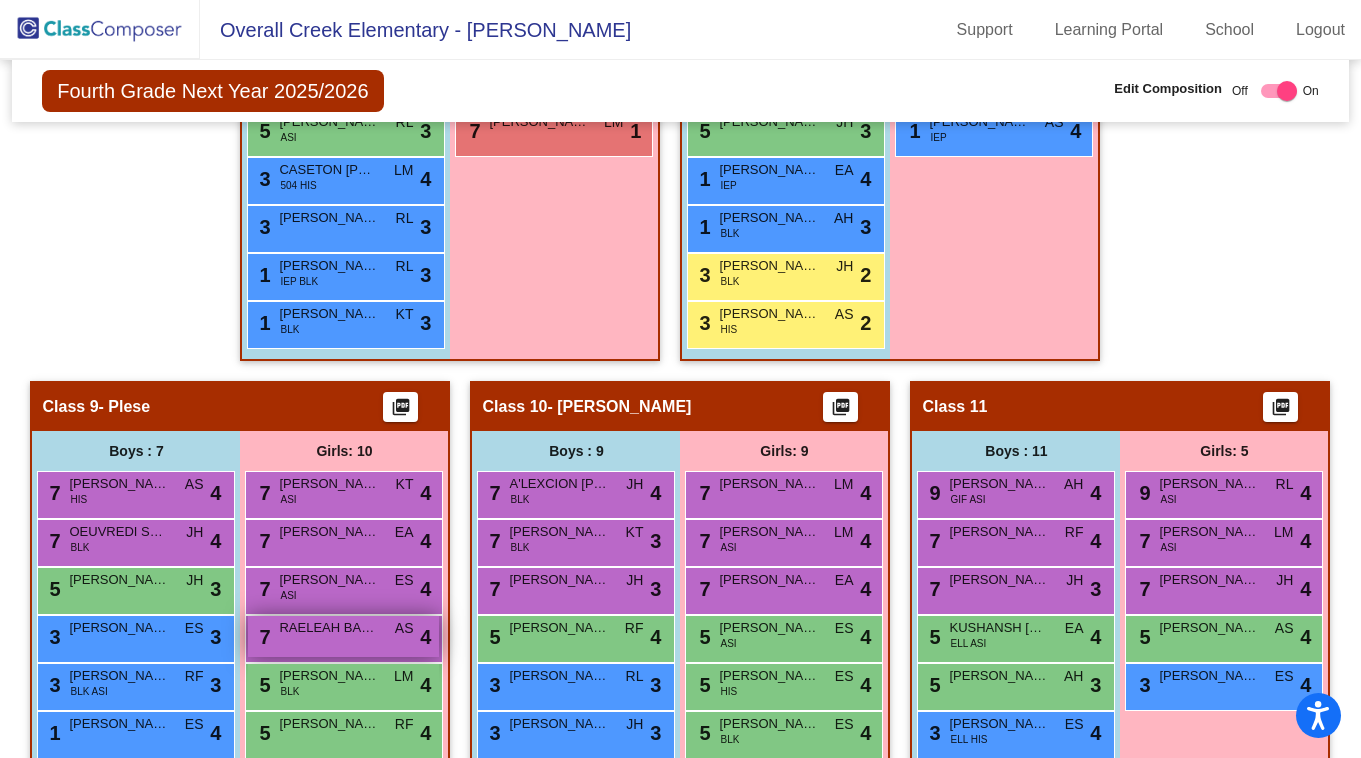 click on "7 RAELEAH BASEL AS lock do_not_disturb_alt 4" at bounding box center (343, 636) 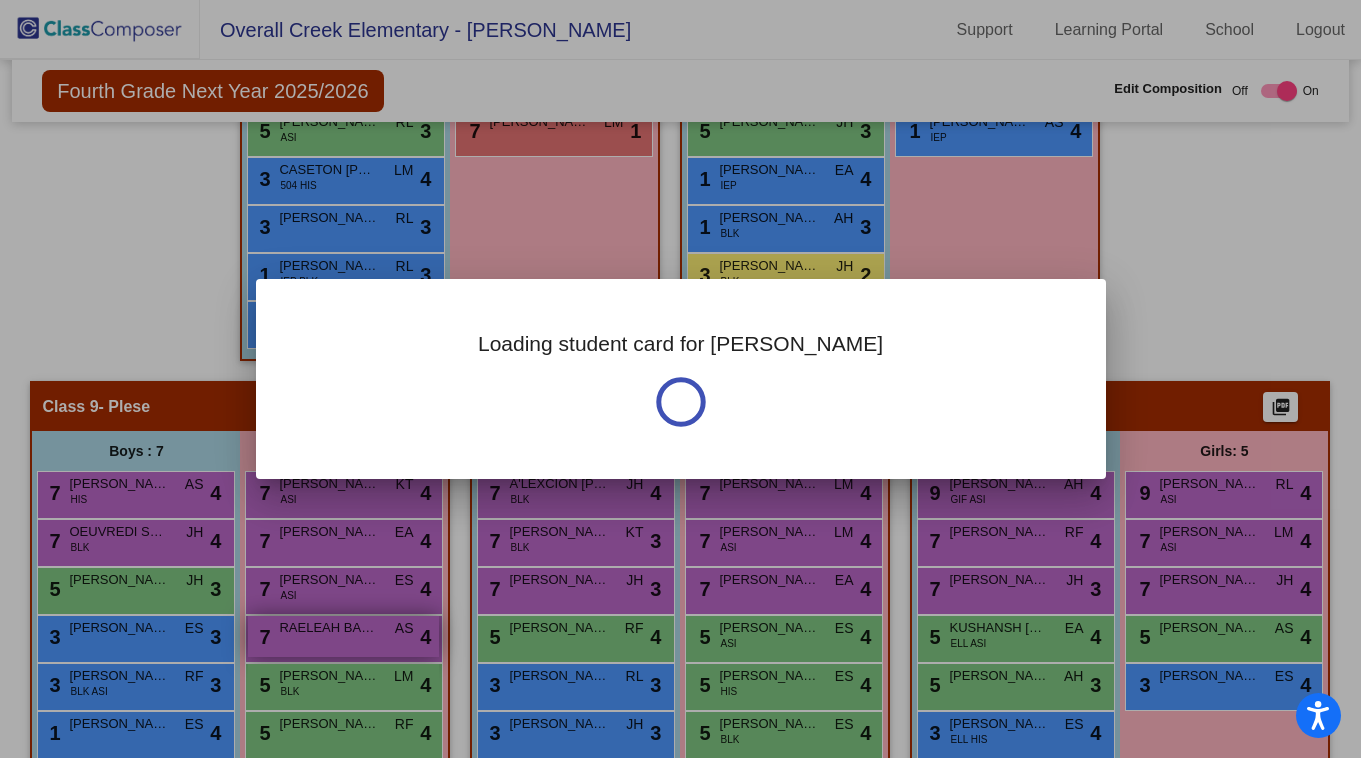 click at bounding box center (680, 379) 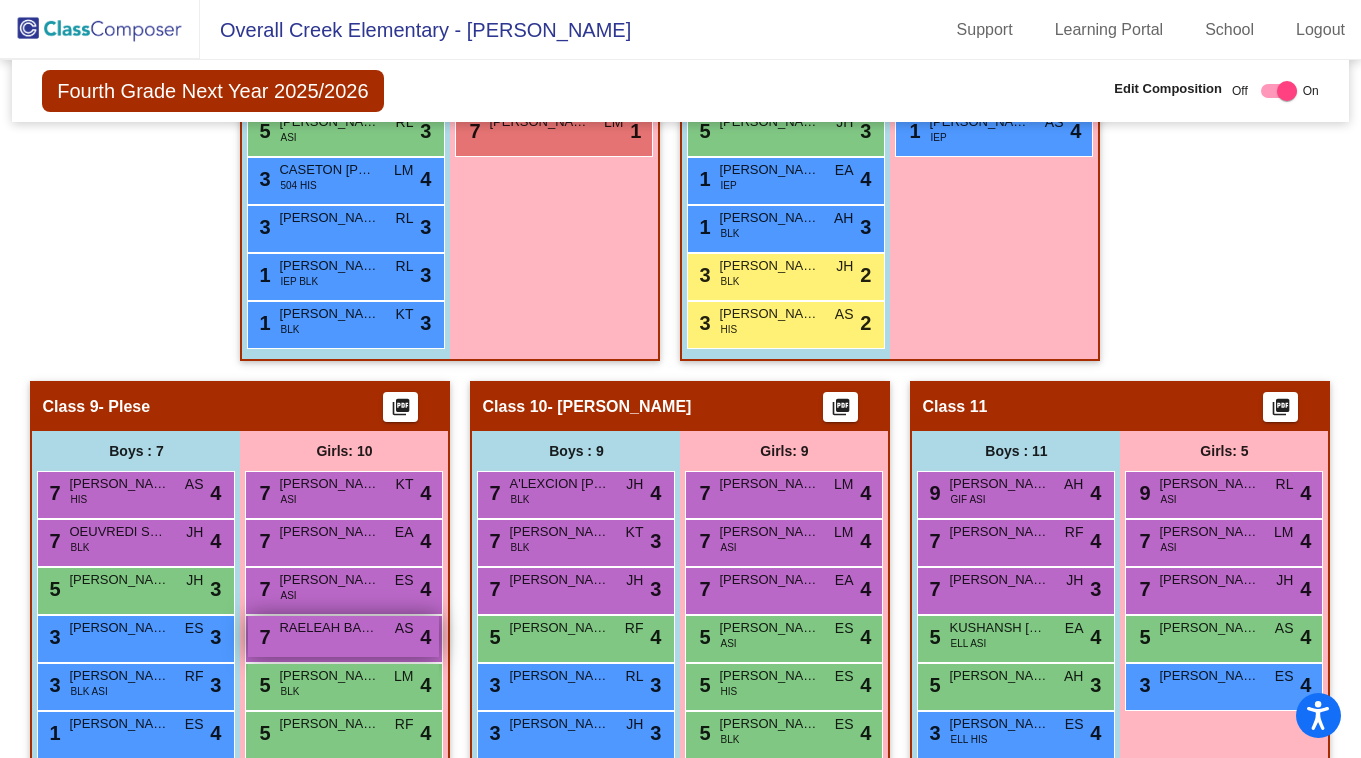 click on "7 RAELEAH BASEL AS lock do_not_disturb_alt 4" at bounding box center [343, 636] 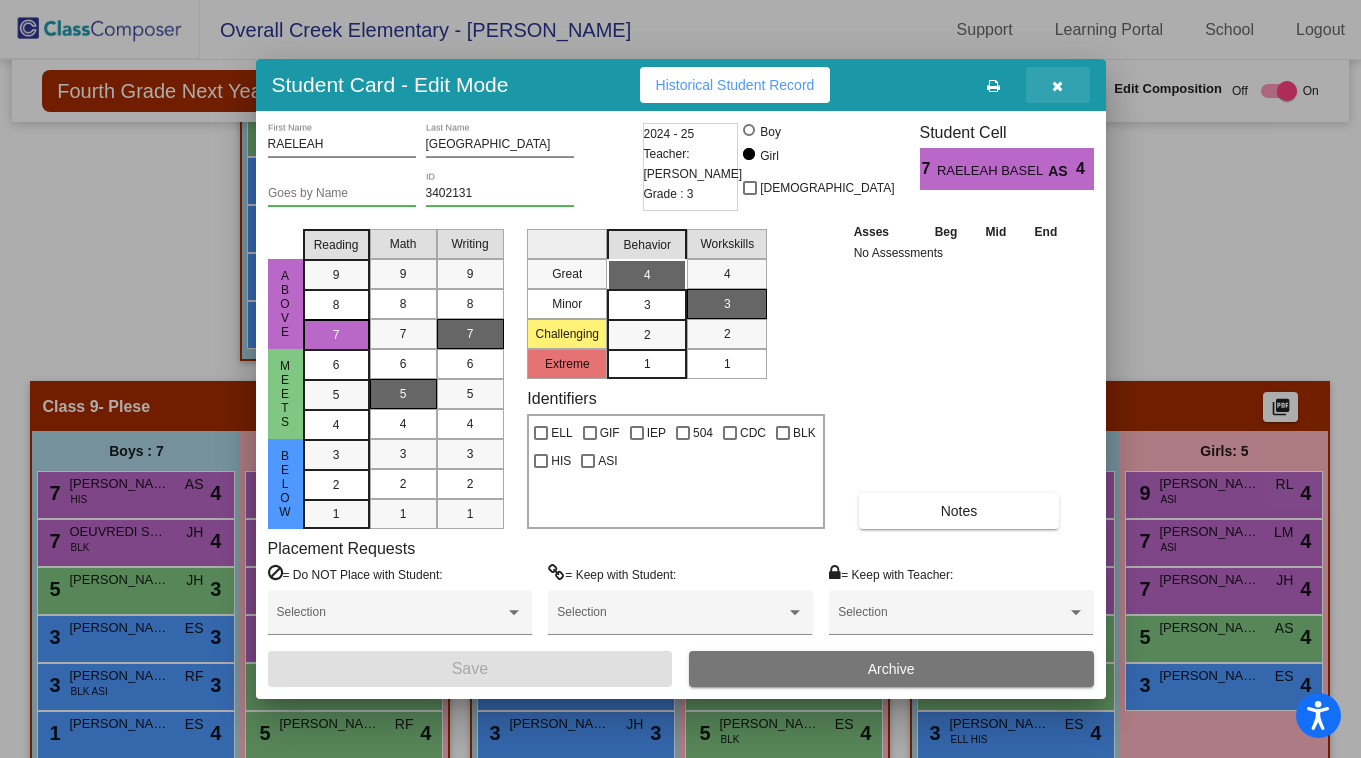 click at bounding box center [1057, 86] 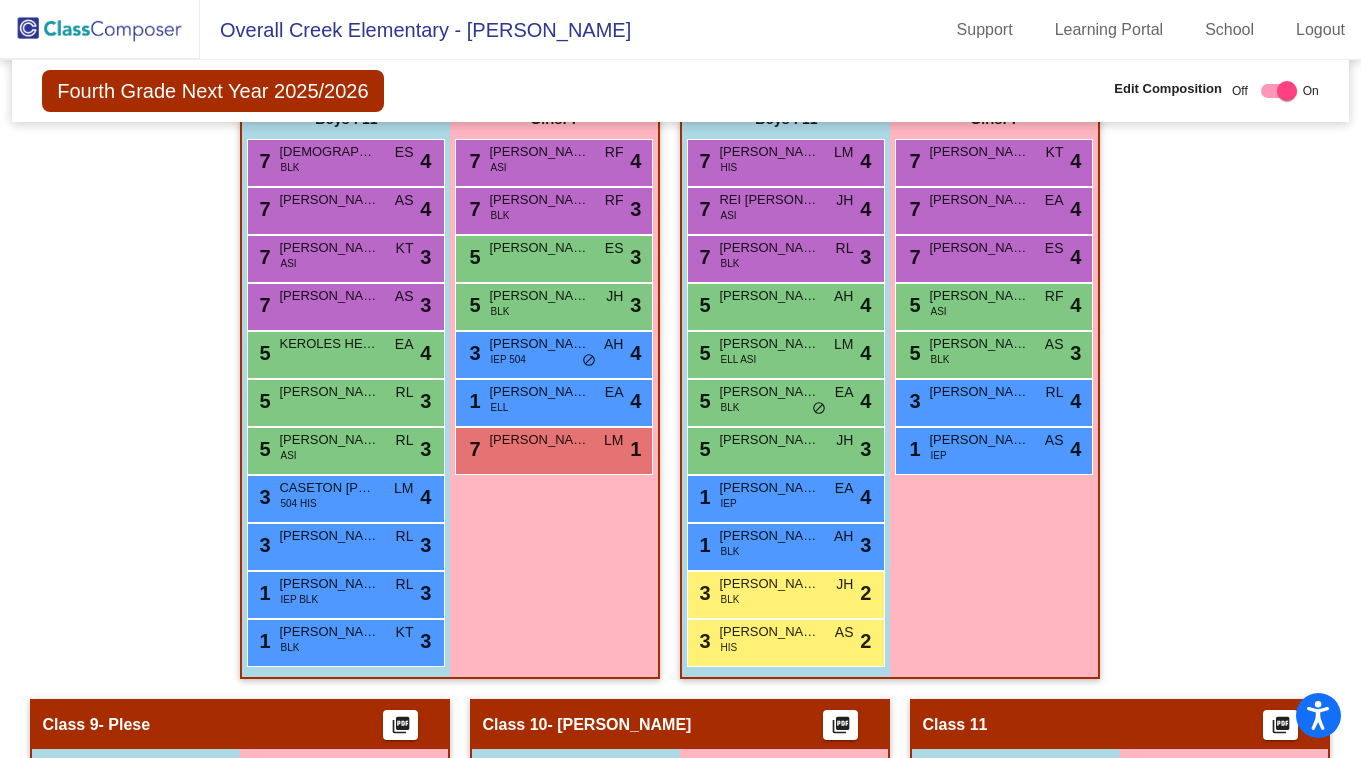 scroll, scrollTop: 2731, scrollLeft: 0, axis: vertical 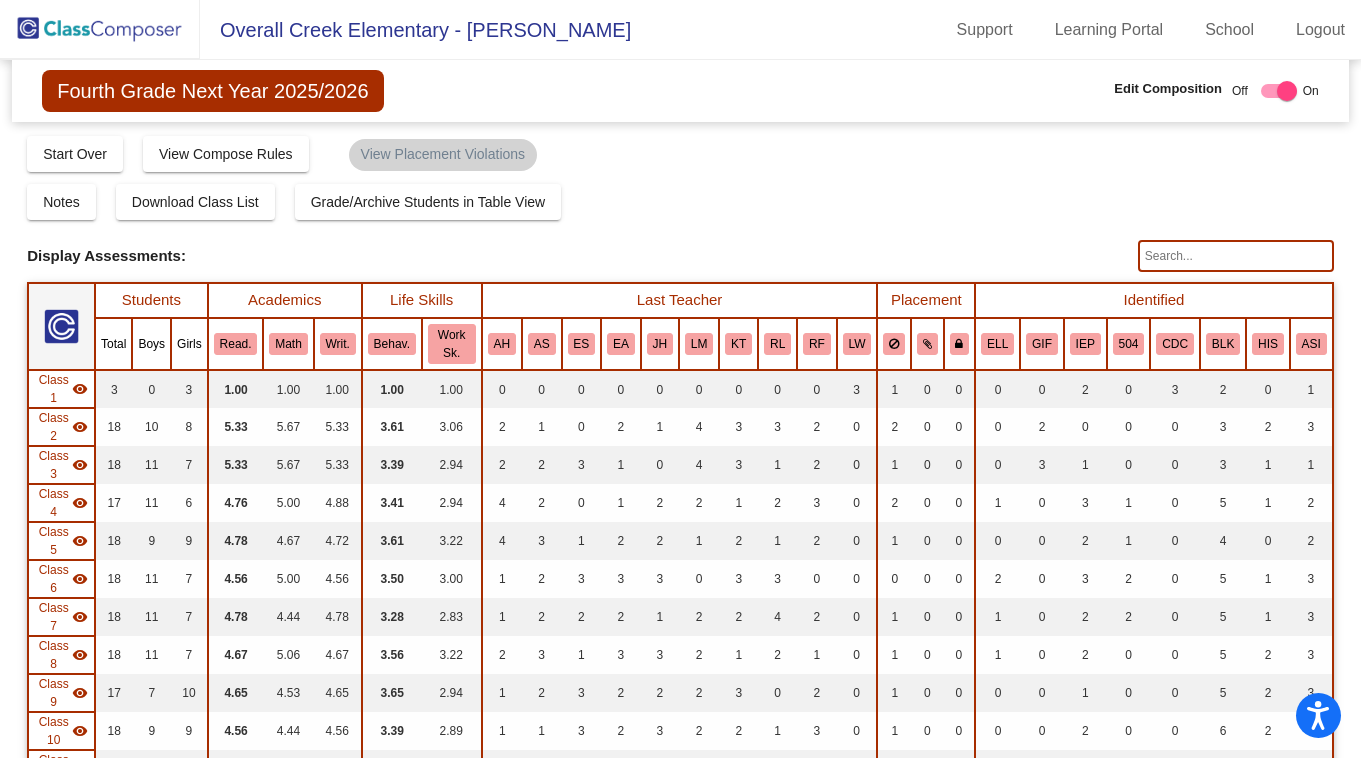 click 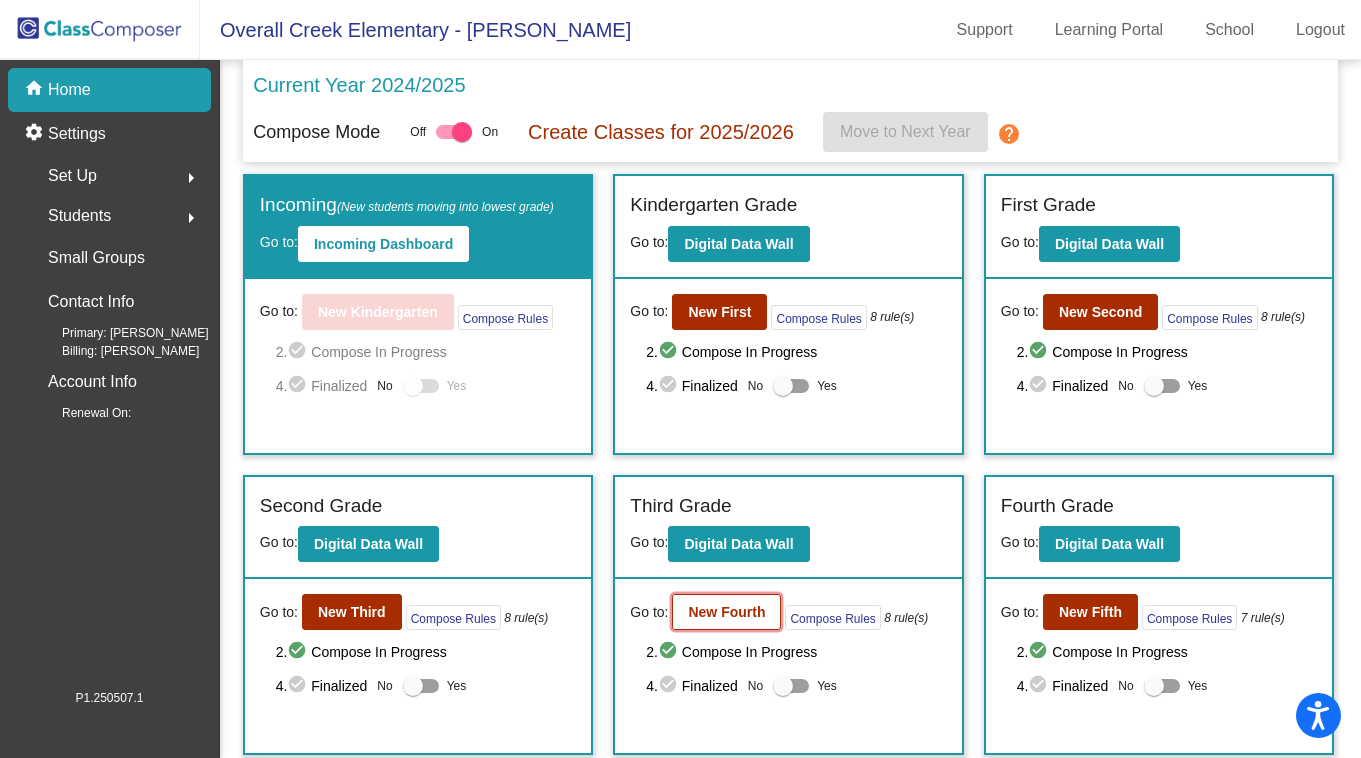 click on "New Fourth" 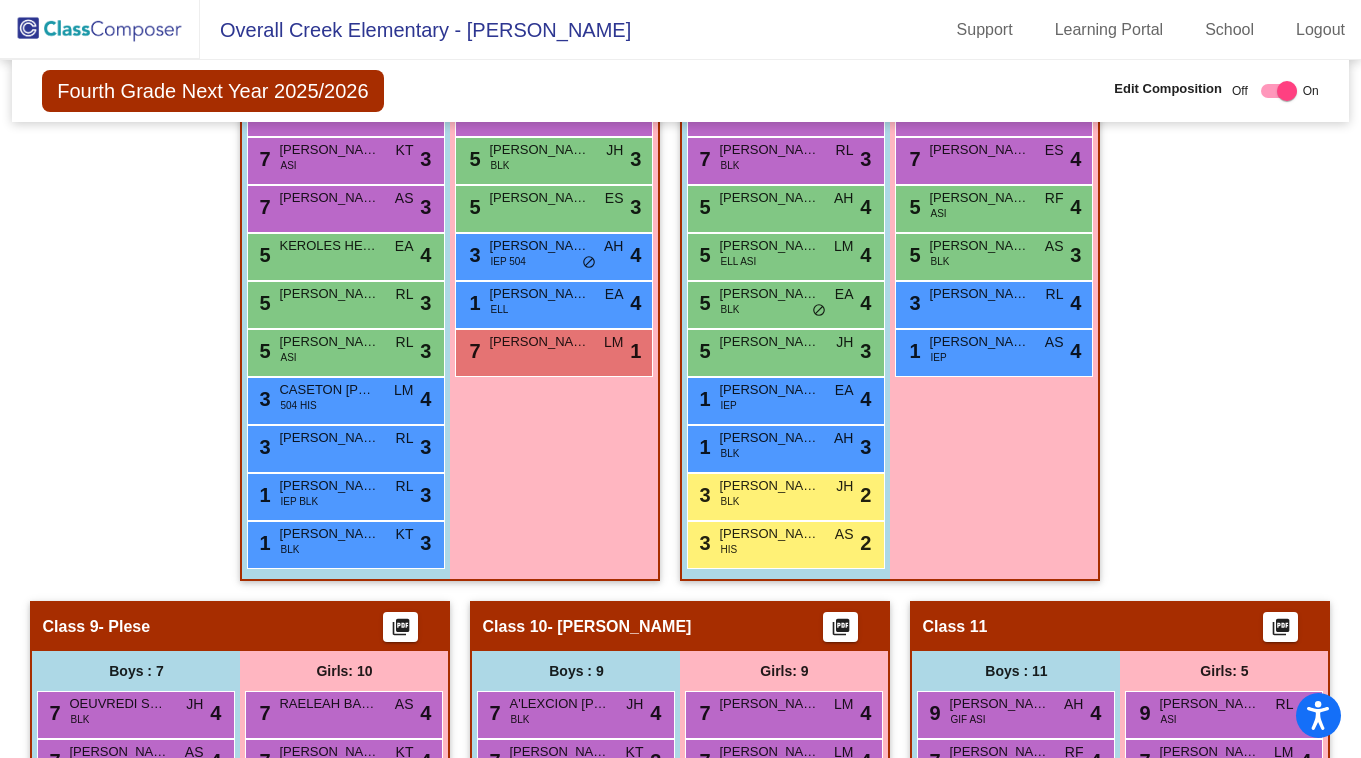 scroll, scrollTop: 2108, scrollLeft: 0, axis: vertical 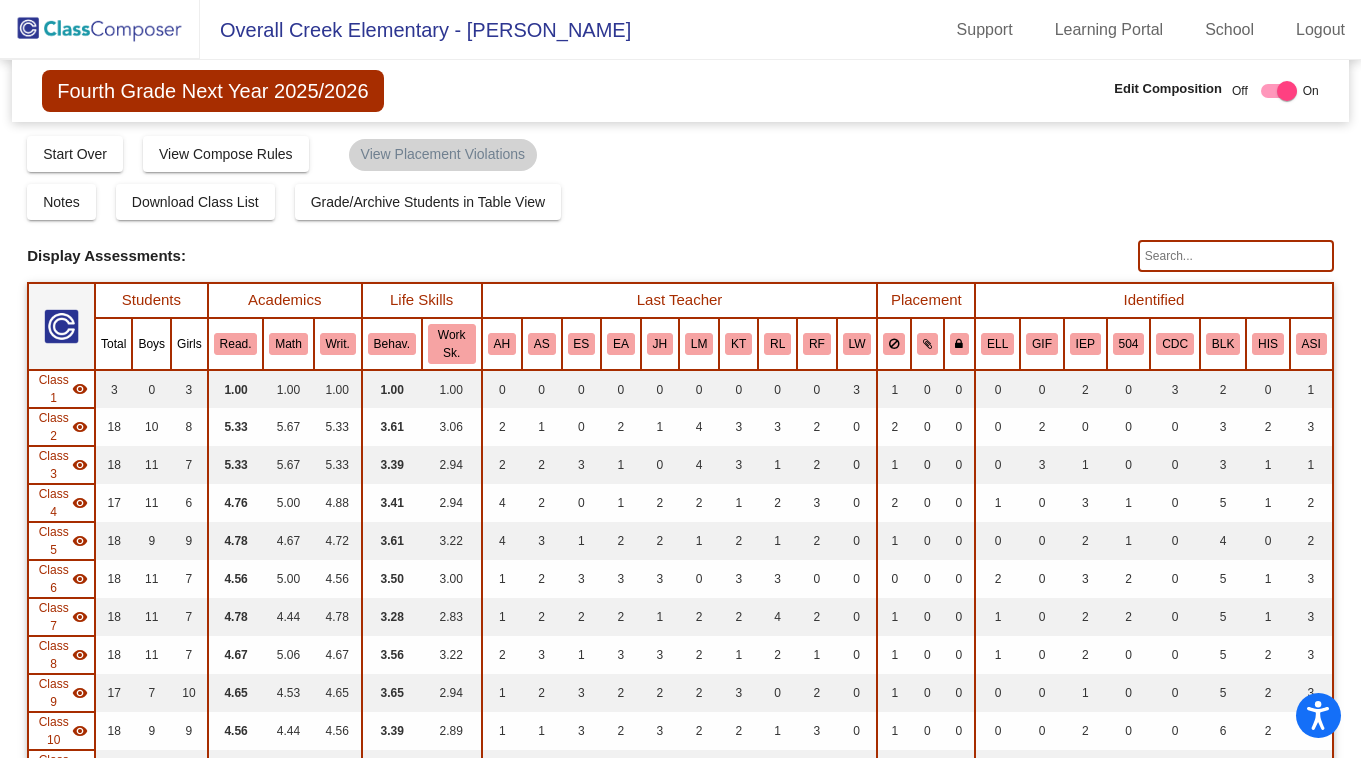 click 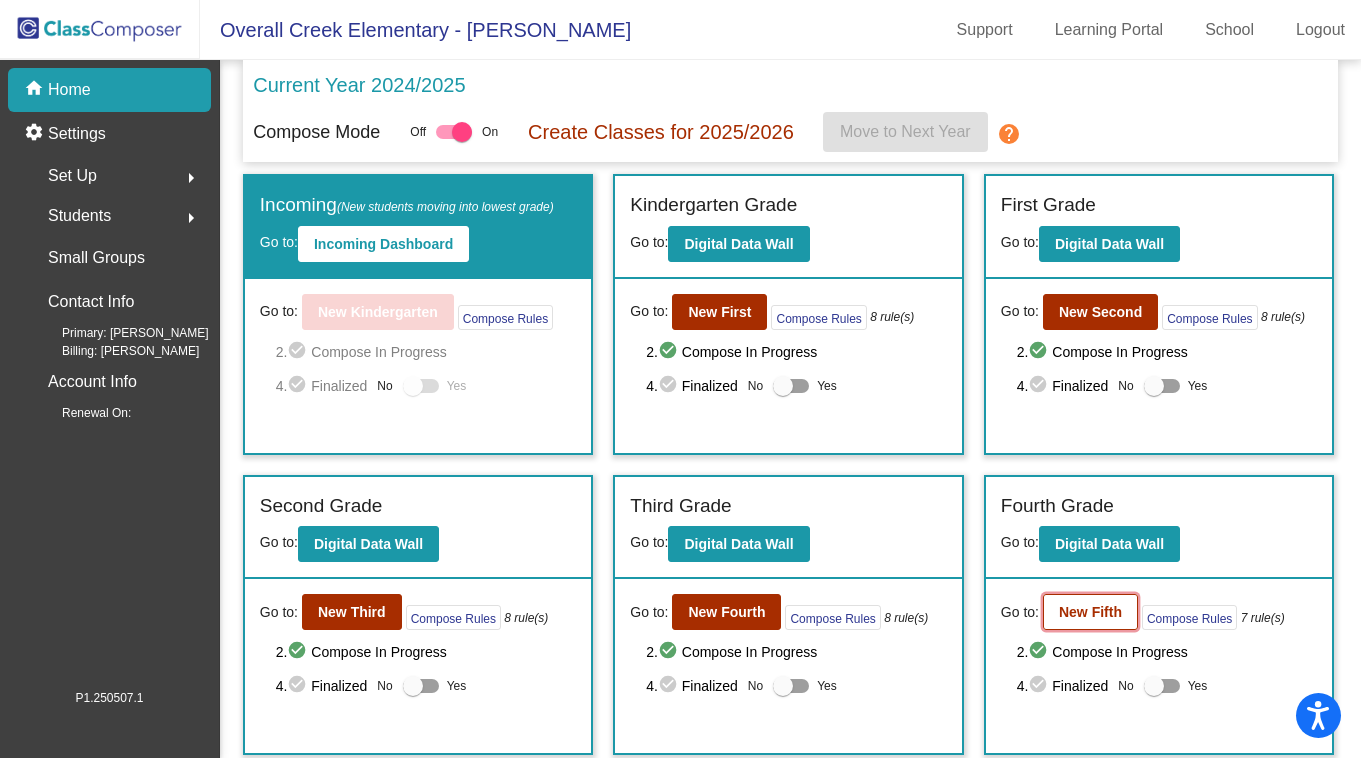 click on "New Fifth" 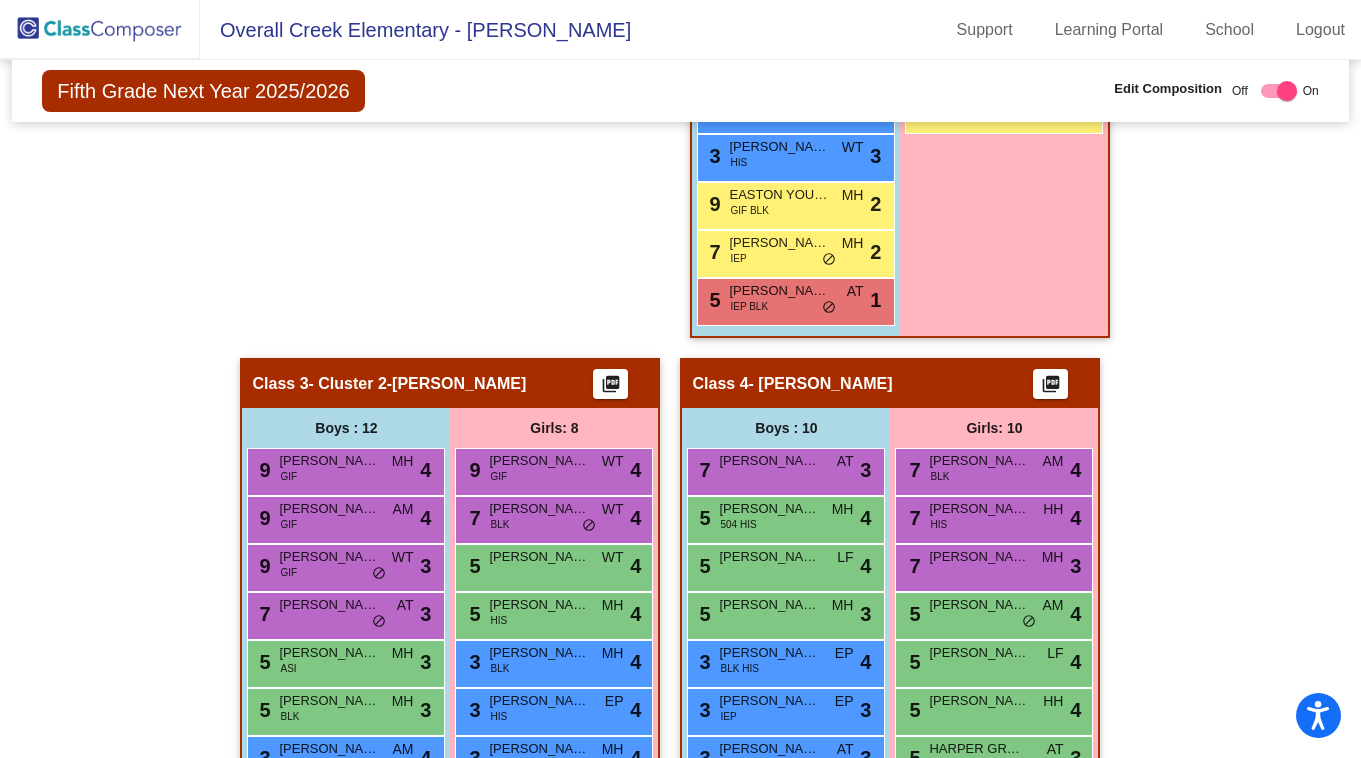 scroll, scrollTop: 96, scrollLeft: 0, axis: vertical 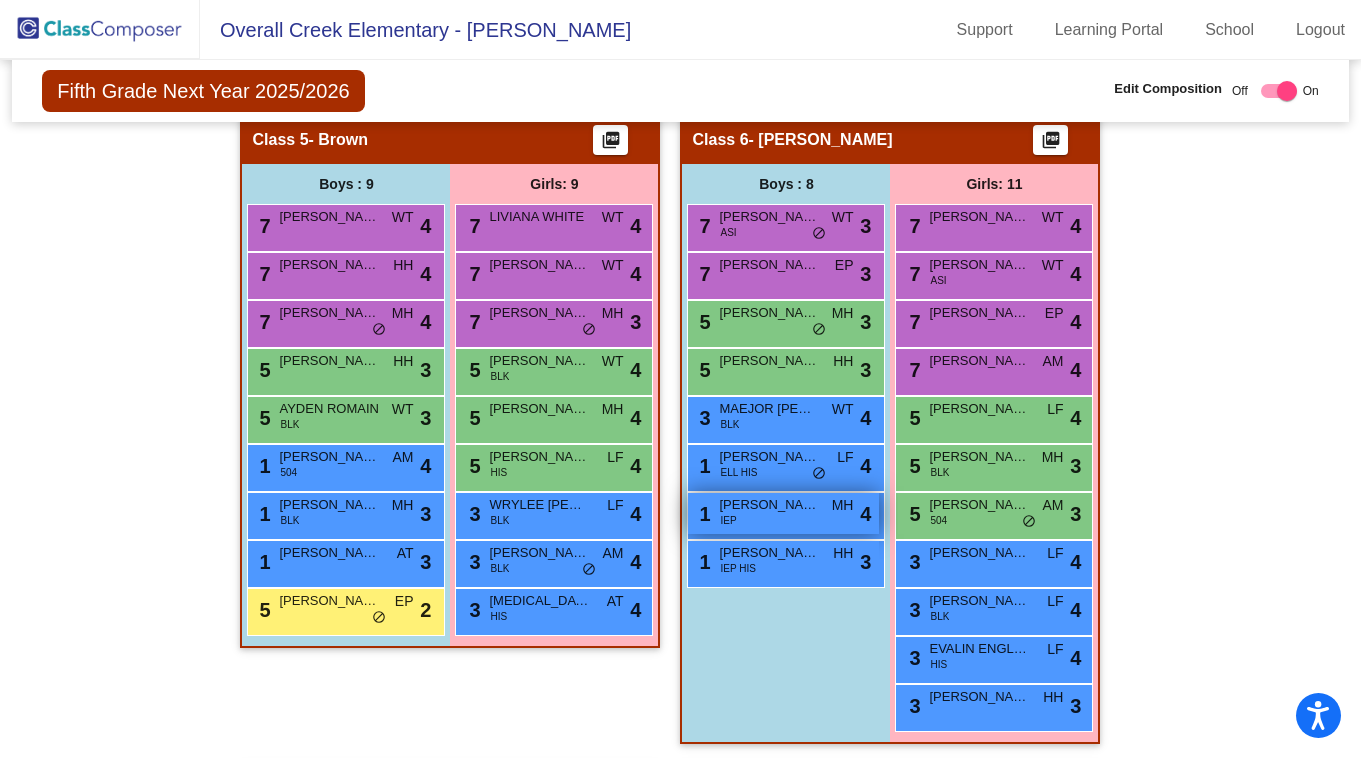 click on "[PERSON_NAME]" at bounding box center (769, 505) 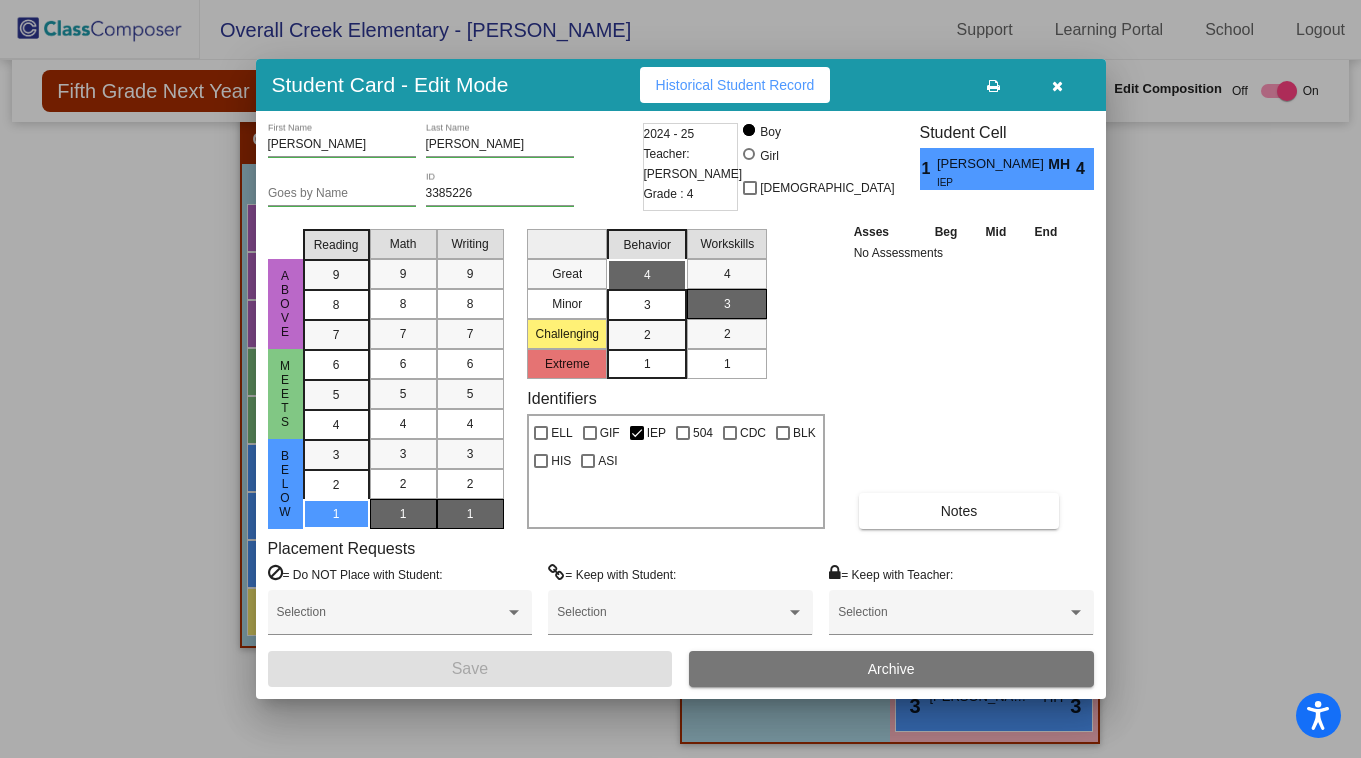 click at bounding box center [1057, 86] 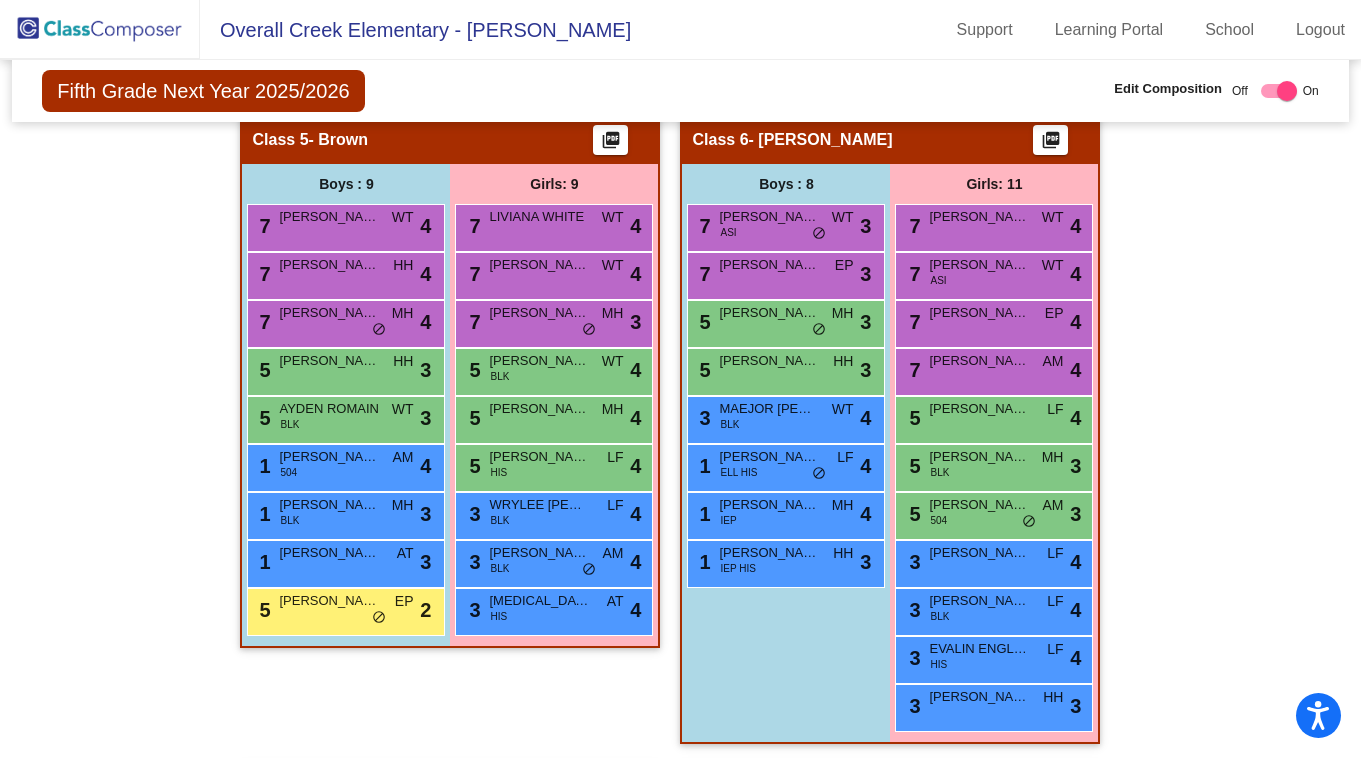 scroll, scrollTop: 2024, scrollLeft: 0, axis: vertical 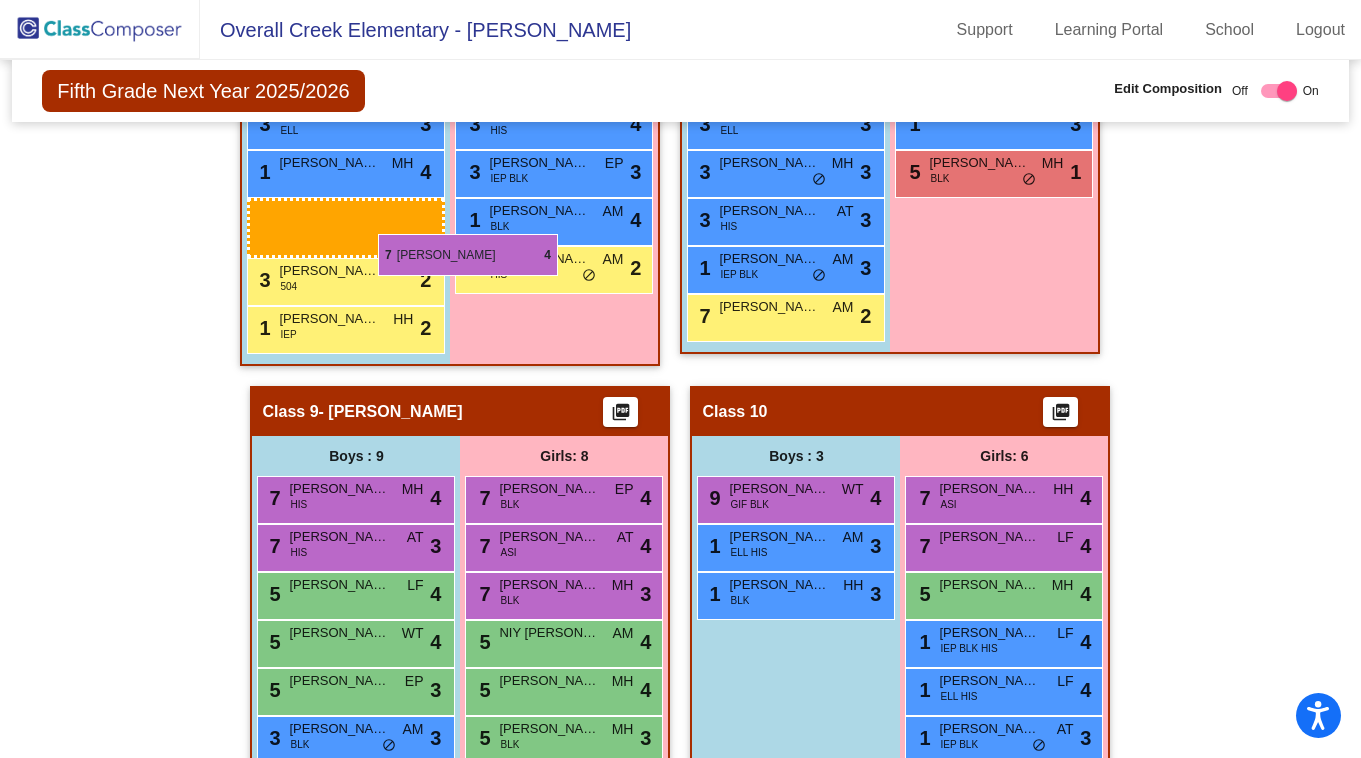 drag, startPoint x: 398, startPoint y: 508, endPoint x: 378, endPoint y: 234, distance: 274.72894 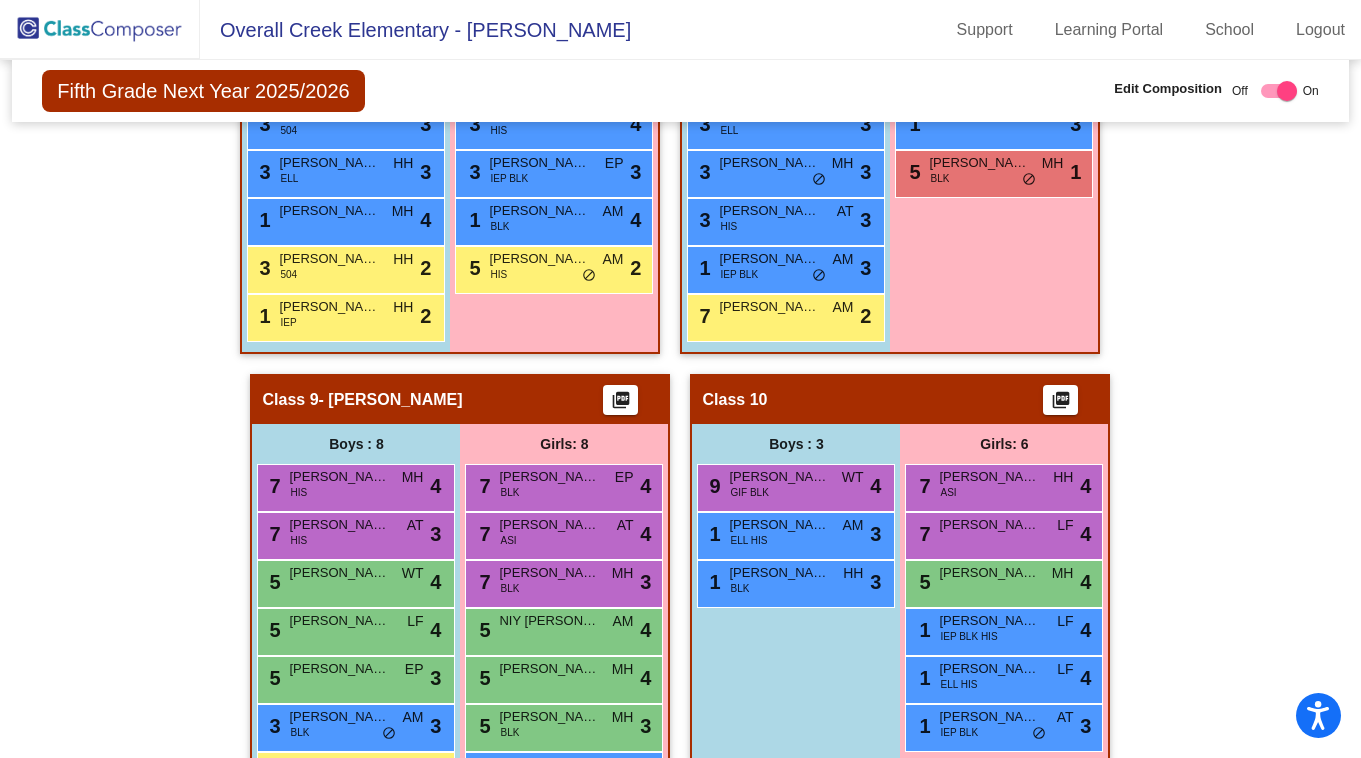 scroll, scrollTop: 3109, scrollLeft: 0, axis: vertical 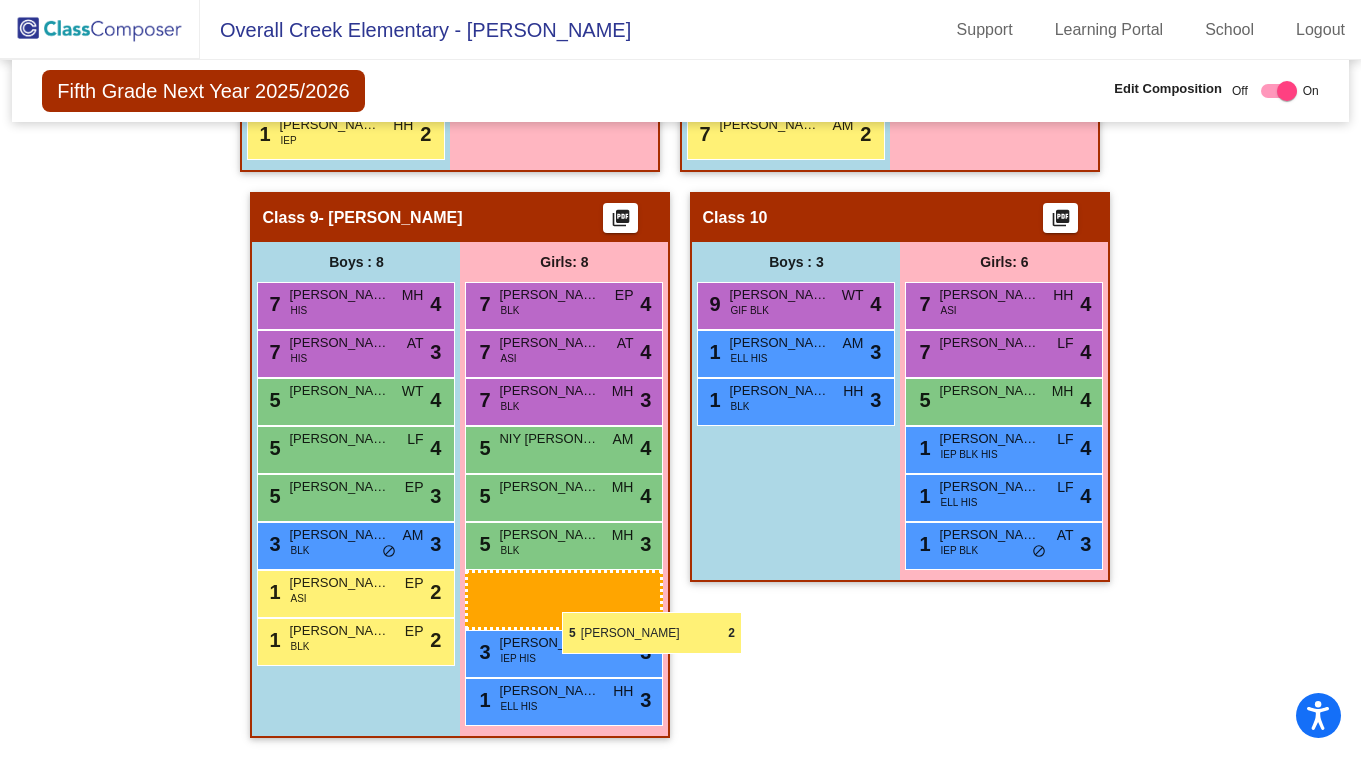 drag, startPoint x: 568, startPoint y: 639, endPoint x: 562, endPoint y: 612, distance: 27.658634 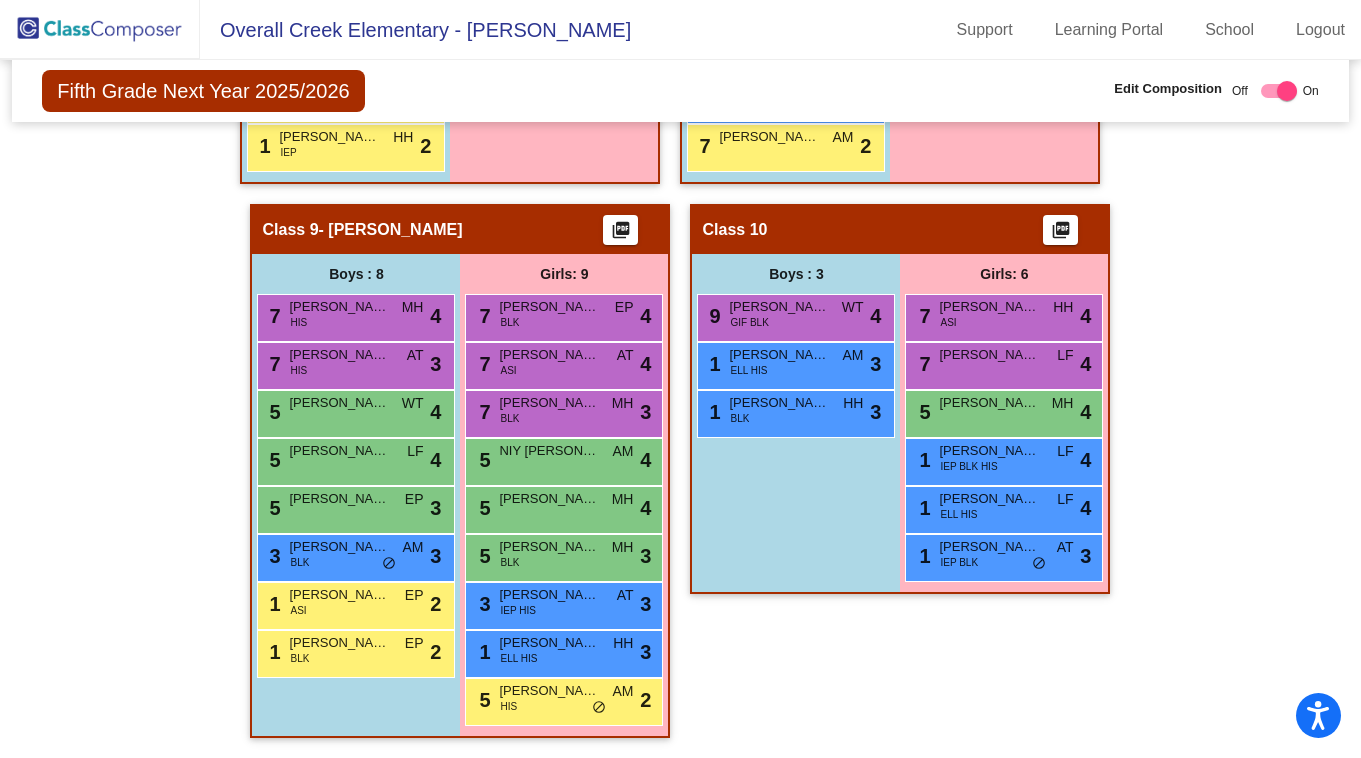 scroll, scrollTop: 3257, scrollLeft: 0, axis: vertical 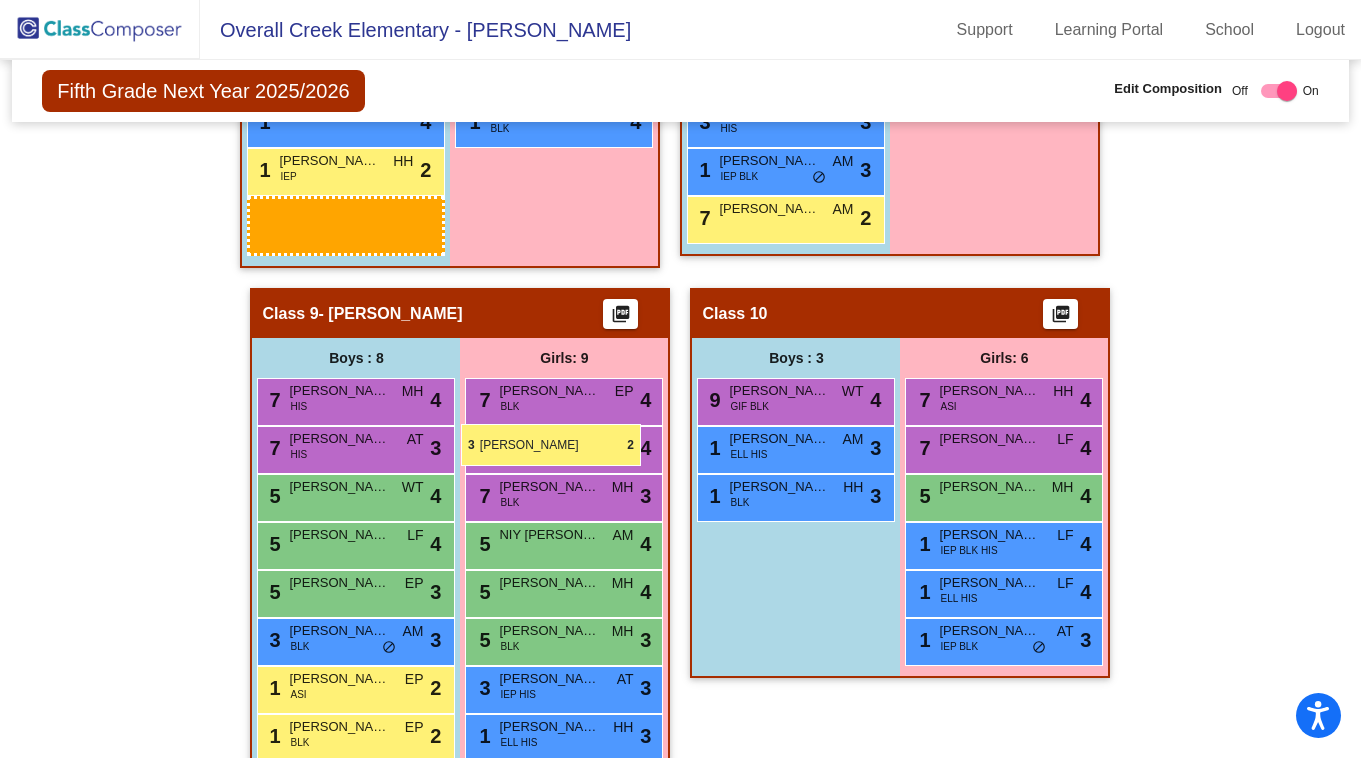 drag, startPoint x: 295, startPoint y: 190, endPoint x: 411, endPoint y: 510, distance: 340.37625 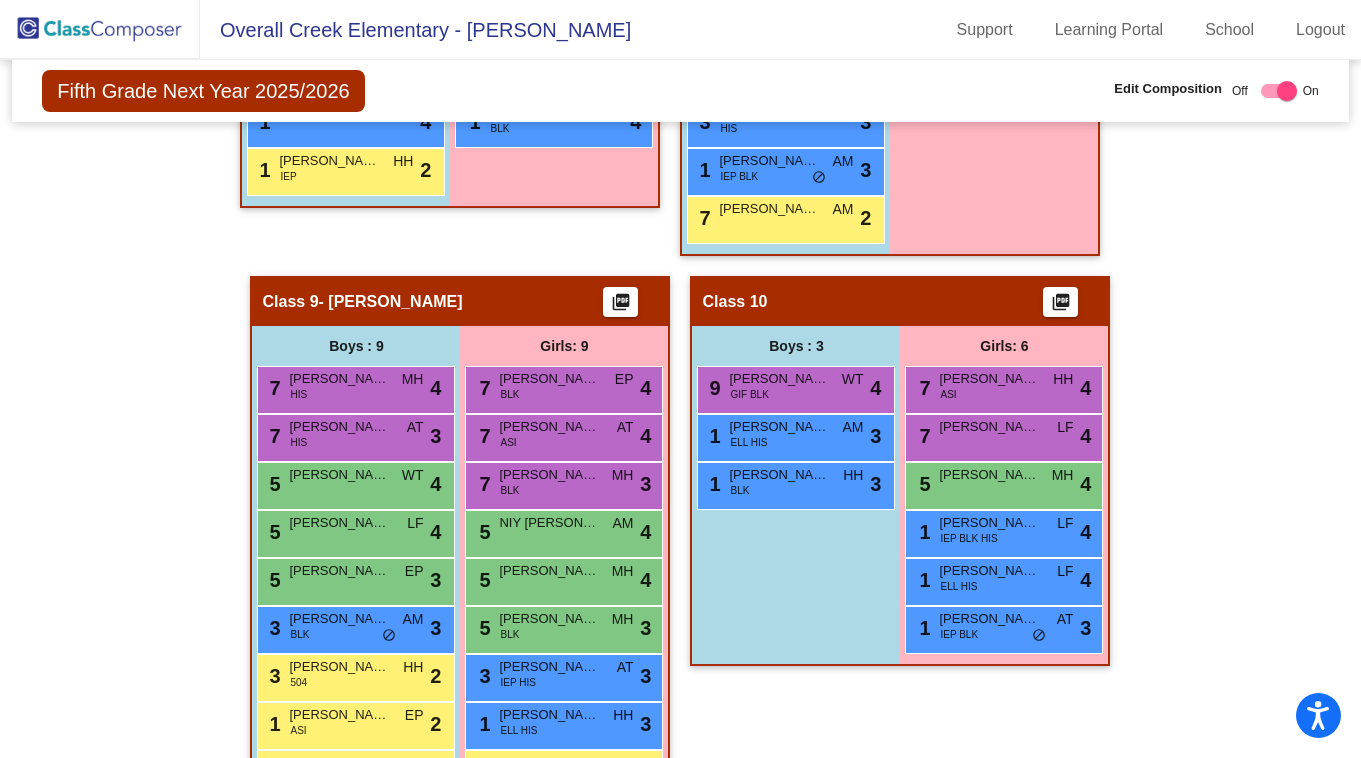 scroll, scrollTop: 3207, scrollLeft: 0, axis: vertical 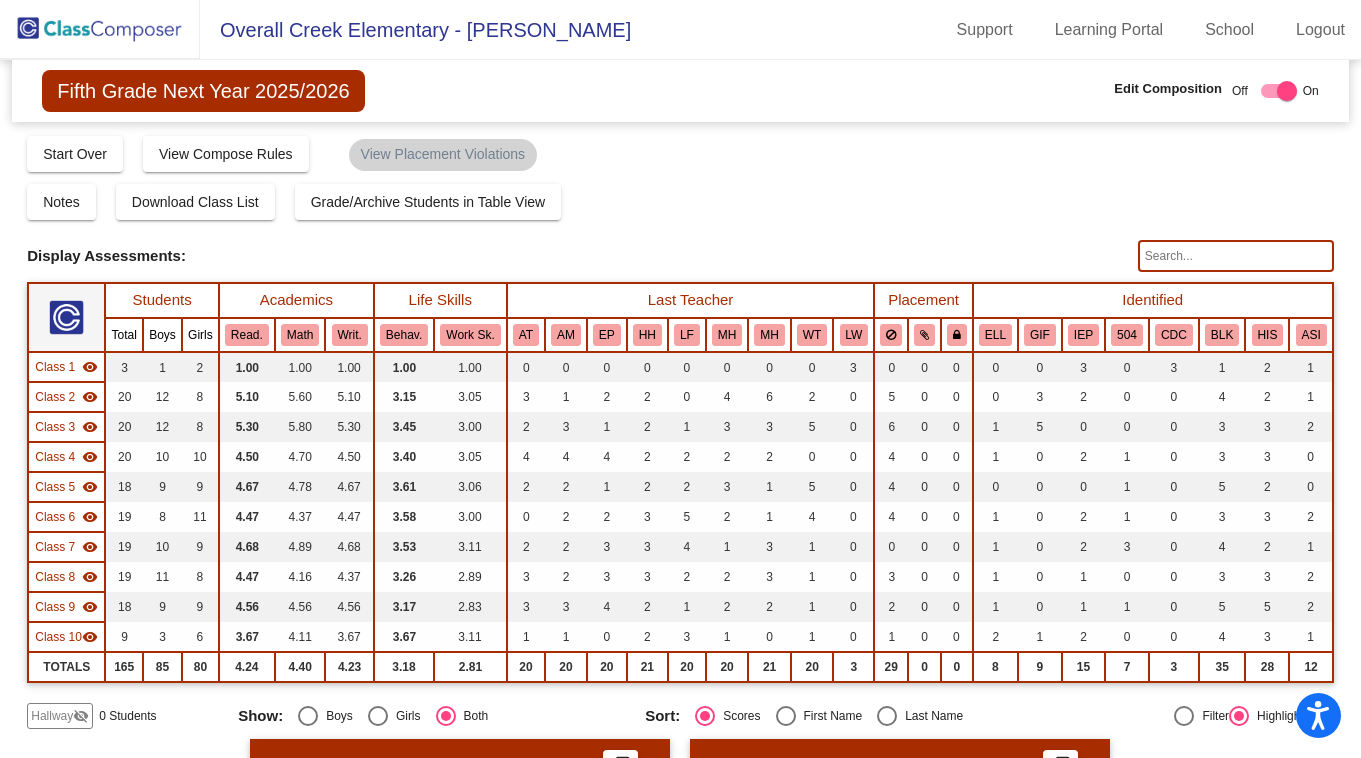 click 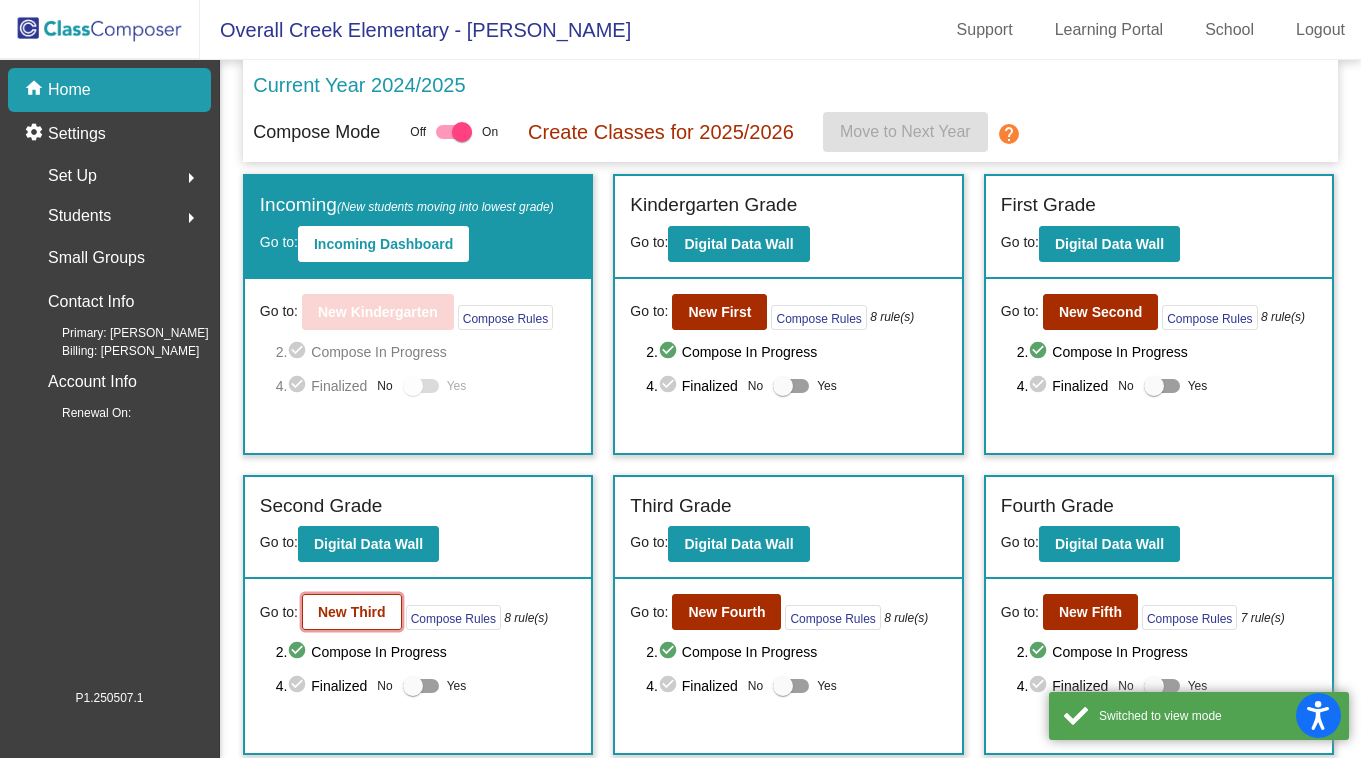 click on "New Third" 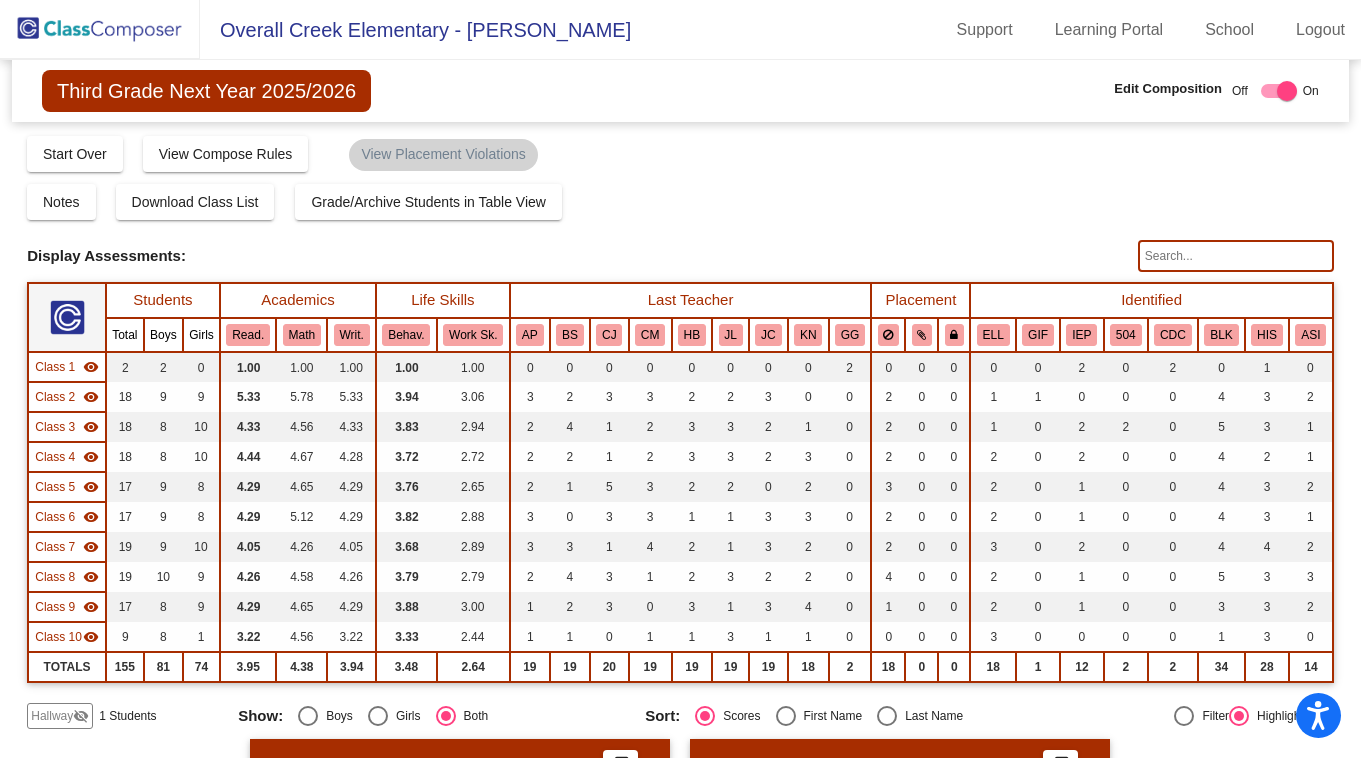 scroll, scrollTop: 417, scrollLeft: 0, axis: vertical 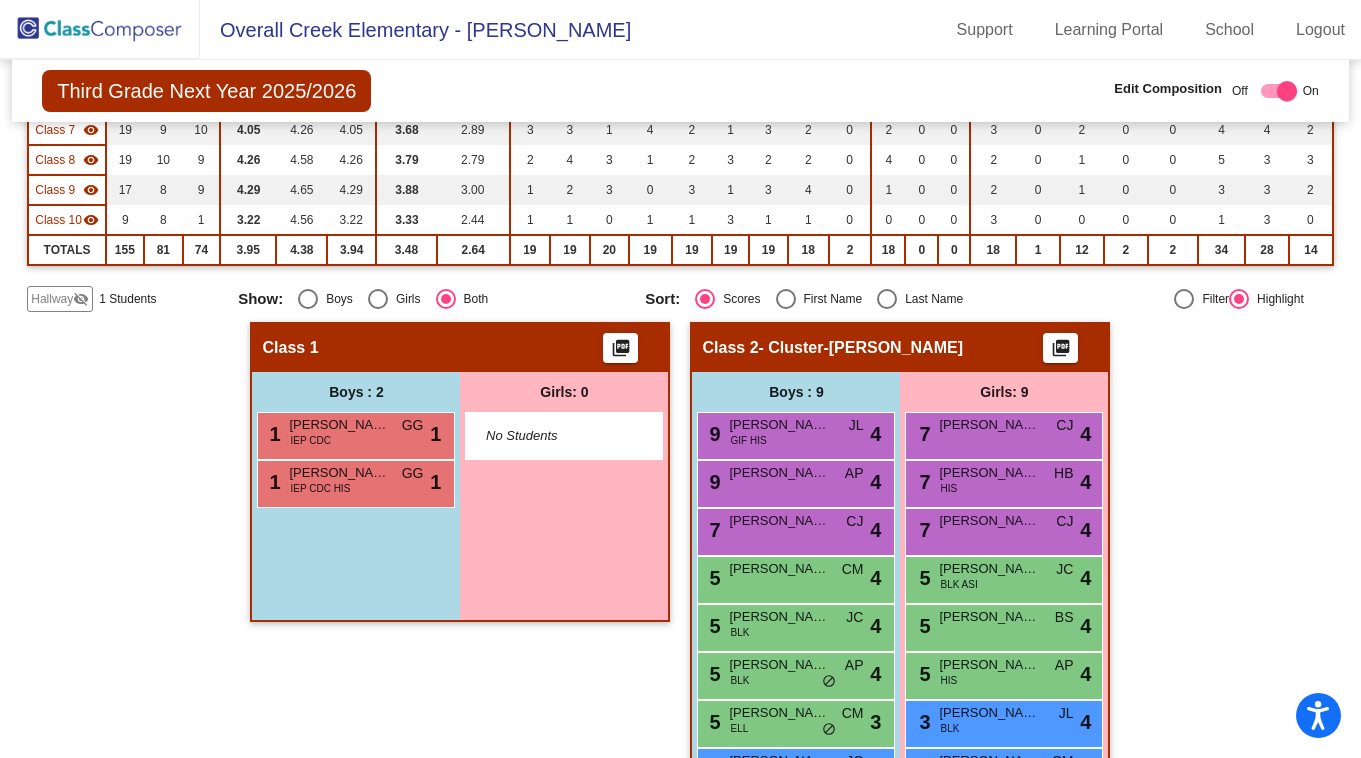 click on "Third Grade Next Year 2025/2026  Edit Composition Off   On  Incoming   Digital Data Wall    Display Scores for Years:   [DATE] - [DATE]   [DATE] - [DATE]  Grade/Archive Students in Table View   Download   New Small Group   Saved Small Group   Compose   Start Over   Submit Classes  Compose has been submitted  Check for Incomplete Scores  View Compose Rules   View Placement Violations  Notes   Download Class List   Import Students   Grade/Archive Students in Table View   New Small Group   Saved Small Group  Display Scores for Years:   [DATE] - [DATE]   [DATE] - [DATE] Display Assessments: Students Academics Life Skills  Last Teacher  Placement  Identified  Total Boys Girls  Read.   Math   Writ.   Behav.   Work Sk.   AP   BS   CJ   CM   HB   JL   JC   KN   [PERSON_NAME]   GIF   IEP   504   CDC   BLK   HIS   ASI  Hallway  visibility_off  1 1 0                 0   0   0   0   0   0   0   0   0   0   0   0   0   0   0   0   0   0   0   0  Class 1  visibility  2 2 0  1.00   1.00   1.00   1.00   1.00   0   0   0   0   0   0   0  18" 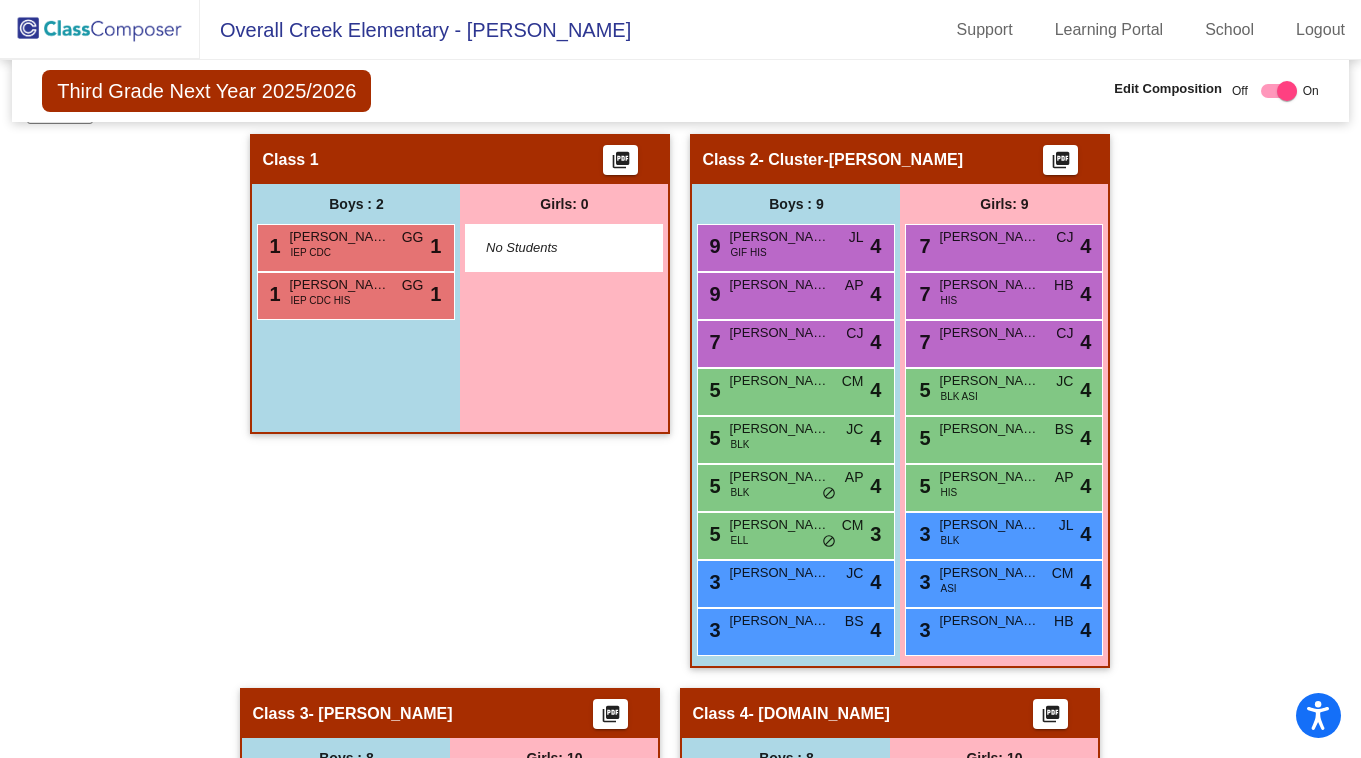 scroll, scrollTop: 580, scrollLeft: 0, axis: vertical 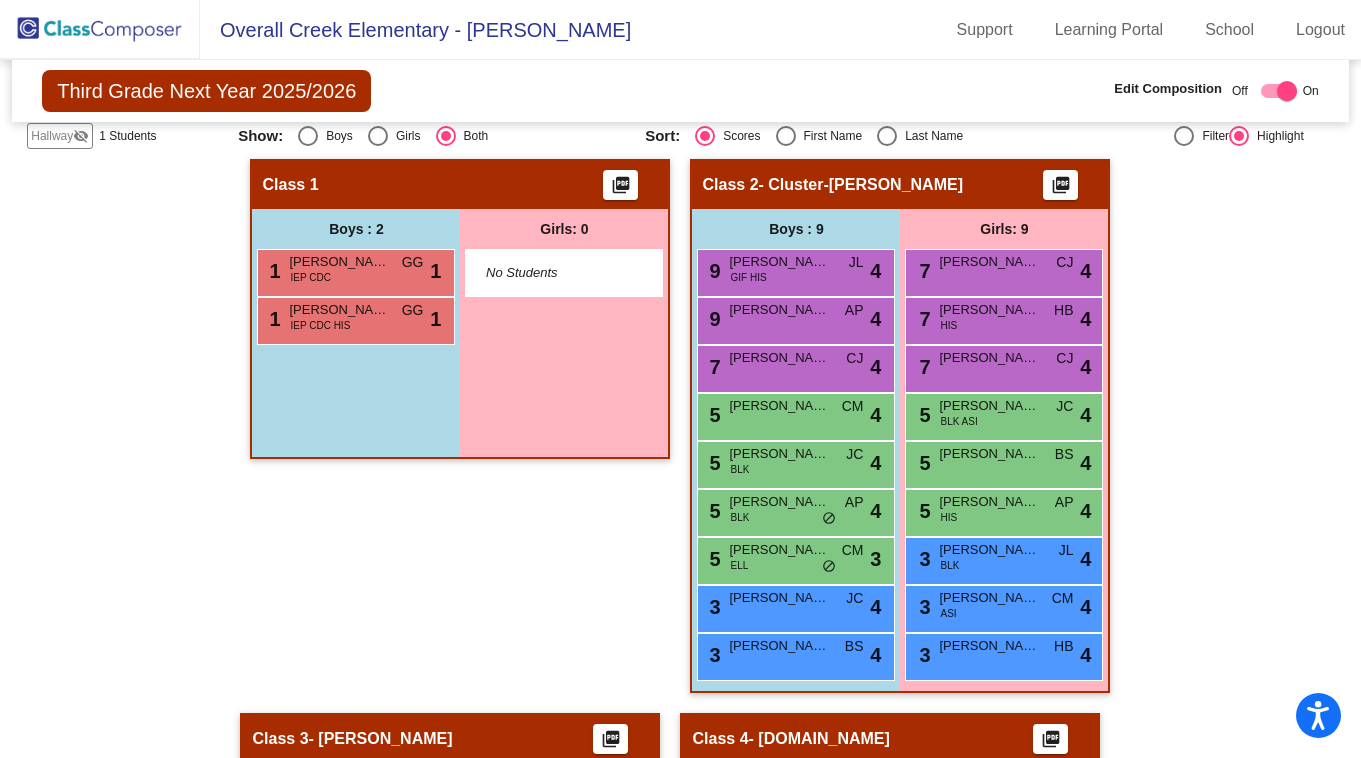 click on "7 [PERSON_NAME] CJ lock do_not_disturb_alt 4" at bounding box center (1004, 273) 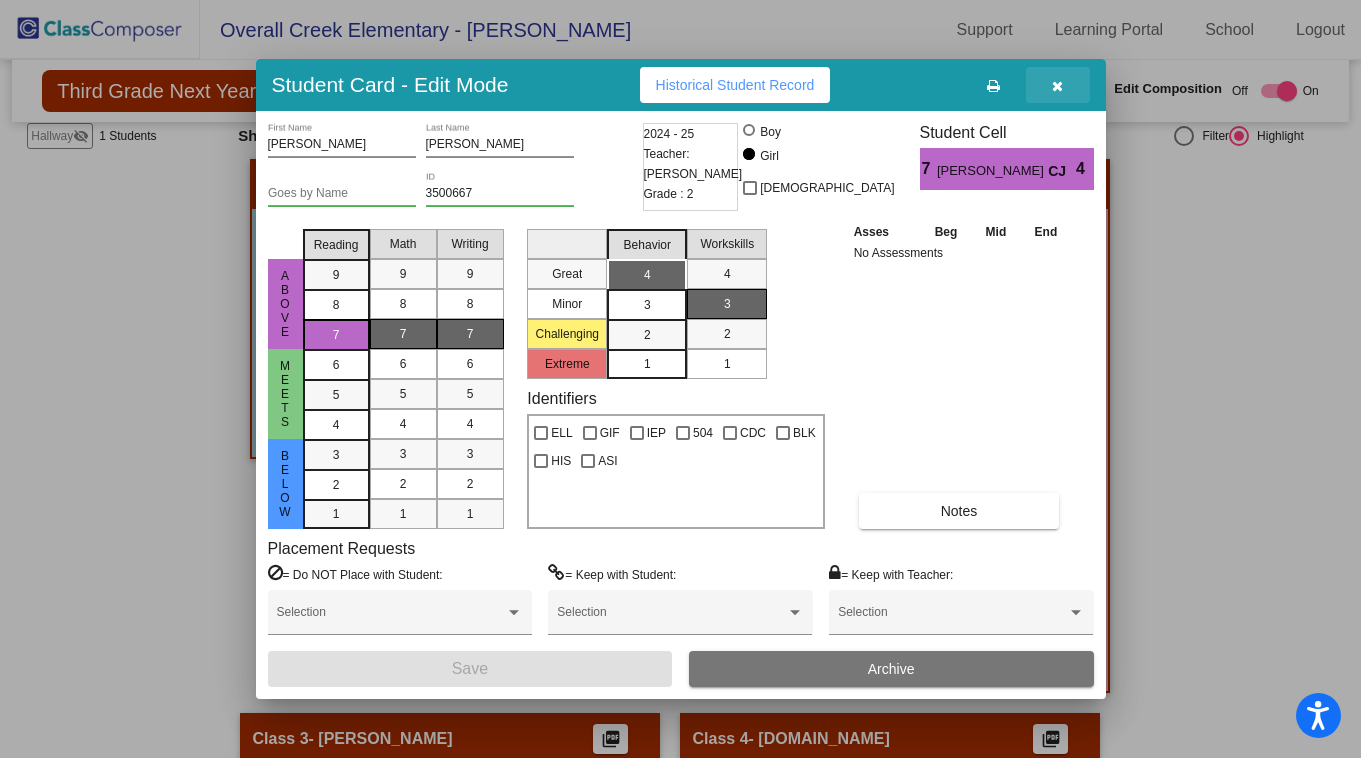 click at bounding box center [1057, 86] 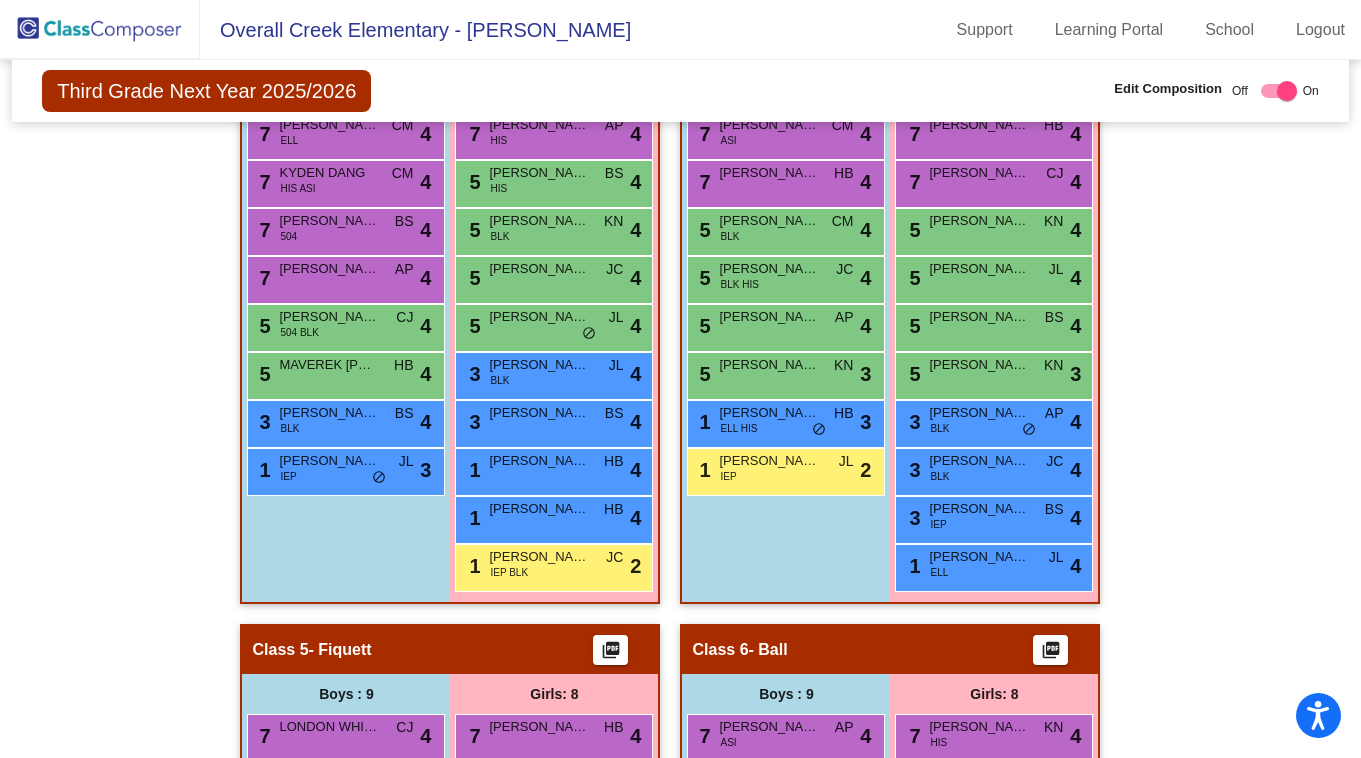 scroll, scrollTop: 1190, scrollLeft: 0, axis: vertical 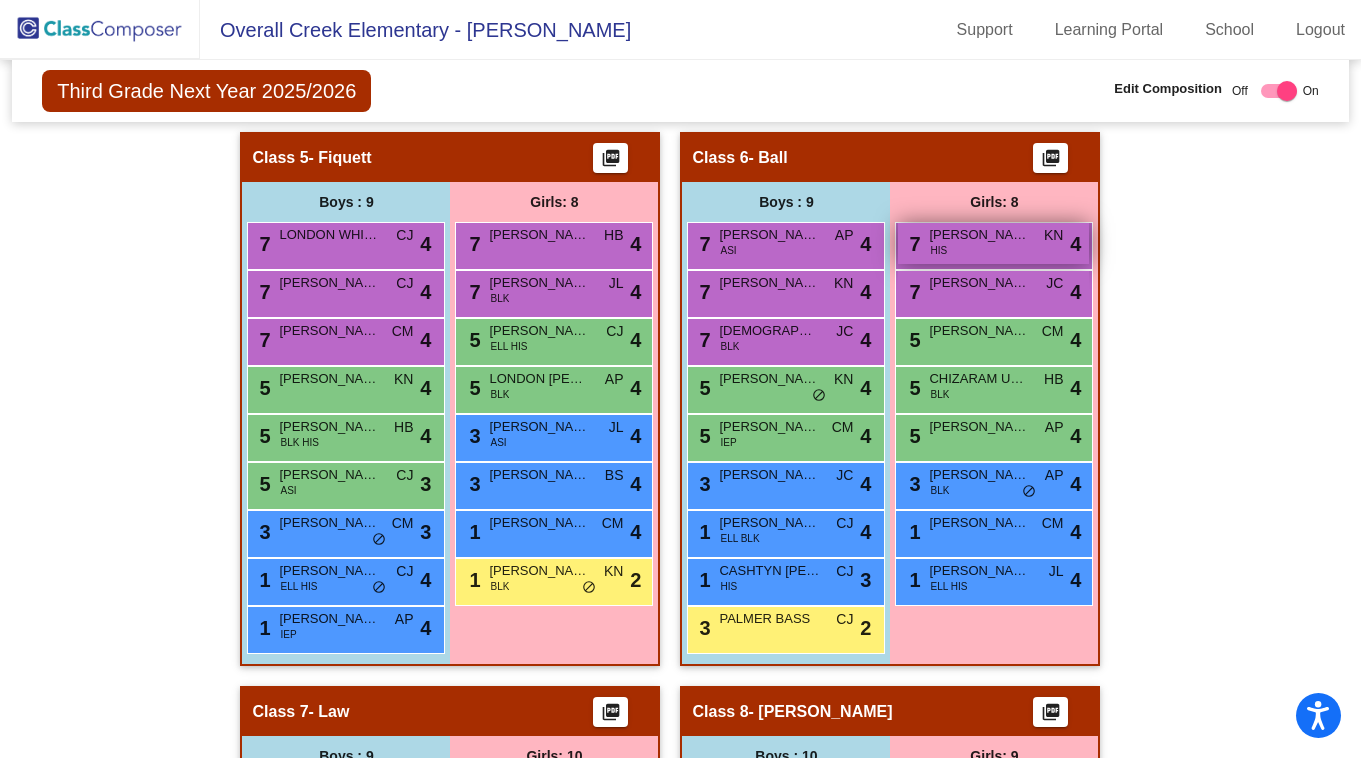 click on "7 [PERSON_NAME] [PERSON_NAME] HIS KN lock do_not_disturb_alt 4" at bounding box center [993, 243] 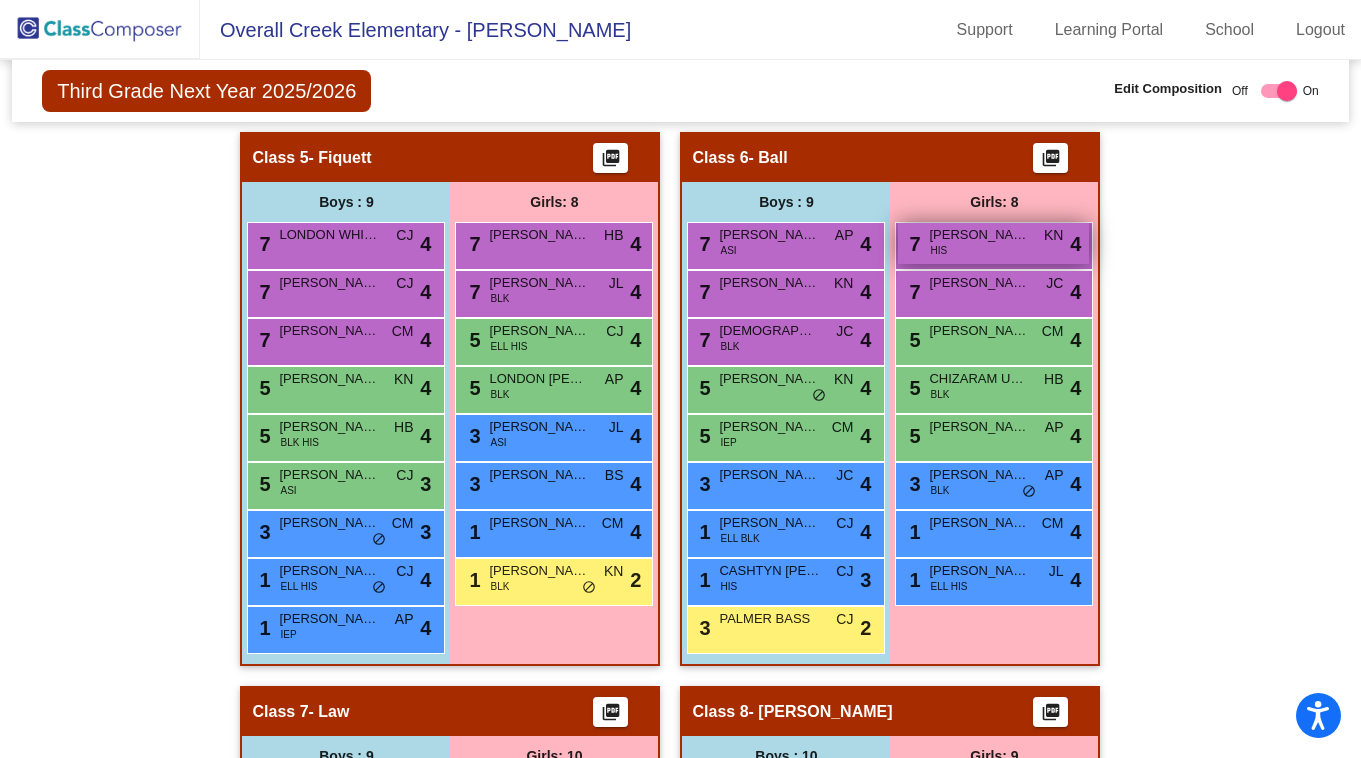 click on "7 [PERSON_NAME] [PERSON_NAME] HIS KN lock do_not_disturb_alt 4" at bounding box center [993, 243] 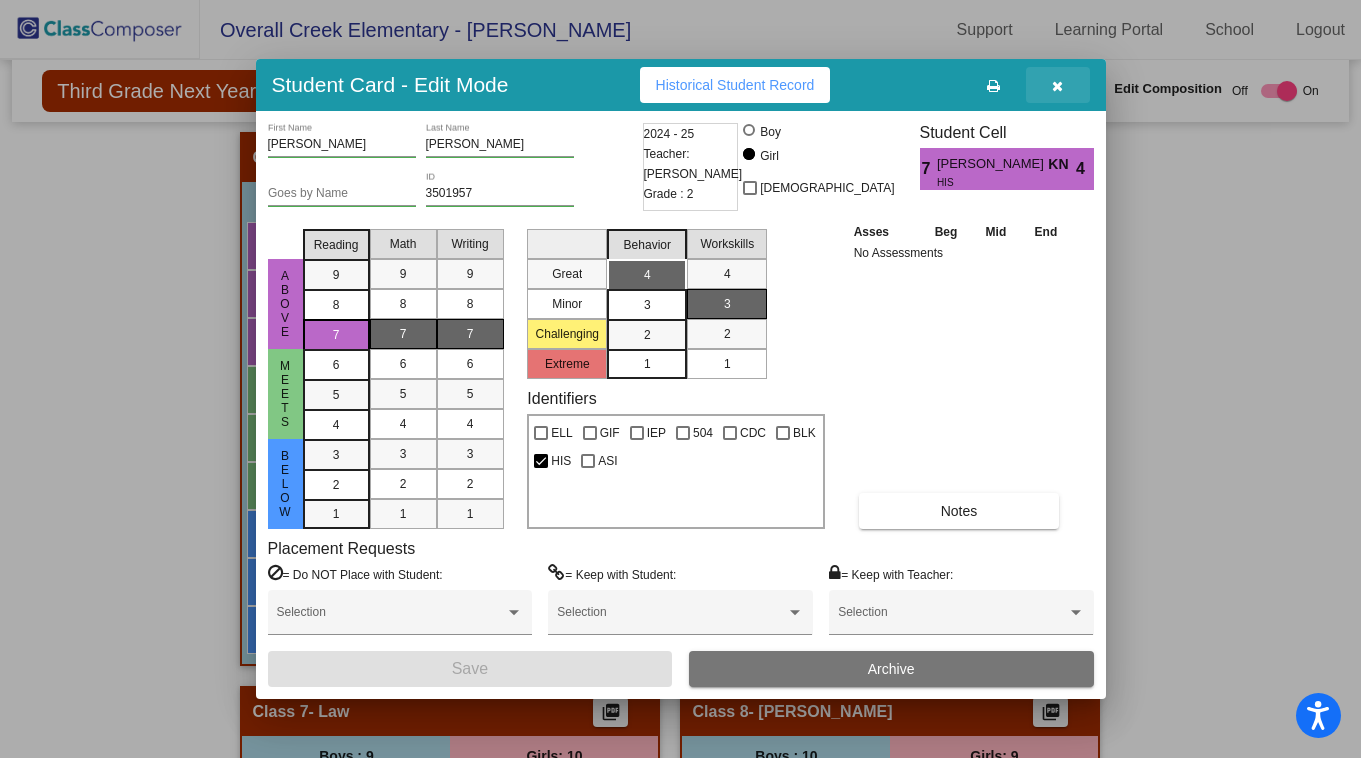 click at bounding box center (1057, 86) 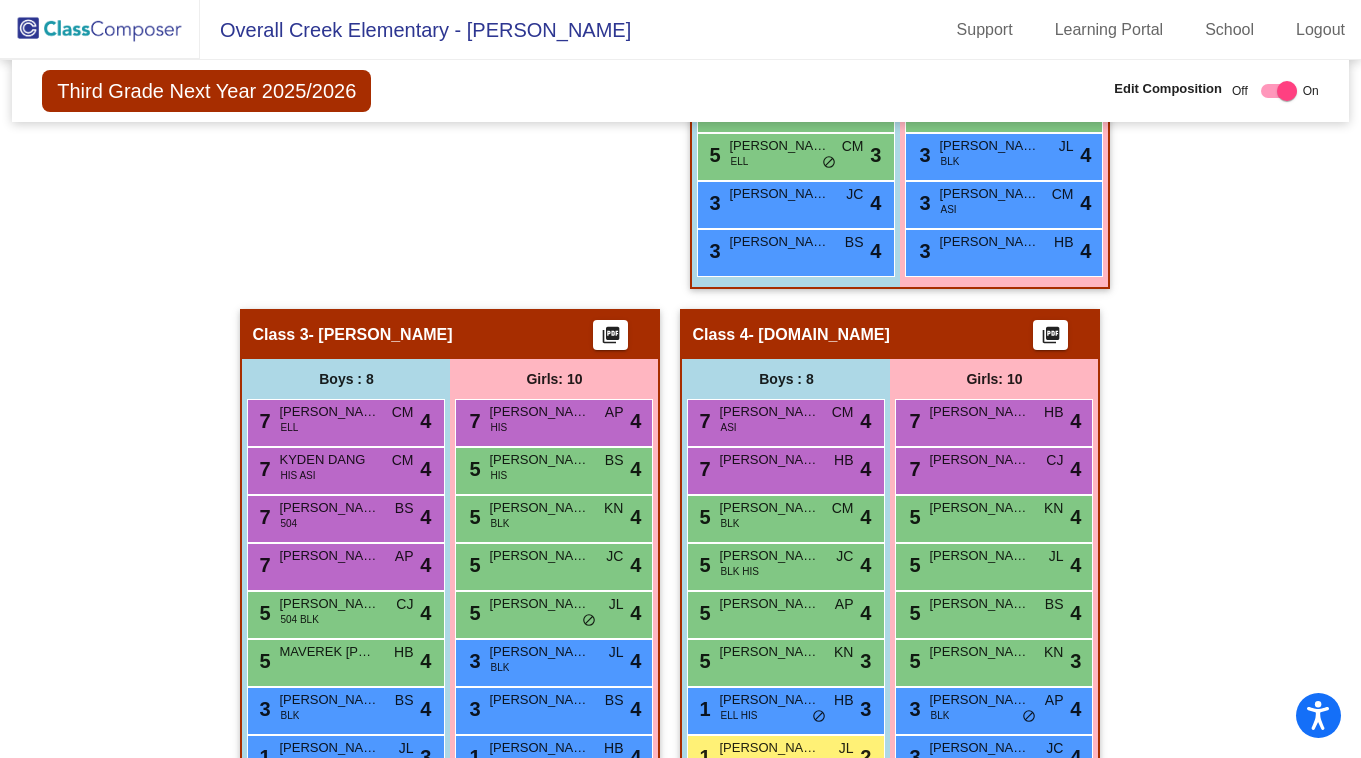 scroll, scrollTop: 608, scrollLeft: 0, axis: vertical 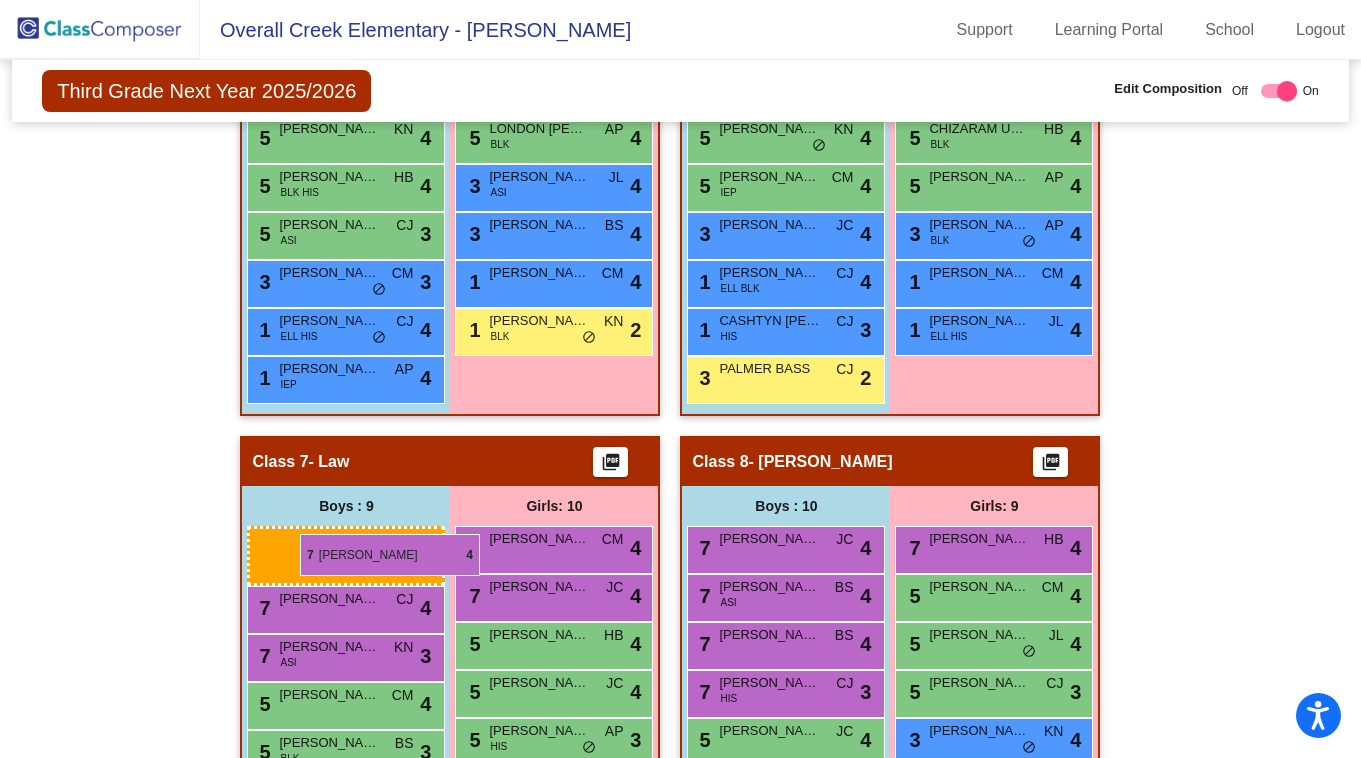 drag, startPoint x: 335, startPoint y: 317, endPoint x: 300, endPoint y: 533, distance: 218.81728 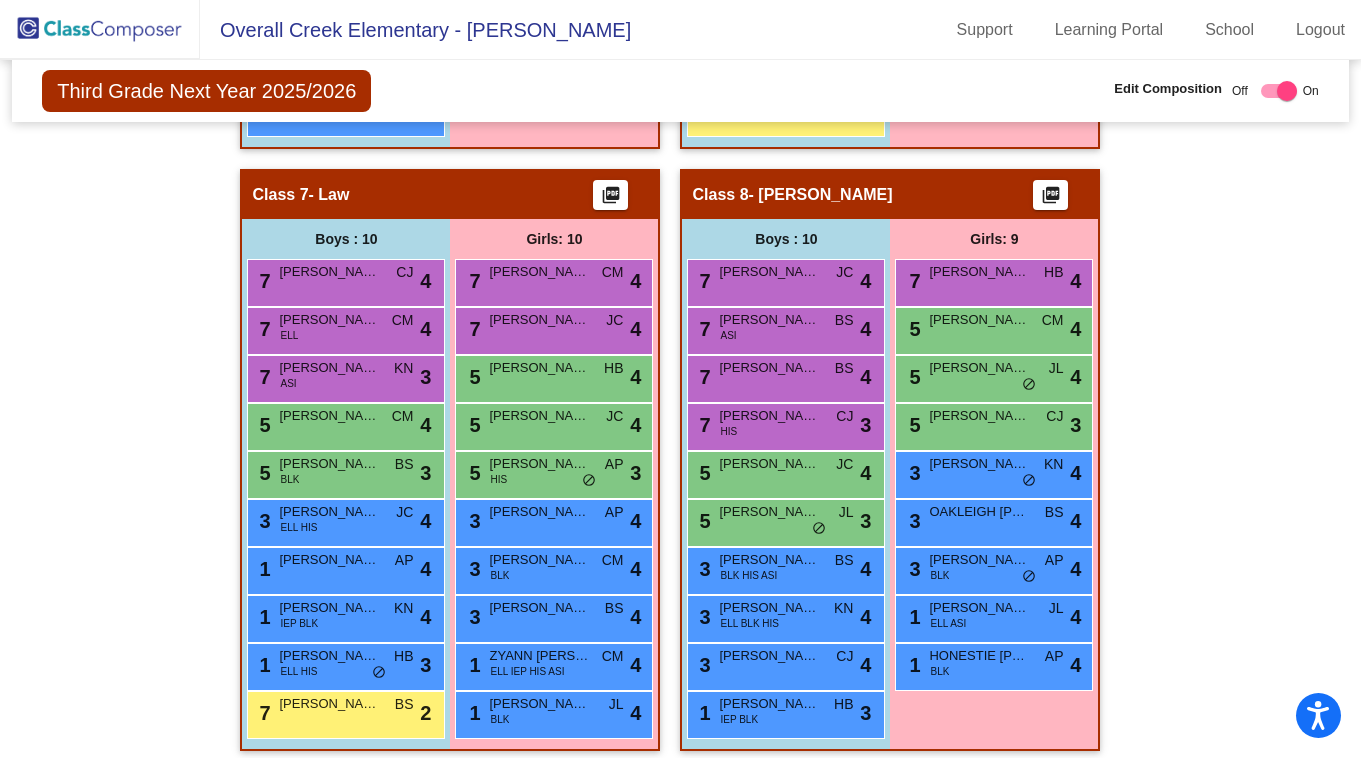 scroll, scrollTop: 2292, scrollLeft: 0, axis: vertical 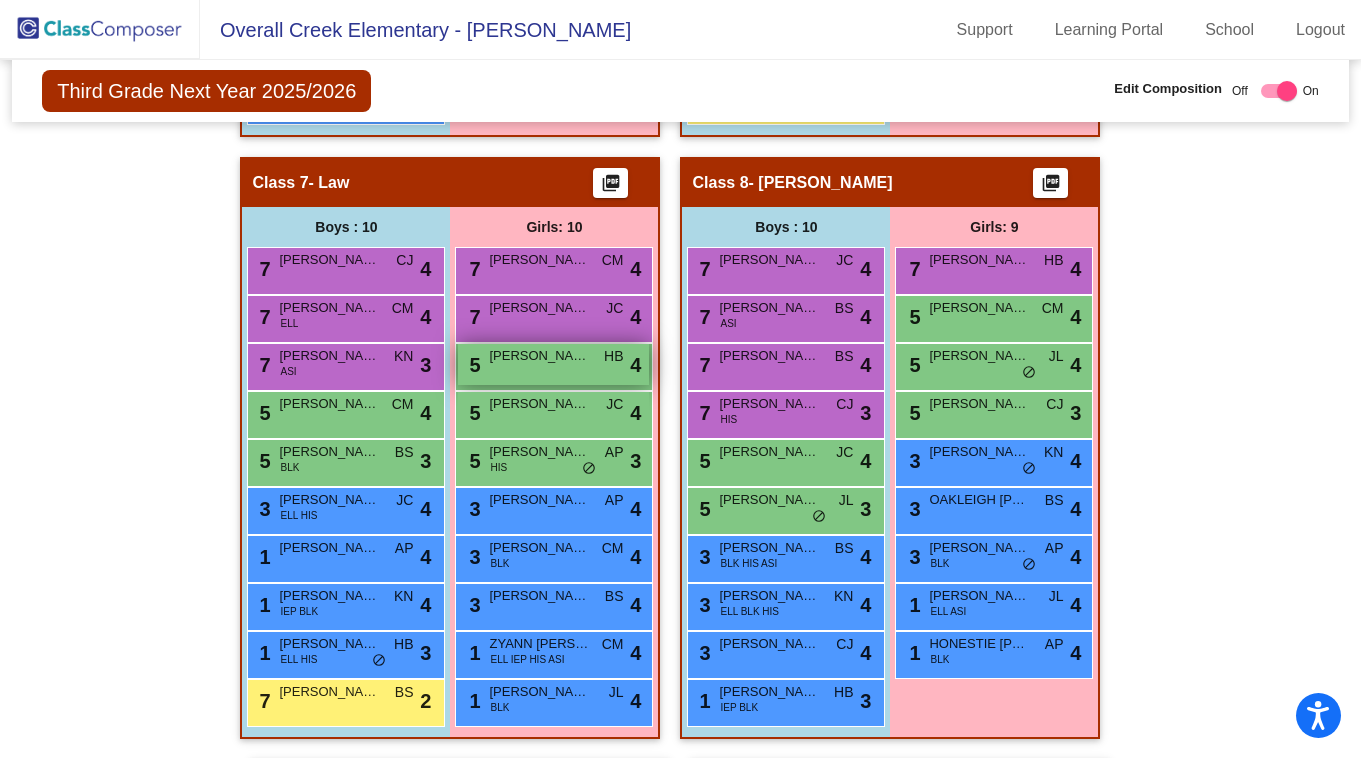 click on "5 [PERSON_NAME] HB lock do_not_disturb_alt 4" at bounding box center (553, 364) 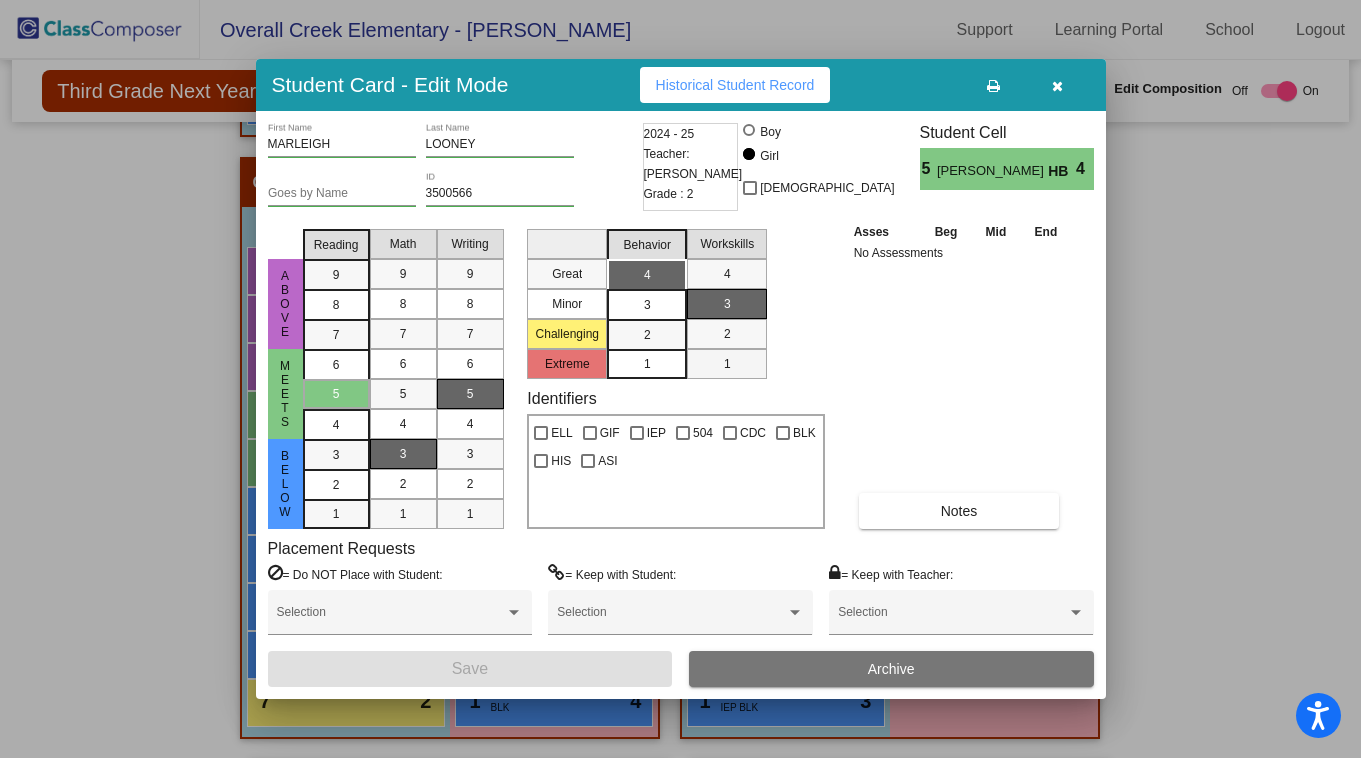 click on "1" at bounding box center (727, 364) 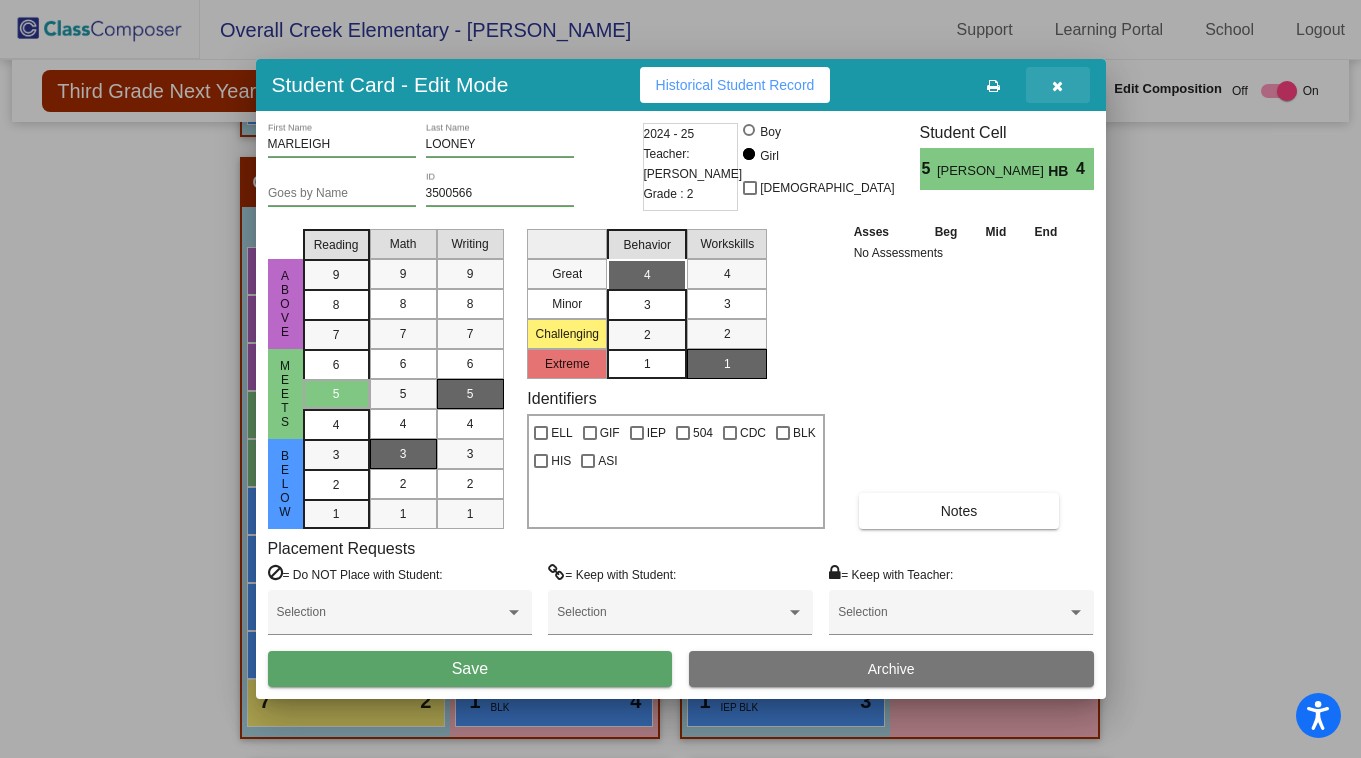 click at bounding box center (1057, 86) 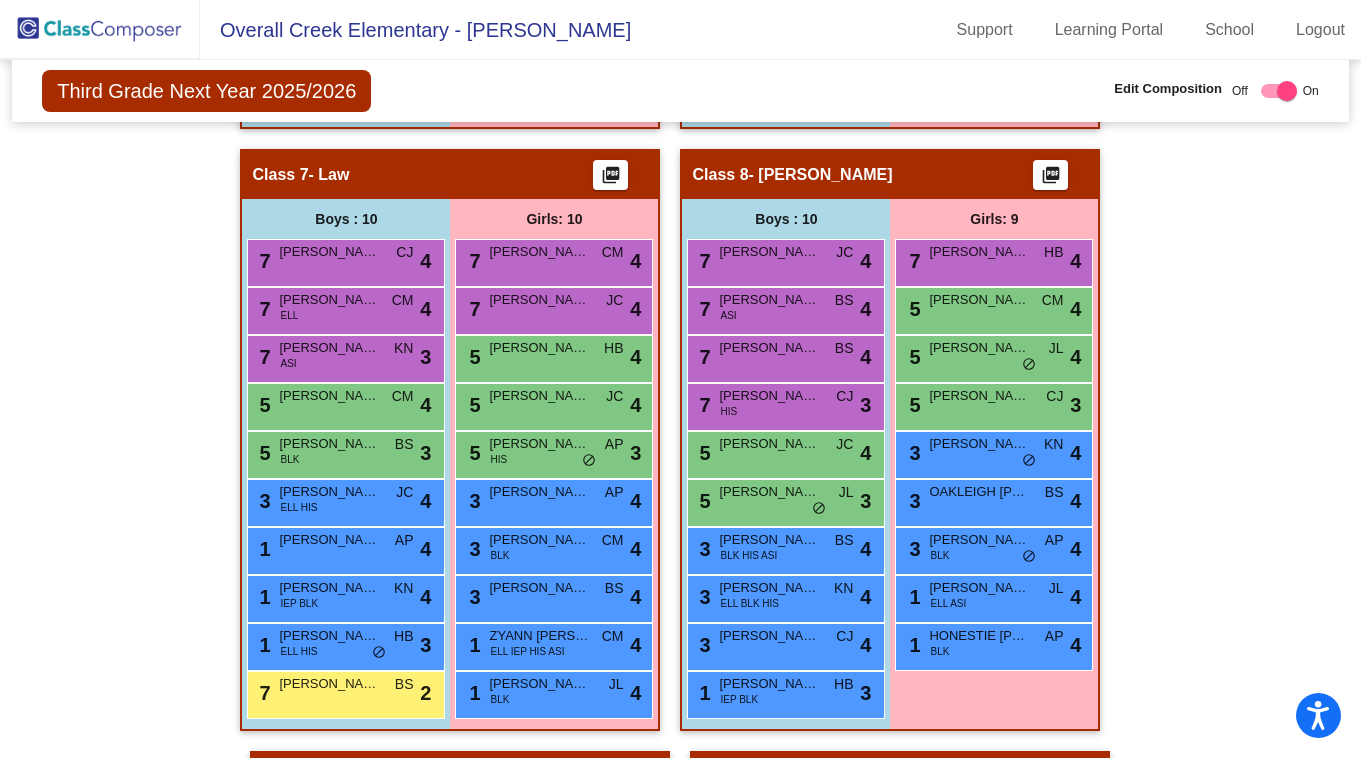 scroll, scrollTop: 2360, scrollLeft: 0, axis: vertical 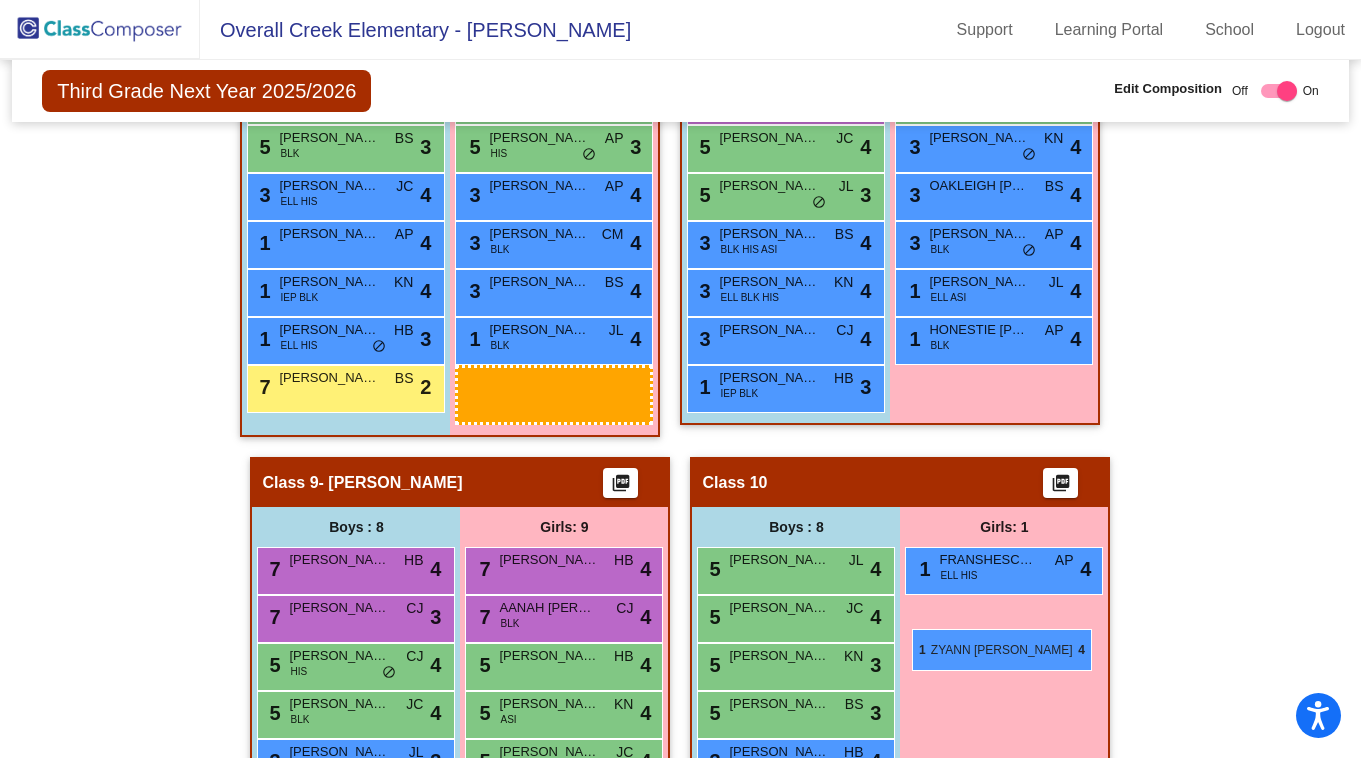 drag, startPoint x: 592, startPoint y: 679, endPoint x: 917, endPoint y: 633, distance: 328.23923 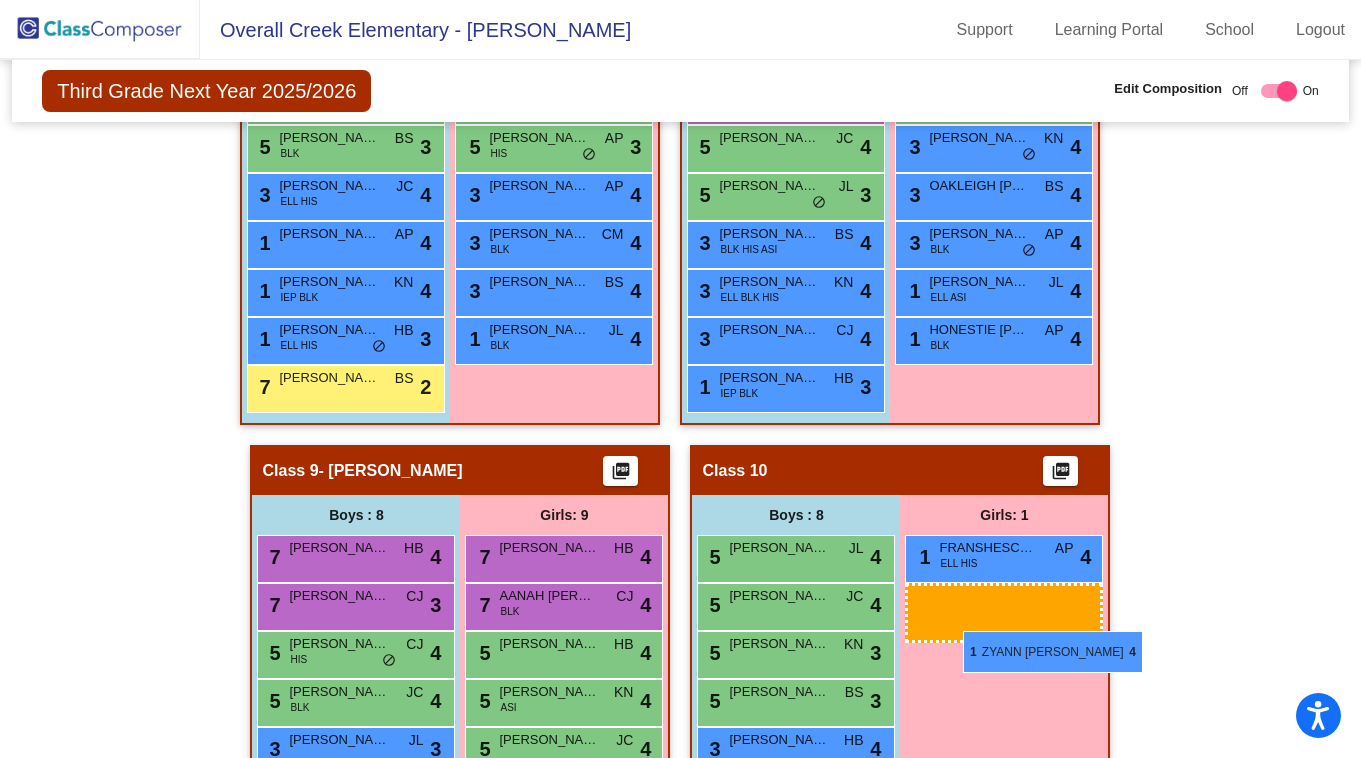 drag, startPoint x: 521, startPoint y: 325, endPoint x: 962, endPoint y: 630, distance: 536.19586 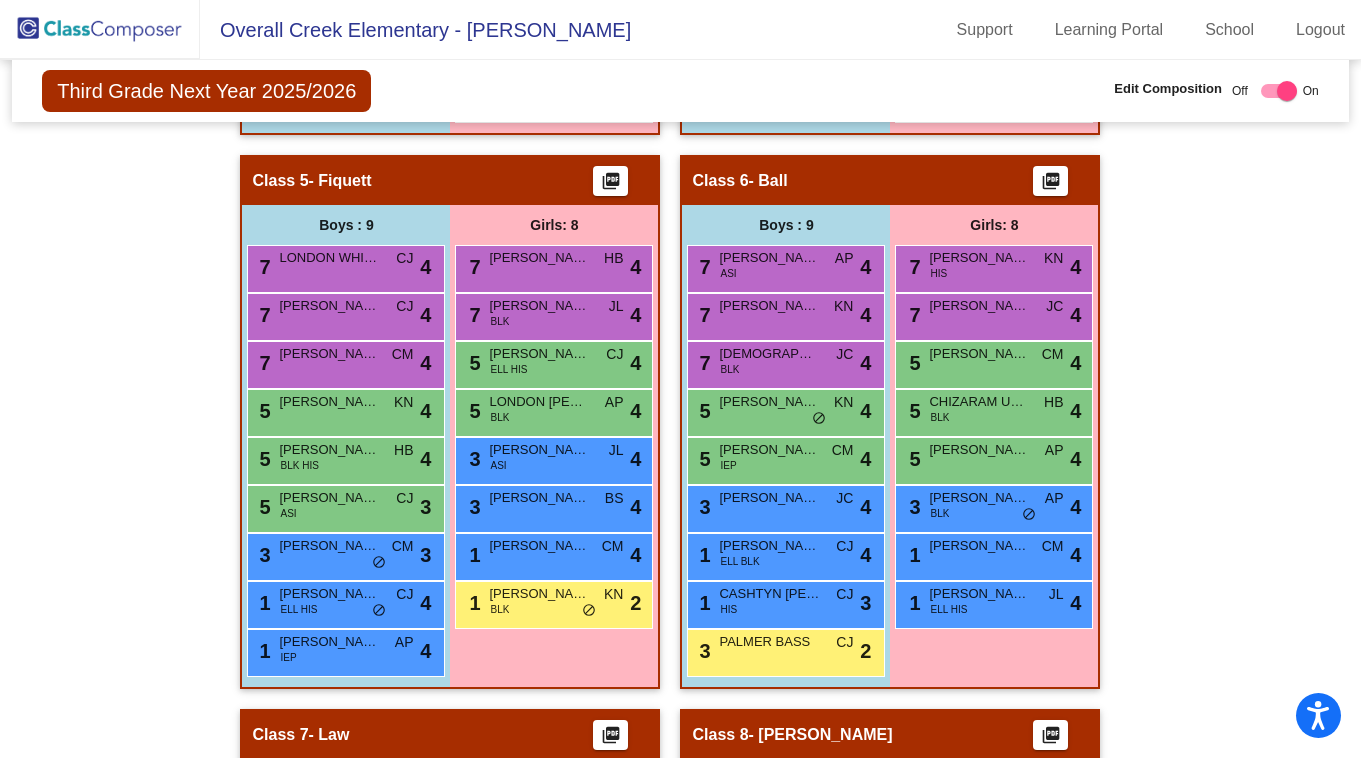 scroll, scrollTop: 1733, scrollLeft: 0, axis: vertical 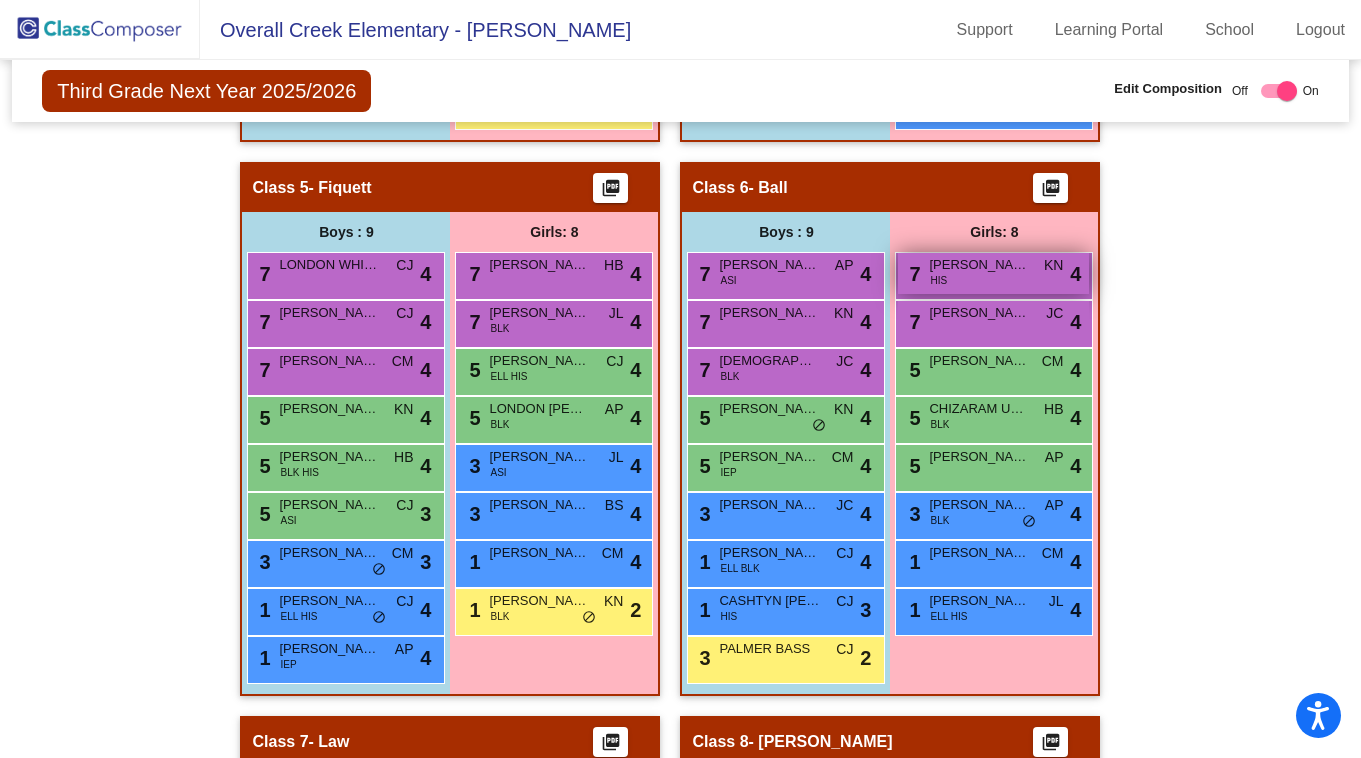 click on "[PERSON_NAME] [PERSON_NAME]" at bounding box center (979, 265) 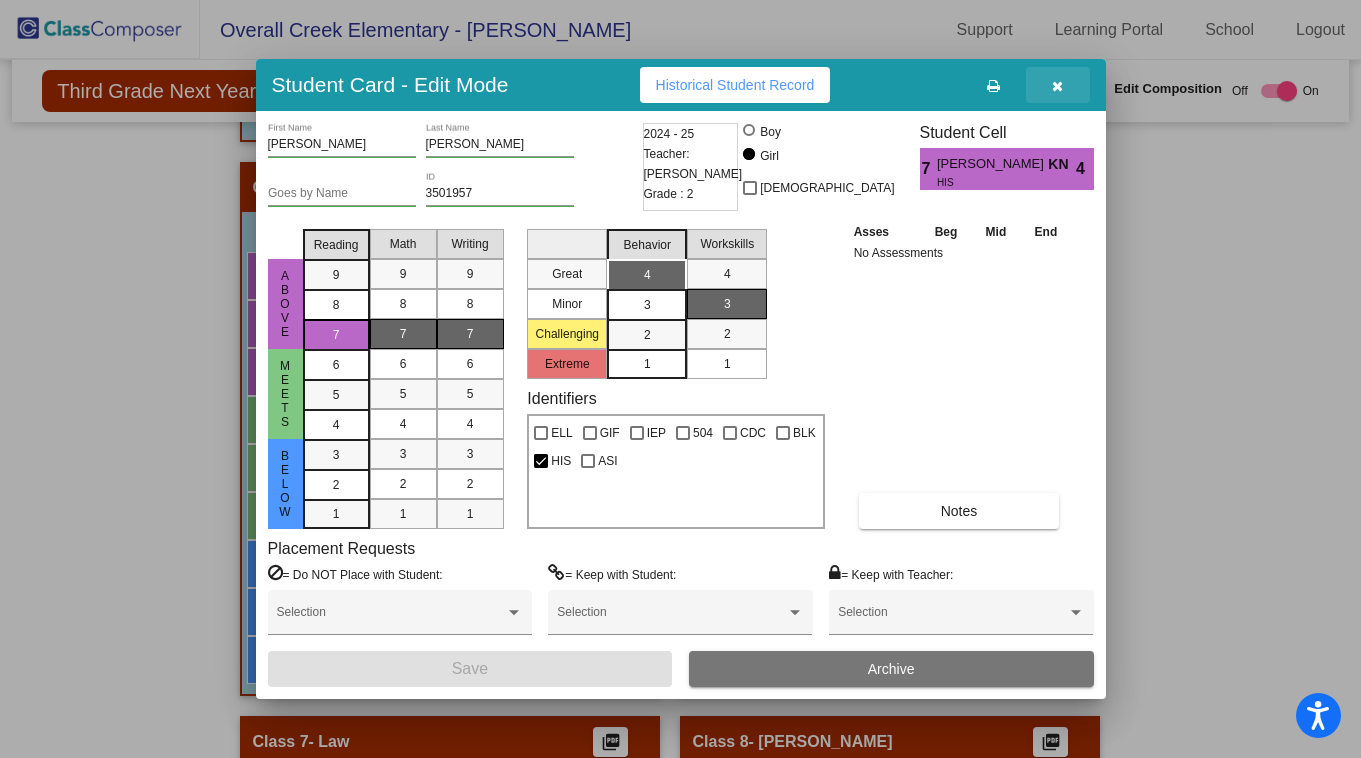click at bounding box center (1057, 86) 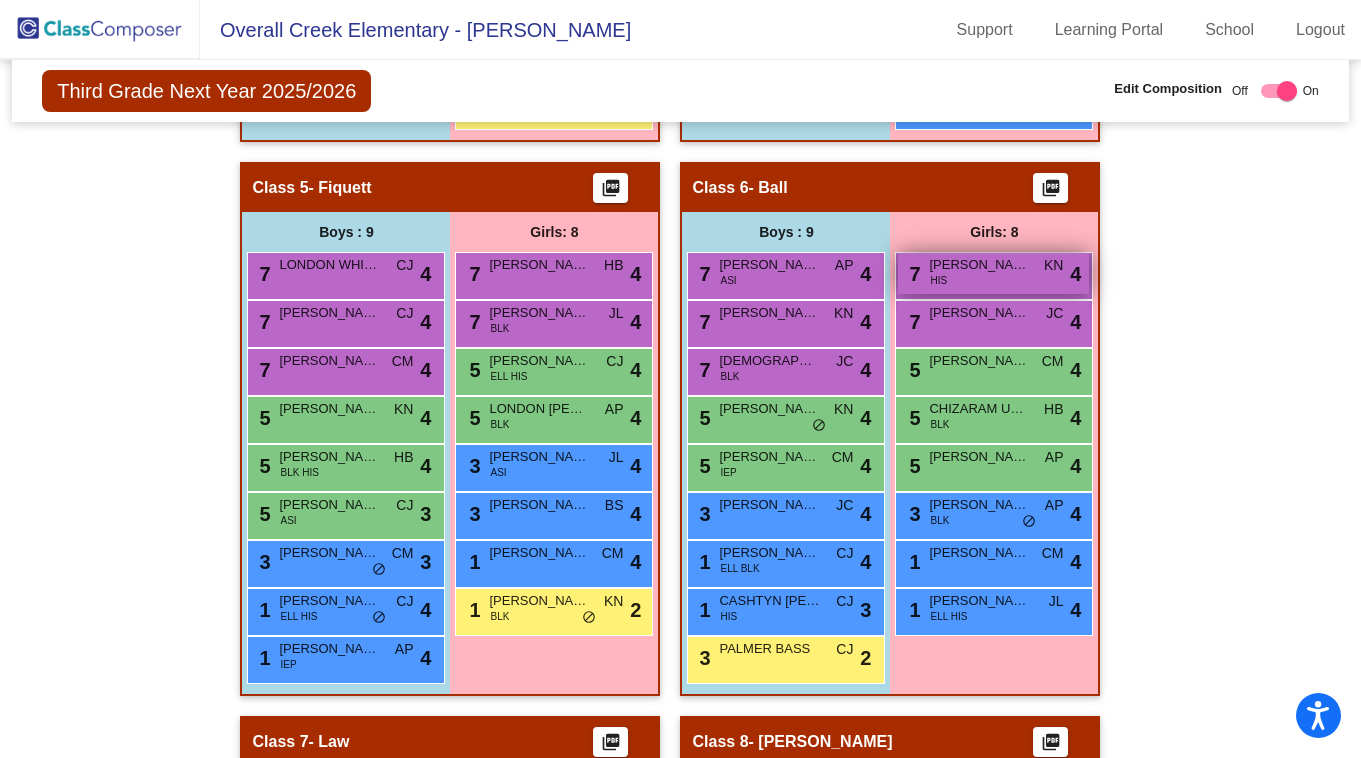 click on "7 [PERSON_NAME] [PERSON_NAME] HIS KN lock do_not_disturb_alt 4" at bounding box center (993, 273) 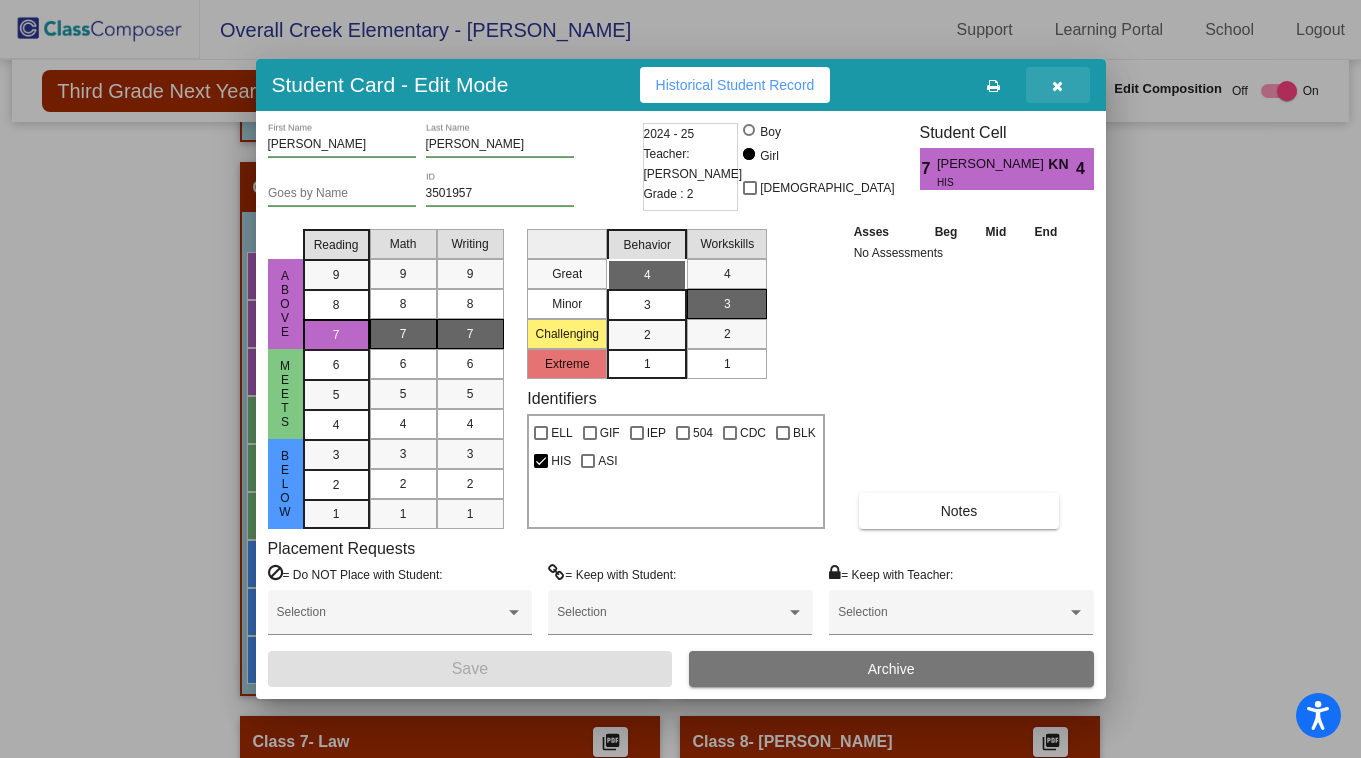 click at bounding box center (1058, 85) 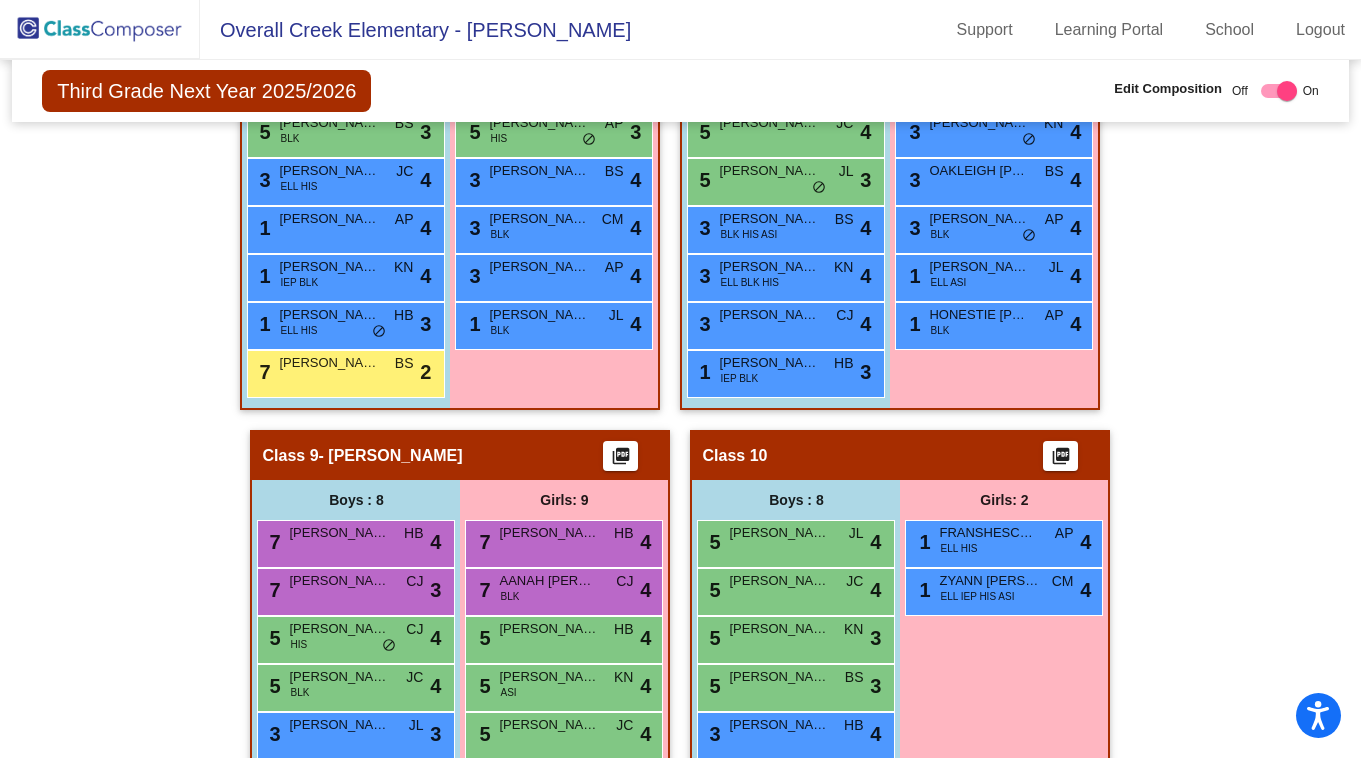 scroll, scrollTop: 2847, scrollLeft: 0, axis: vertical 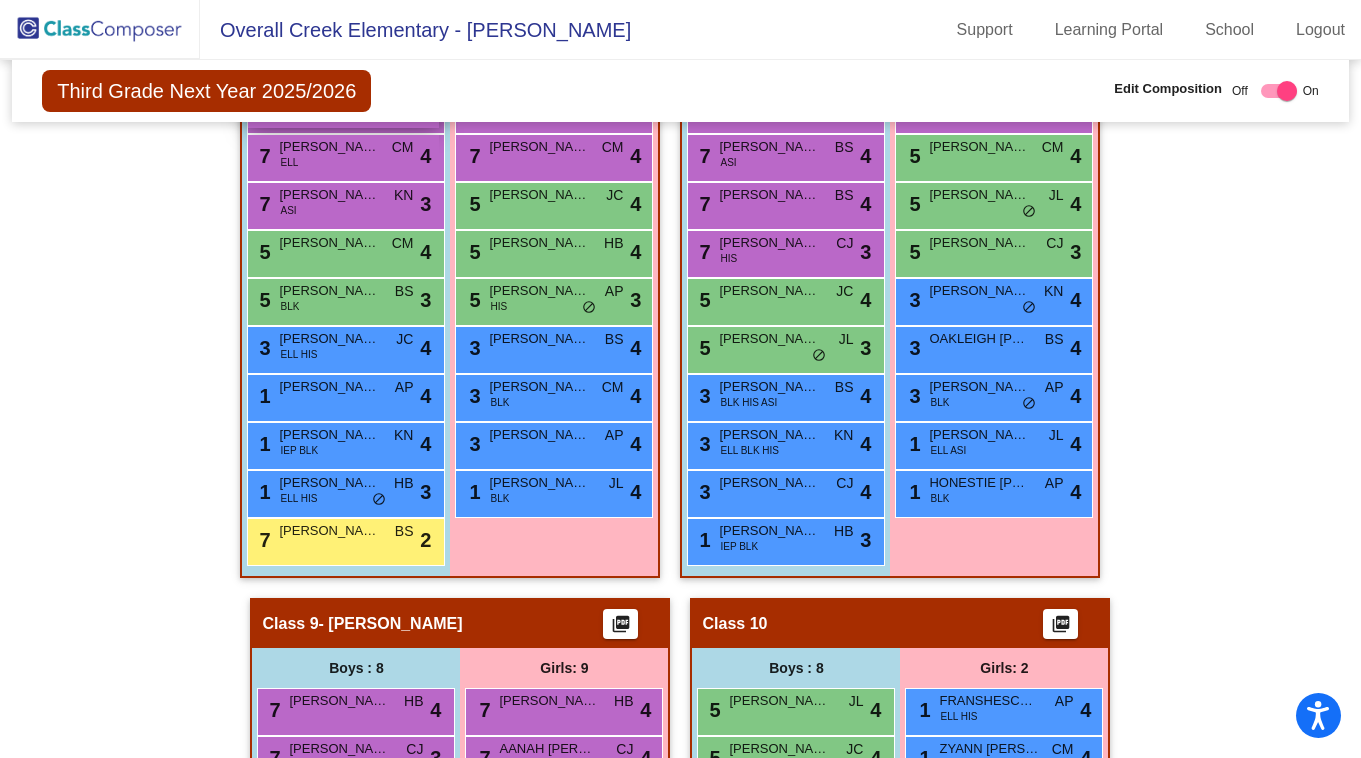 click on "7 [PERSON_NAME] [PERSON_NAME] lock do_not_disturb_alt 4" at bounding box center (343, 107) 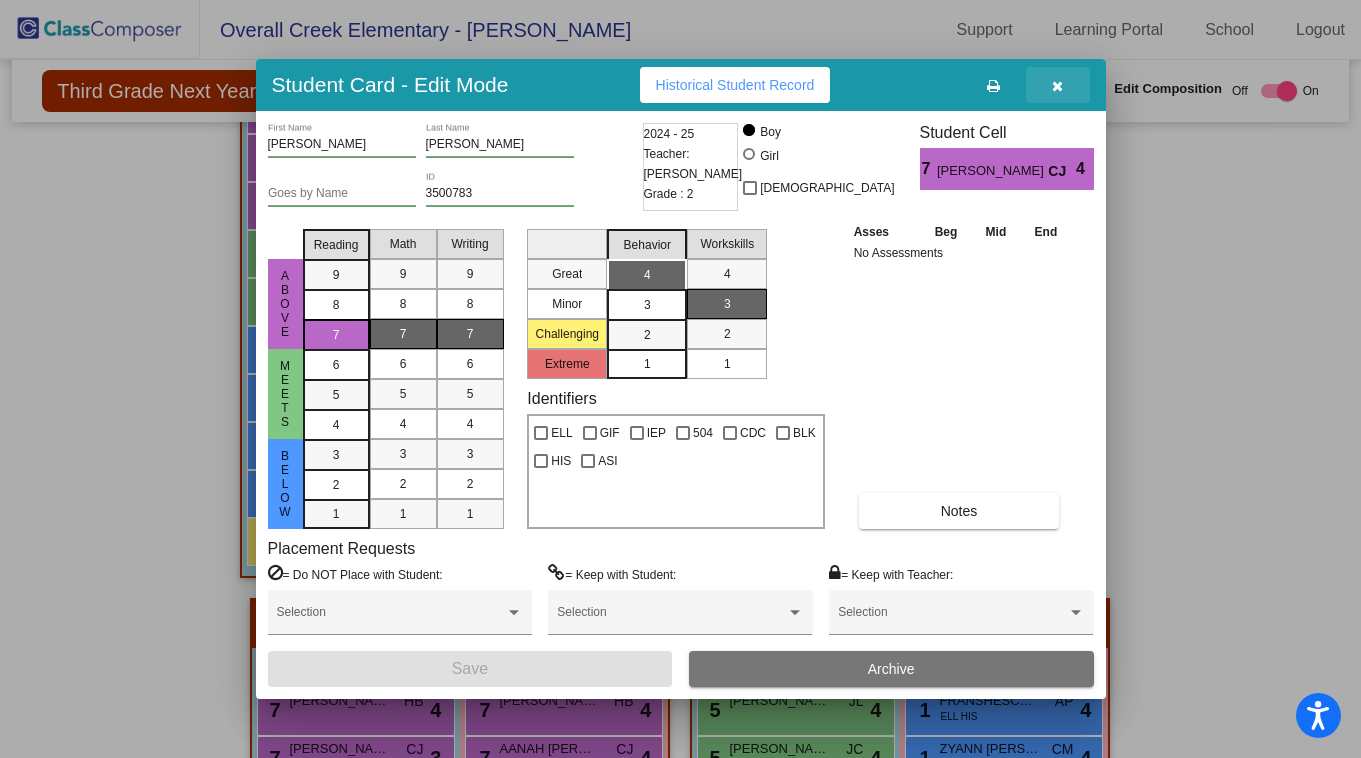 click at bounding box center [1057, 85] 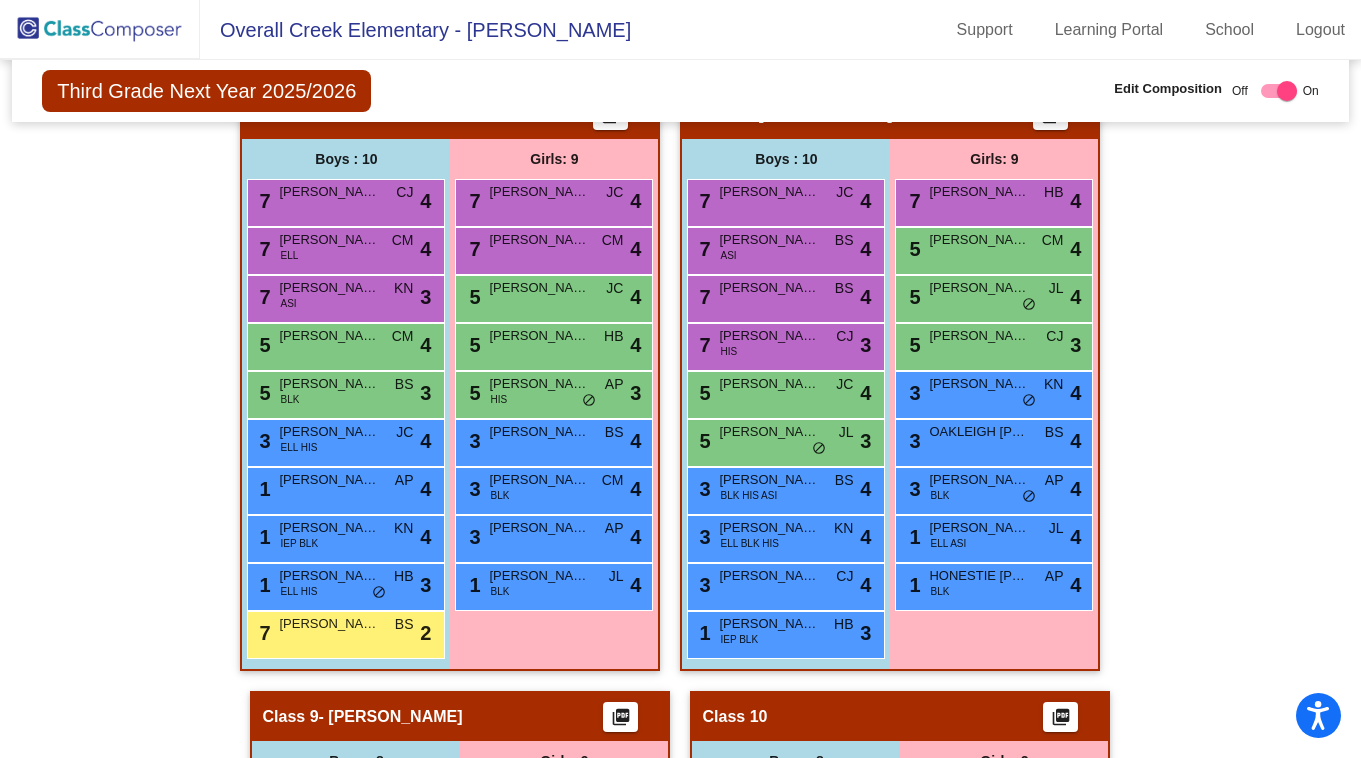 scroll, scrollTop: 2323, scrollLeft: 0, axis: vertical 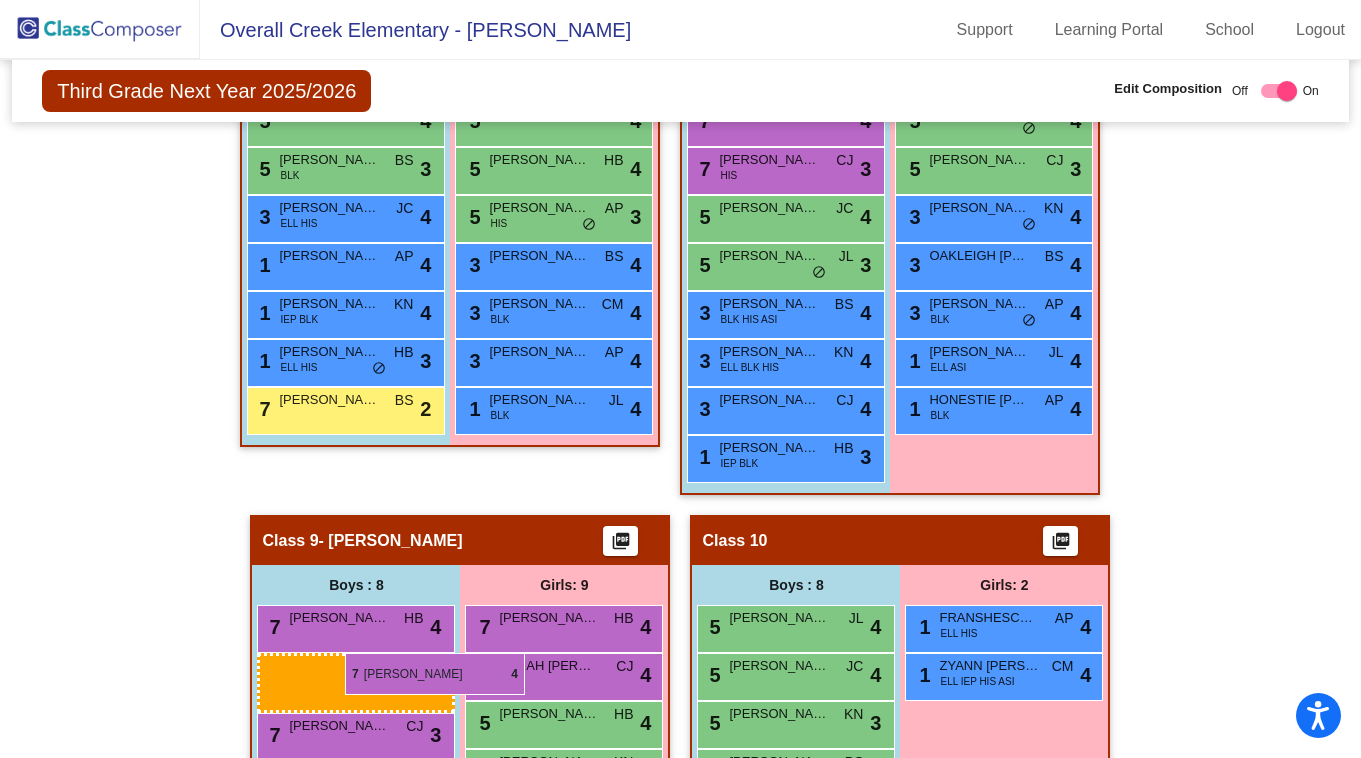 drag, startPoint x: 366, startPoint y: 170, endPoint x: 345, endPoint y: 652, distance: 482.45724 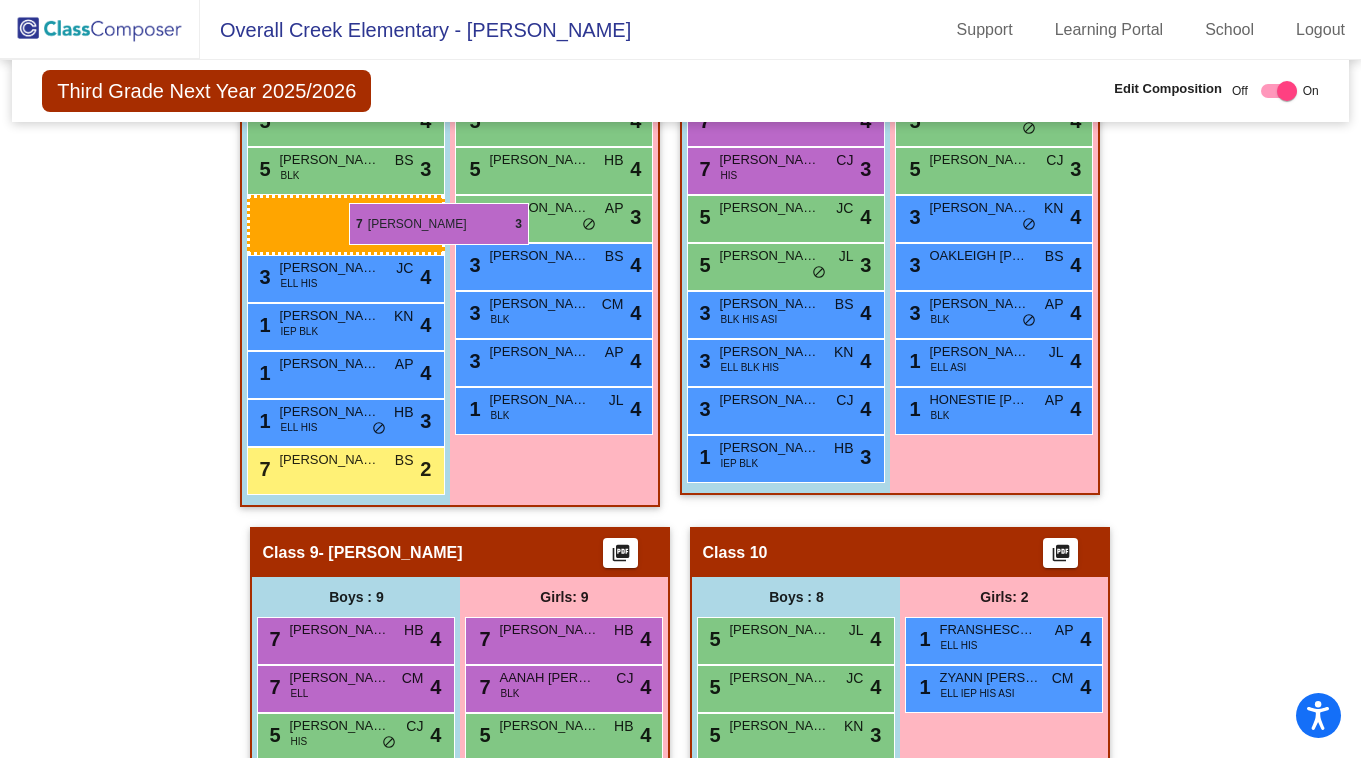 drag, startPoint x: 366, startPoint y: 723, endPoint x: 349, endPoint y: 203, distance: 520.27783 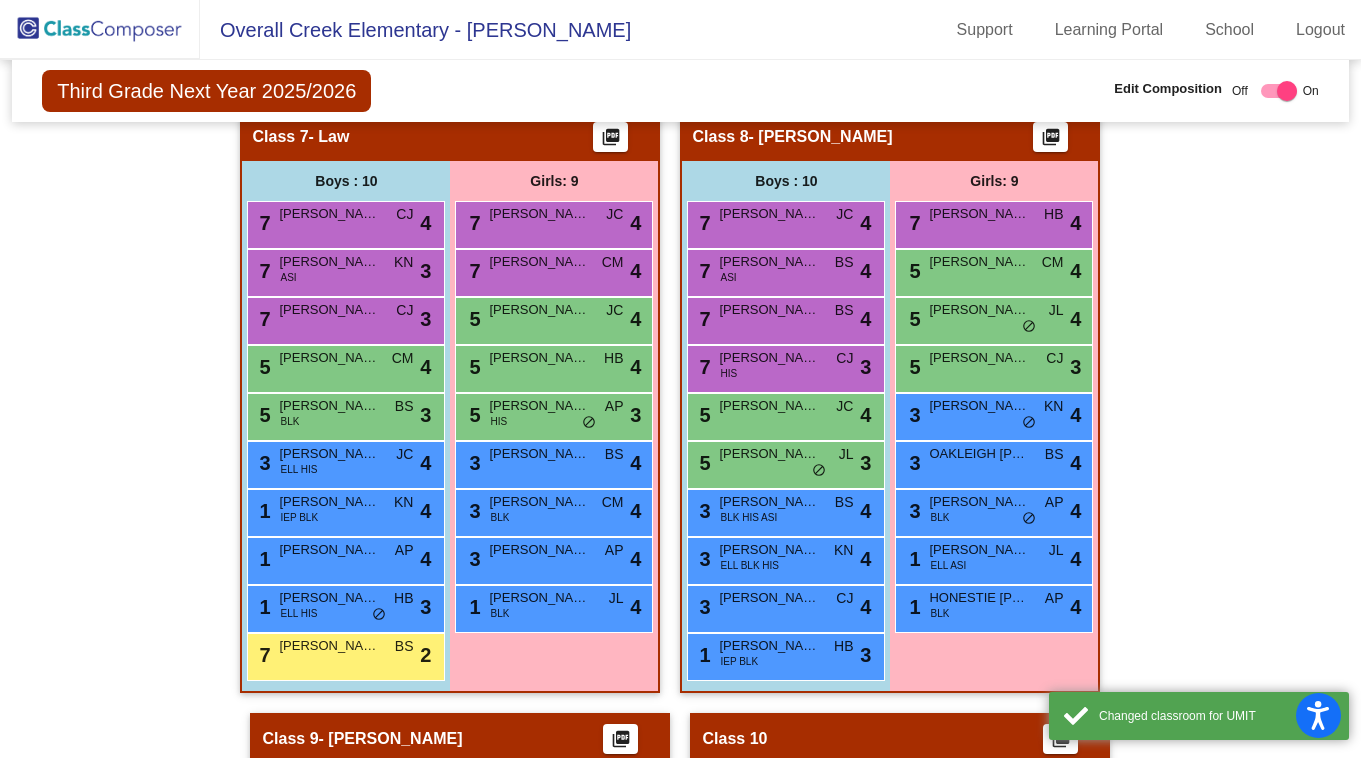 scroll, scrollTop: 2310, scrollLeft: 0, axis: vertical 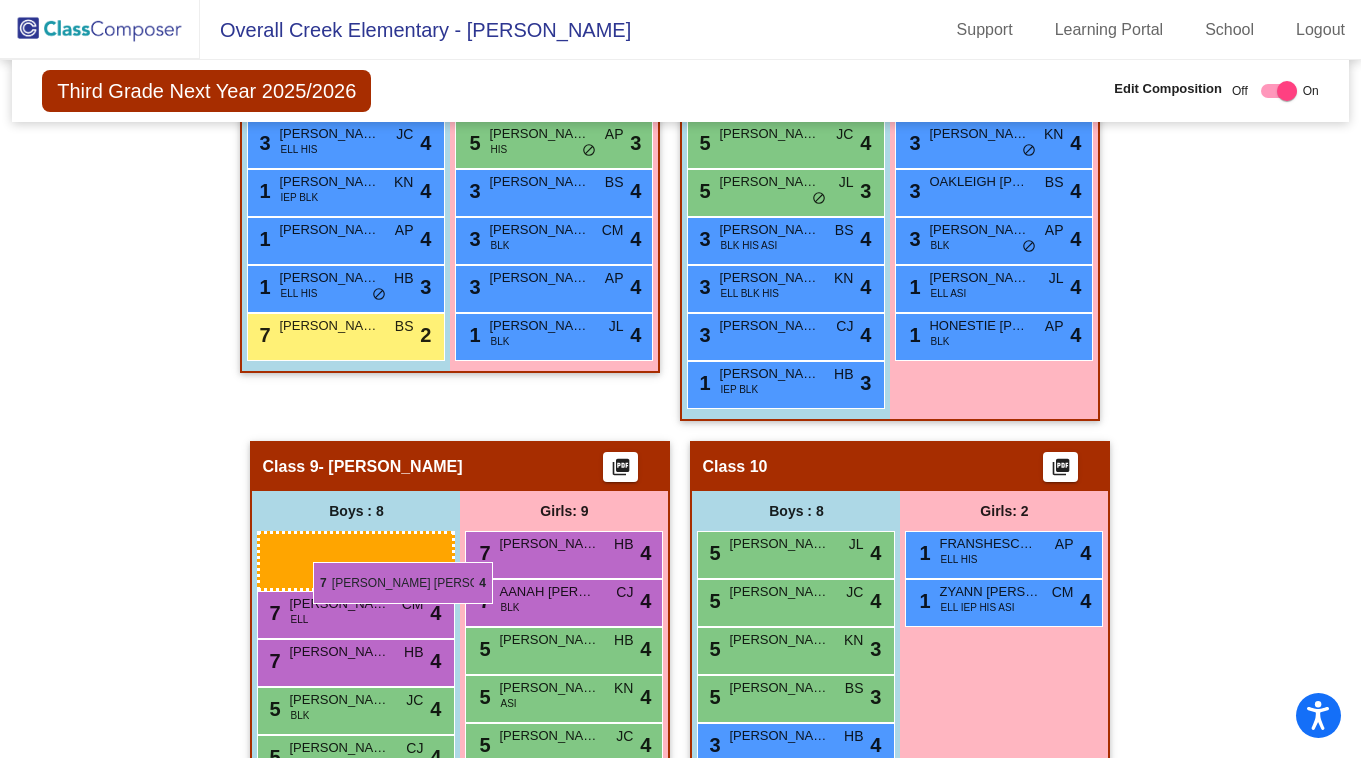drag, startPoint x: 362, startPoint y: 262, endPoint x: 313, endPoint y: 561, distance: 302.98843 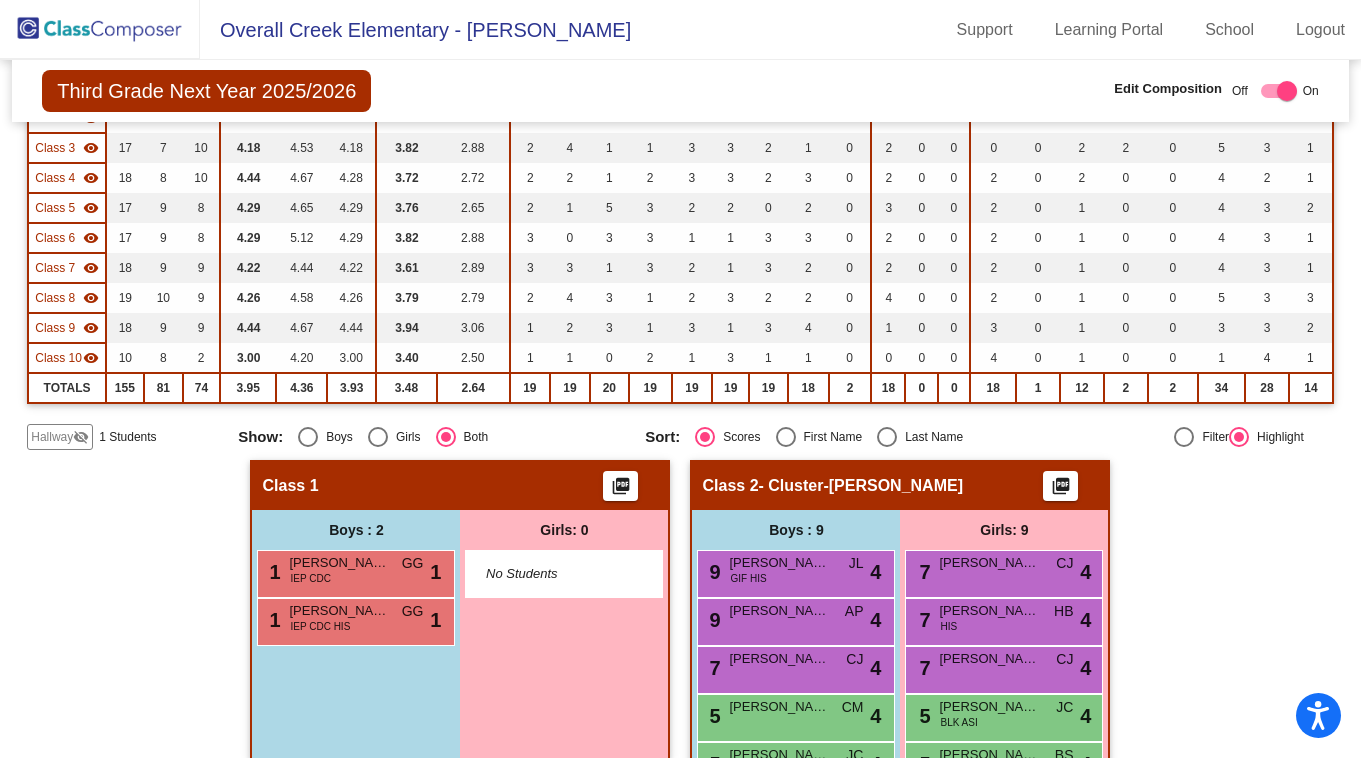 scroll, scrollTop: 18, scrollLeft: 0, axis: vertical 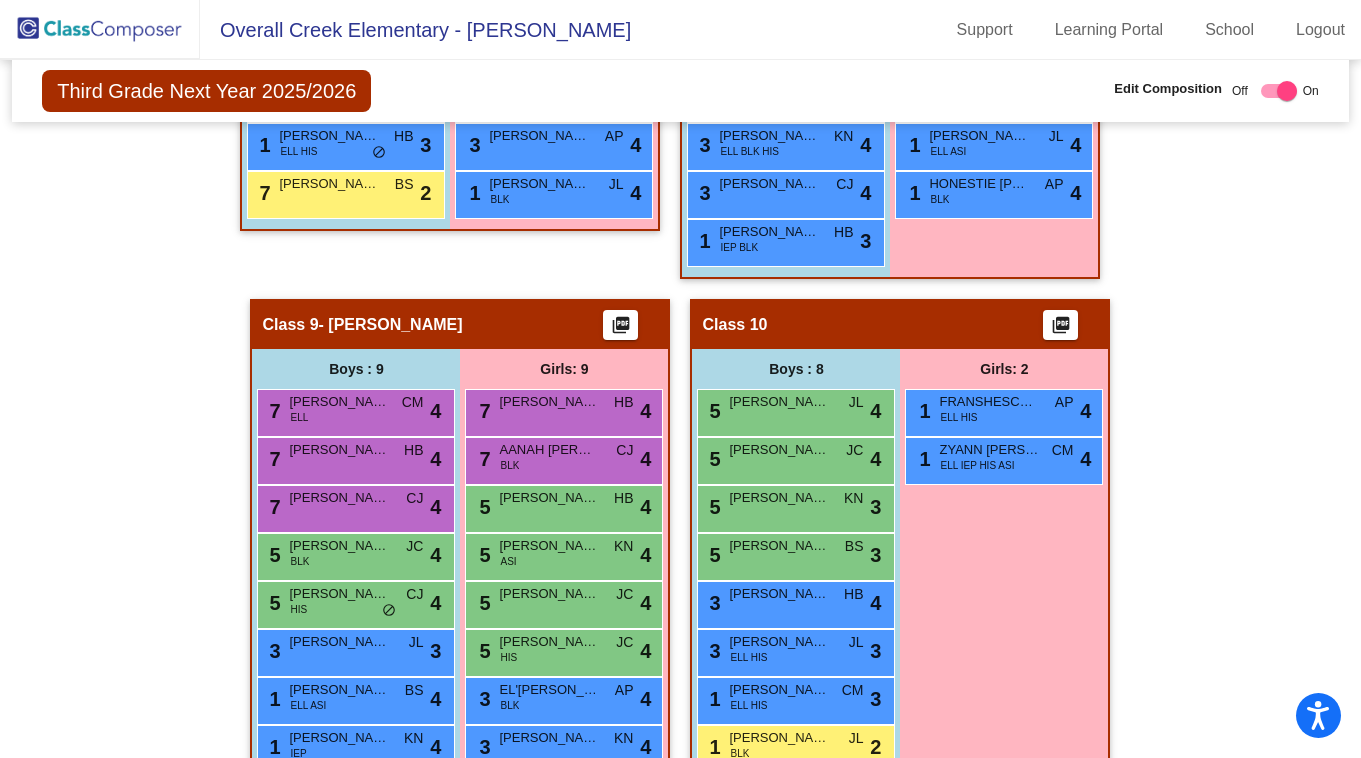 click on "Hallway   - Hallway Class  picture_as_pdf  Add Student  First Name Last Name Student Id  (Recommended)   Boy   Girl   [DEMOGRAPHIC_DATA] Add Close  Boys : 1  1 [PERSON_NAME] lock do_not_disturb_alt 4 Girls: 0   No Students   Class 1    picture_as_pdf  Add Student  First Name Last Name Student Id  (Recommended)   Boy   Girl   [DEMOGRAPHIC_DATA] Add Close  Boys : 2  1 [PERSON_NAME] IEP CDC GG lock do_not_disturb_alt 1 1 [PERSON_NAME] IEP CDC HIS GG lock do_not_disturb_alt 1 Girls: 0   No Students   Class 2   - Cluster-[PERSON_NAME]  picture_as_pdf  Add Student  First Name Last Name Student Id  (Recommended)   Boy   Girl   [DEMOGRAPHIC_DATA] Add Close  Boys : 9  9 [PERSON_NAME] GIF HIS JL lock do_not_disturb_alt 4 9 [PERSON_NAME] AP lock do_not_disturb_alt 4 7 [PERSON_NAME] [PERSON_NAME] lock do_not_disturb_alt 4 5 [PERSON_NAME] CM lock do_not_disturb_alt 4 5 [PERSON_NAME] BLK JC lock do_not_disturb_alt 4 5 [PERSON_NAME] BLK AP lock do_not_disturb_alt 4 5 [PERSON_NAME] [PERSON_NAME] lock do_not_disturb_alt 3 3 [PERSON_NAME] [PERSON_NAME] lock 4 3 BS" 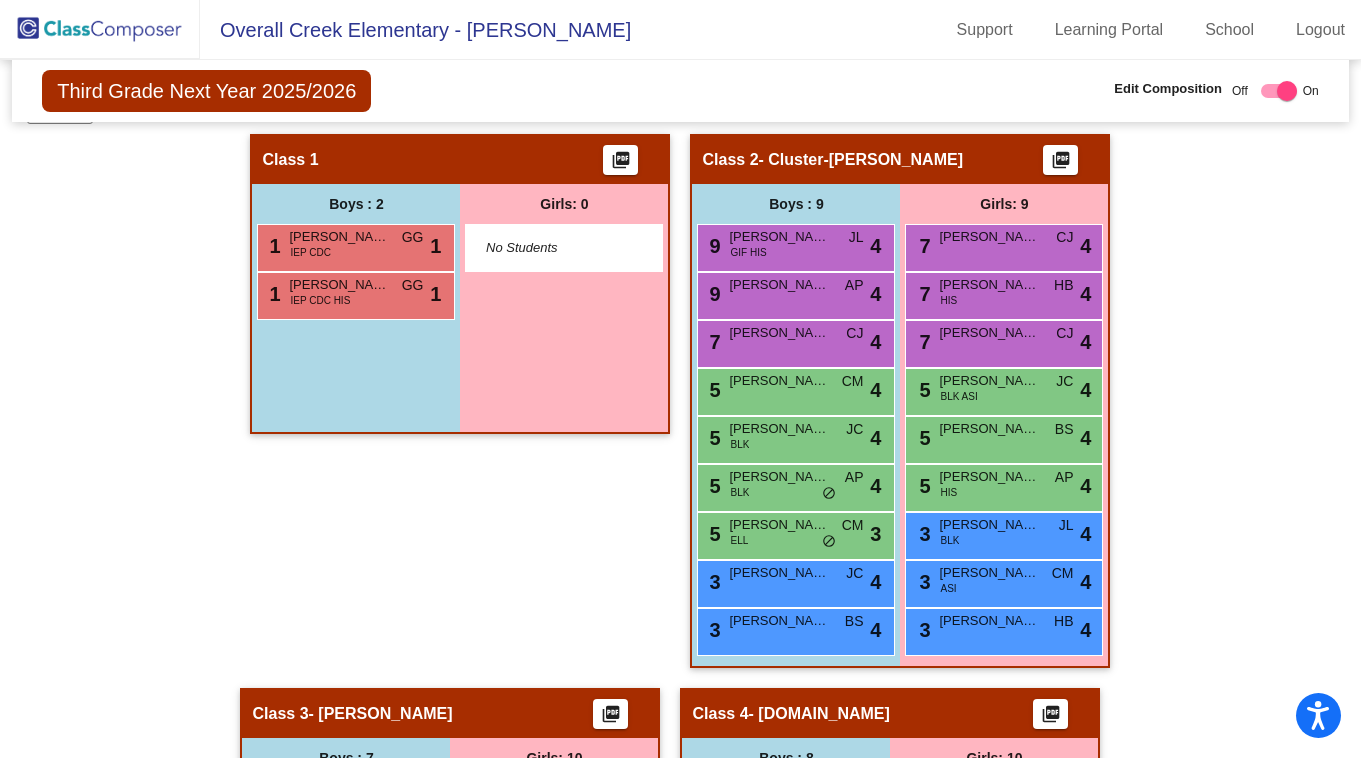scroll, scrollTop: 520, scrollLeft: 0, axis: vertical 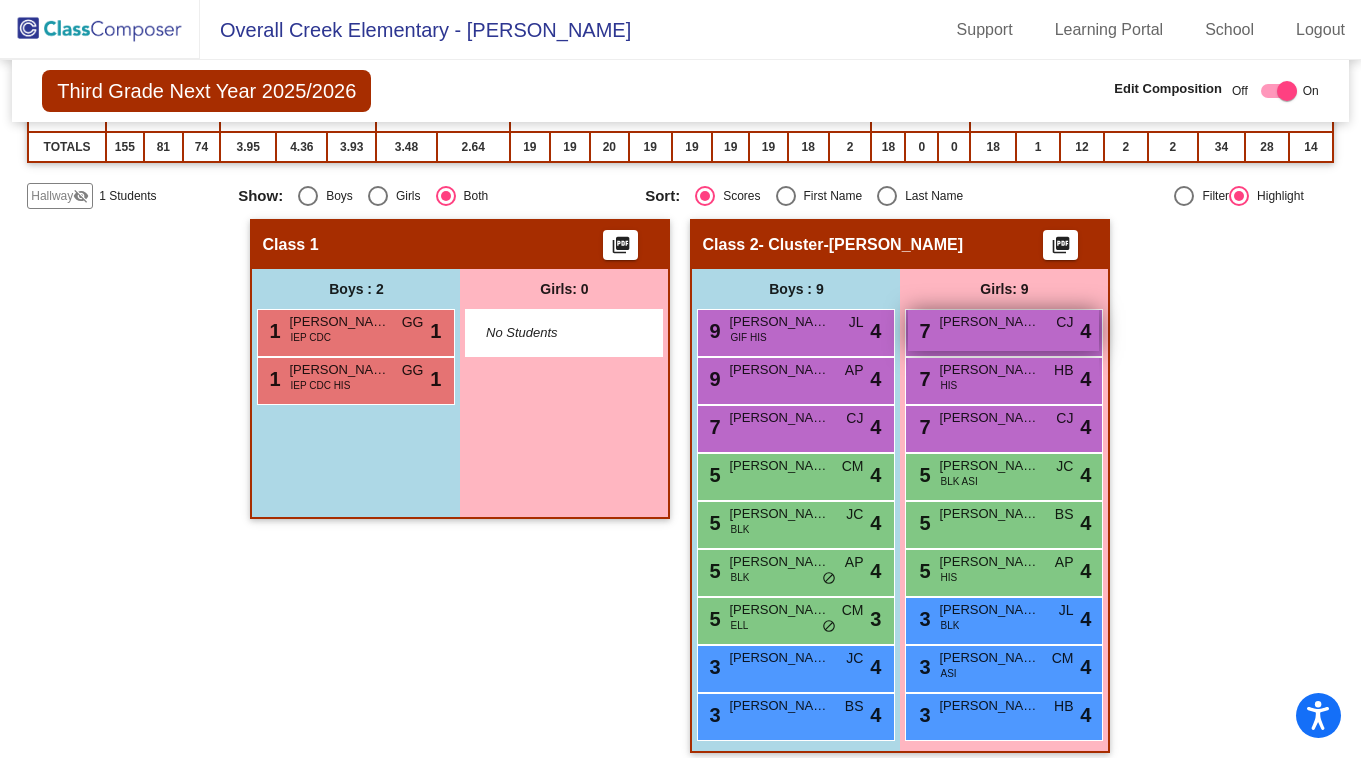 click on "7 [PERSON_NAME] CJ lock do_not_disturb_alt 4" at bounding box center [1003, 330] 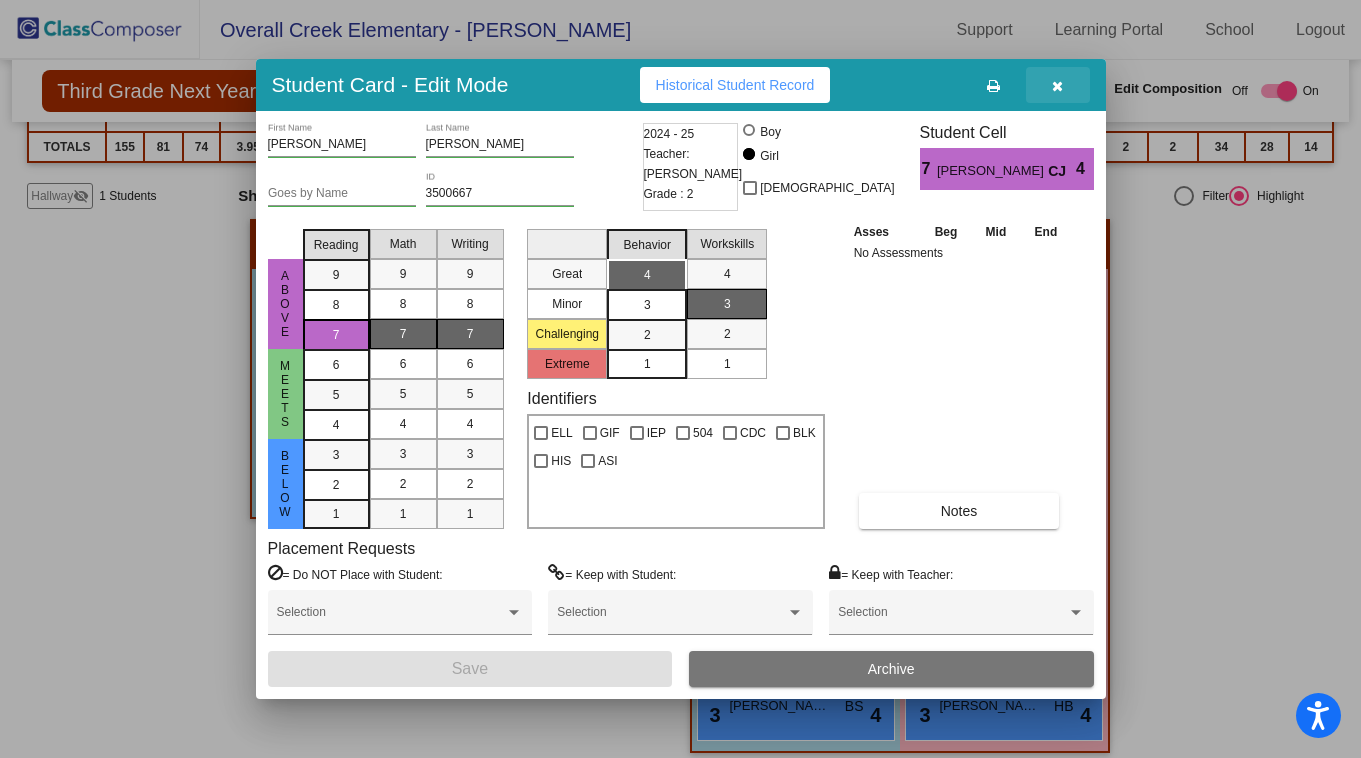 click at bounding box center [1058, 85] 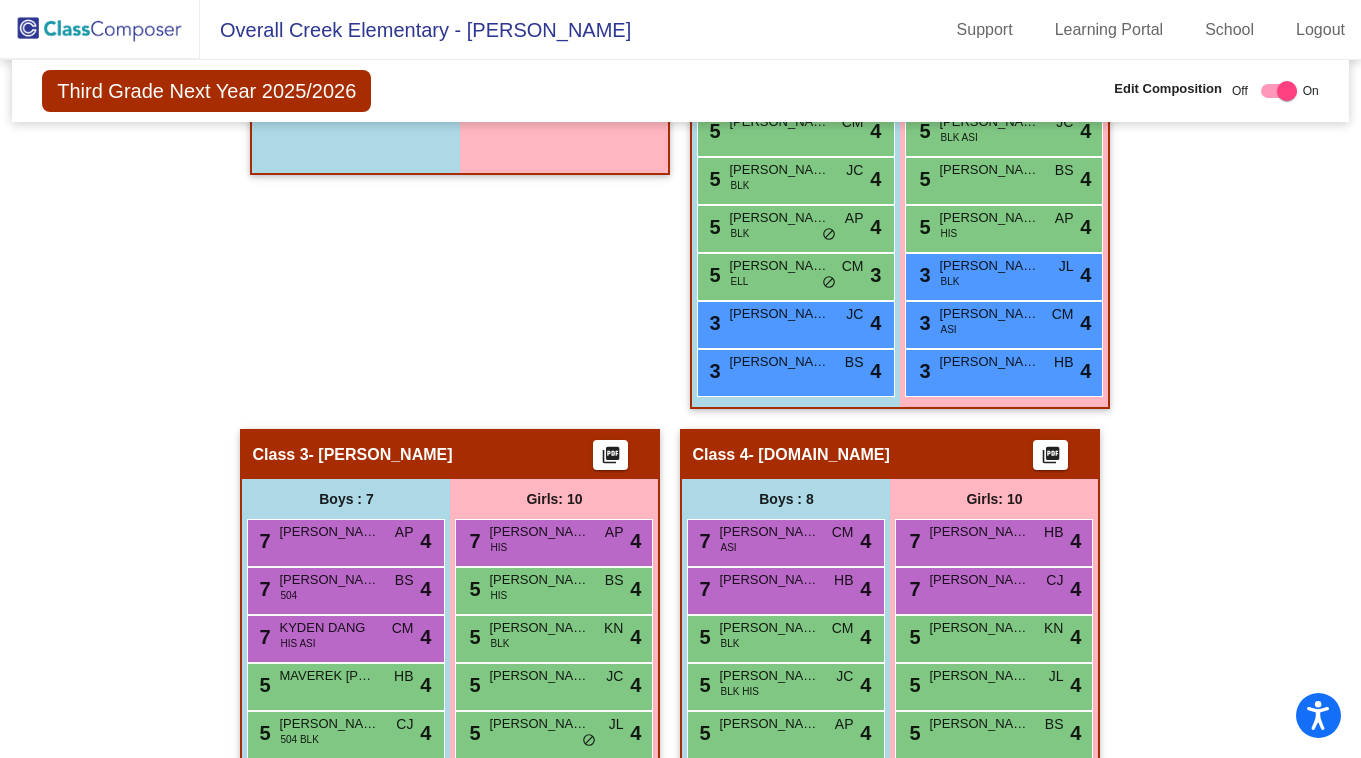 scroll, scrollTop: 713, scrollLeft: 0, axis: vertical 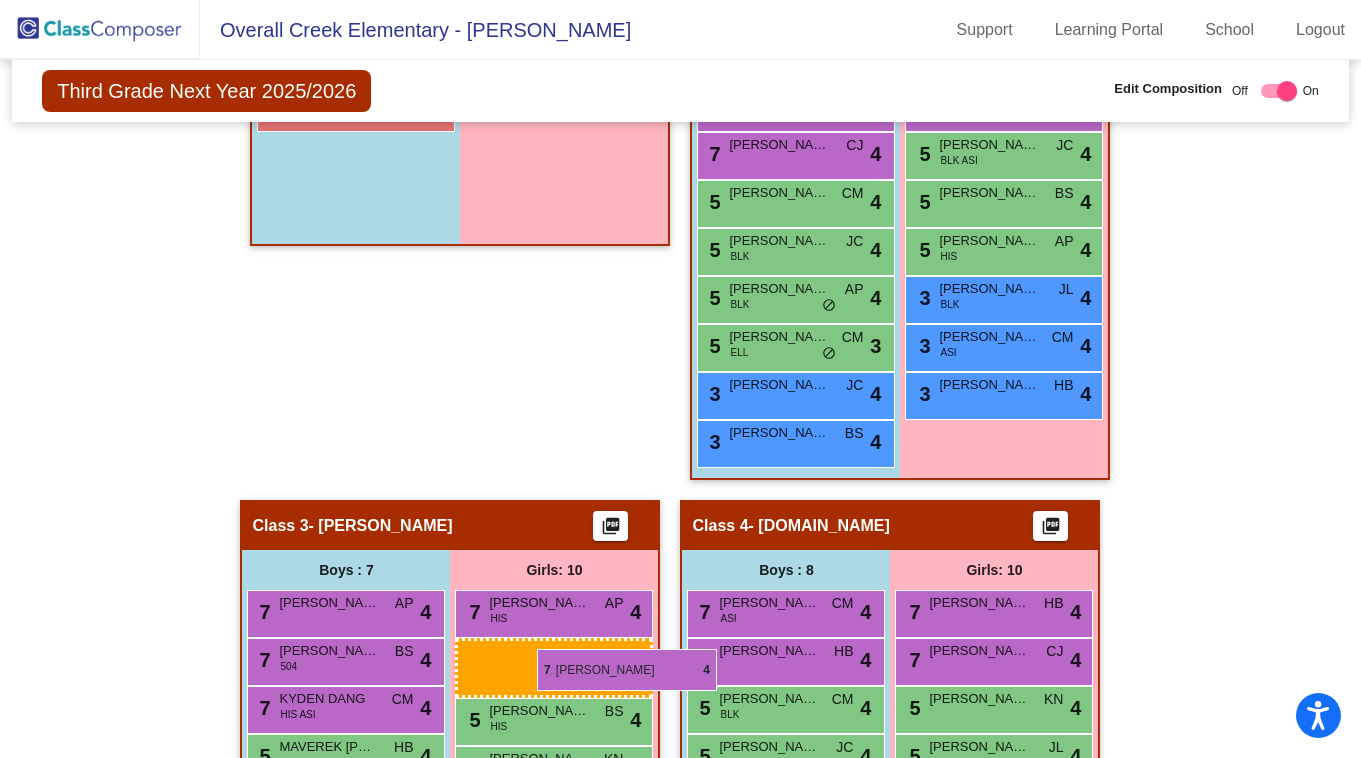 drag, startPoint x: 1042, startPoint y: 145, endPoint x: 537, endPoint y: 648, distance: 712.765 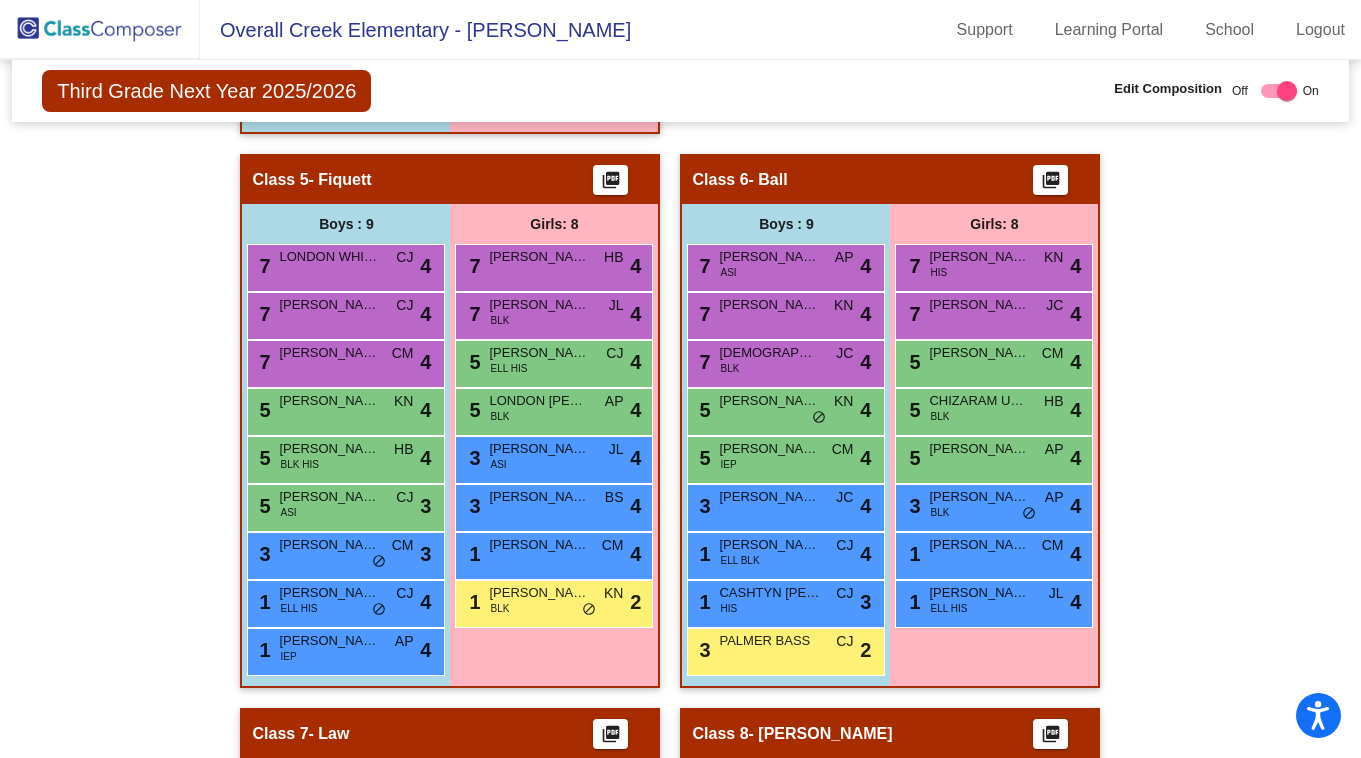 scroll, scrollTop: 1778, scrollLeft: 0, axis: vertical 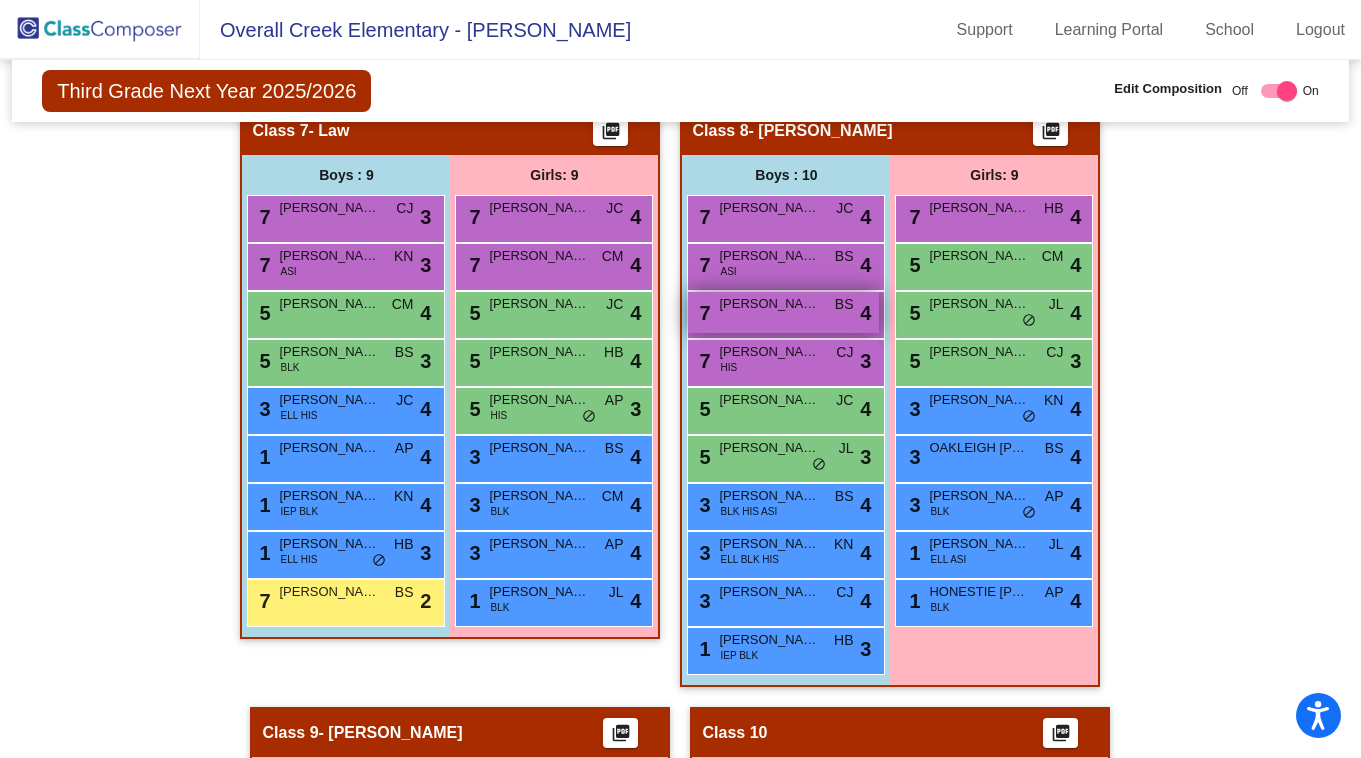 click on "7 [PERSON_NAME] BS lock do_not_disturb_alt 4" at bounding box center [783, 312] 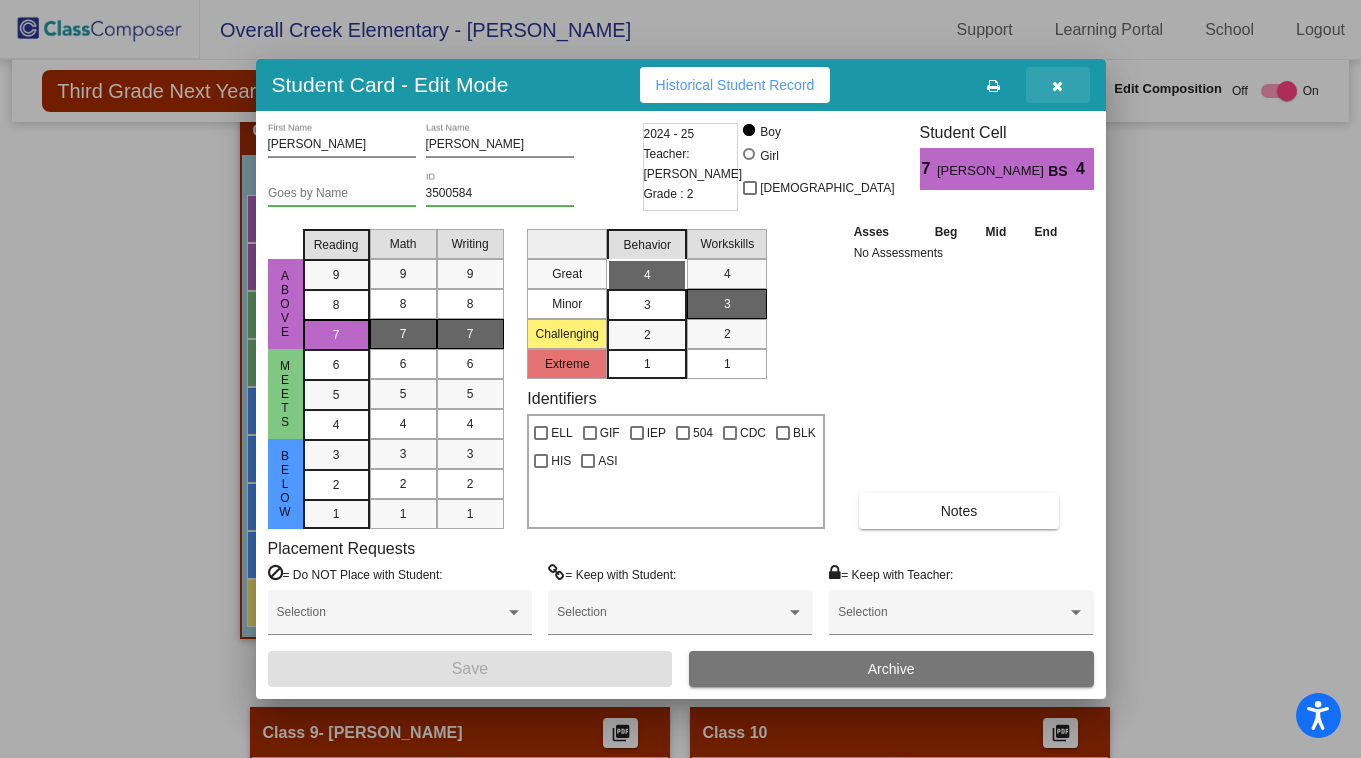click at bounding box center [1057, 86] 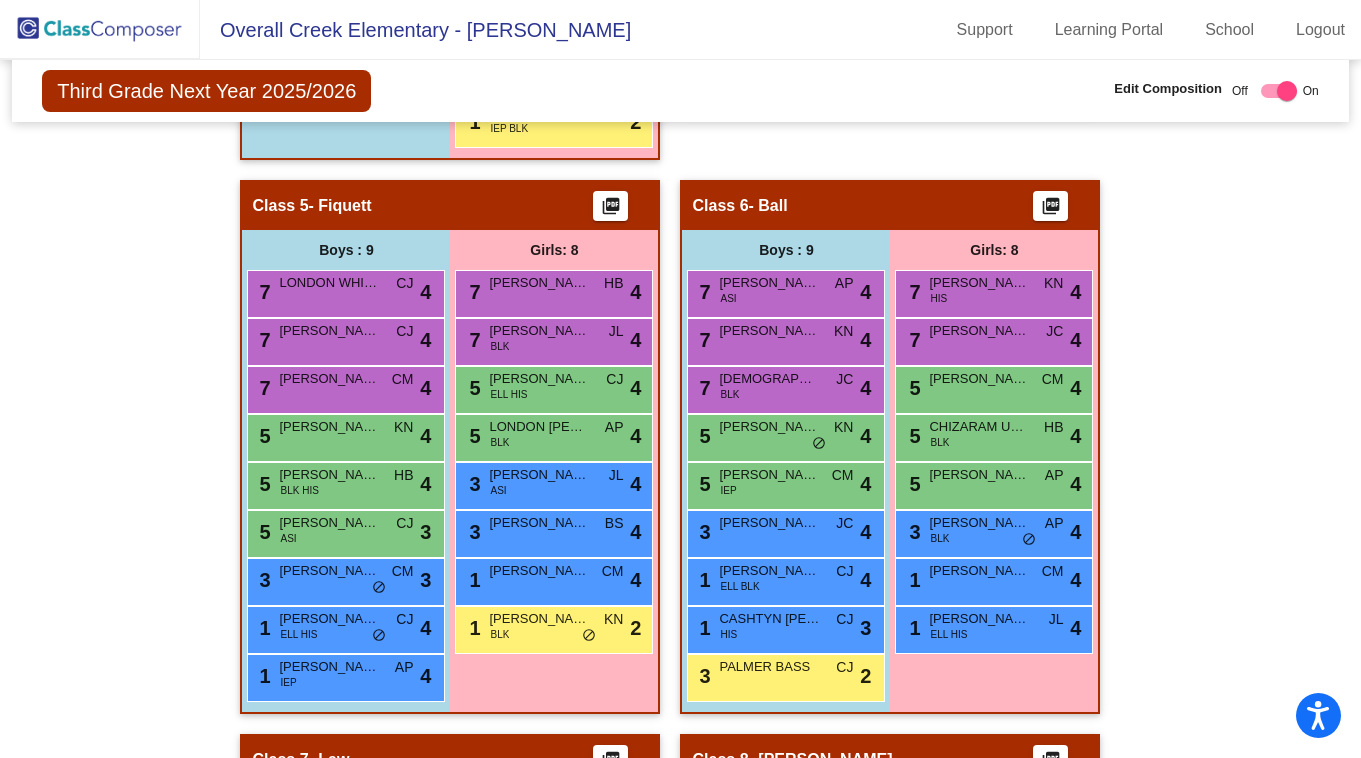 scroll, scrollTop: 1768, scrollLeft: 0, axis: vertical 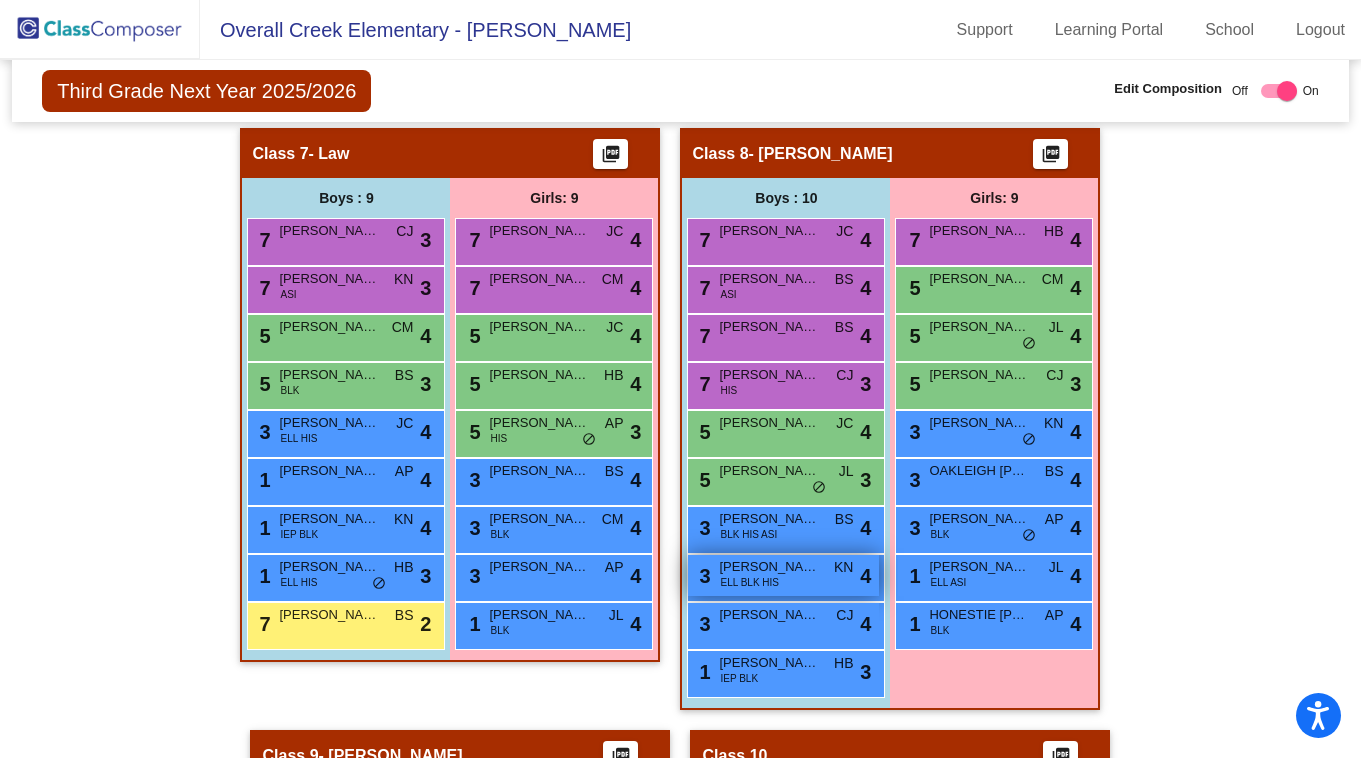 click on "[PERSON_NAME]" at bounding box center (769, 567) 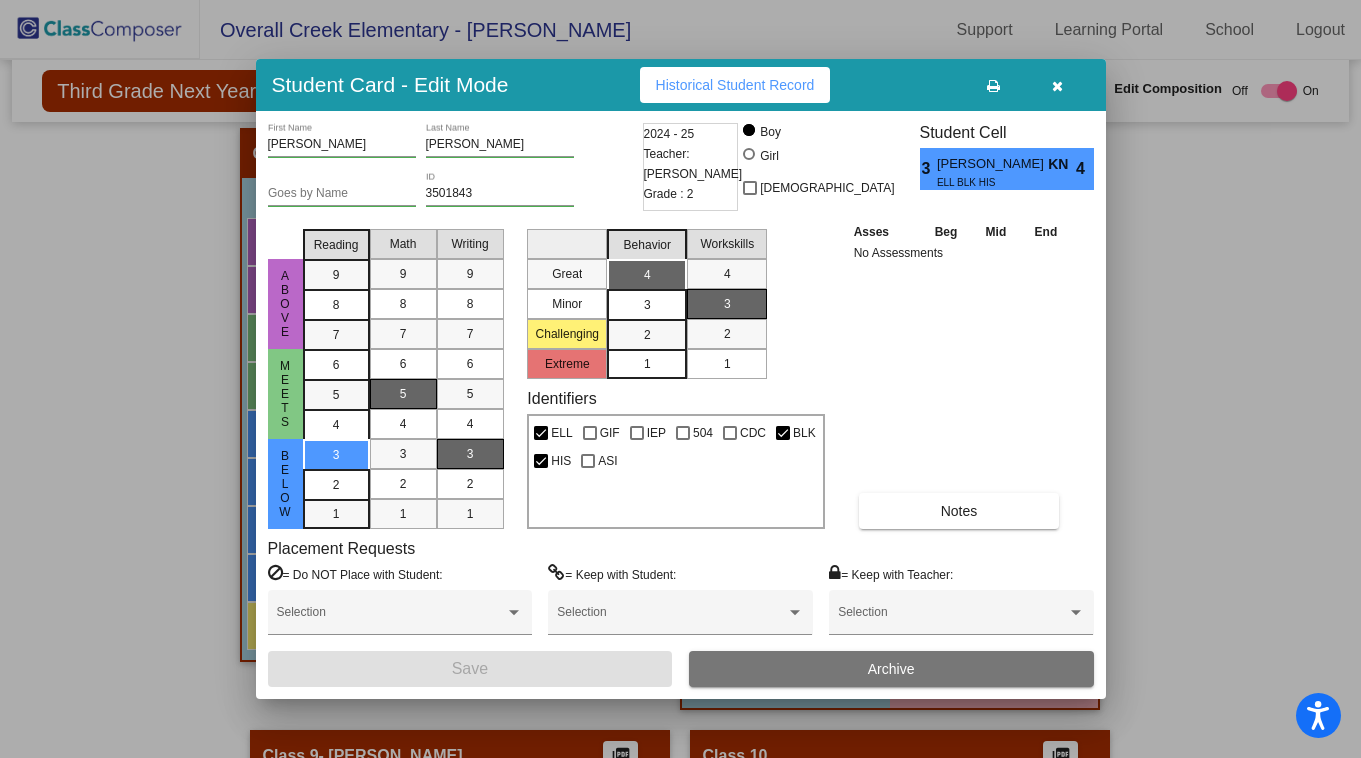 click at bounding box center [1058, 85] 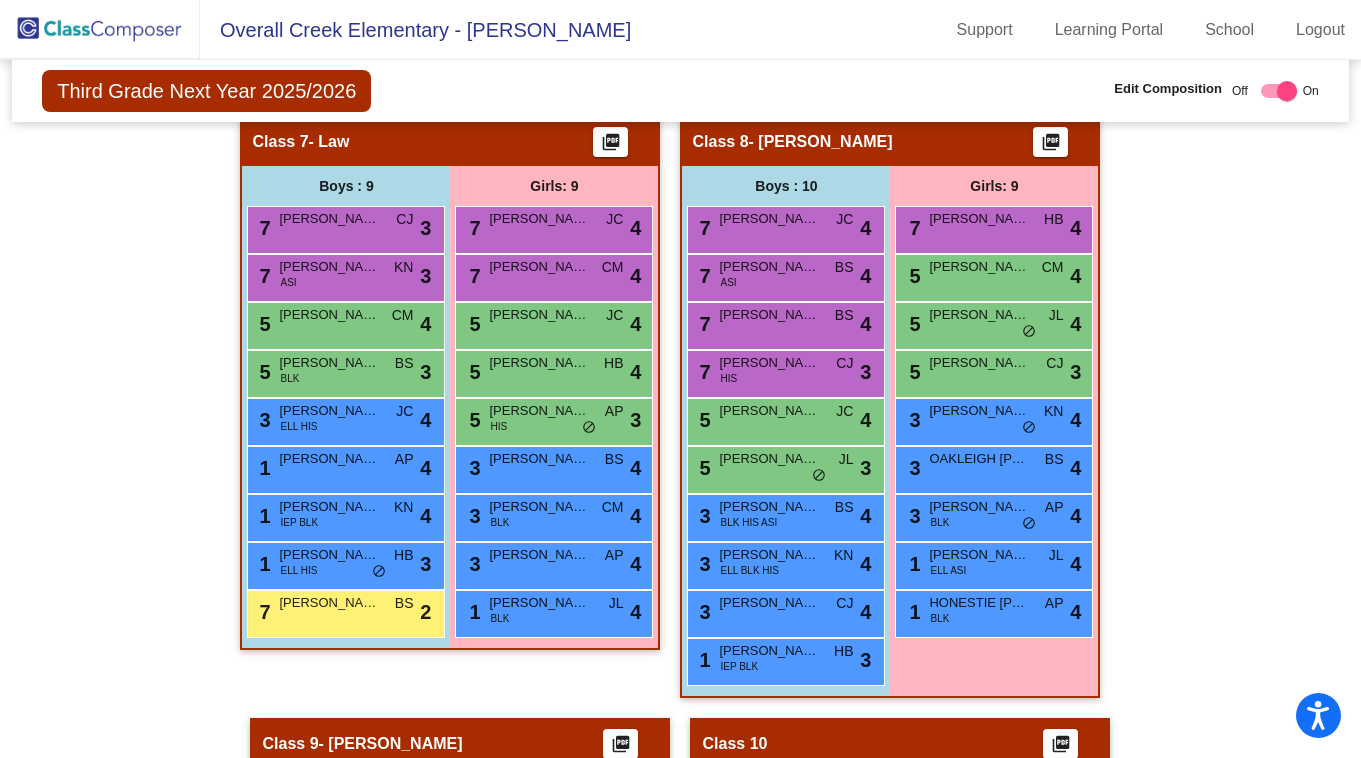 scroll, scrollTop: 2376, scrollLeft: 0, axis: vertical 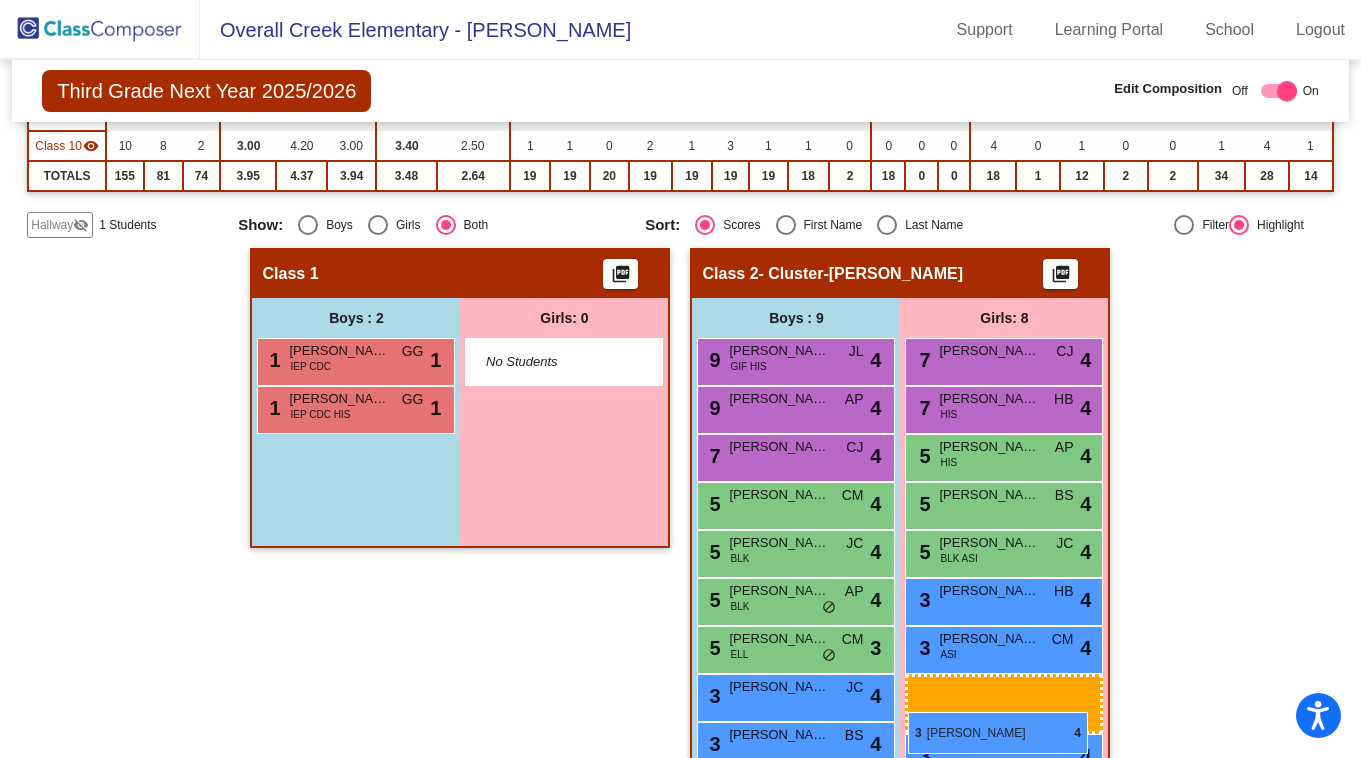 drag, startPoint x: 980, startPoint y: 719, endPoint x: 908, endPoint y: 712, distance: 72.33948 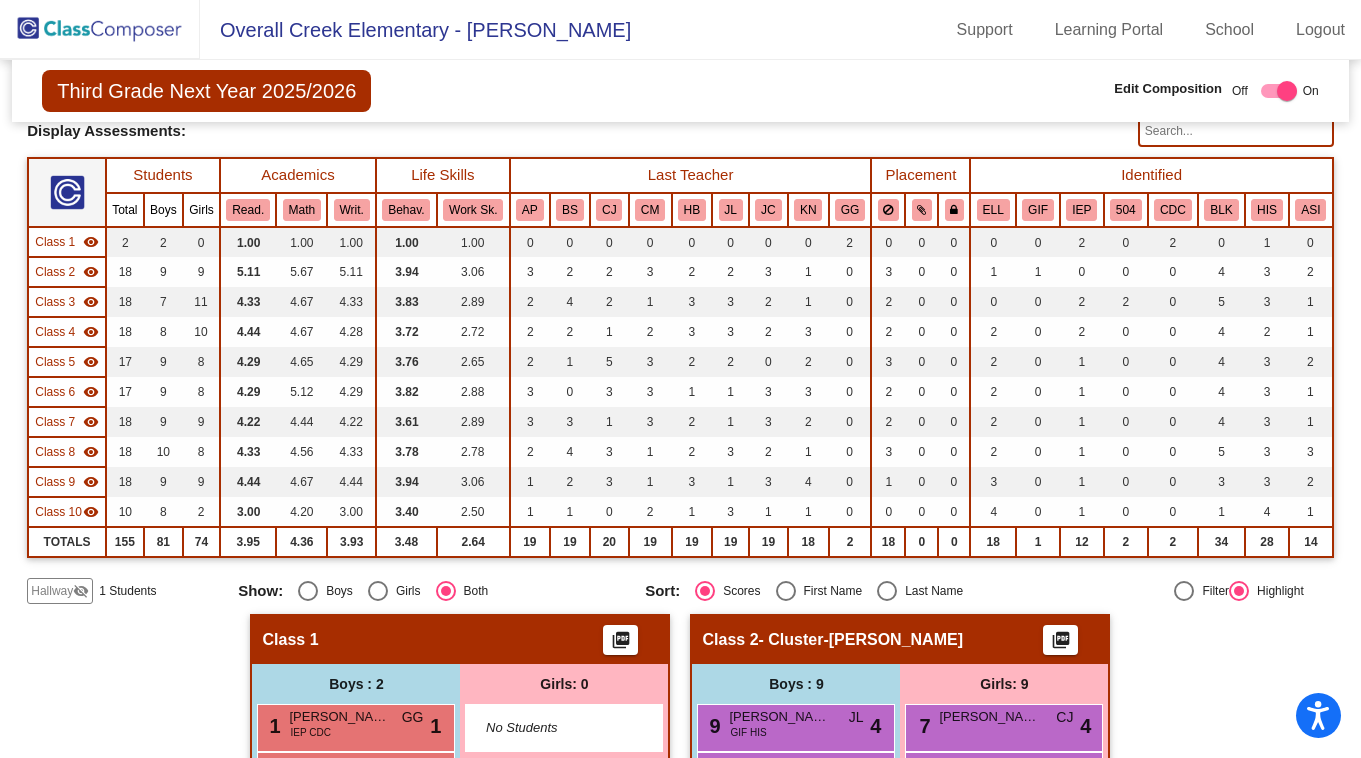scroll, scrollTop: 120, scrollLeft: 0, axis: vertical 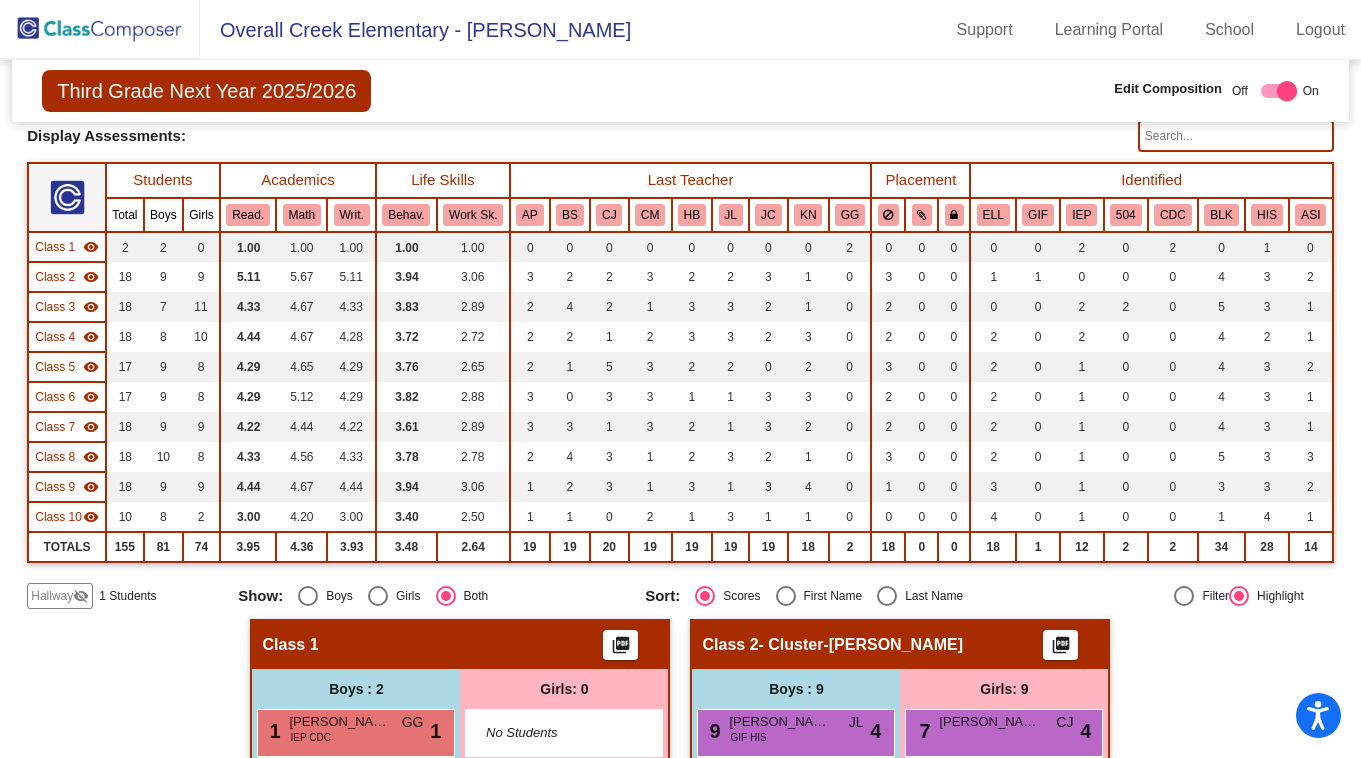 click 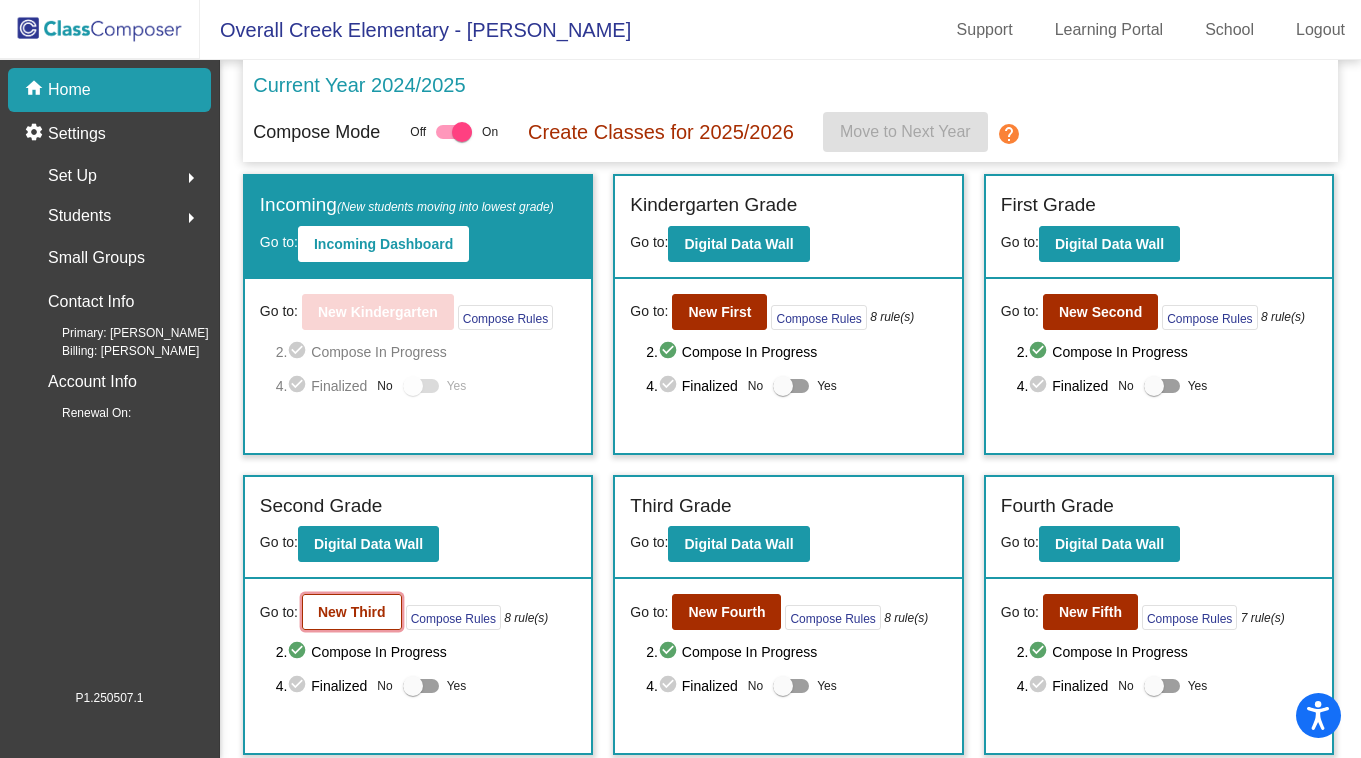 click on "New Third" 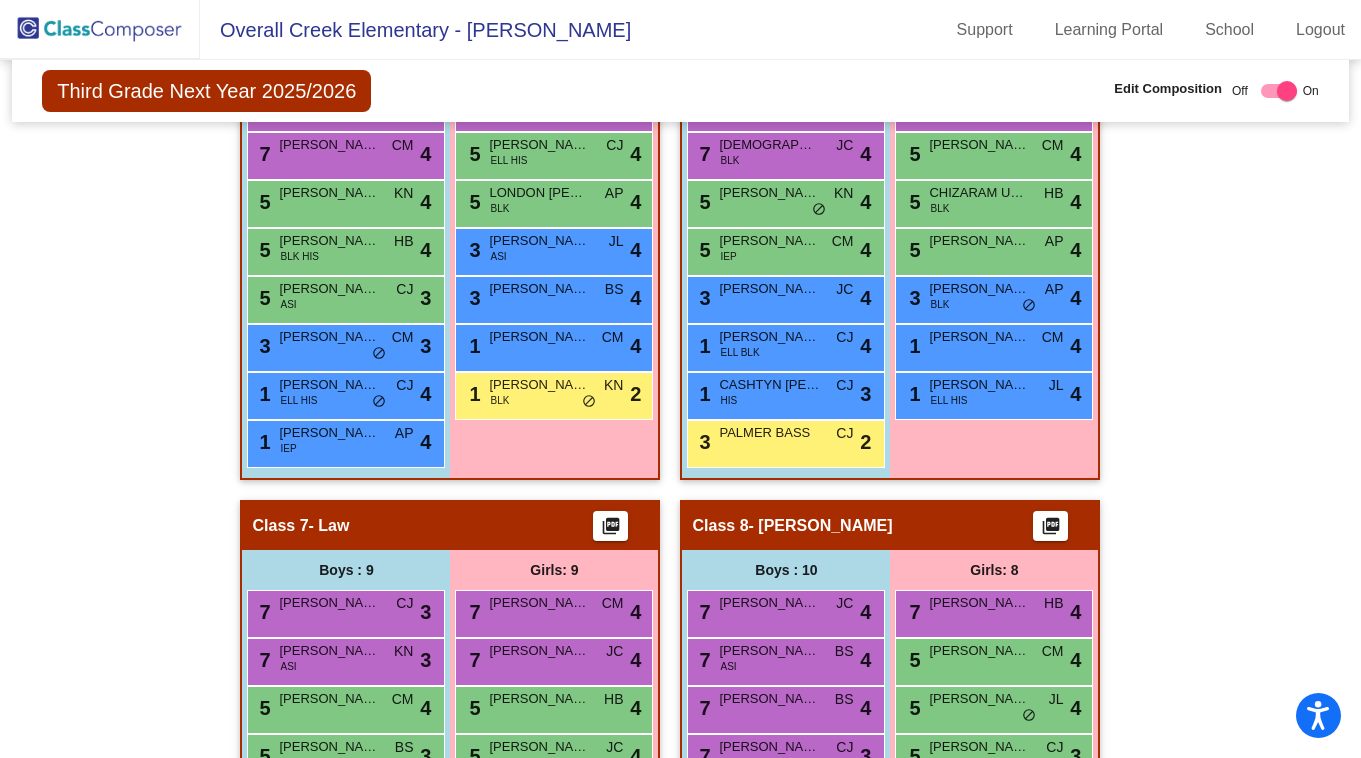 scroll, scrollTop: 2895, scrollLeft: 0, axis: vertical 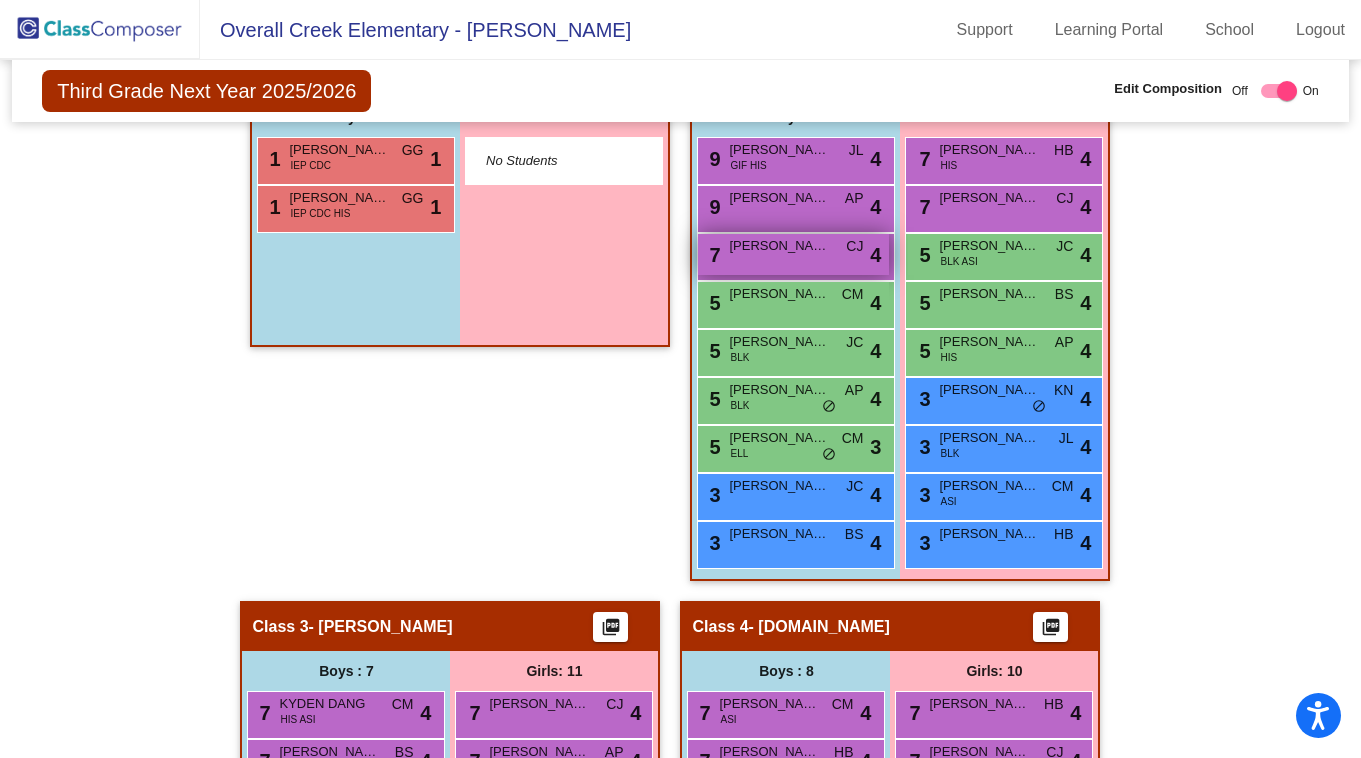 click on "7 [PERSON_NAME] [PERSON_NAME] lock do_not_disturb_alt 4" at bounding box center (793, 254) 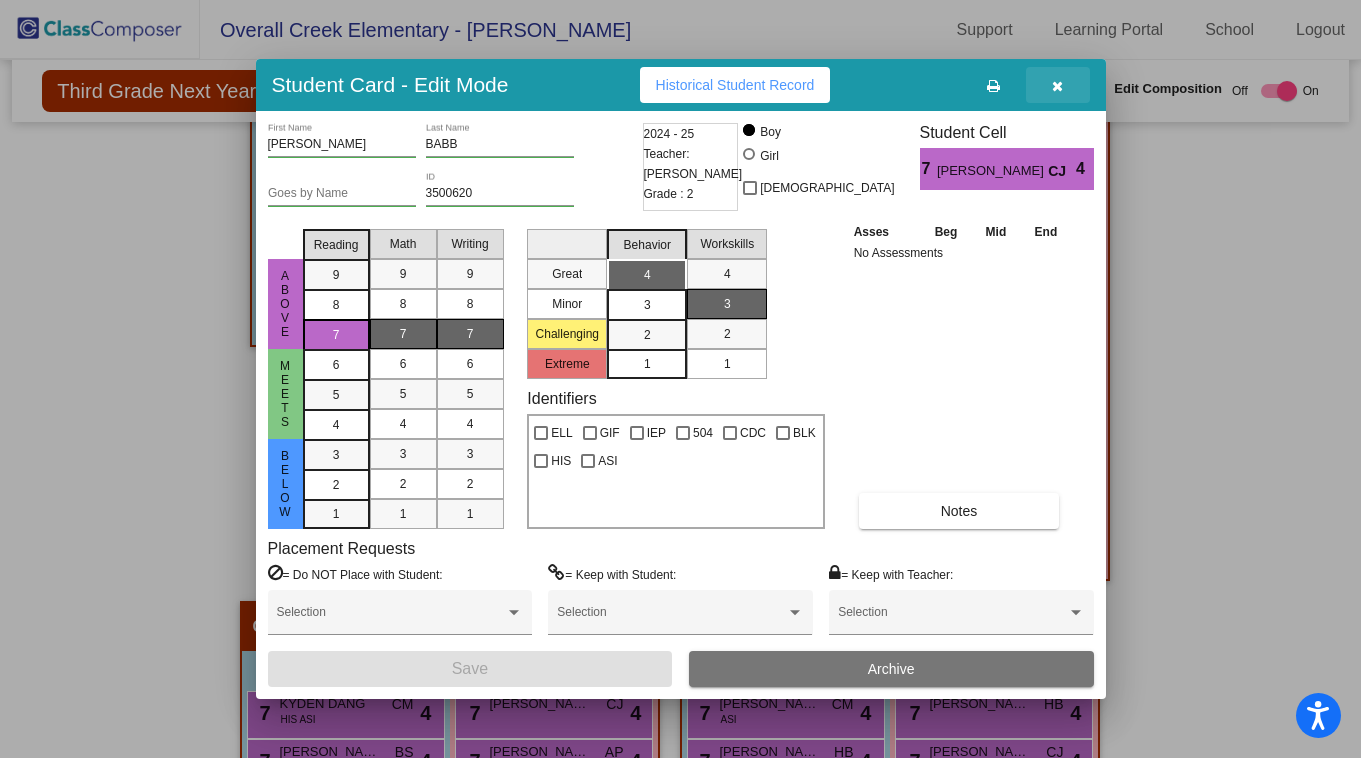 click at bounding box center [1057, 86] 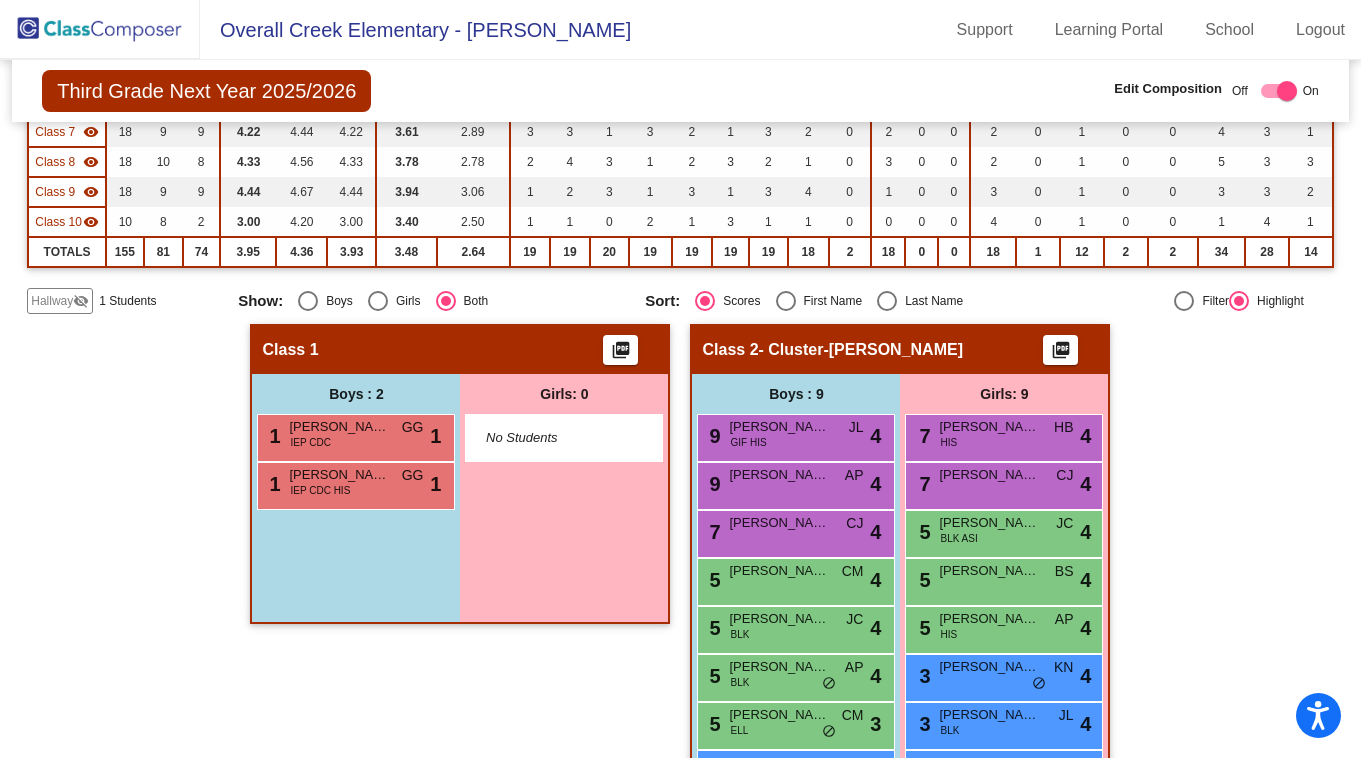 scroll, scrollTop: 636, scrollLeft: 0, axis: vertical 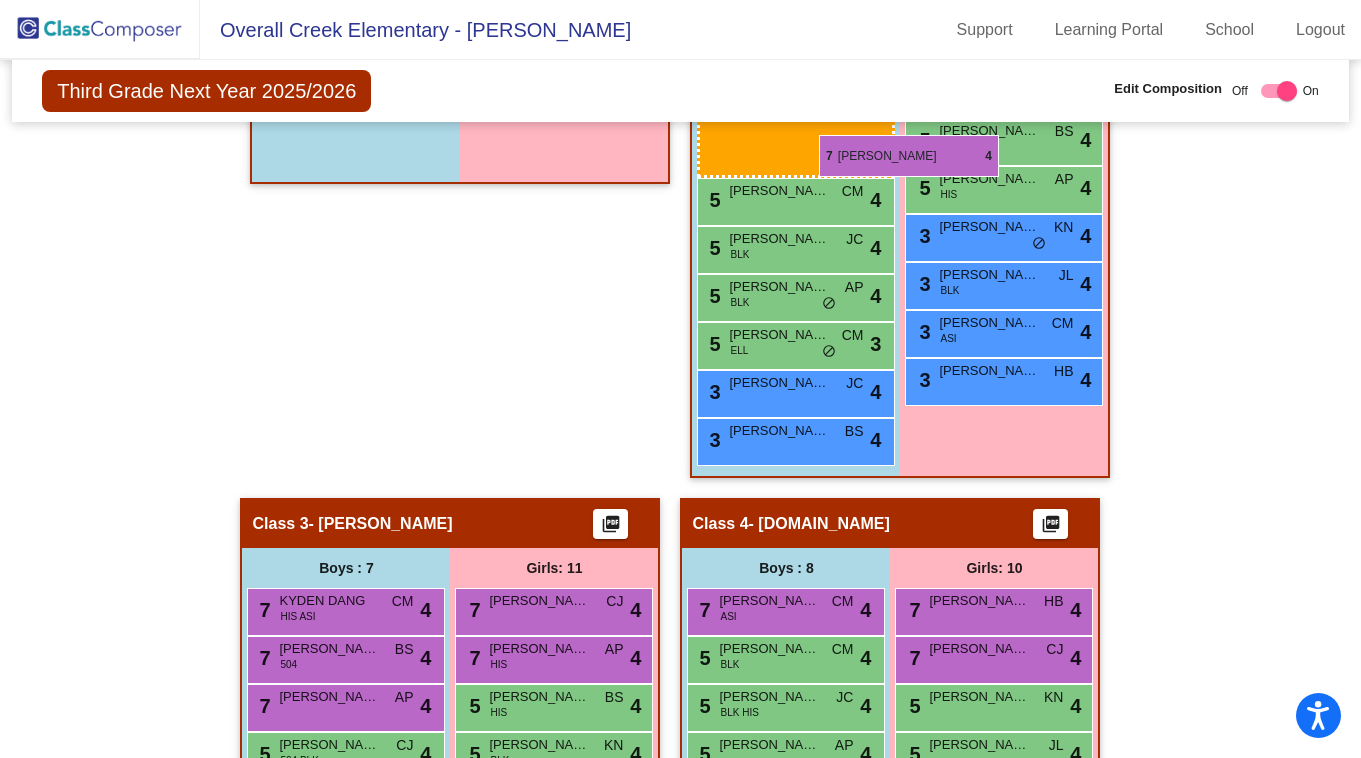drag, startPoint x: 791, startPoint y: 610, endPoint x: 819, endPoint y: 134, distance: 476.8228 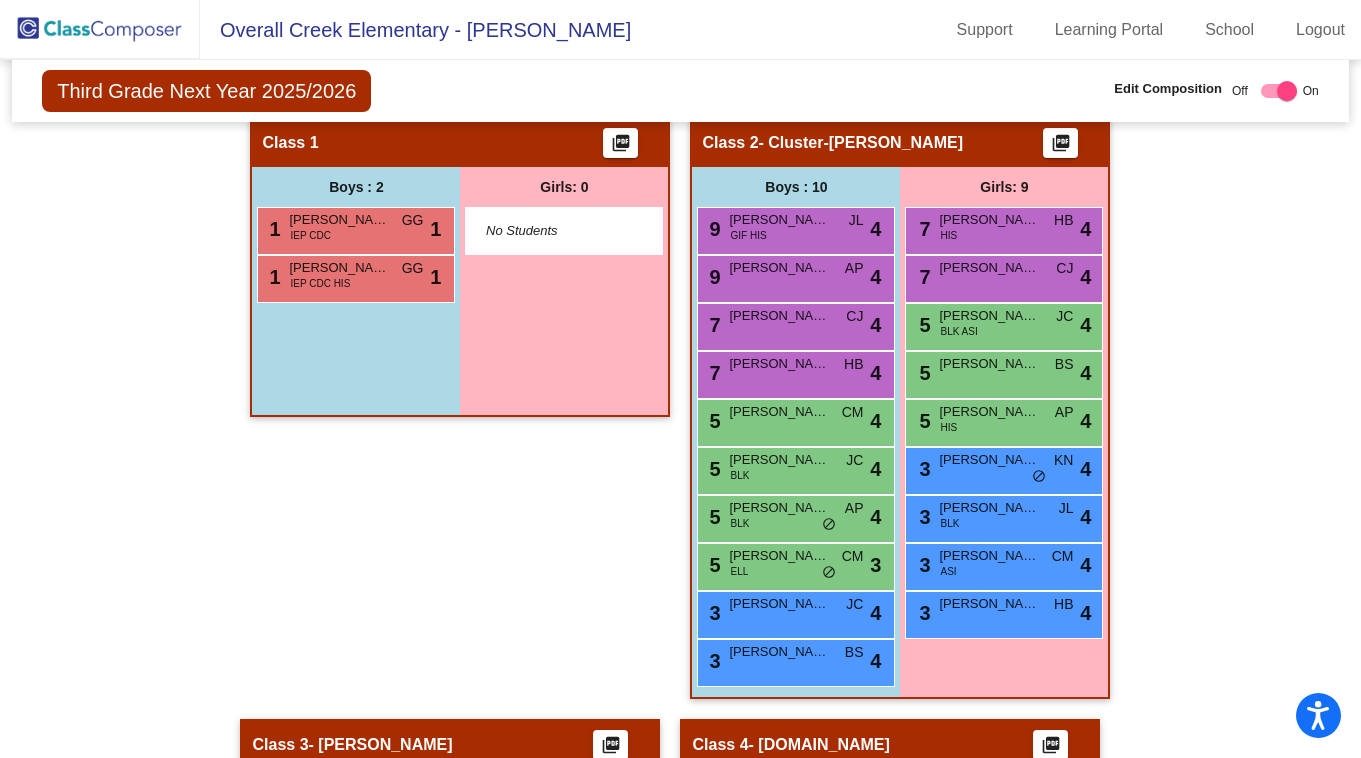 scroll, scrollTop: 557, scrollLeft: 0, axis: vertical 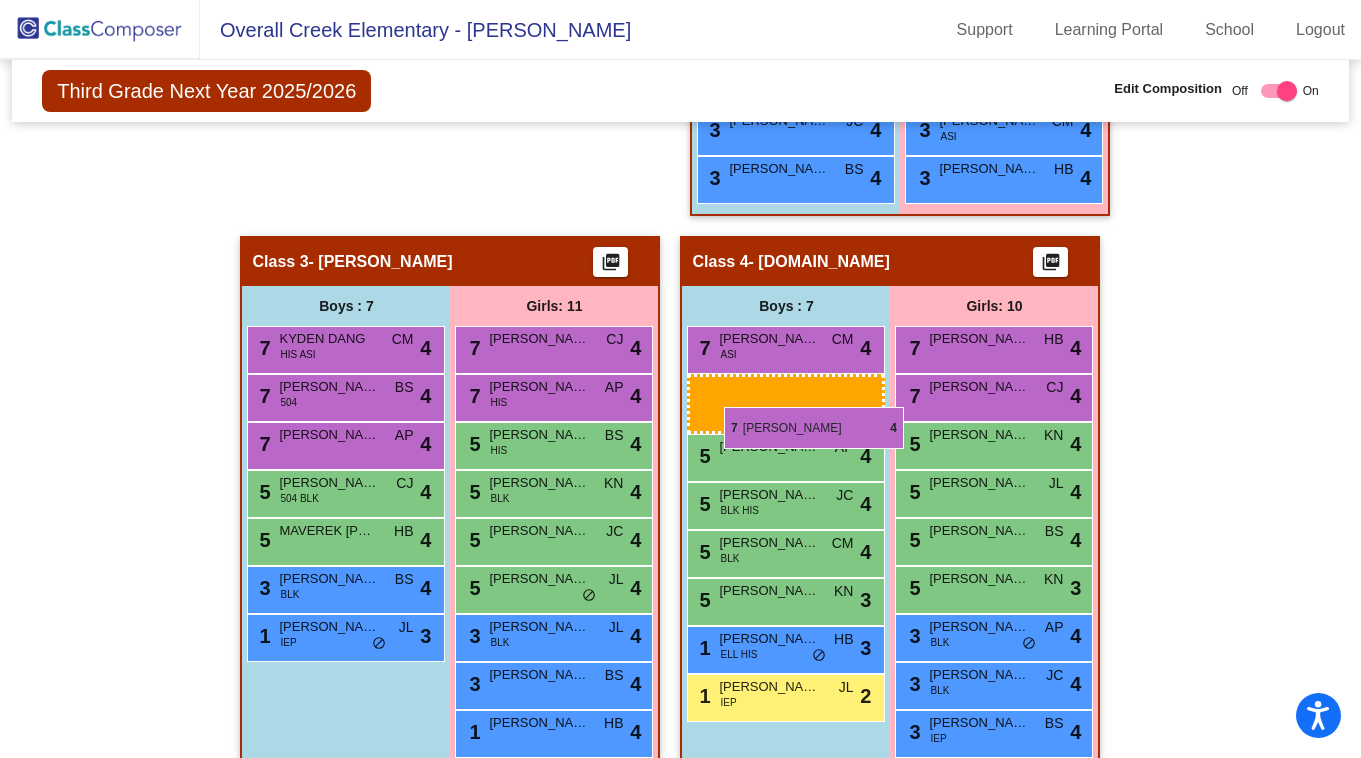 drag, startPoint x: 819, startPoint y: 306, endPoint x: 724, endPoint y: 406, distance: 137.93114 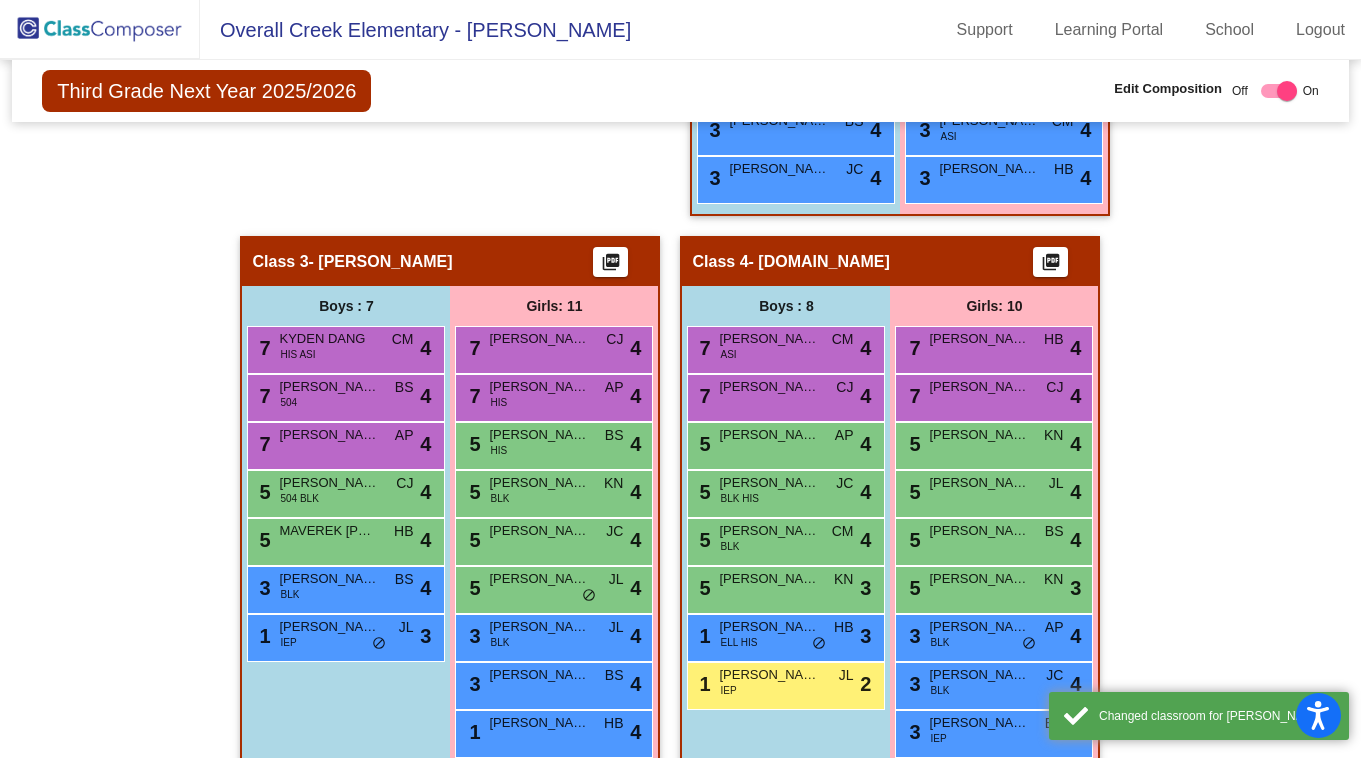 scroll, scrollTop: 140, scrollLeft: 0, axis: vertical 